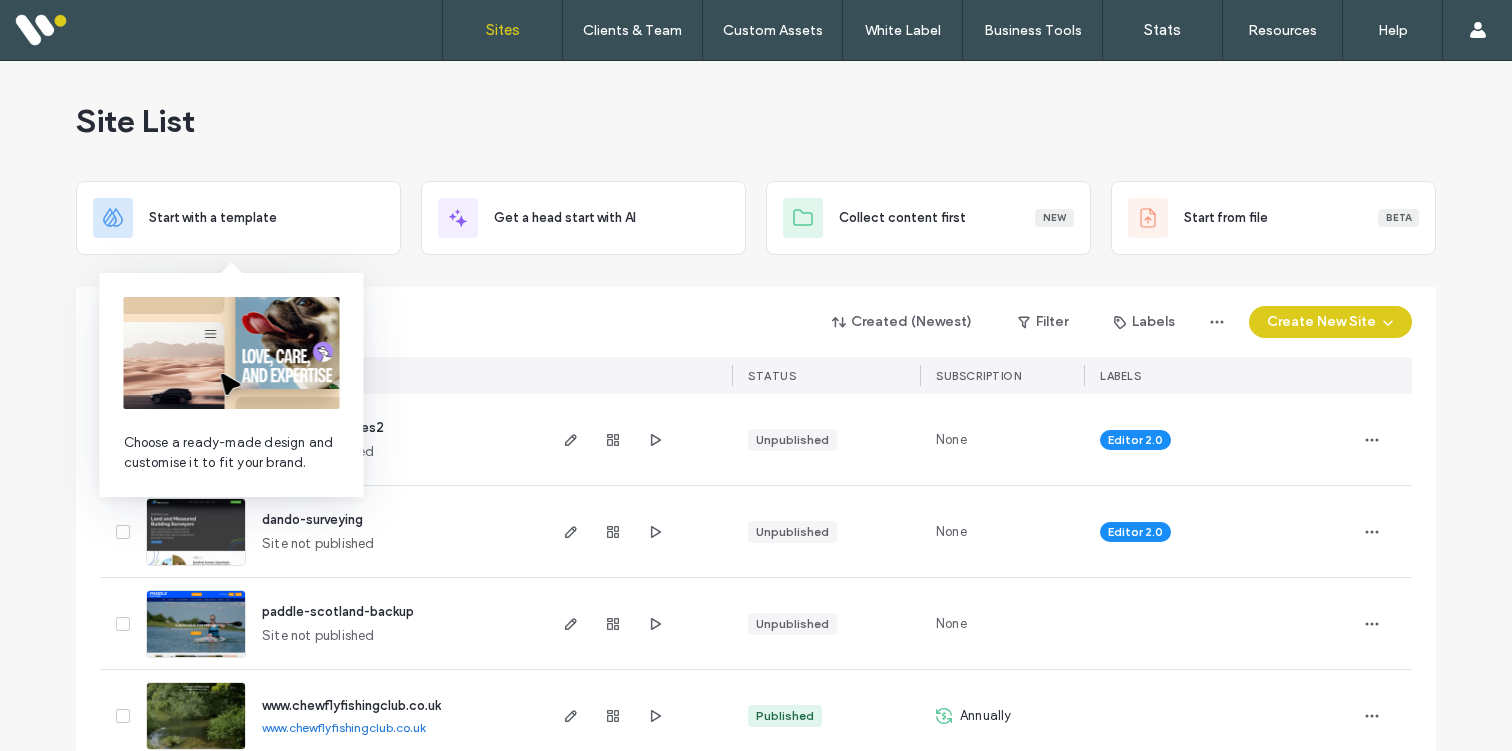 scroll, scrollTop: 0, scrollLeft: 0, axis: both 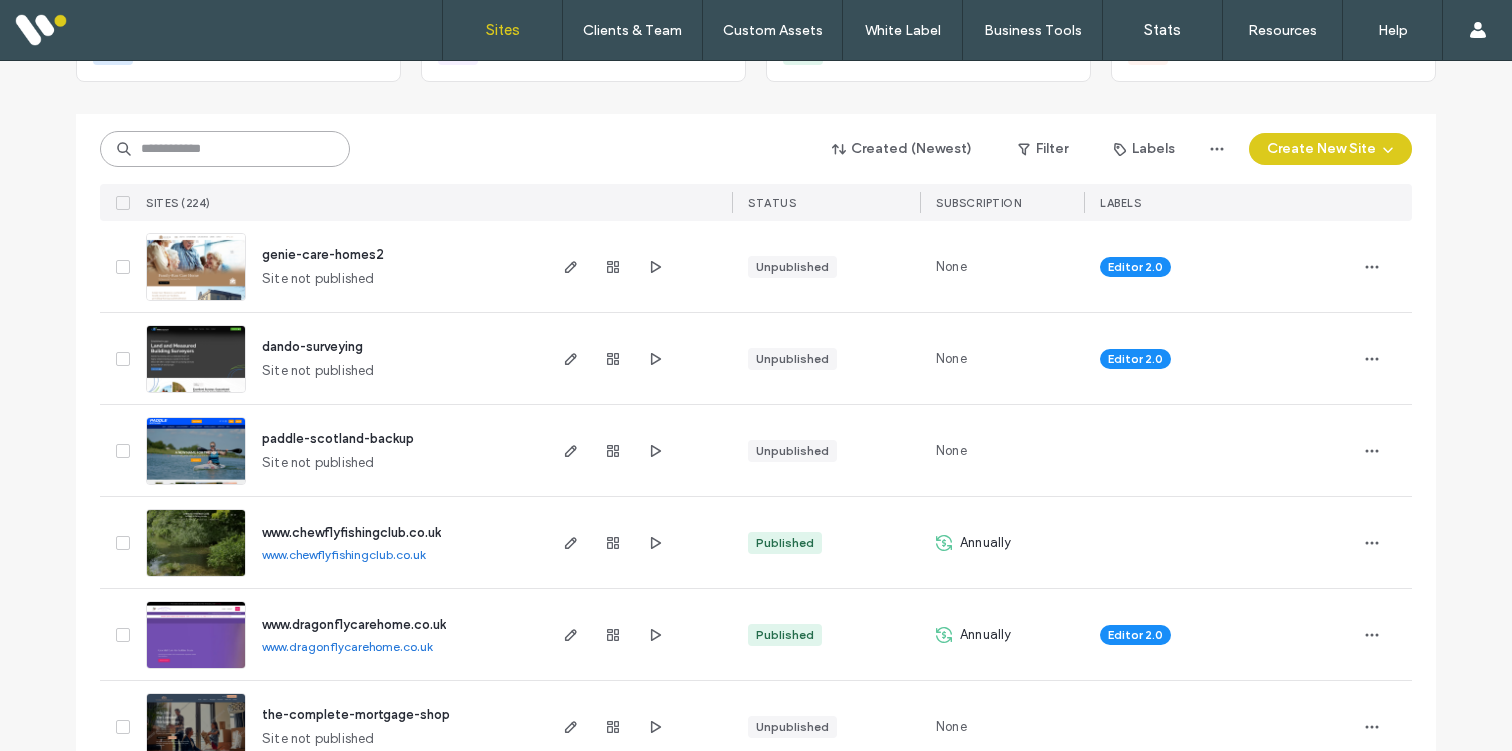 click at bounding box center [225, 149] 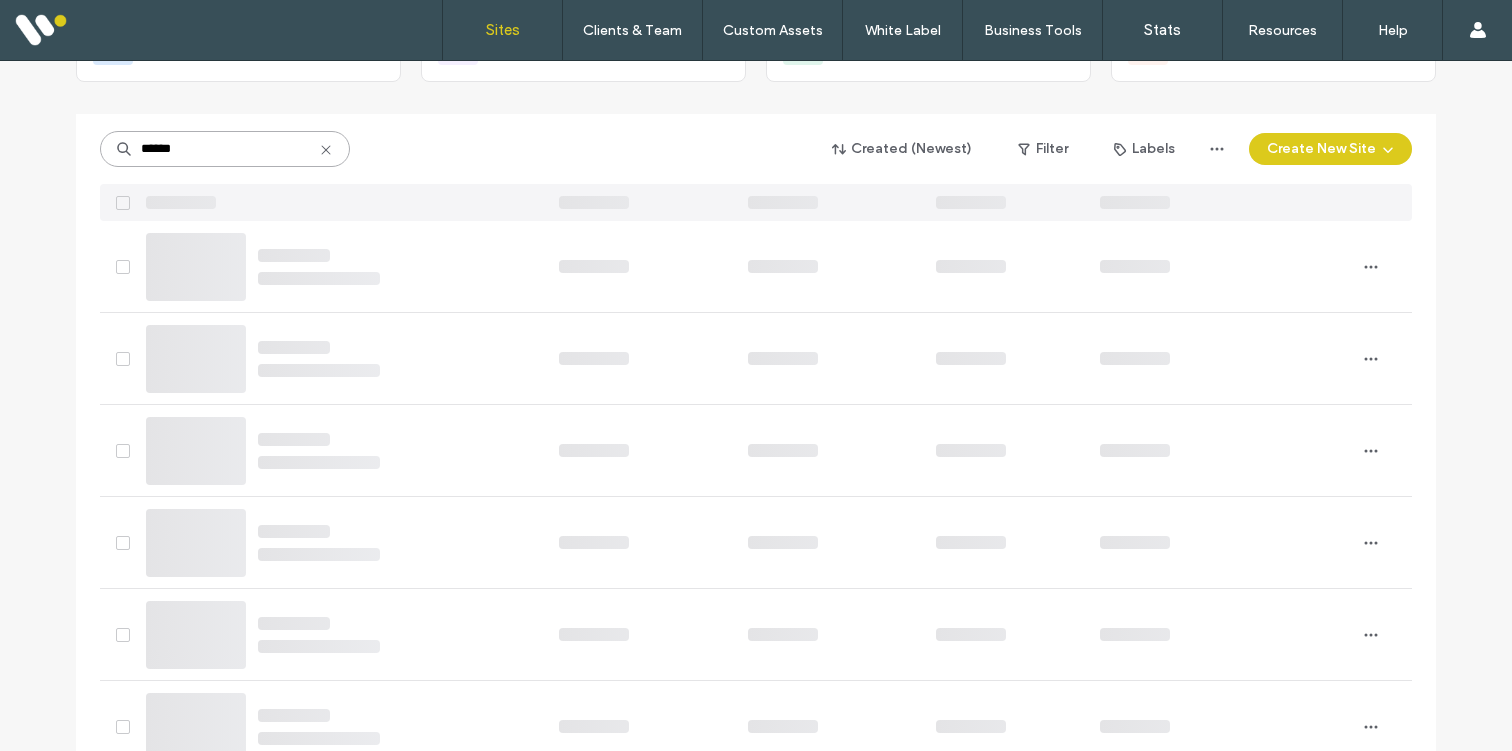 scroll, scrollTop: 0, scrollLeft: 0, axis: both 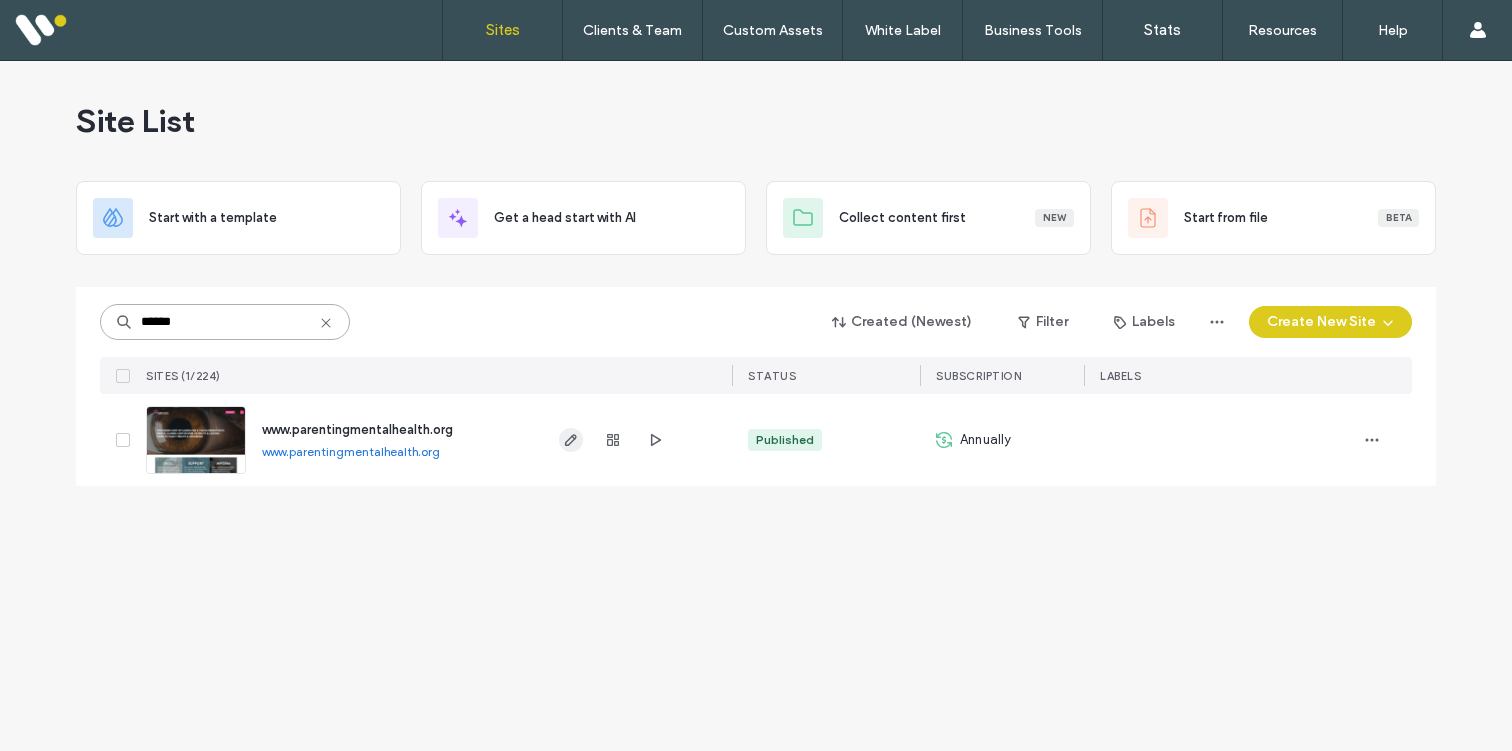 type on "******" 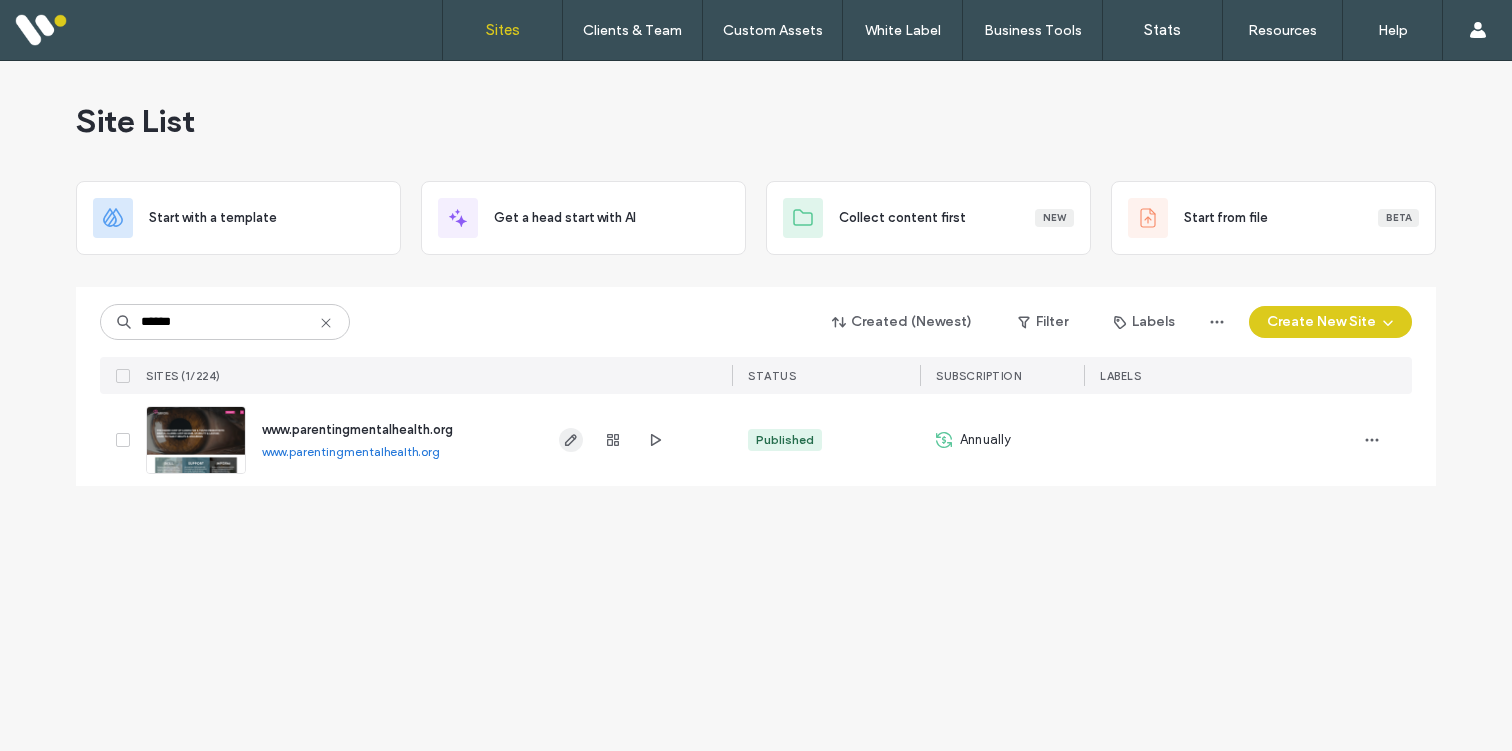 click 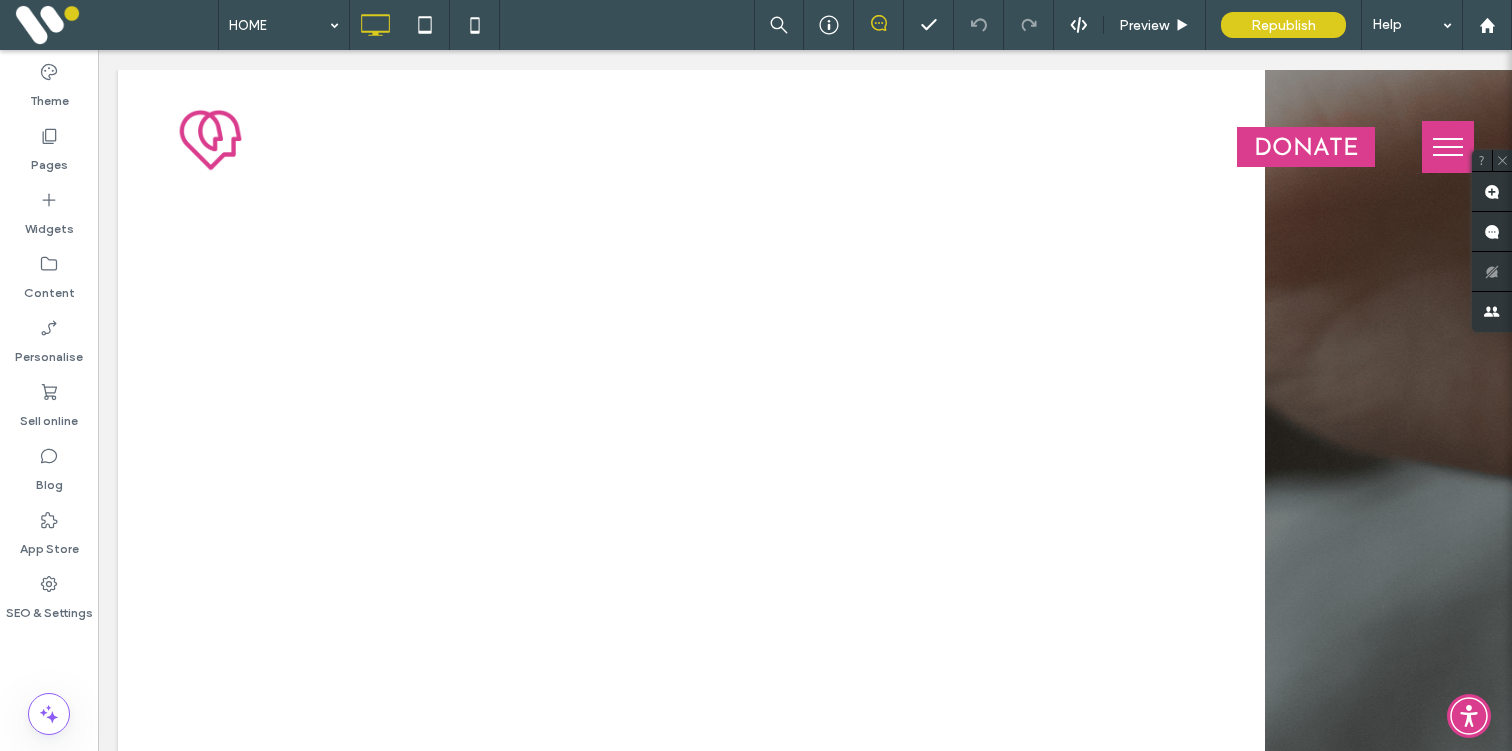 scroll, scrollTop: 0, scrollLeft: 0, axis: both 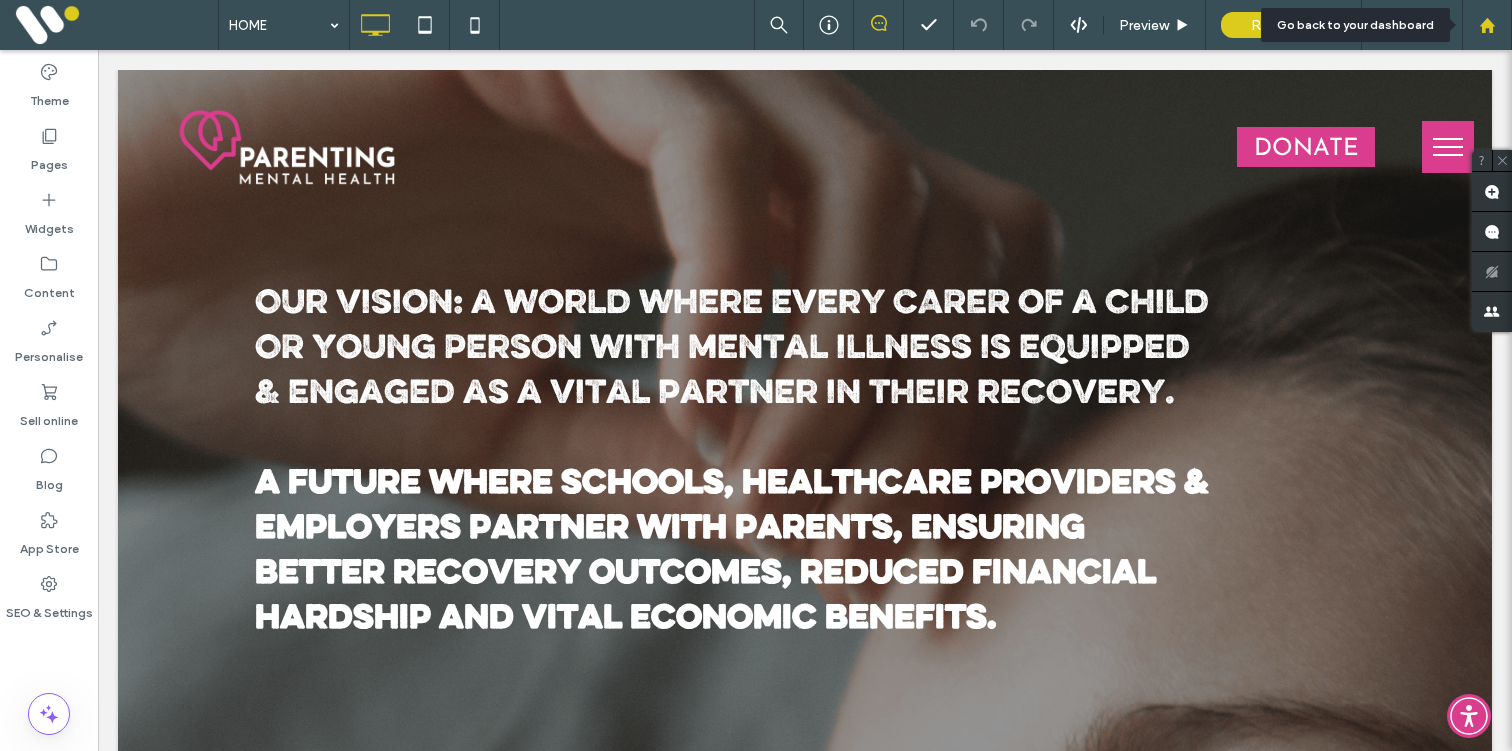 click at bounding box center (1487, 25) 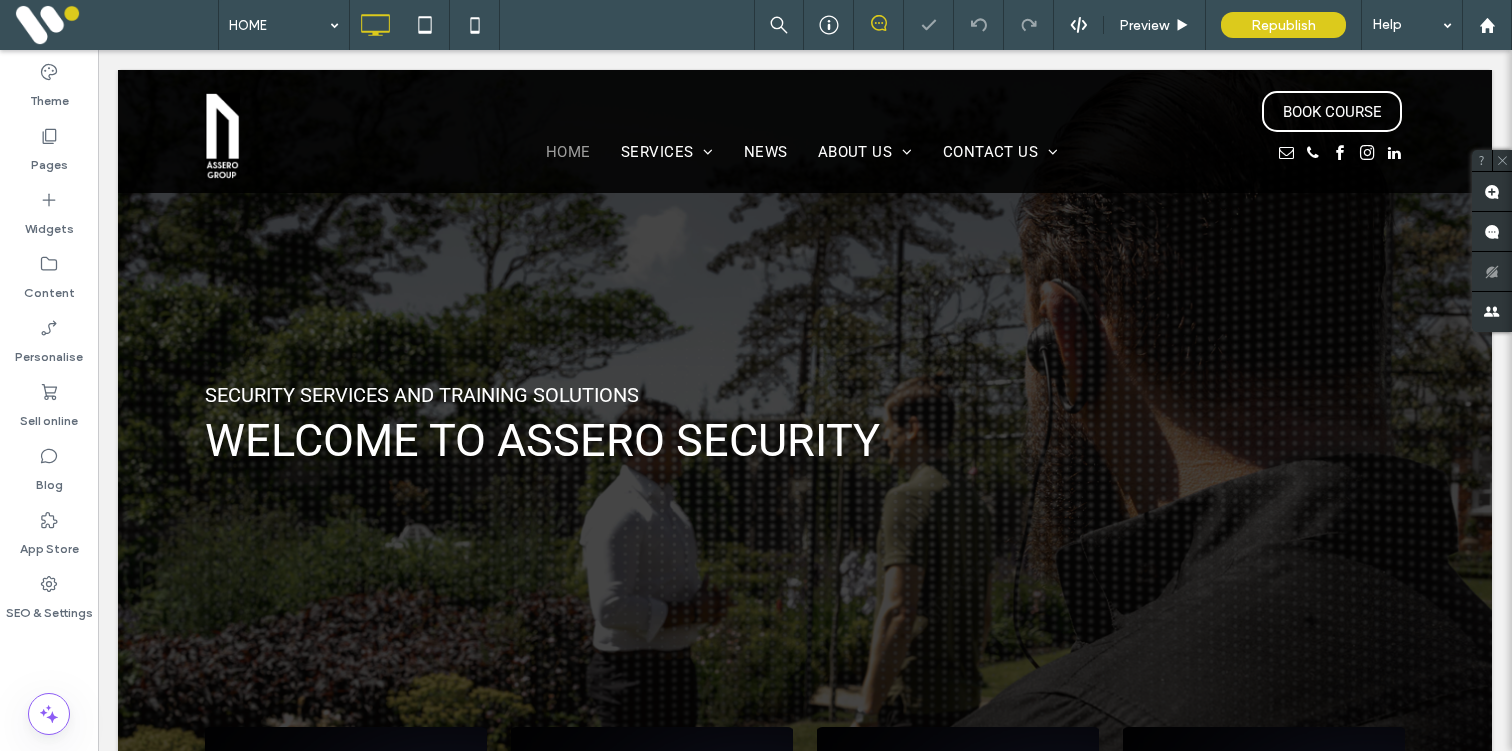 scroll, scrollTop: 0, scrollLeft: 0, axis: both 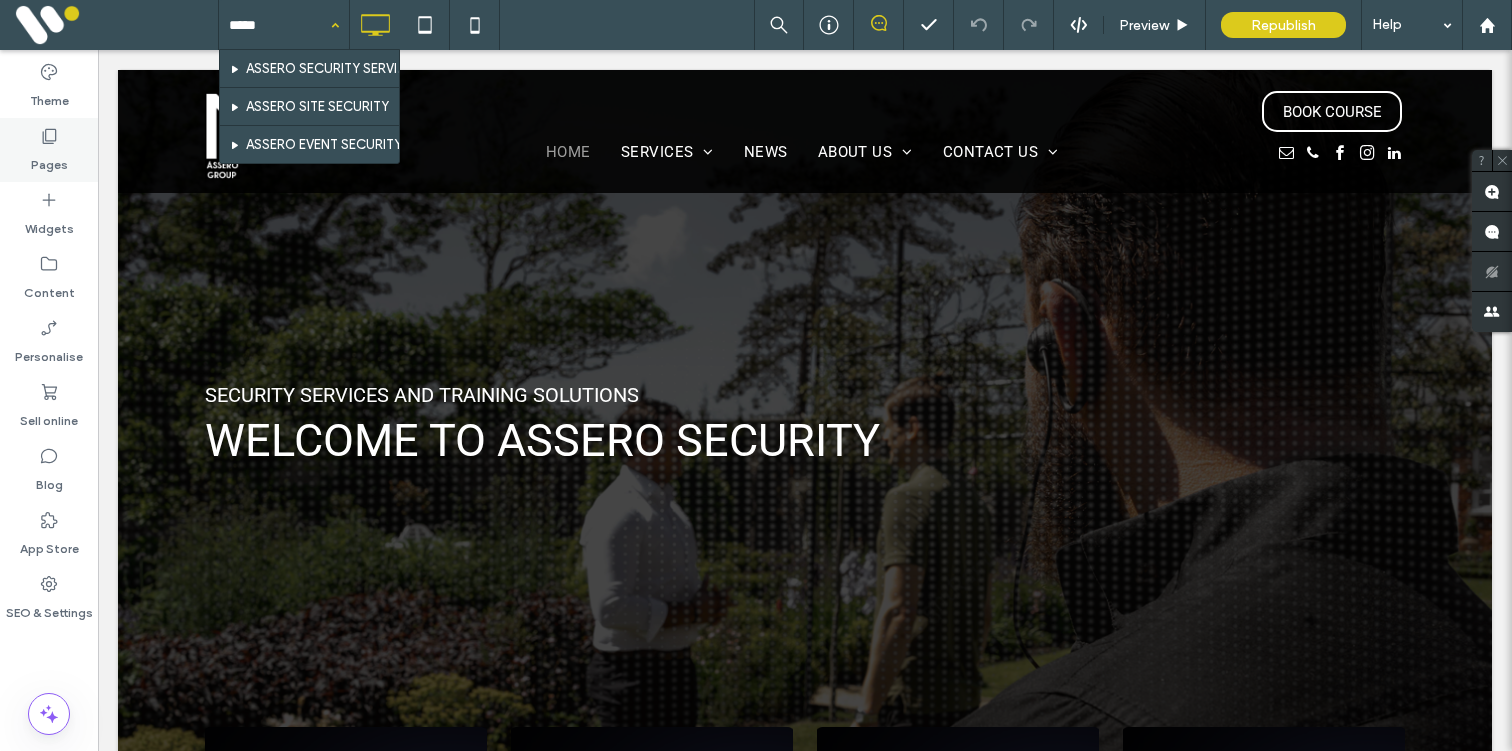 type on "*****" 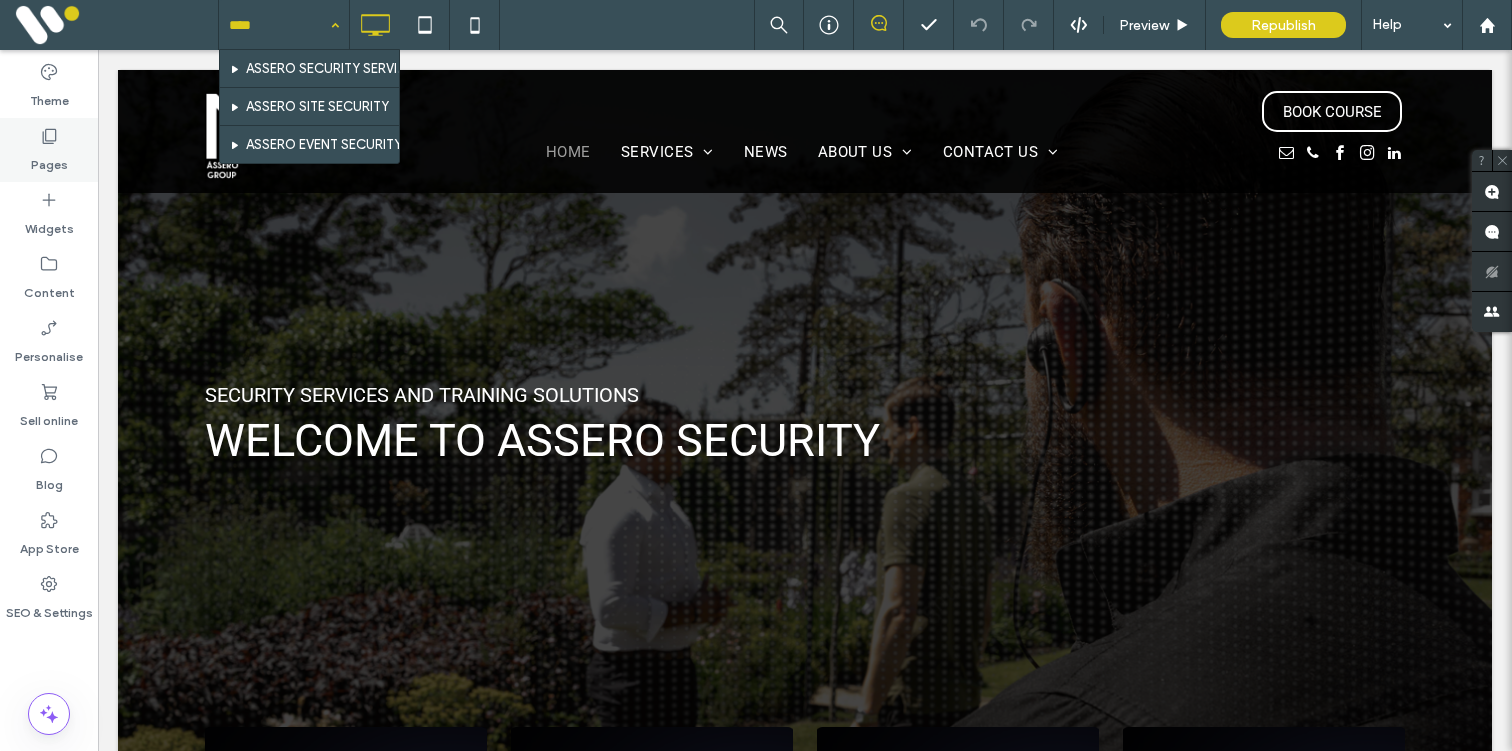 click on "Pages" at bounding box center [49, 150] 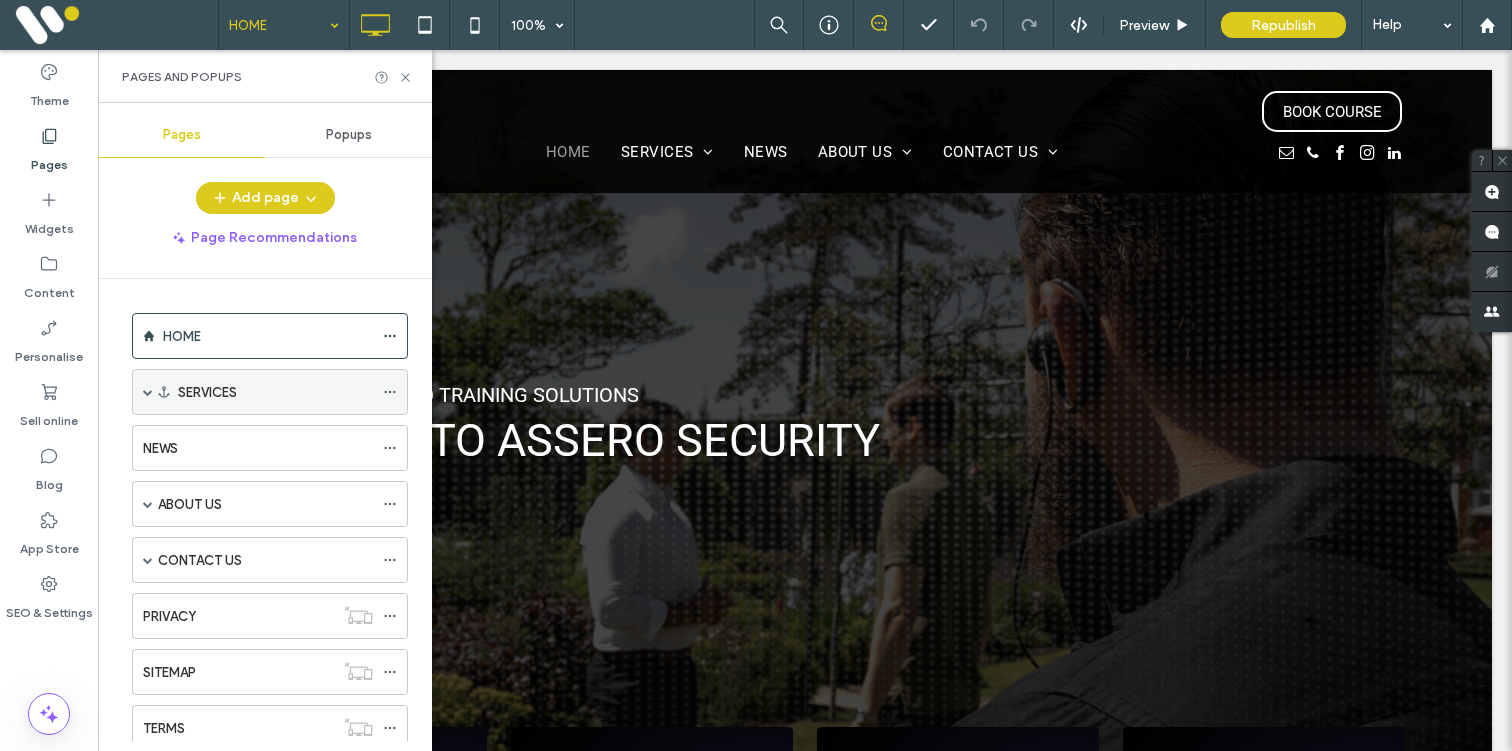 scroll, scrollTop: 60, scrollLeft: 0, axis: vertical 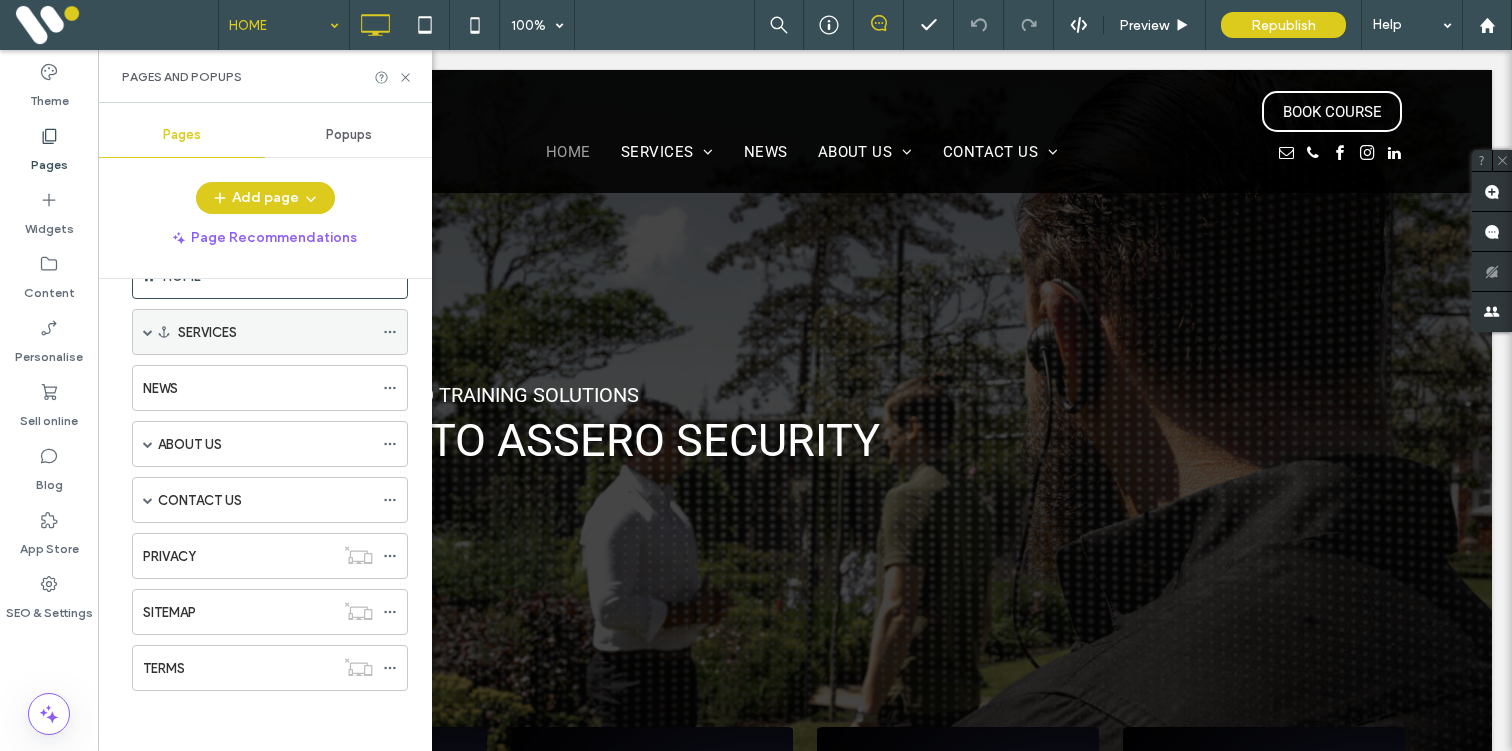 click at bounding box center [148, 332] 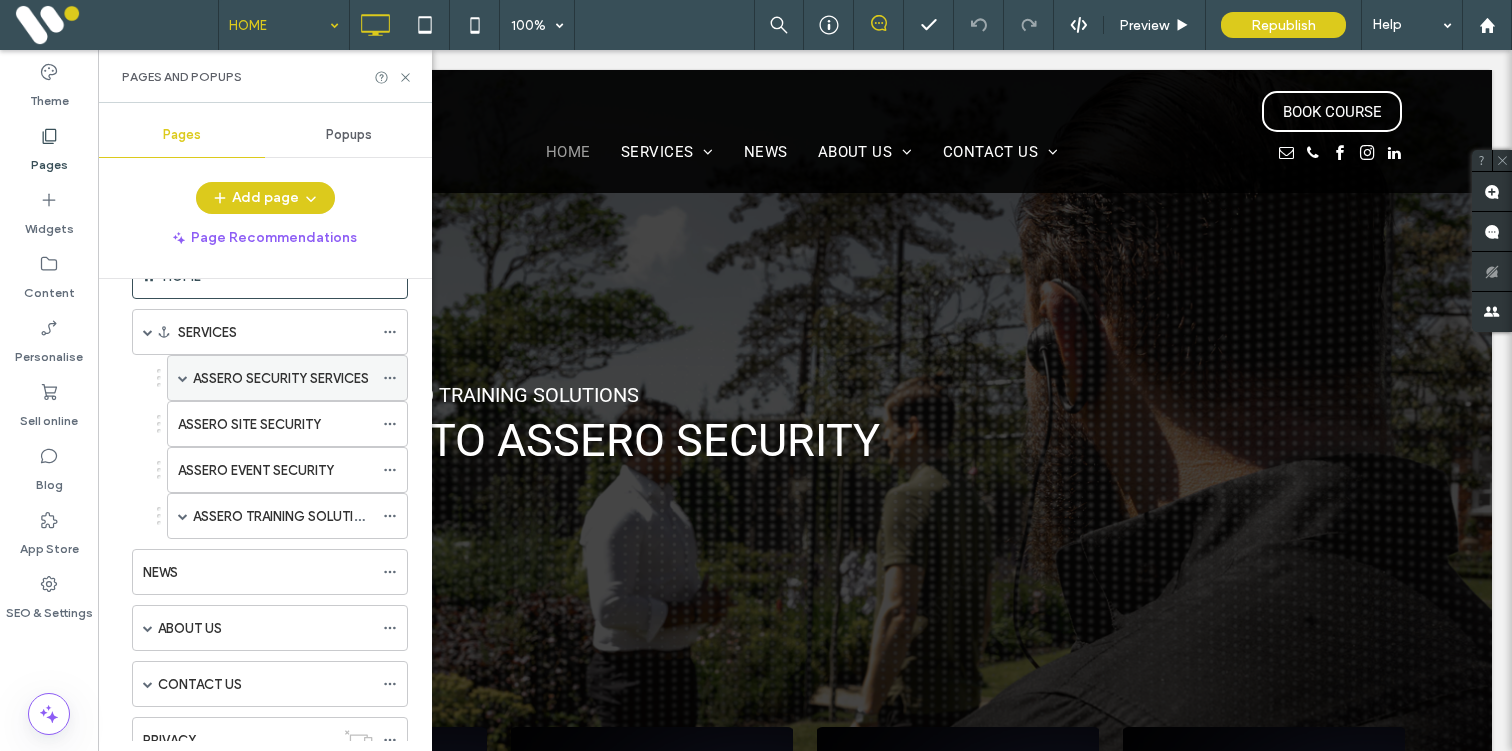 click at bounding box center [183, 378] 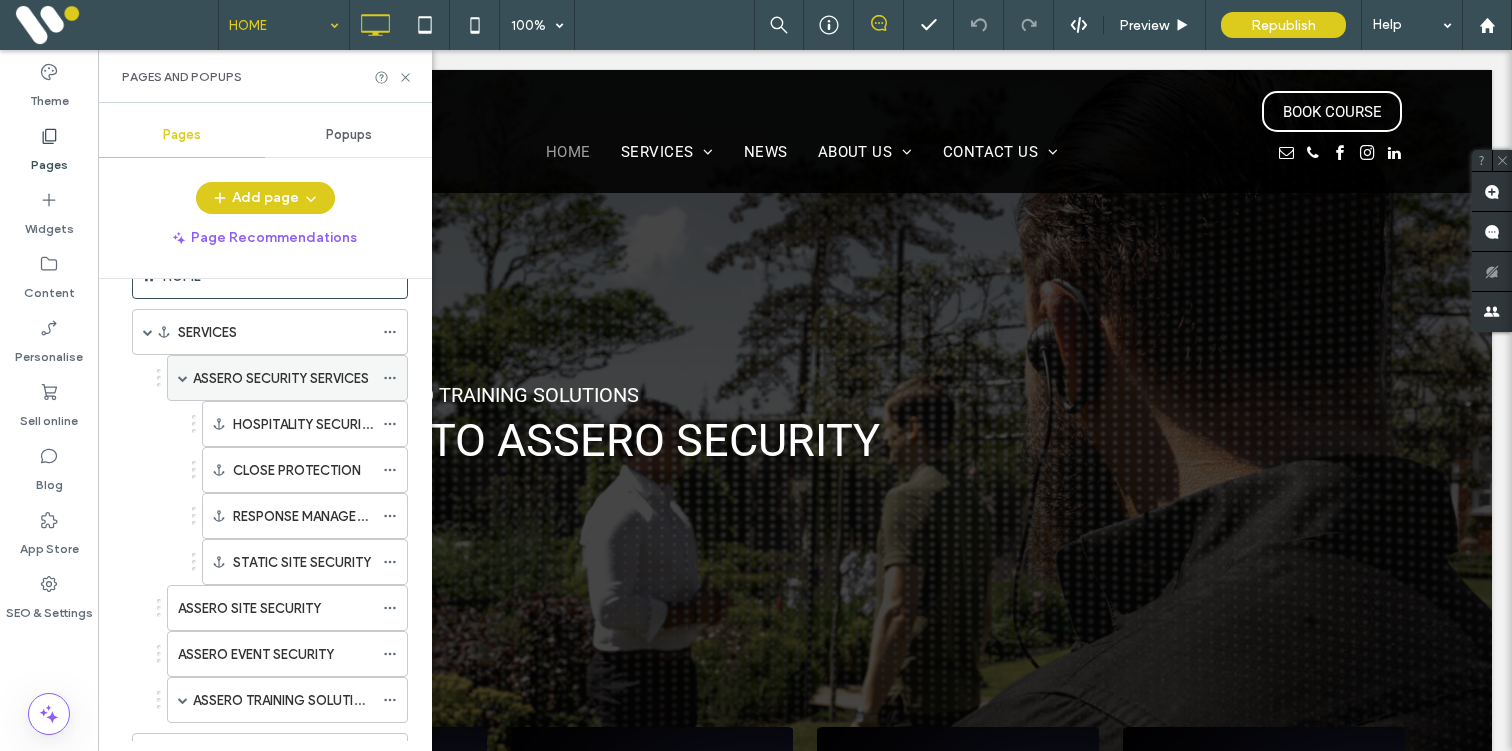 click at bounding box center (183, 378) 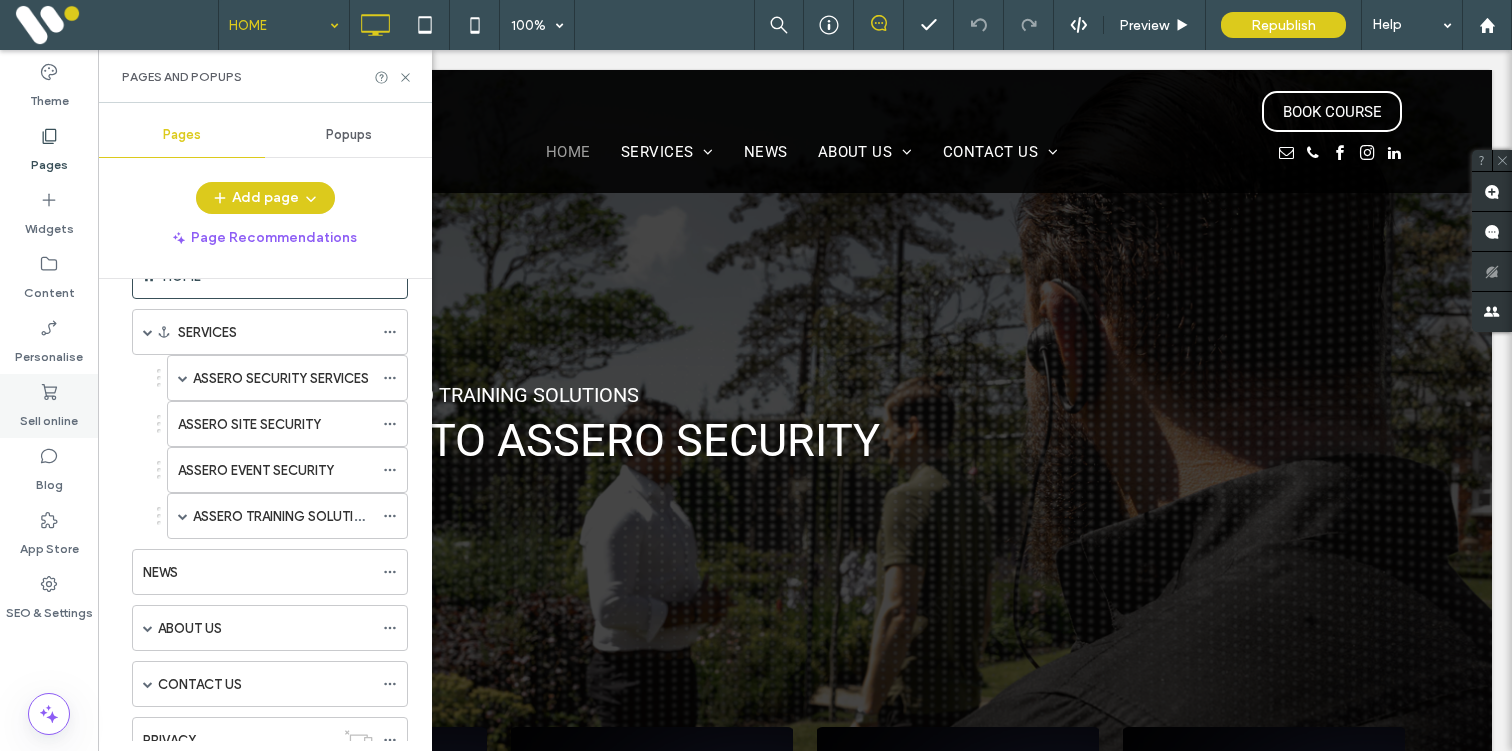 click 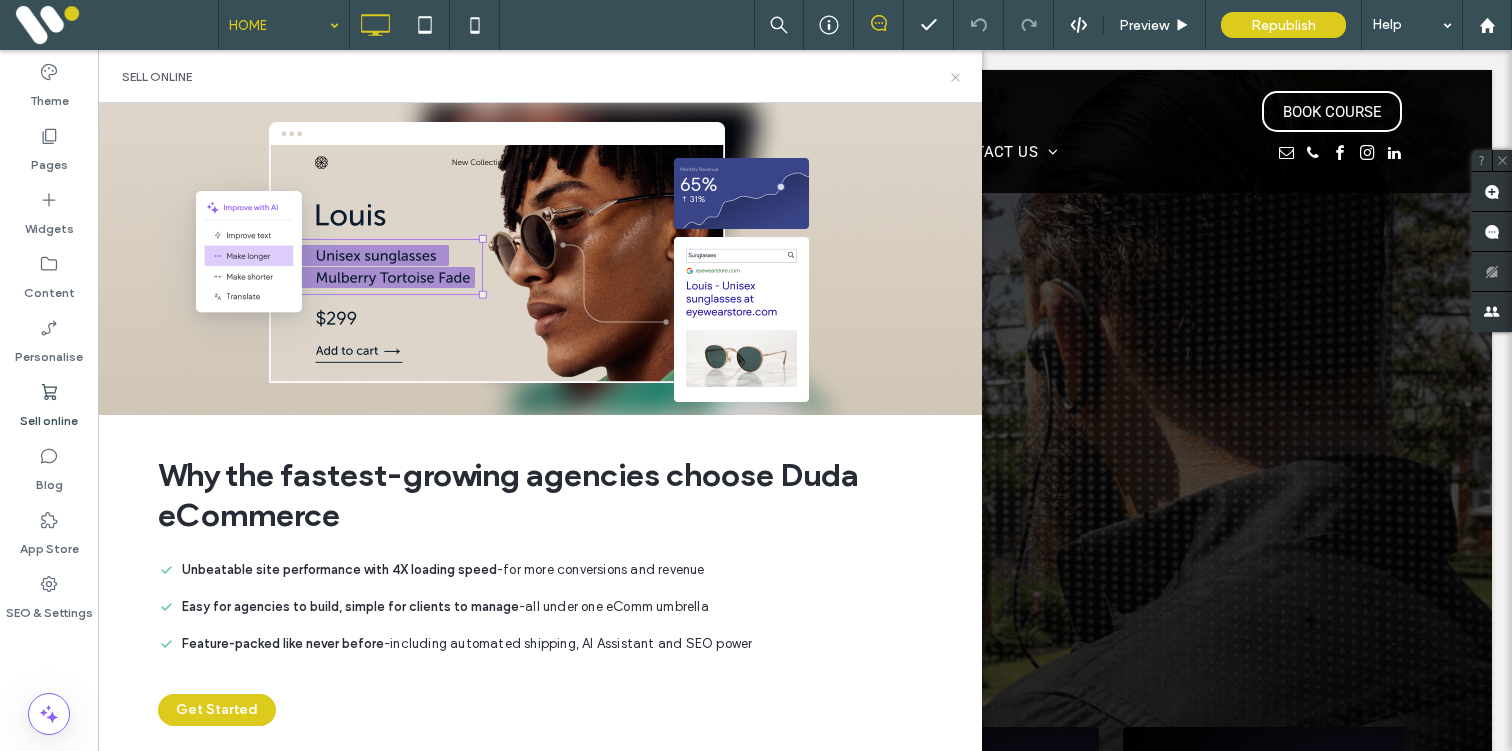 click 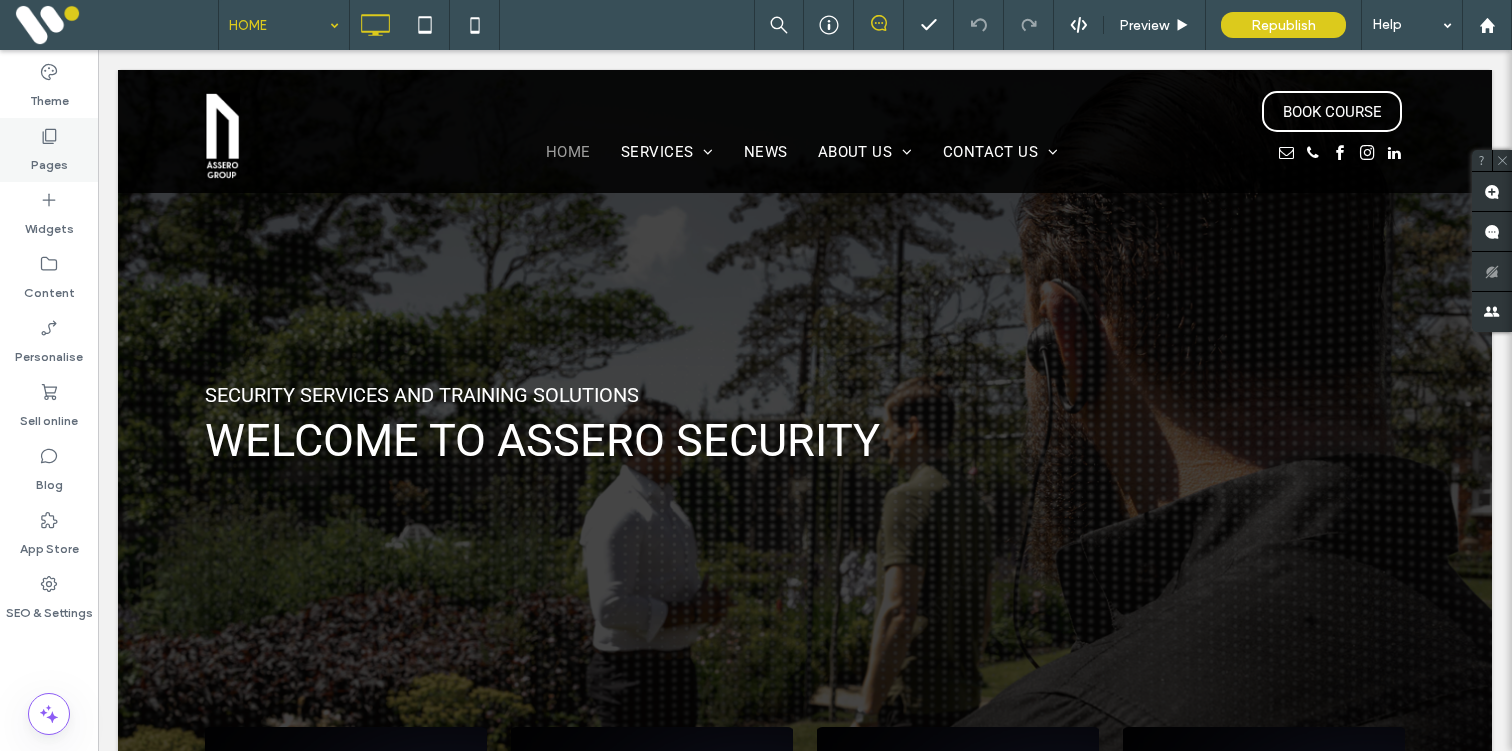 click on "Pages" at bounding box center [49, 160] 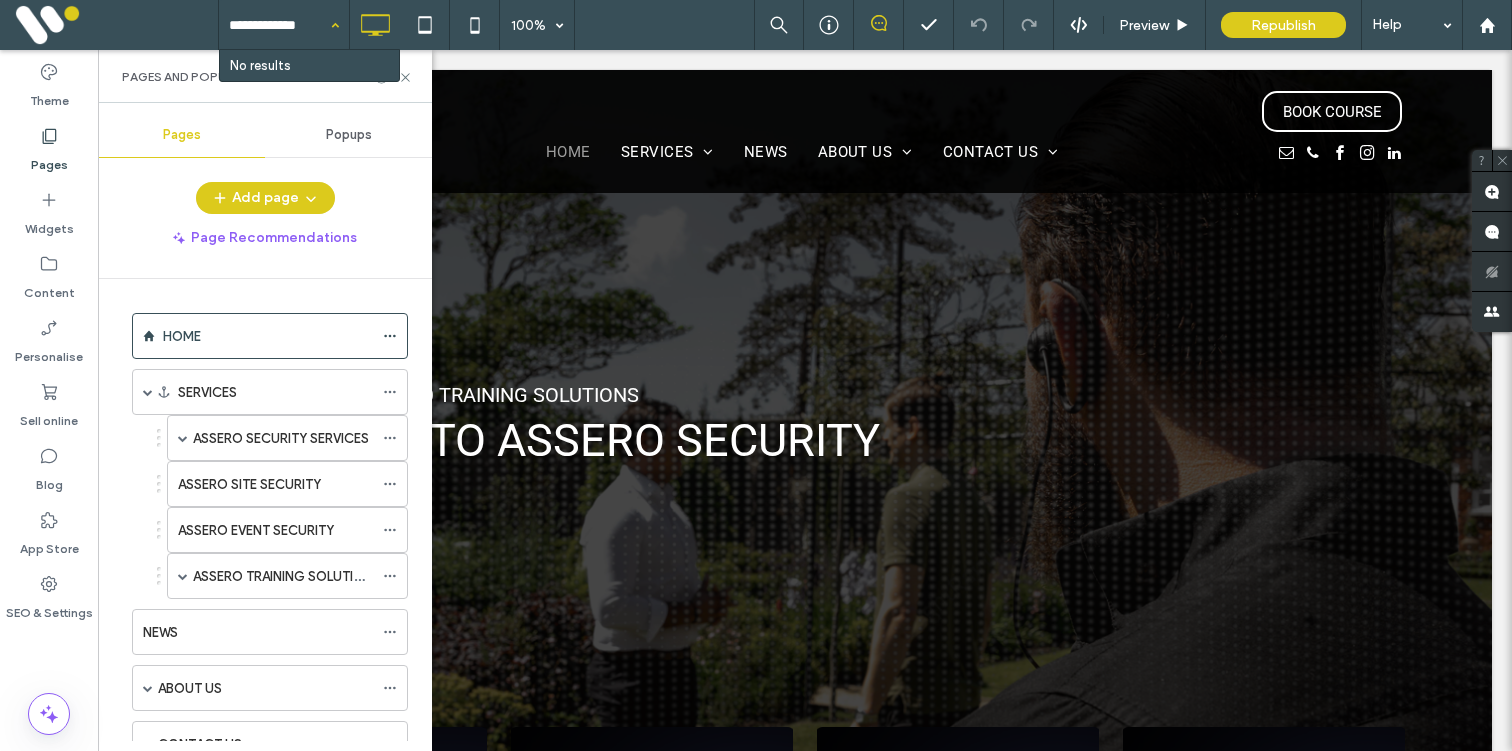 type on "**********" 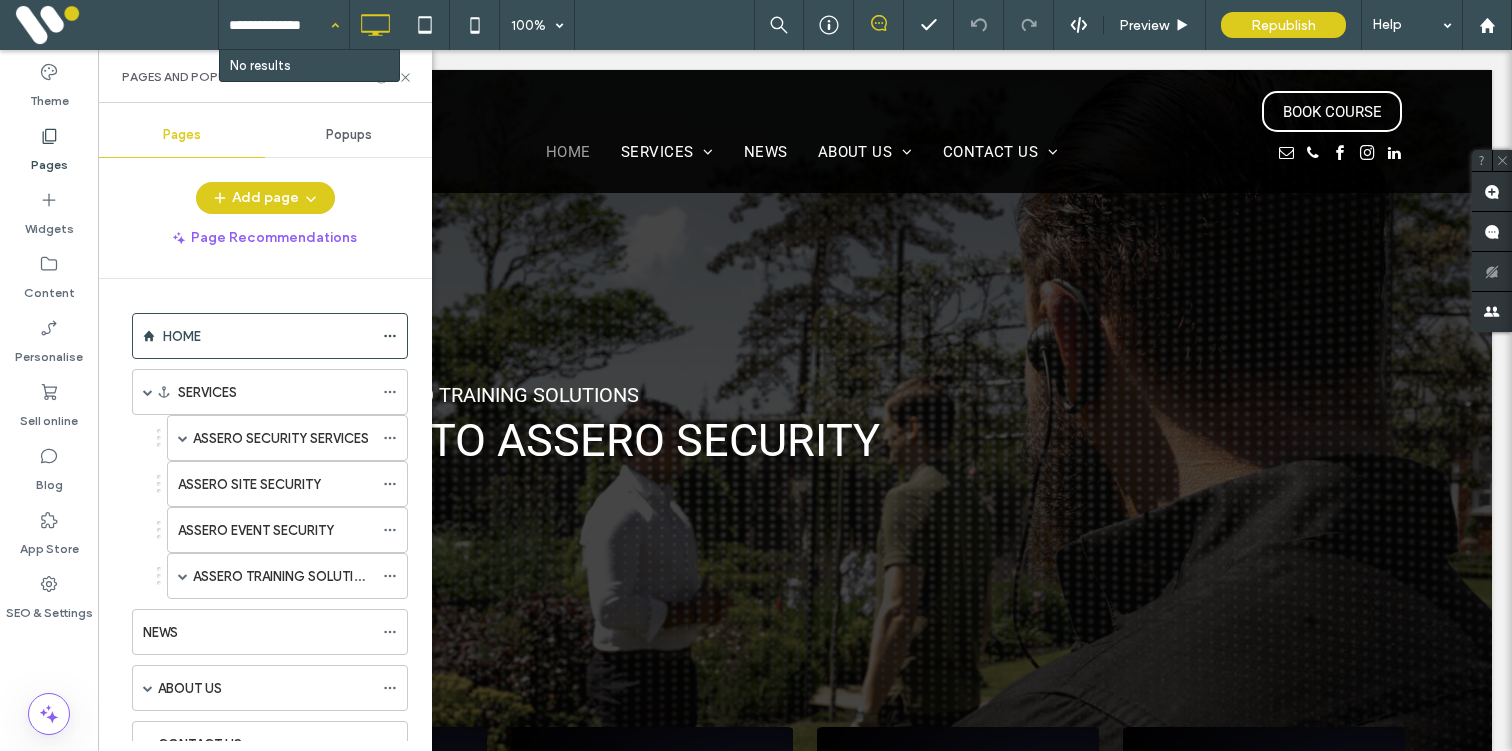 type 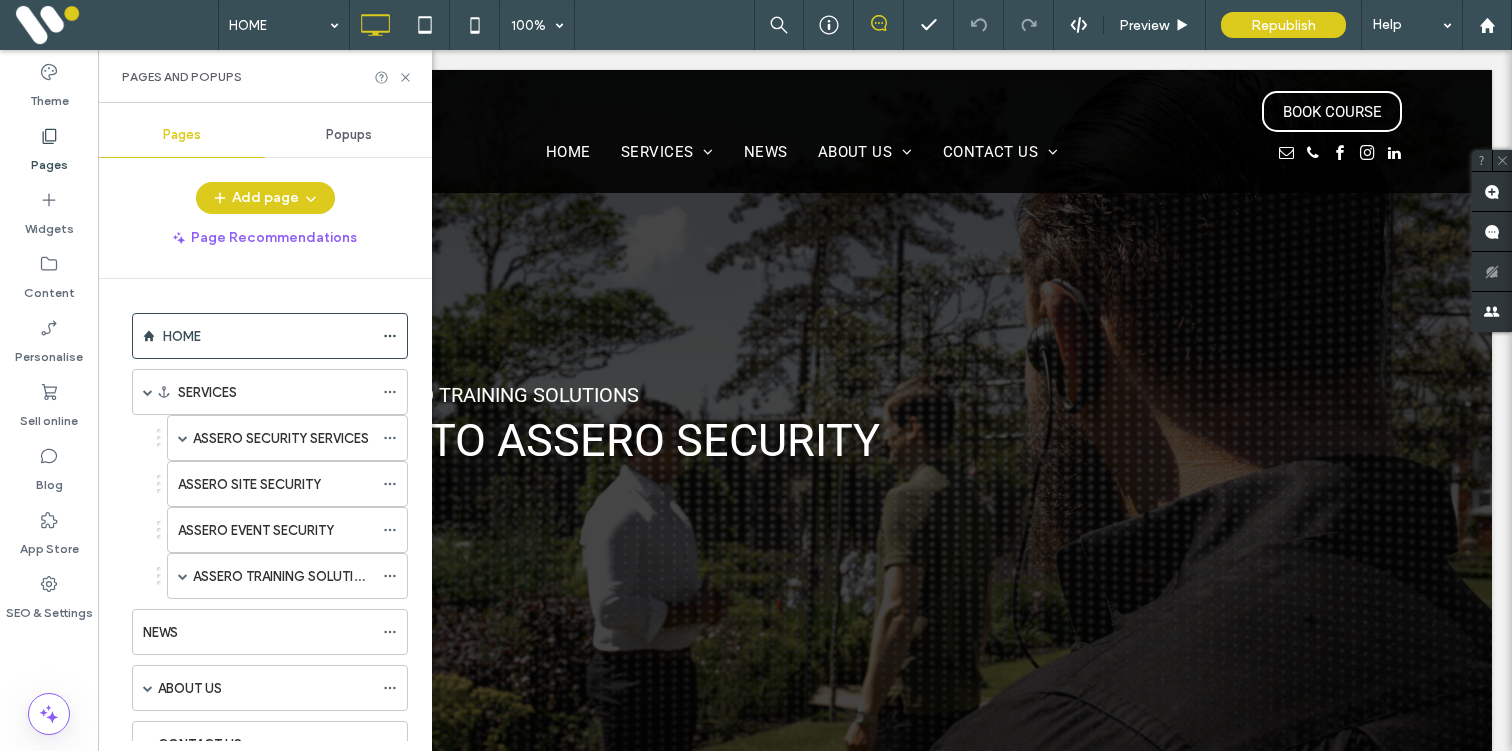 scroll, scrollTop: 0, scrollLeft: 0, axis: both 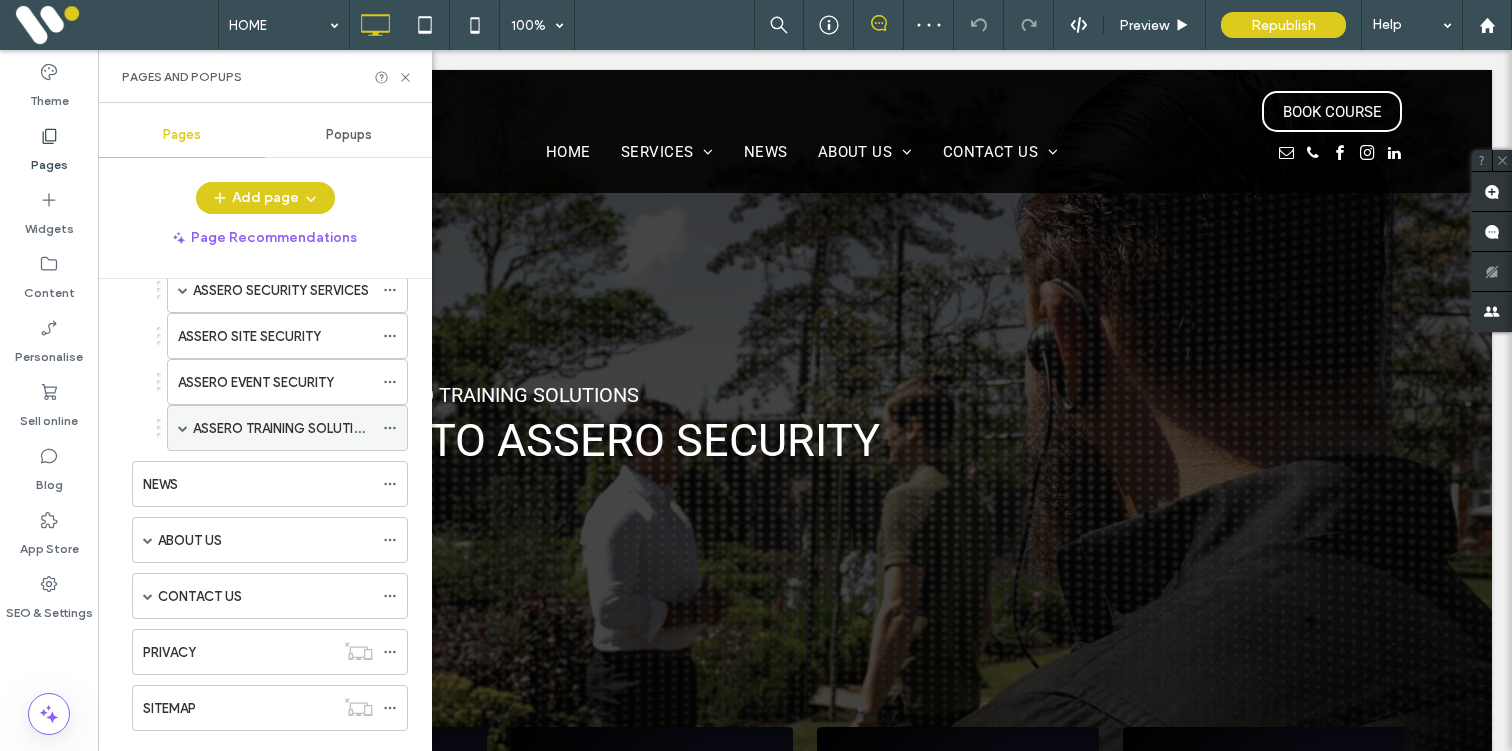 click at bounding box center (183, 428) 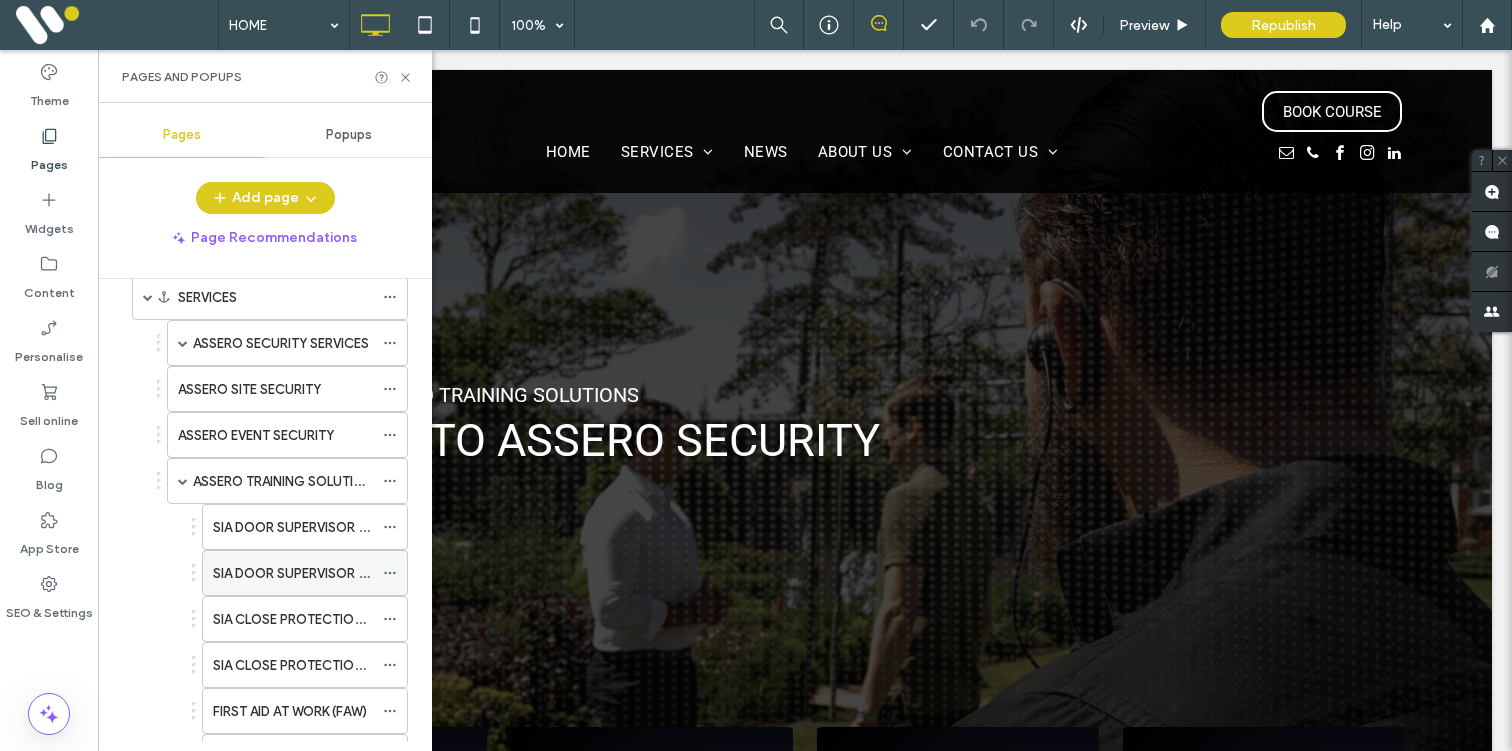 scroll, scrollTop: 91, scrollLeft: 0, axis: vertical 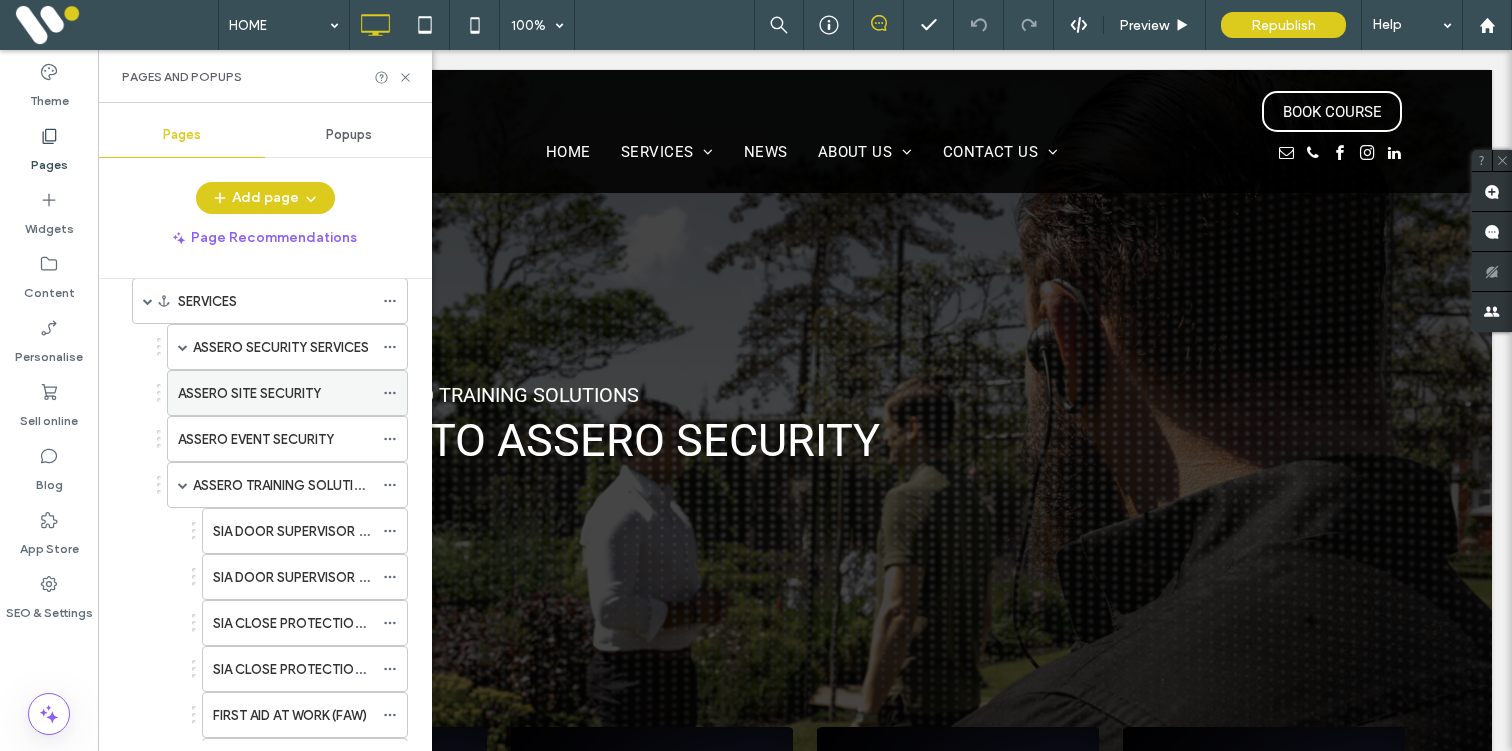 click on "ASSERO SITE SECURITY" at bounding box center [275, 393] 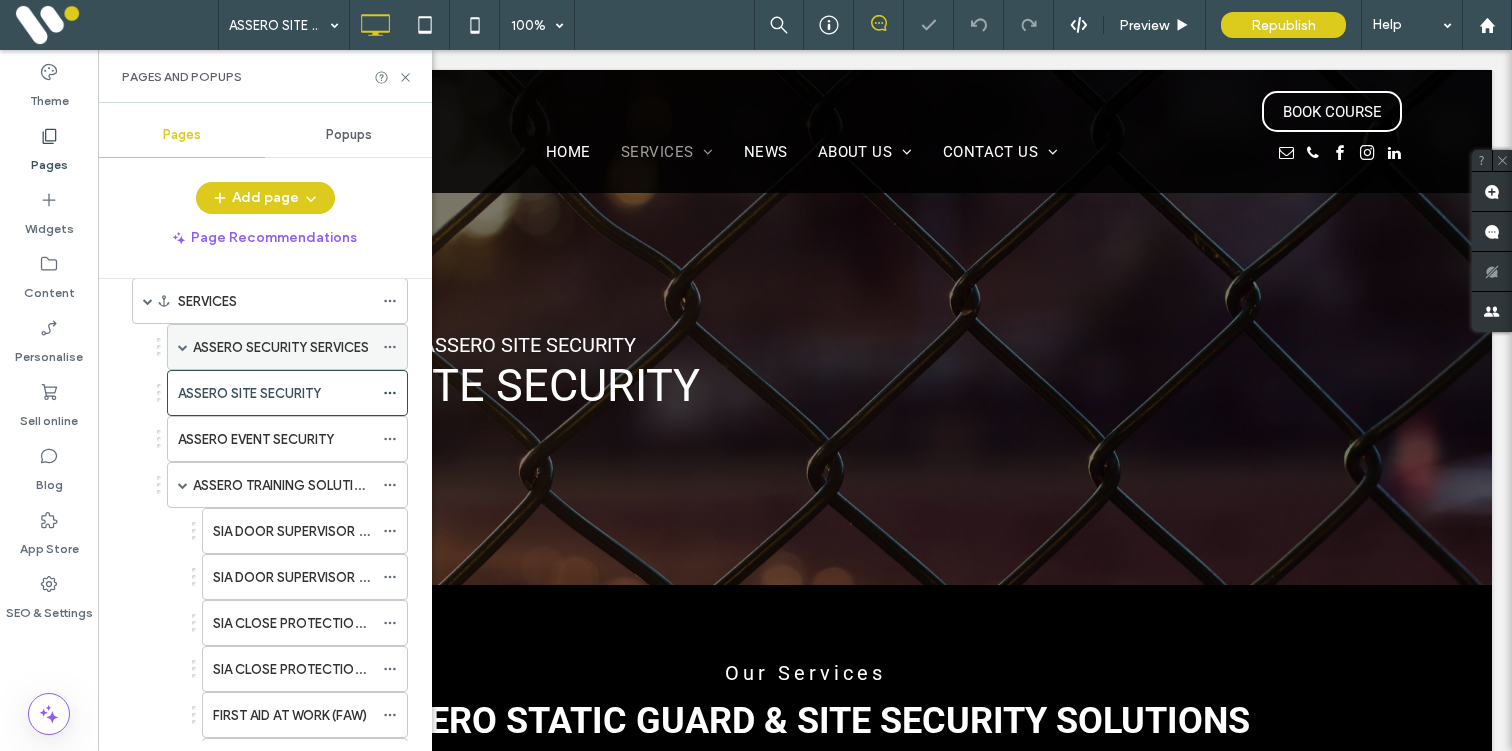 scroll, scrollTop: 0, scrollLeft: 0, axis: both 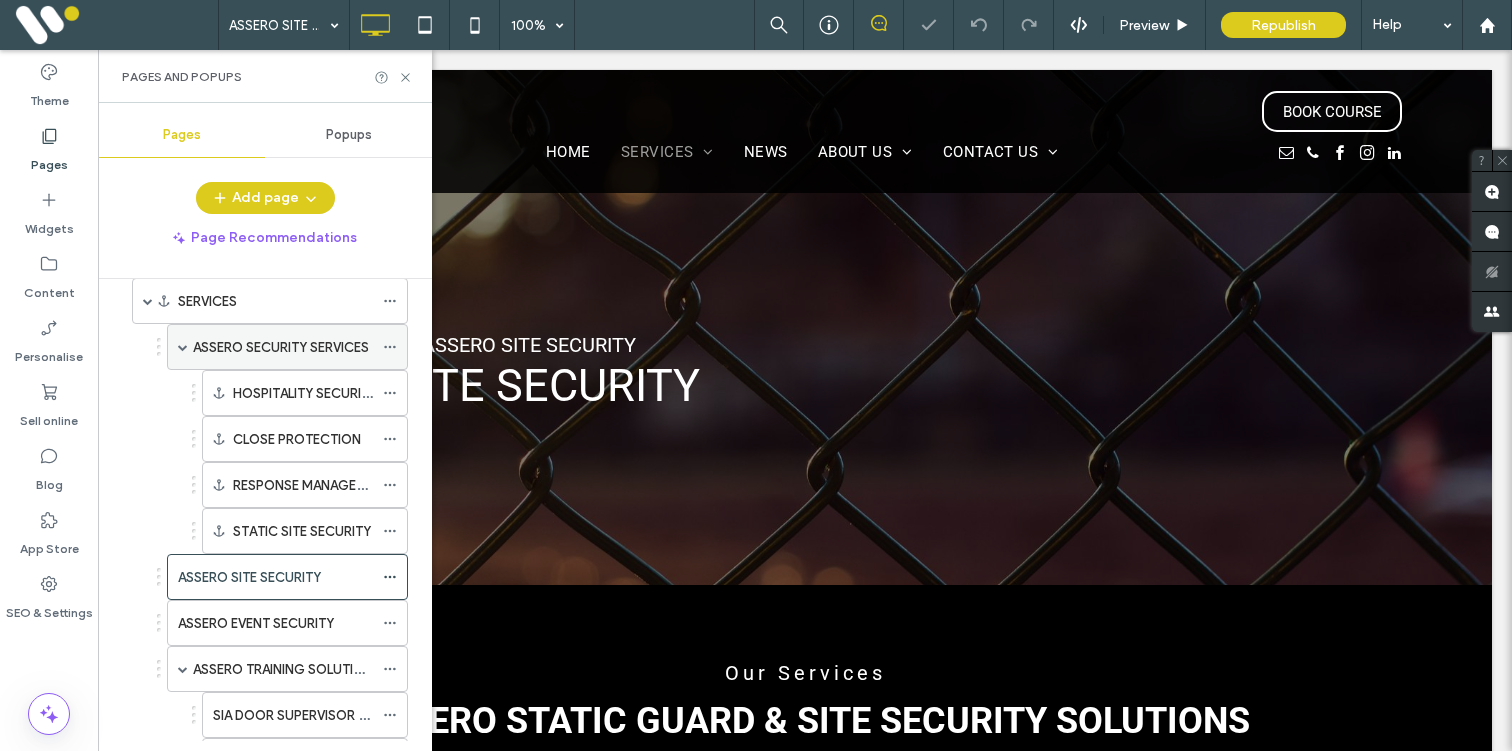 click at bounding box center [183, 347] 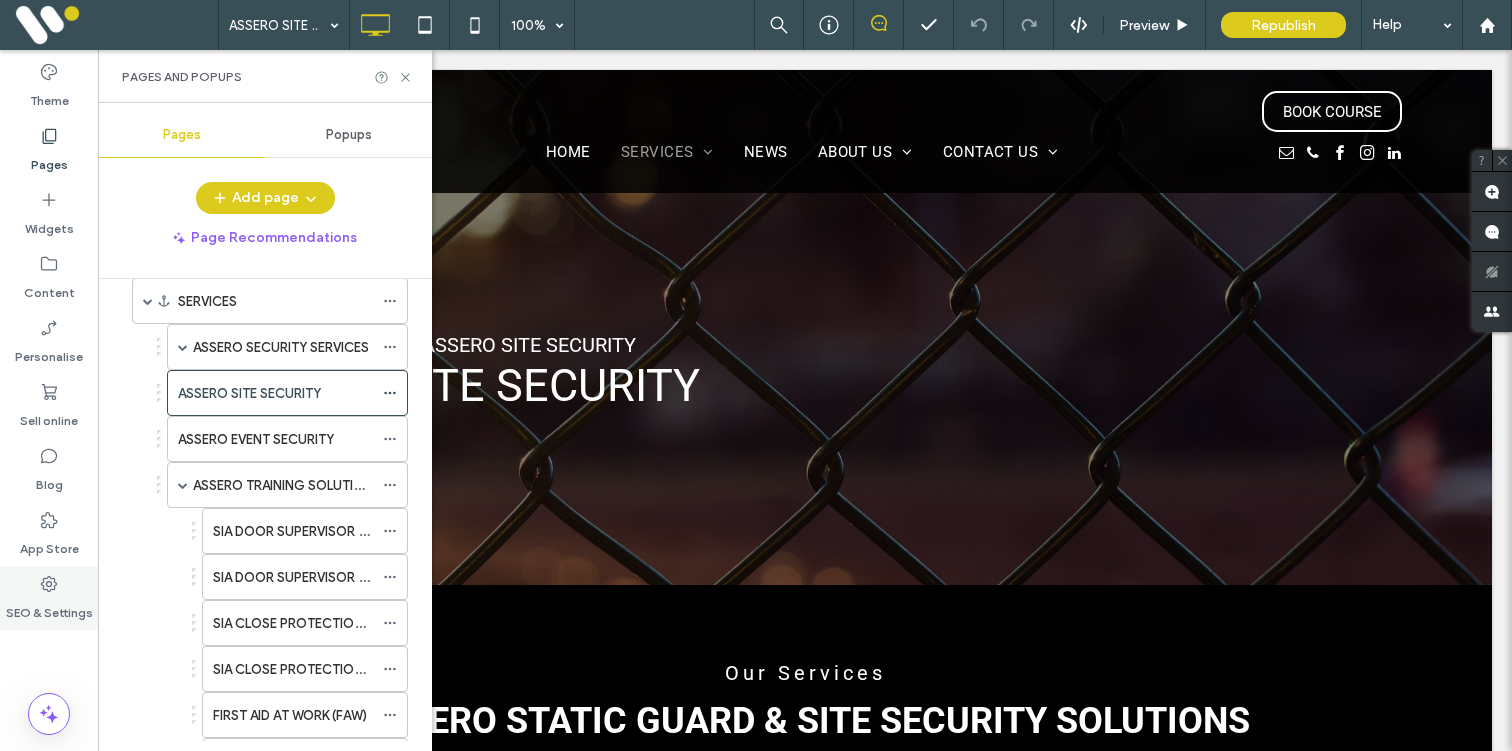click 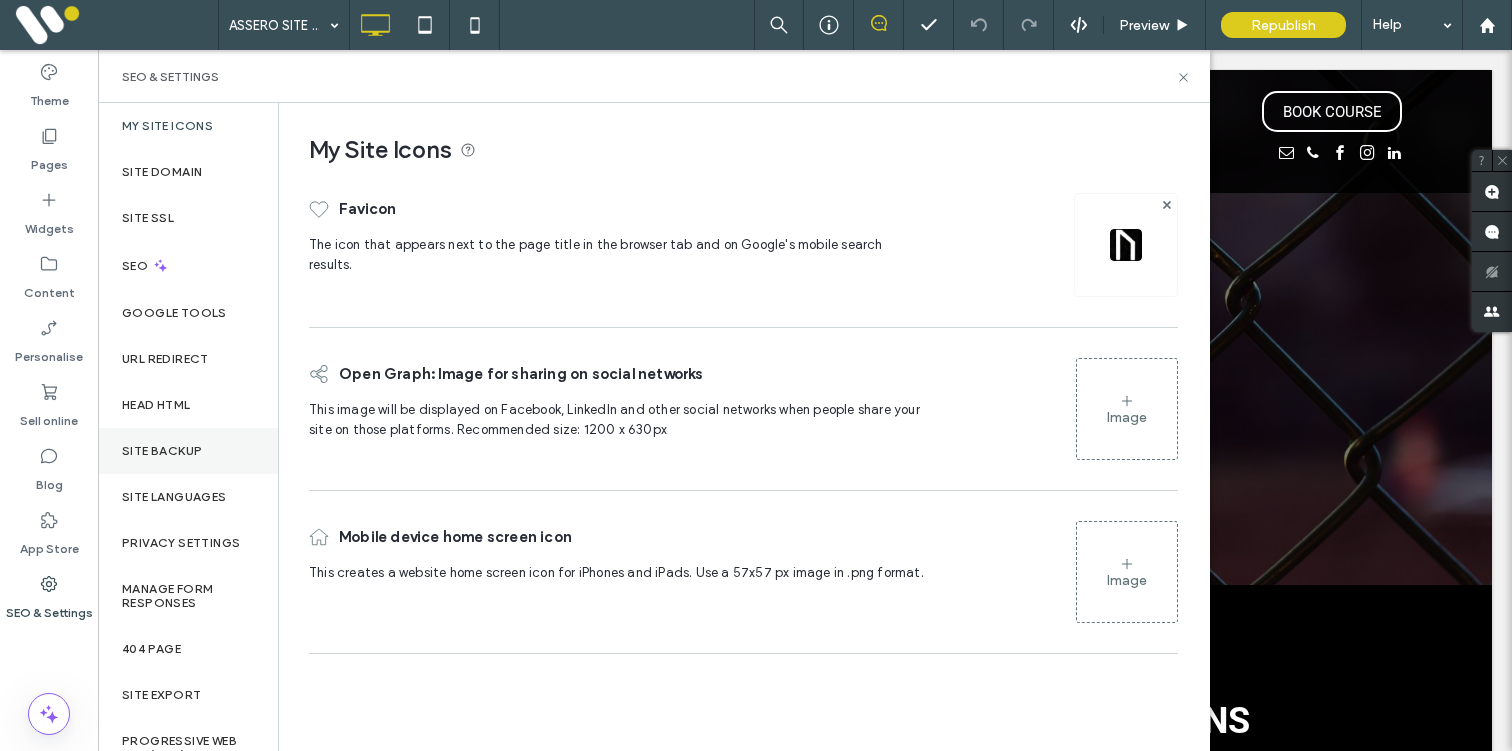 click on "Site backup" at bounding box center [162, 451] 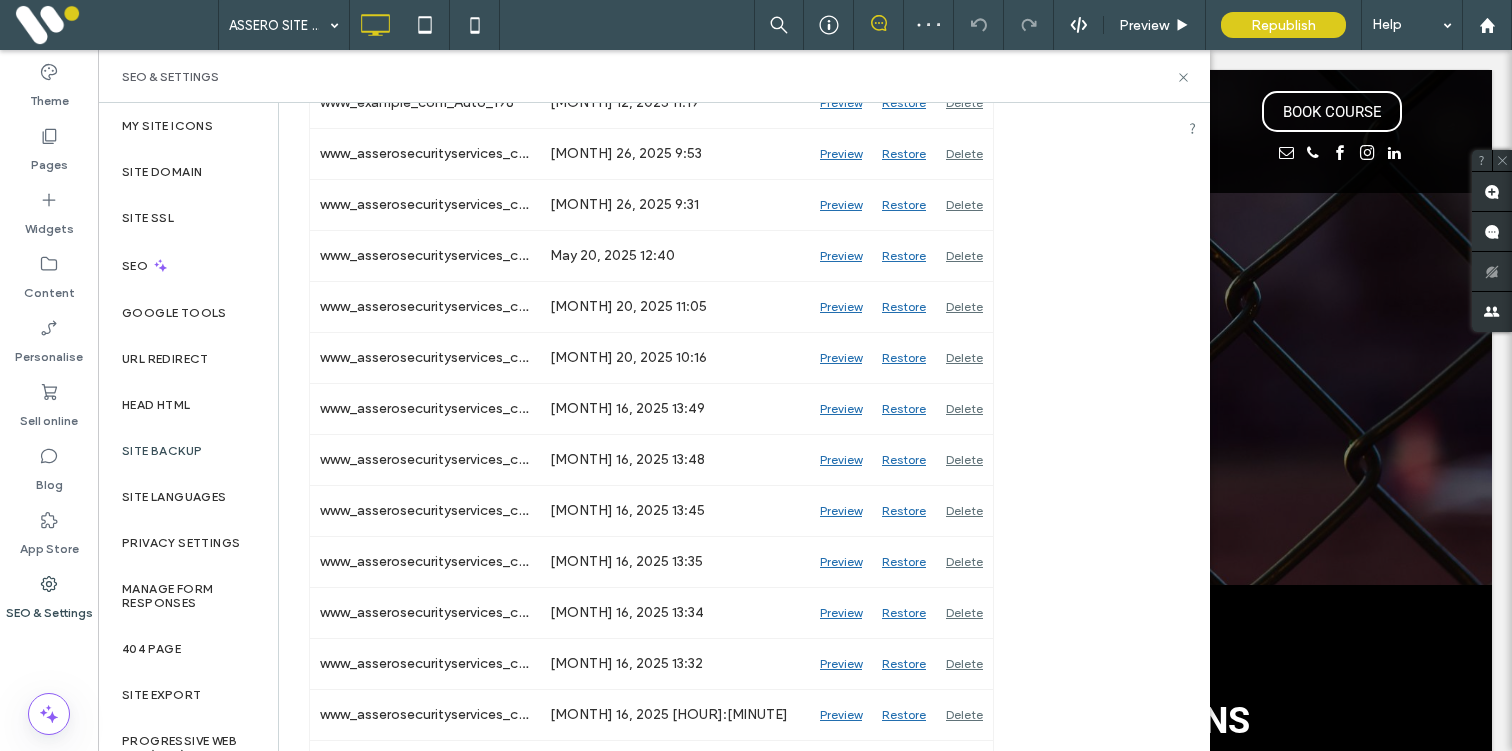 scroll, scrollTop: 2598, scrollLeft: 0, axis: vertical 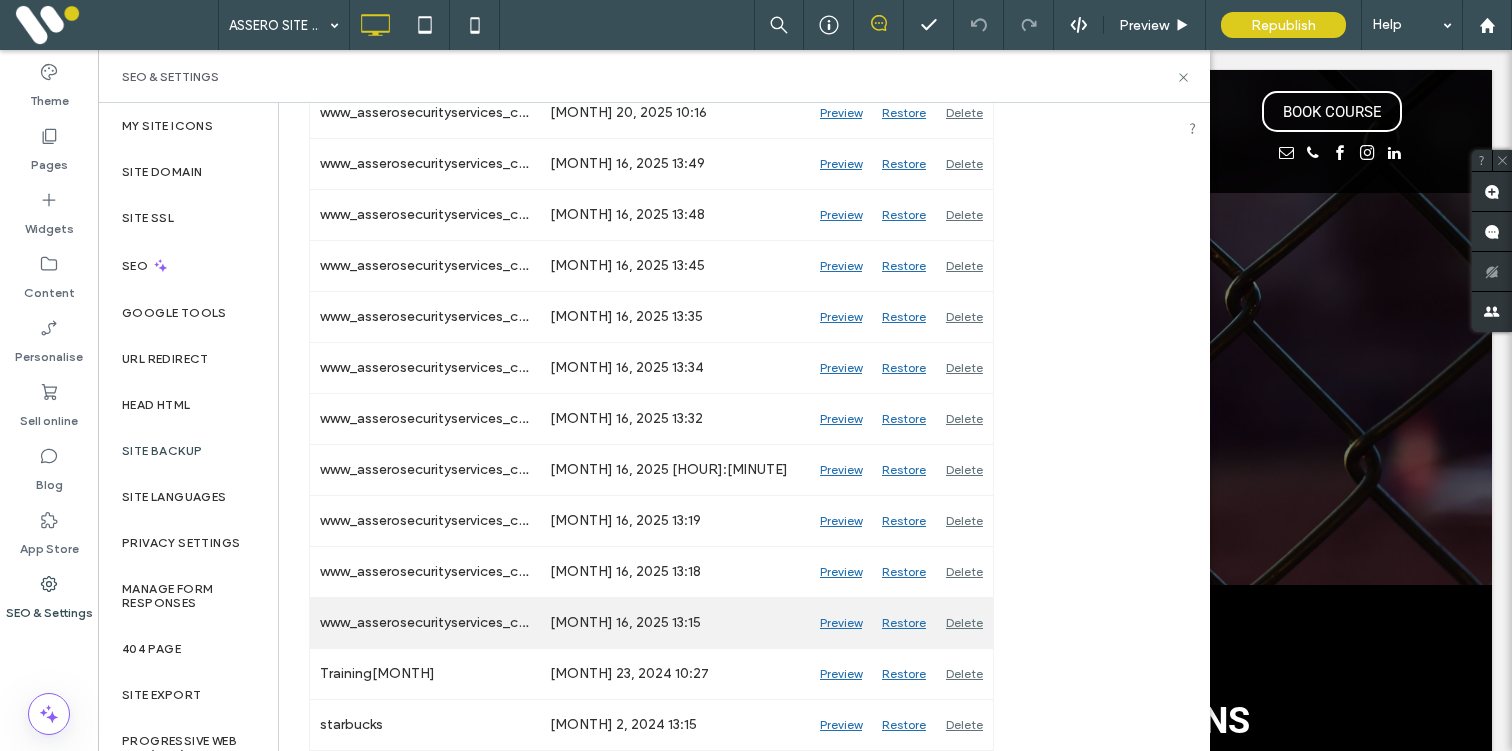click on "Preview" at bounding box center (841, 623) 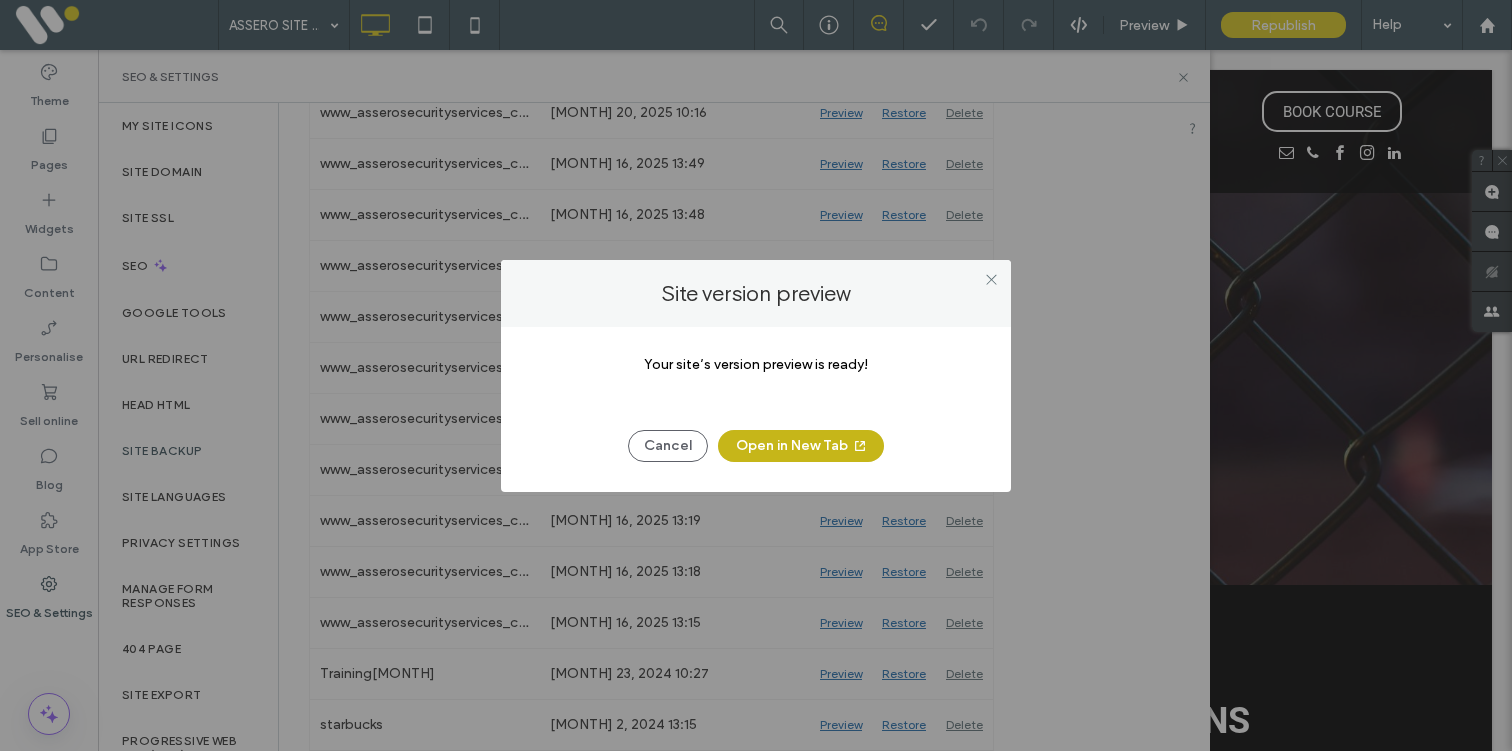 click on "Open in New Tab" at bounding box center [801, 446] 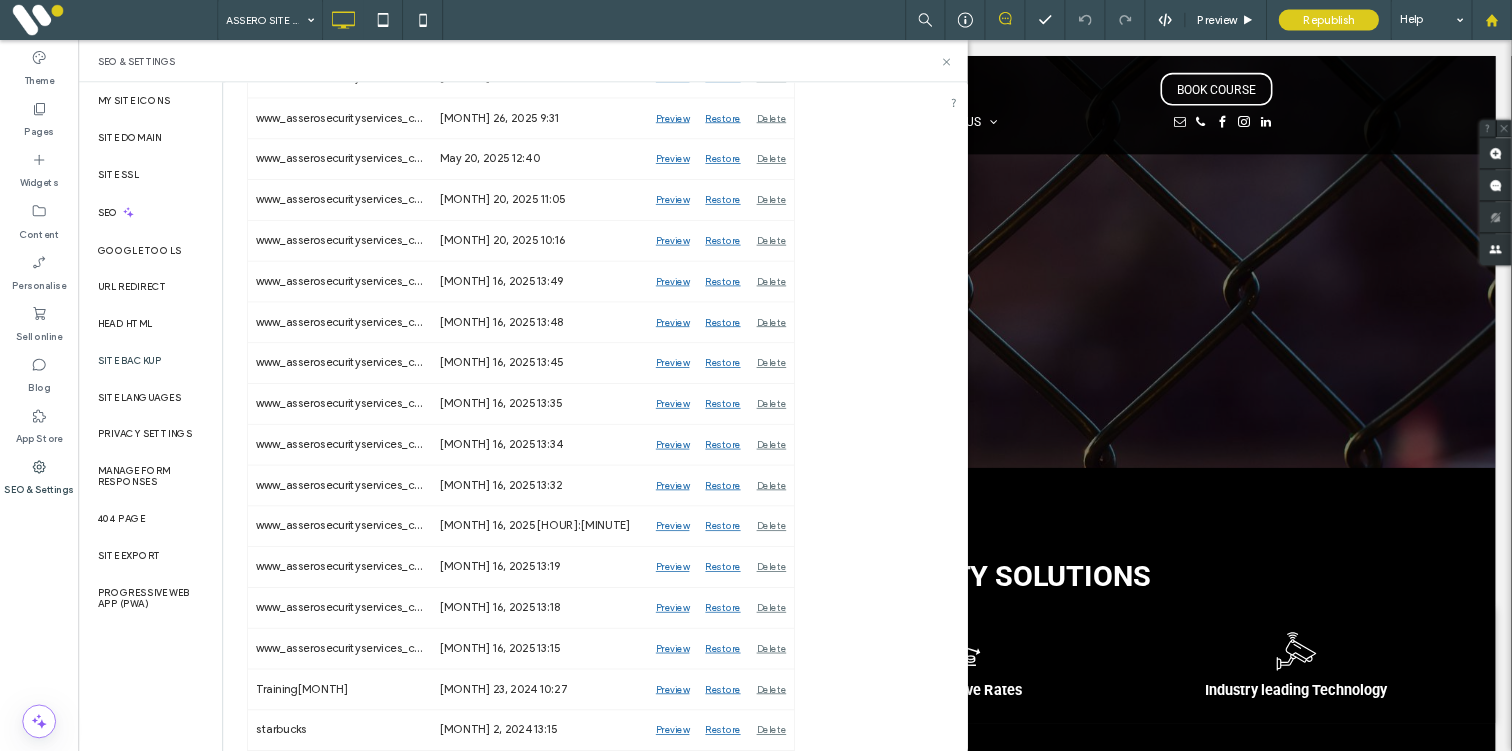 scroll, scrollTop: 2391, scrollLeft: 0, axis: vertical 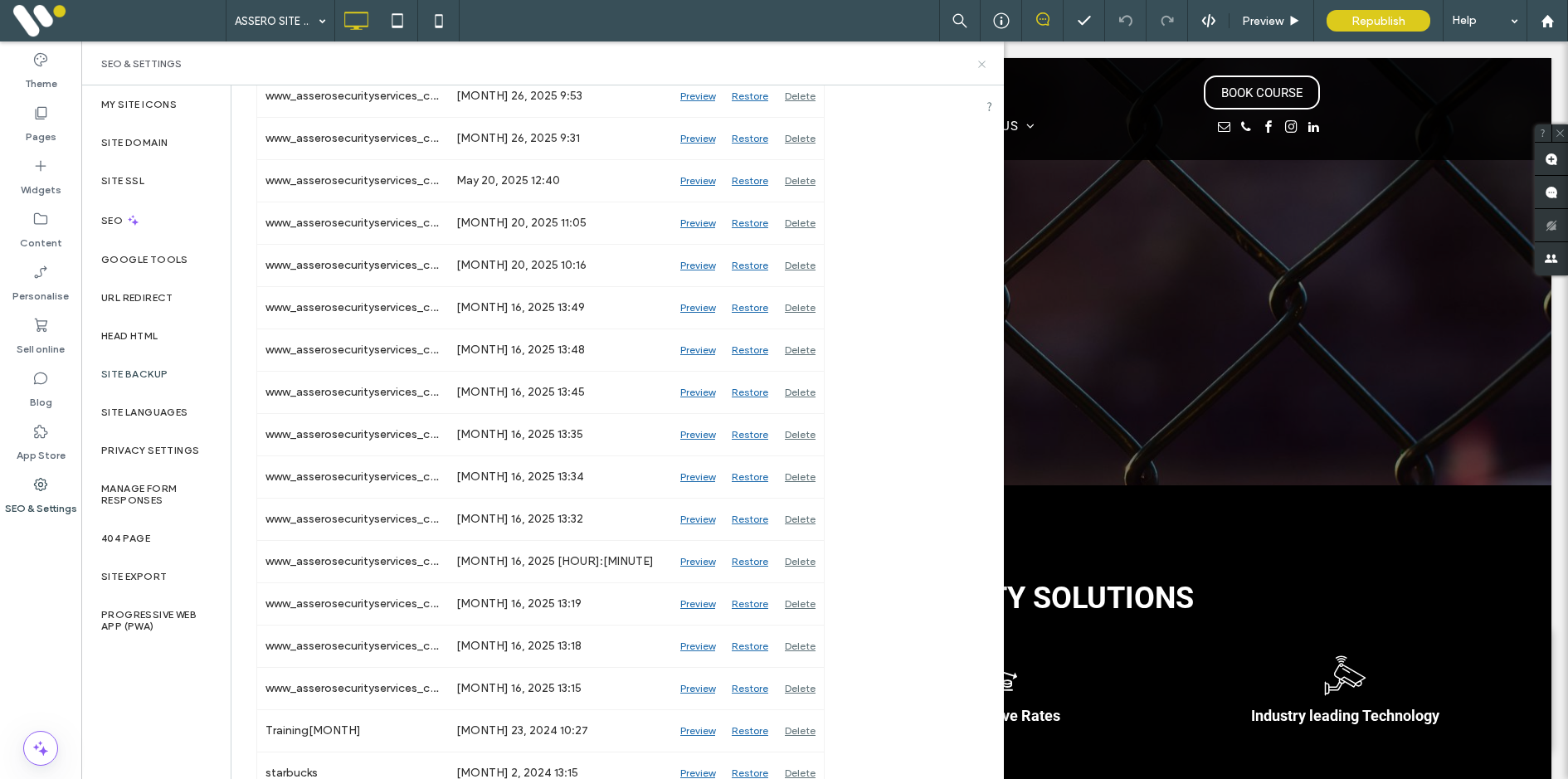 click 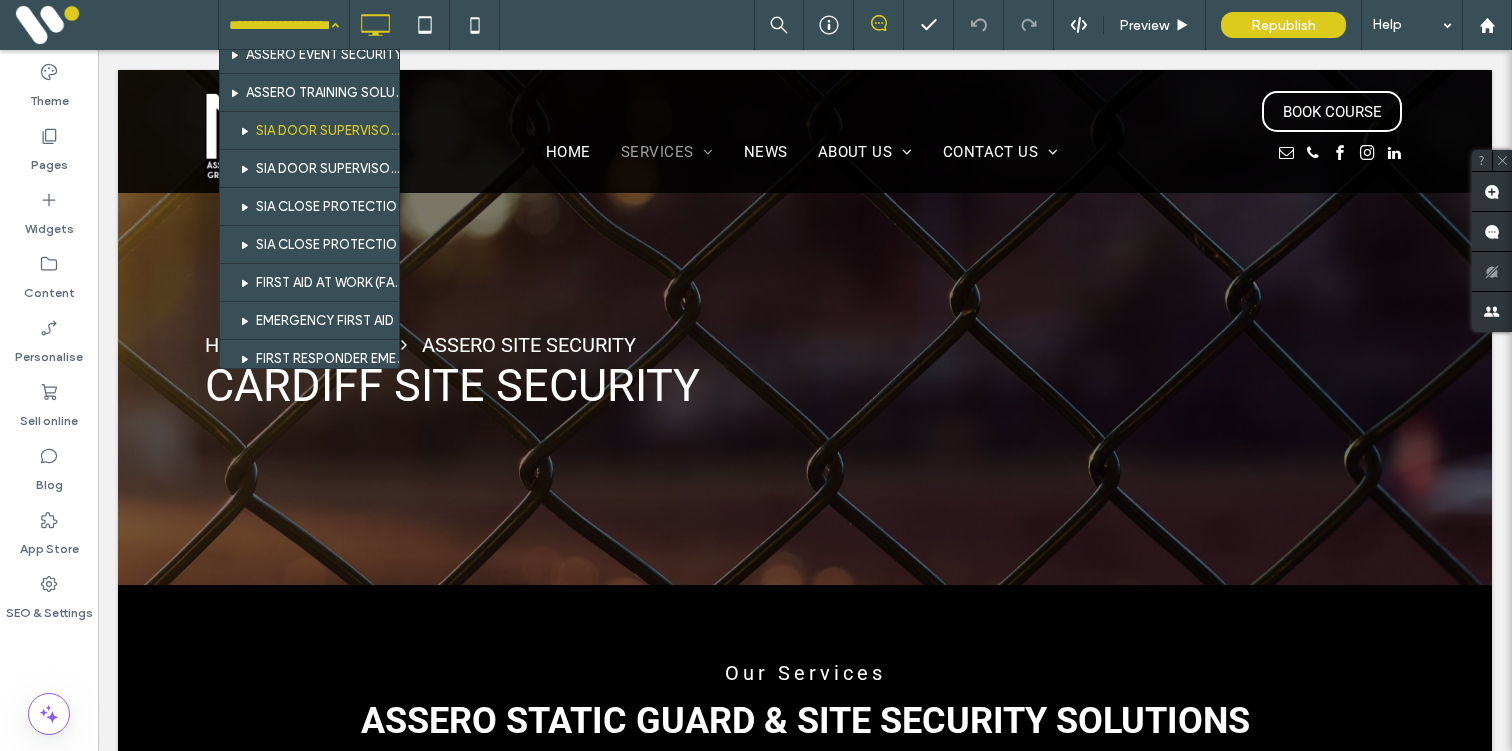 scroll, scrollTop: 126, scrollLeft: 0, axis: vertical 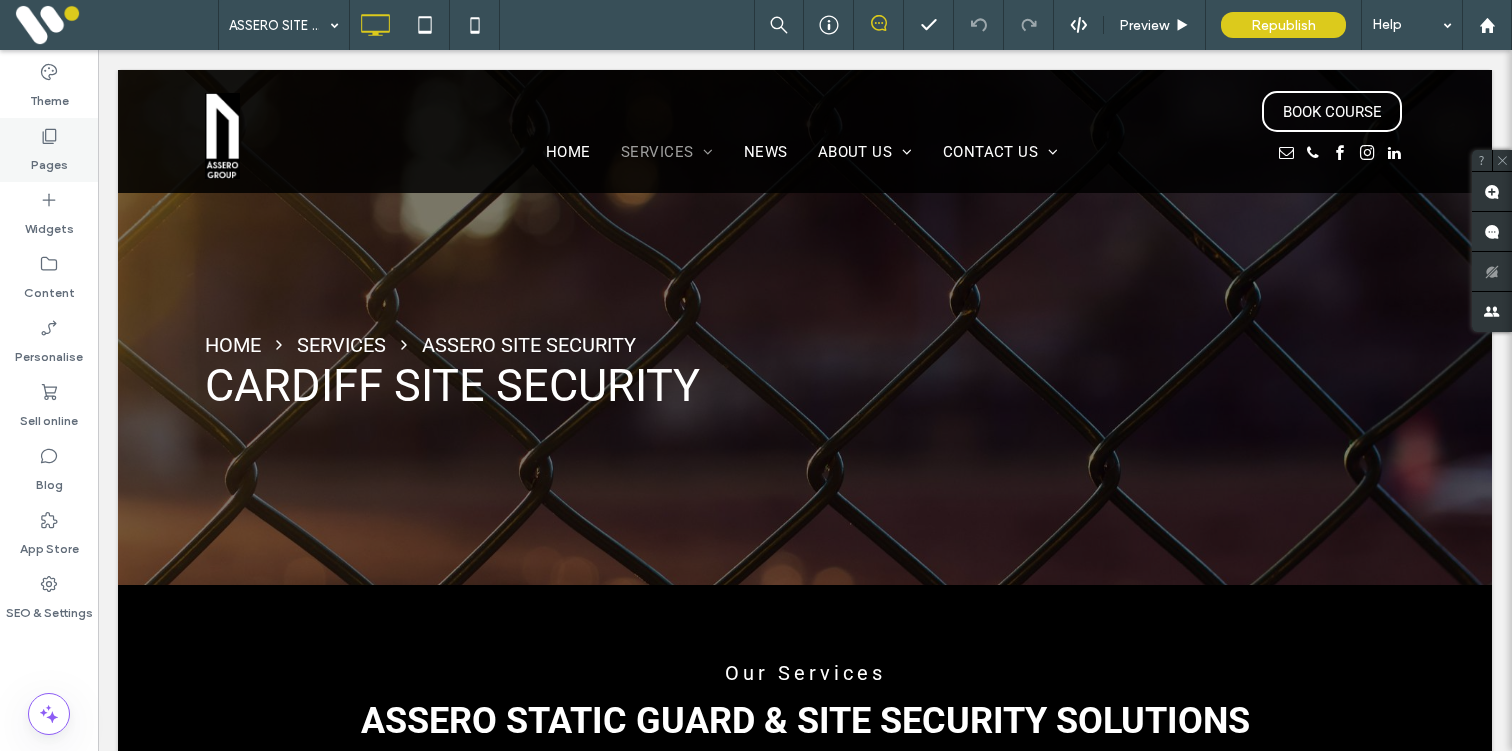 click on "Pages" at bounding box center [49, 150] 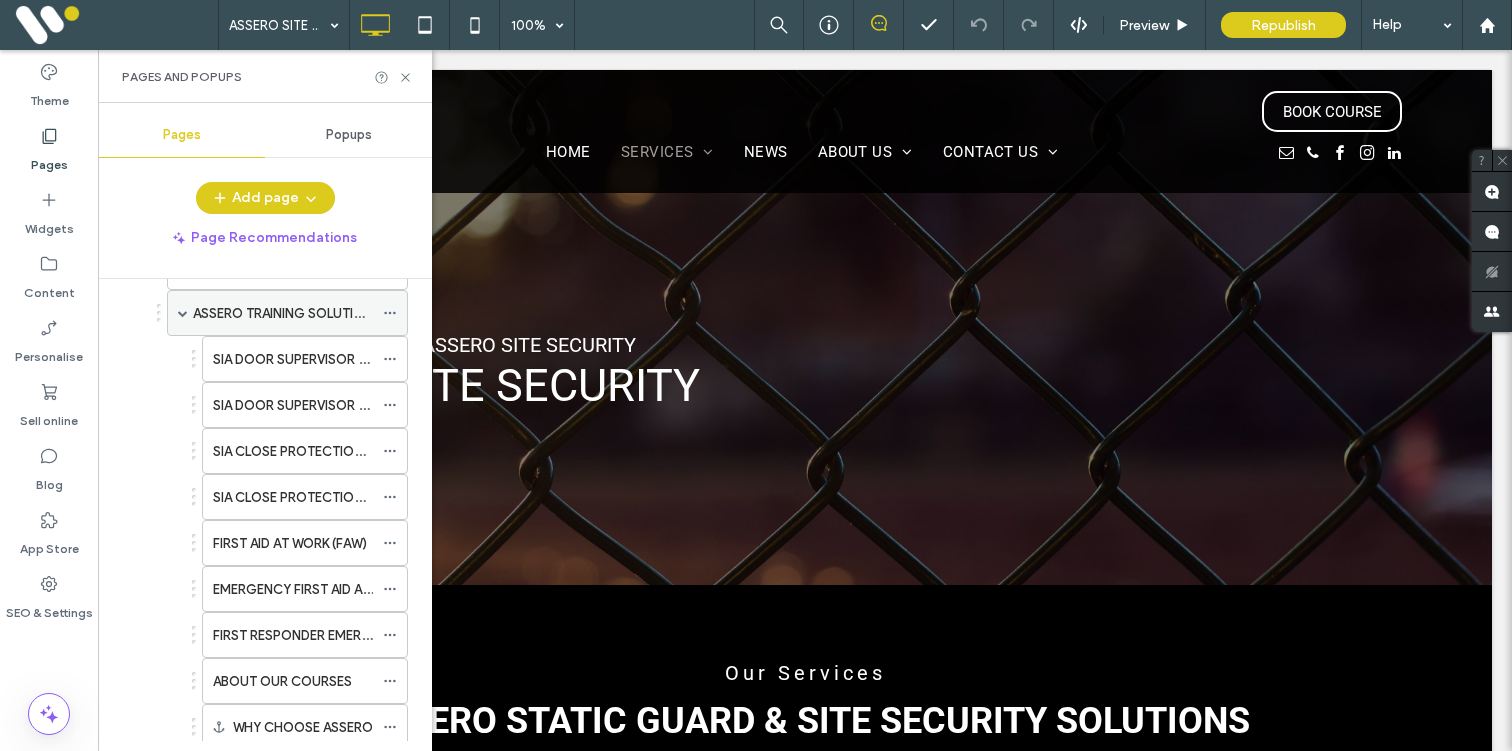 scroll, scrollTop: 278, scrollLeft: 0, axis: vertical 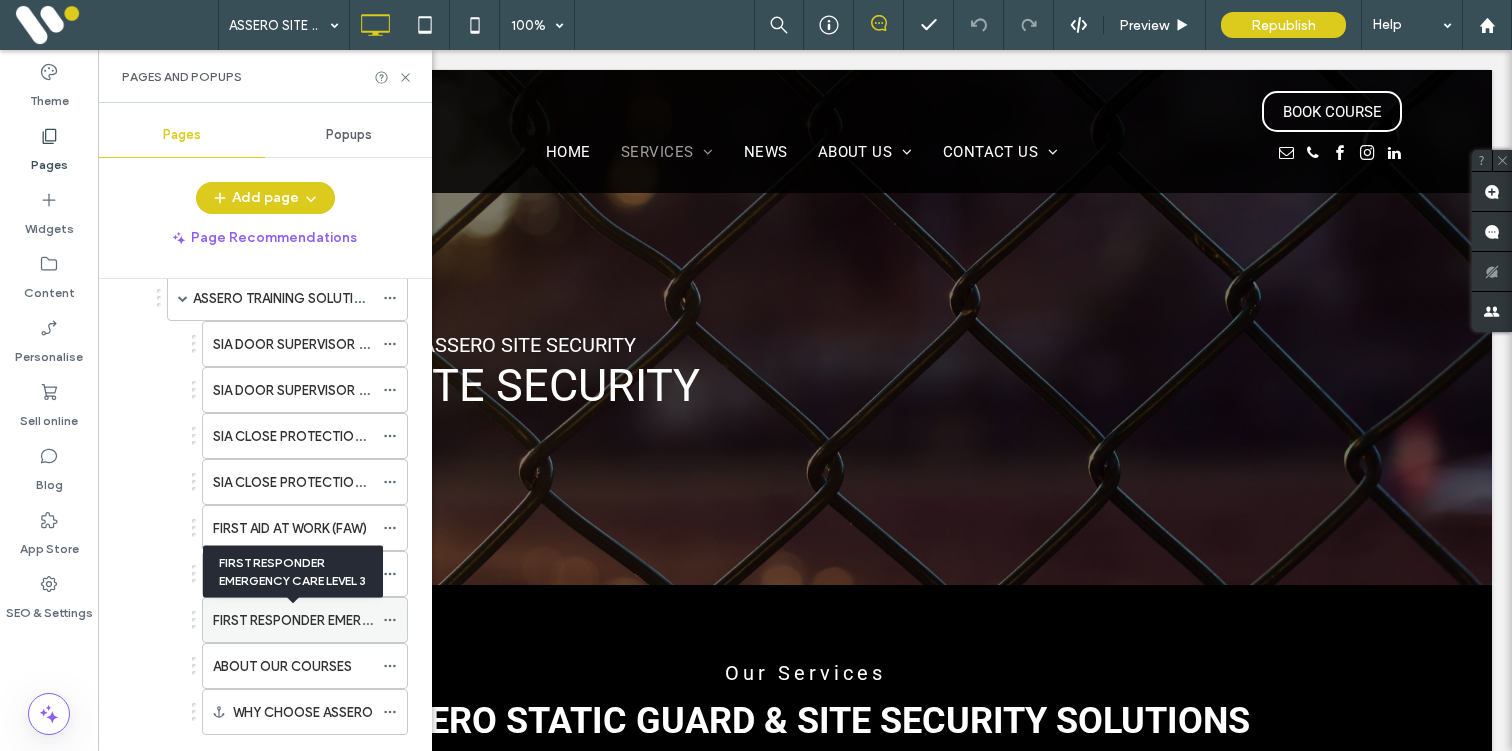 click on "FIRST RESPONDER EMERGENCY CARE LEVEL 3" at bounding box center (351, 620) 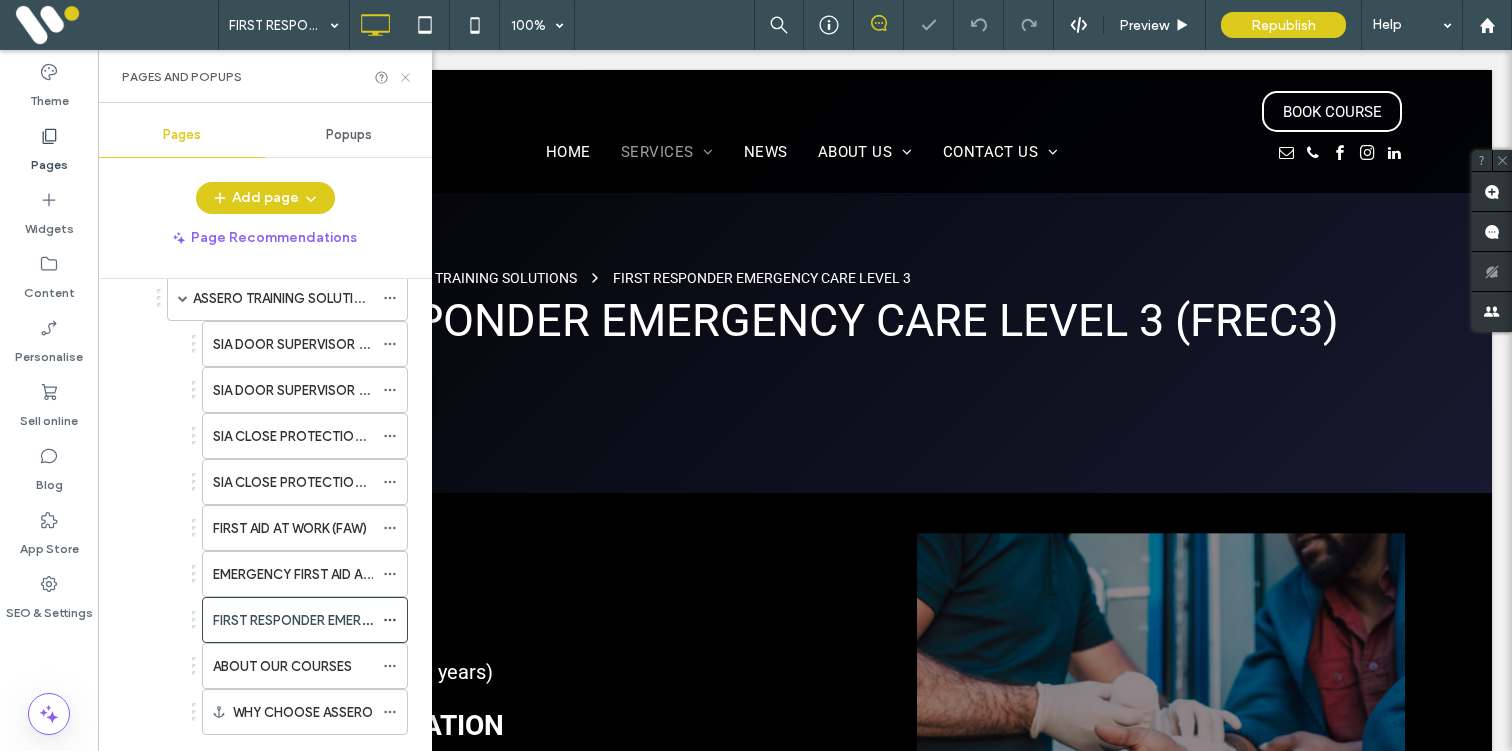 scroll, scrollTop: 0, scrollLeft: 0, axis: both 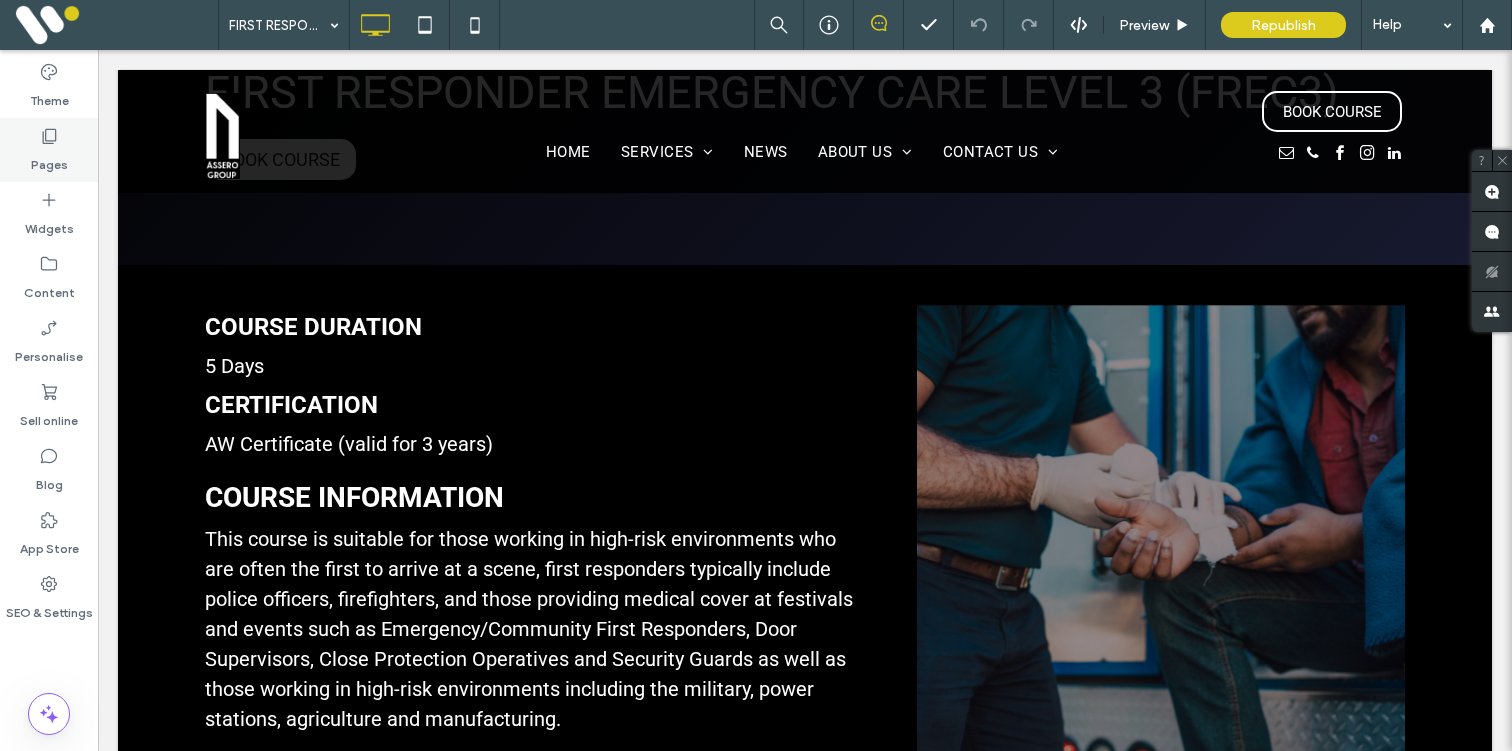 click on "Pages" at bounding box center (49, 160) 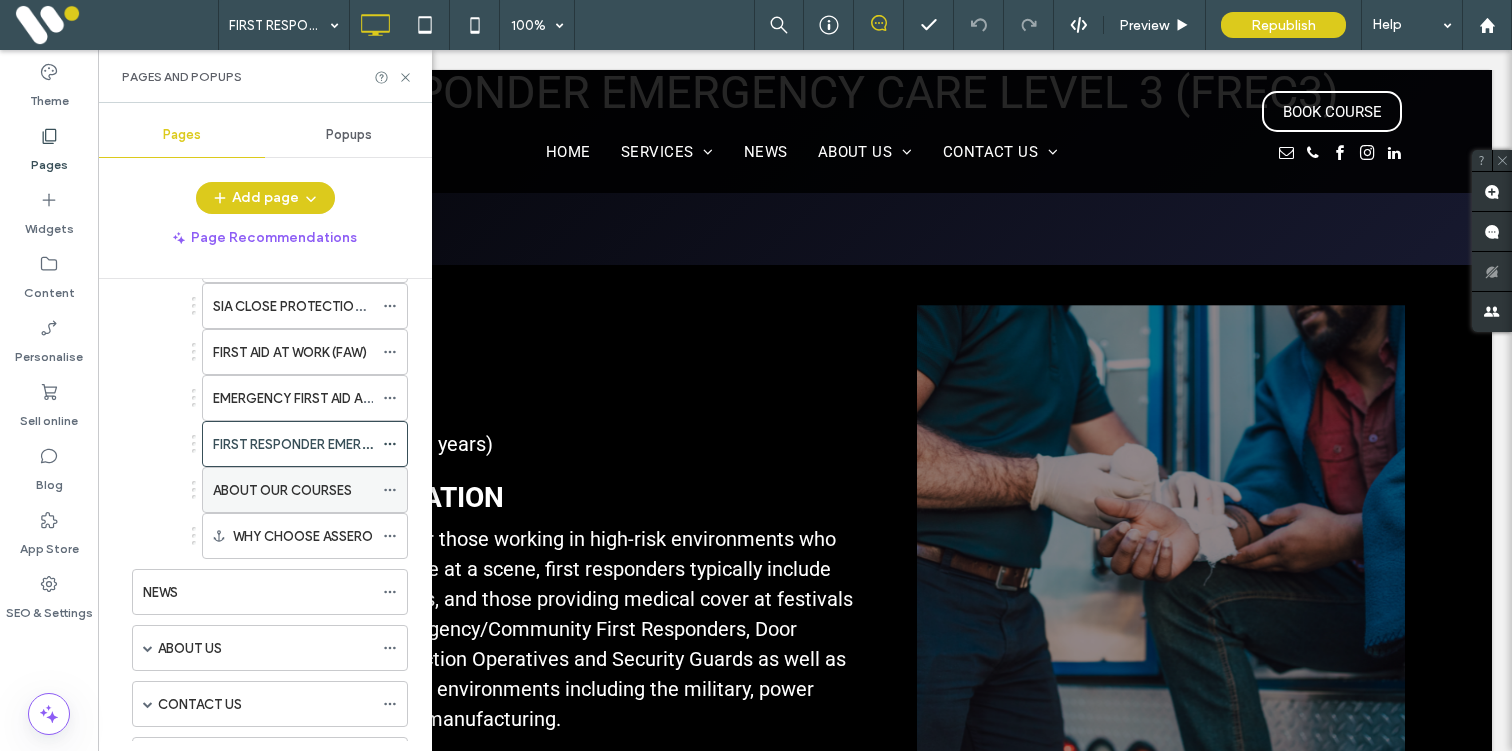 scroll, scrollTop: 427, scrollLeft: 0, axis: vertical 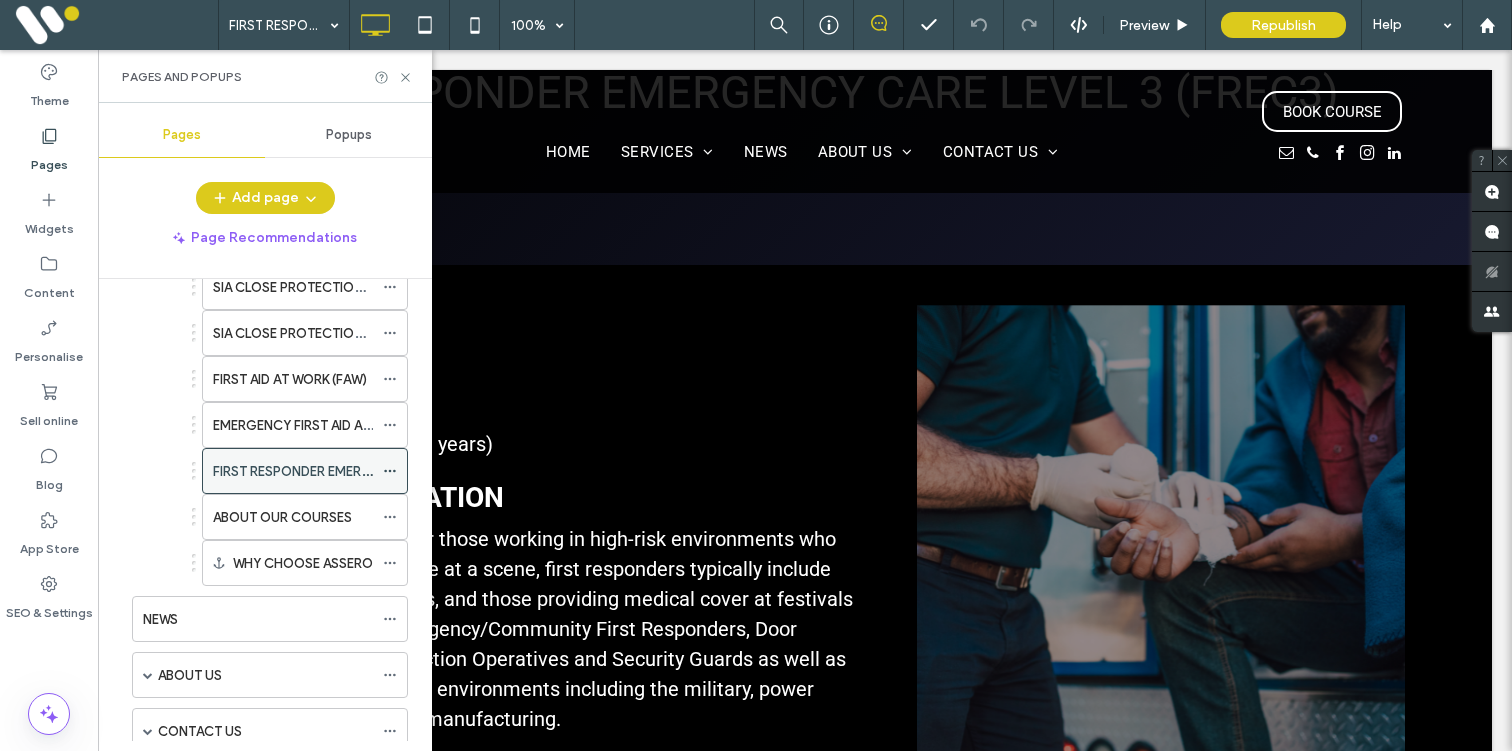click at bounding box center [390, 471] 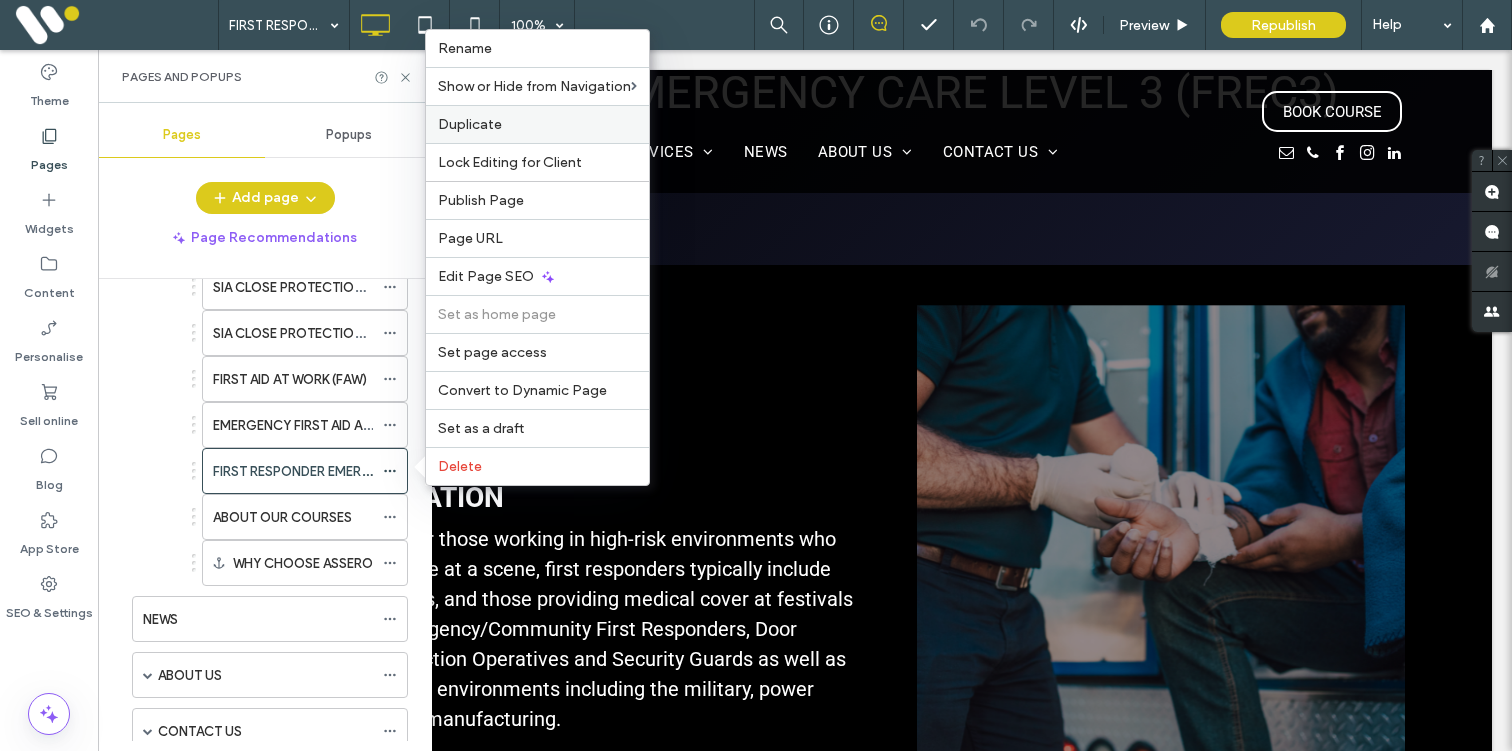 click on "Duplicate" at bounding box center [470, 124] 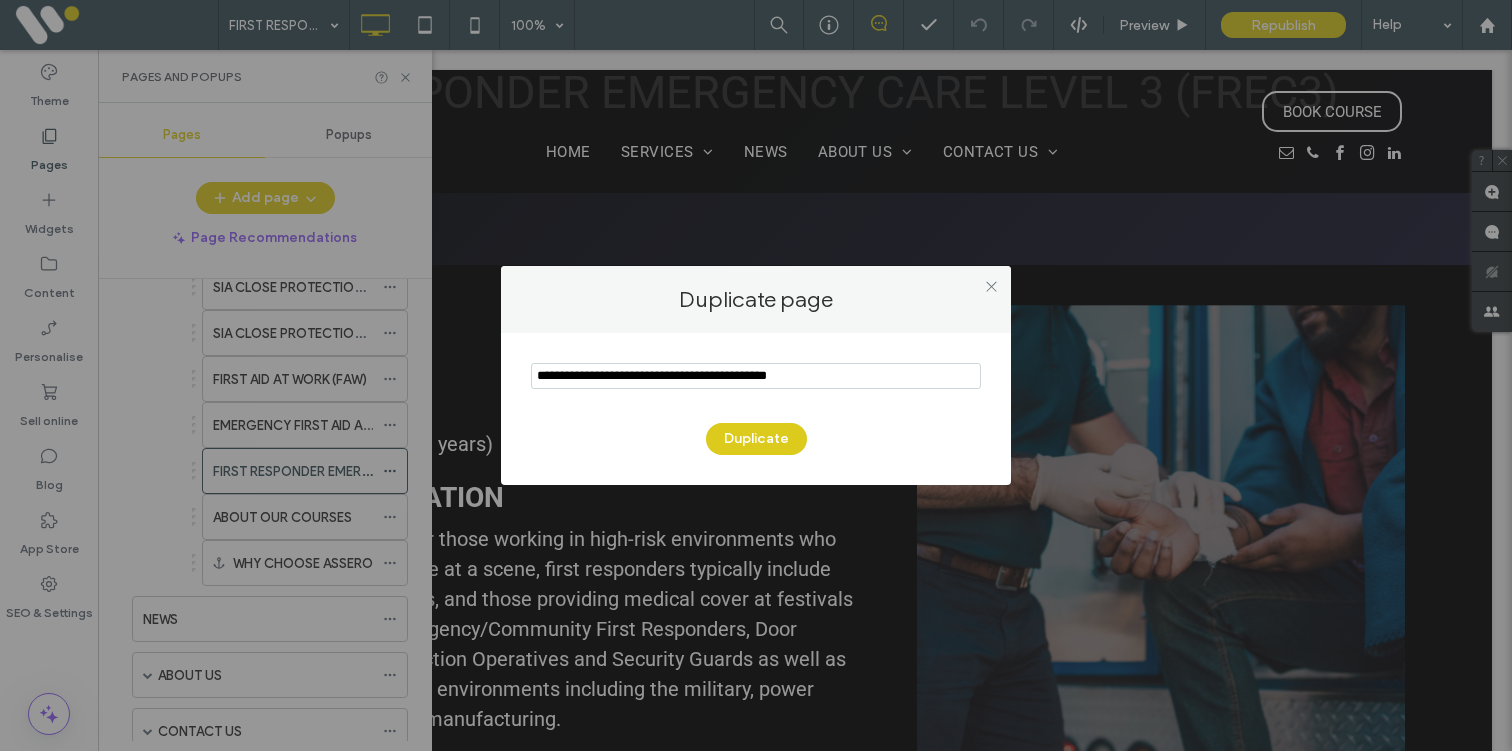 click at bounding box center (756, 376) 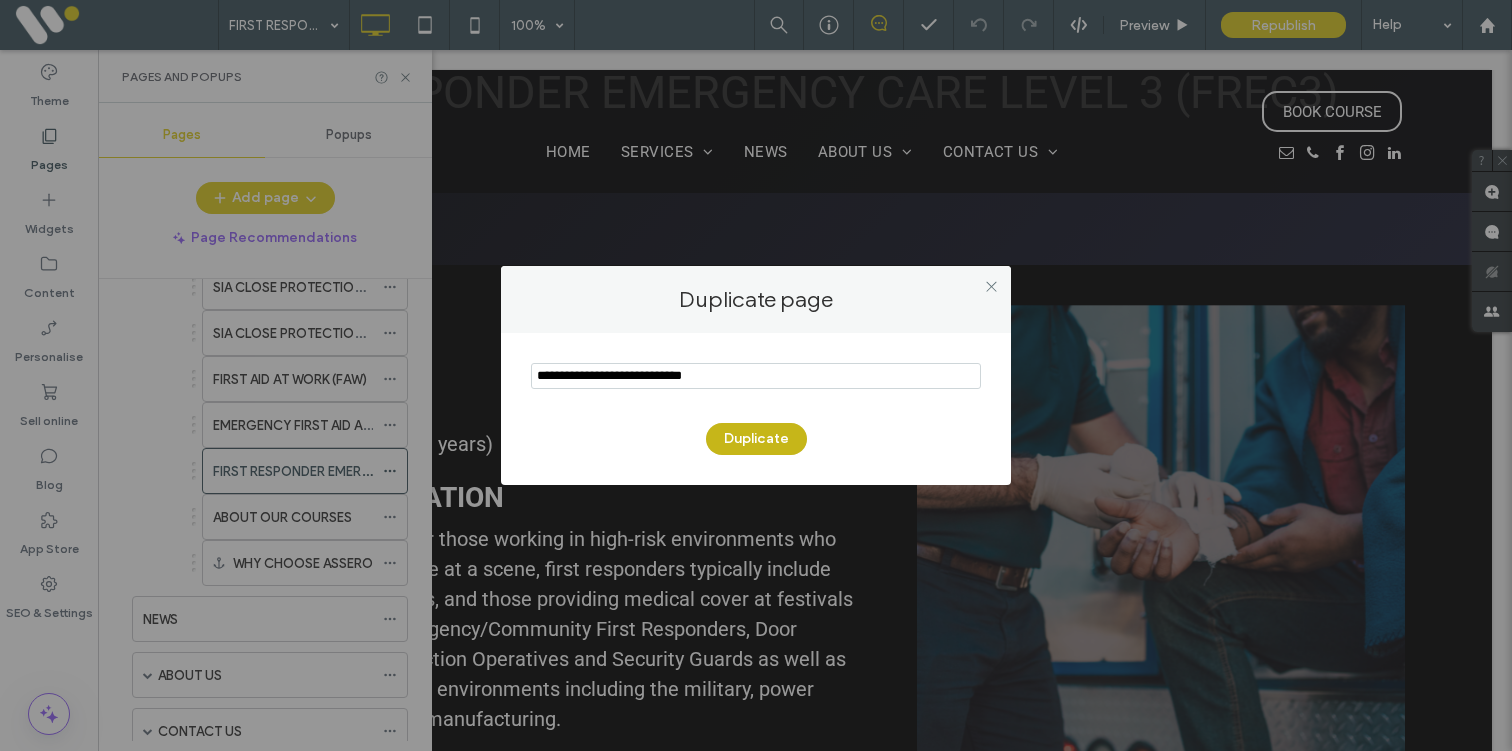 type on "**********" 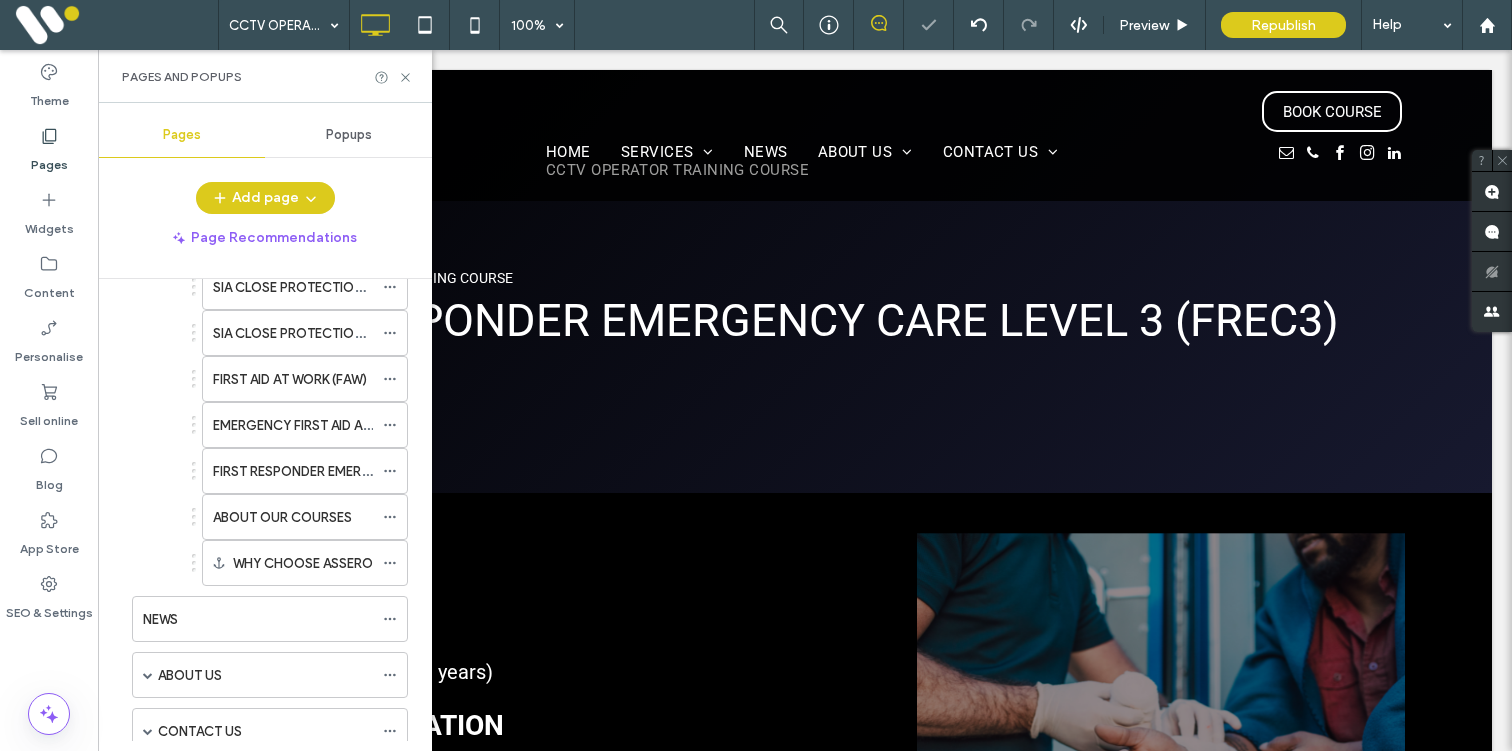 scroll, scrollTop: 0, scrollLeft: 0, axis: both 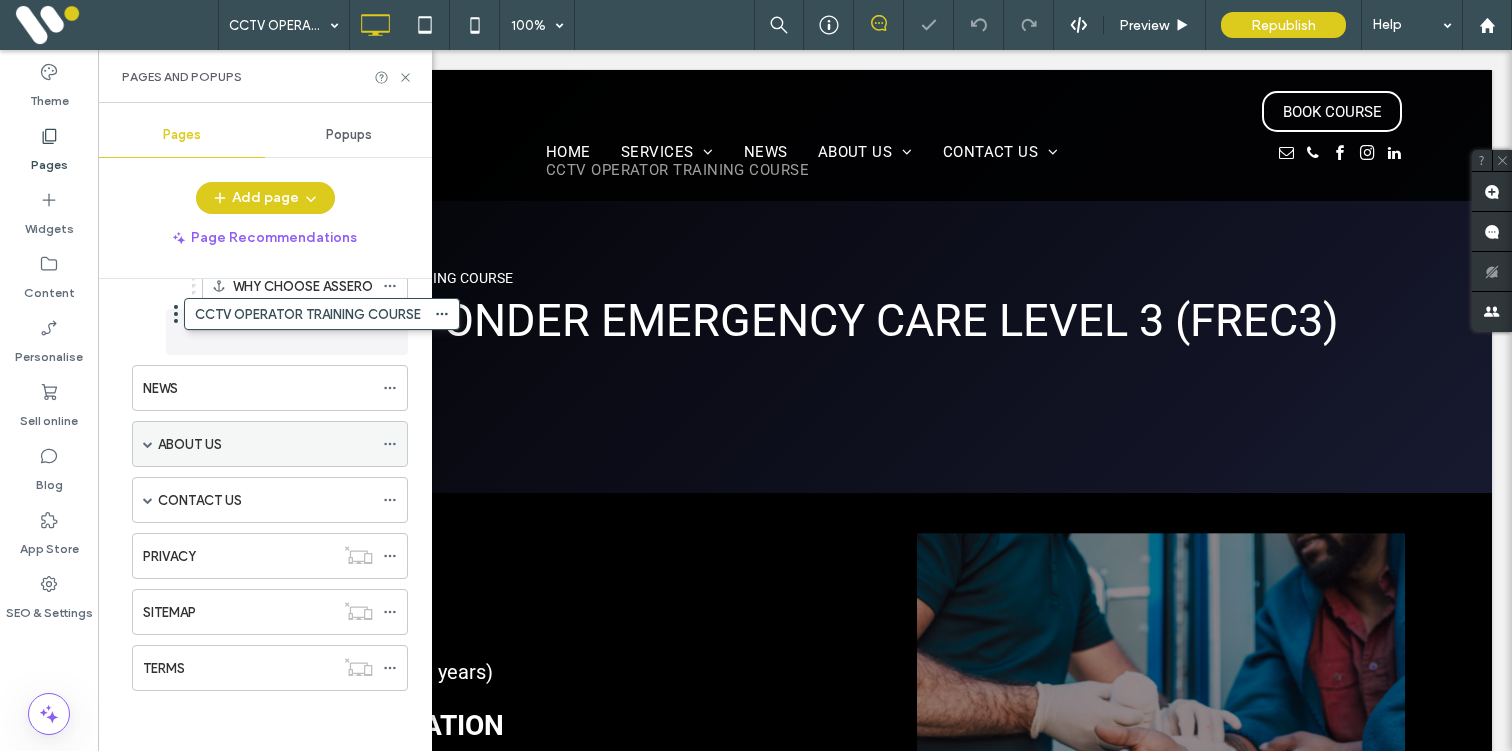 drag, startPoint x: 215, startPoint y: 667, endPoint x: 251, endPoint y: 408, distance: 261.48996 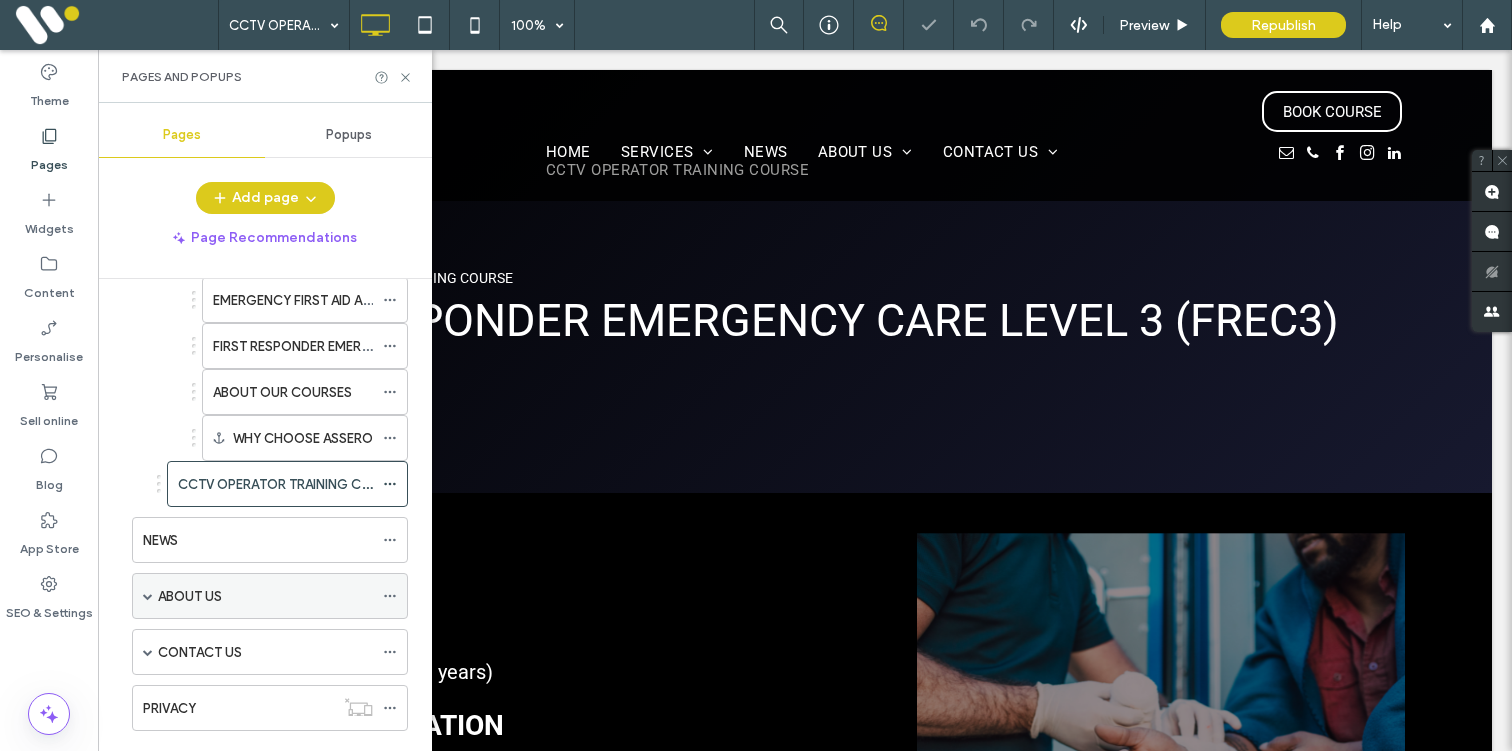 scroll, scrollTop: 493, scrollLeft: 0, axis: vertical 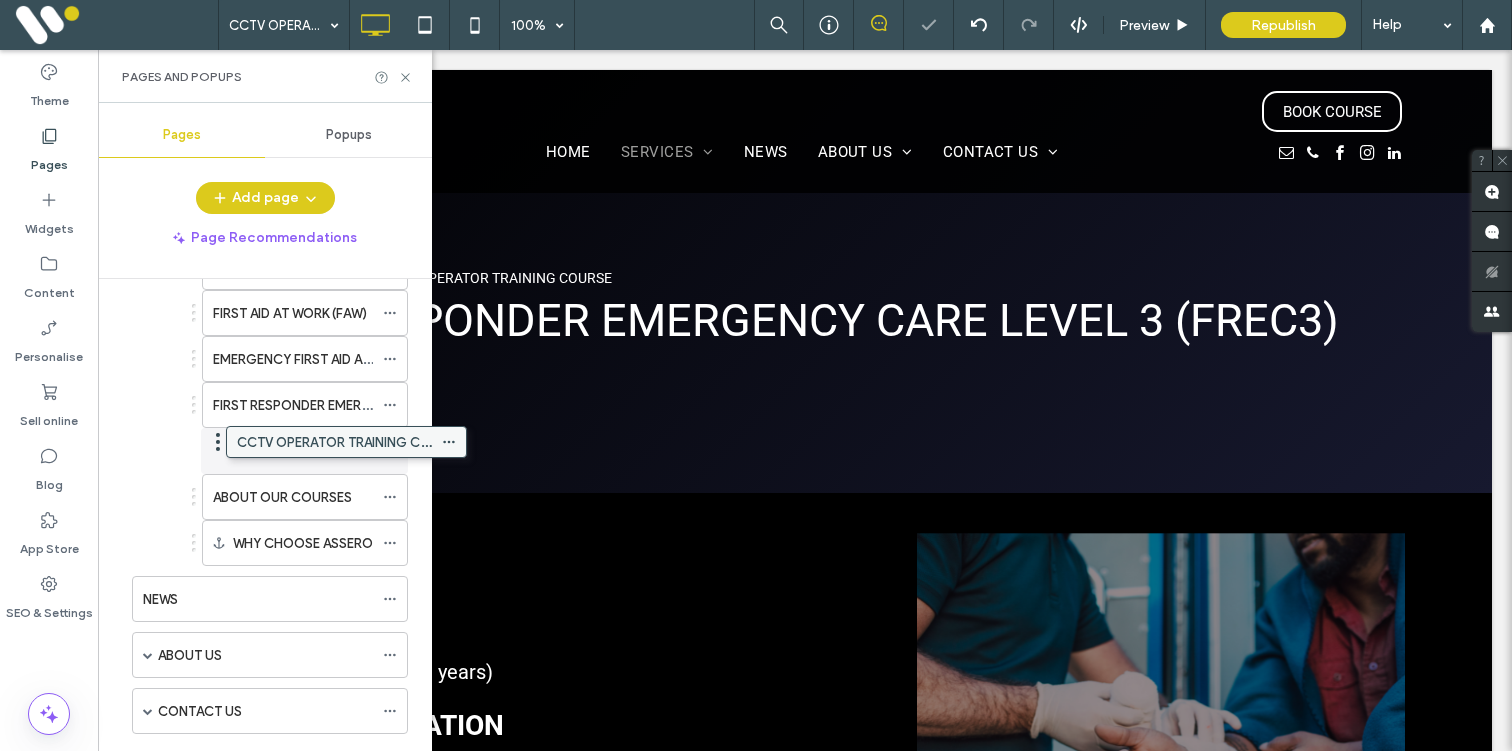 drag, startPoint x: 249, startPoint y: 530, endPoint x: 308, endPoint y: 425, distance: 120.44086 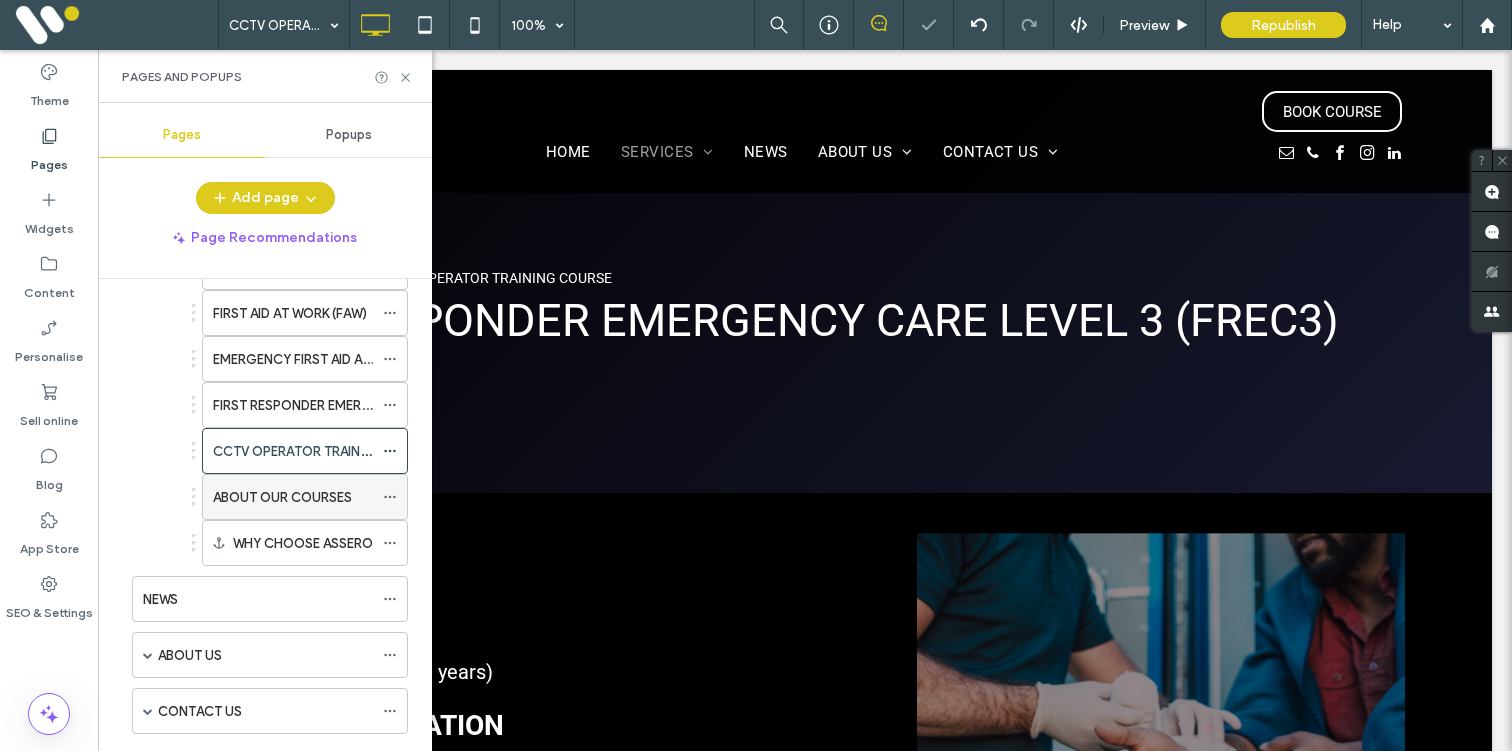 click on "ABOUT OUR COURSES" at bounding box center (282, 497) 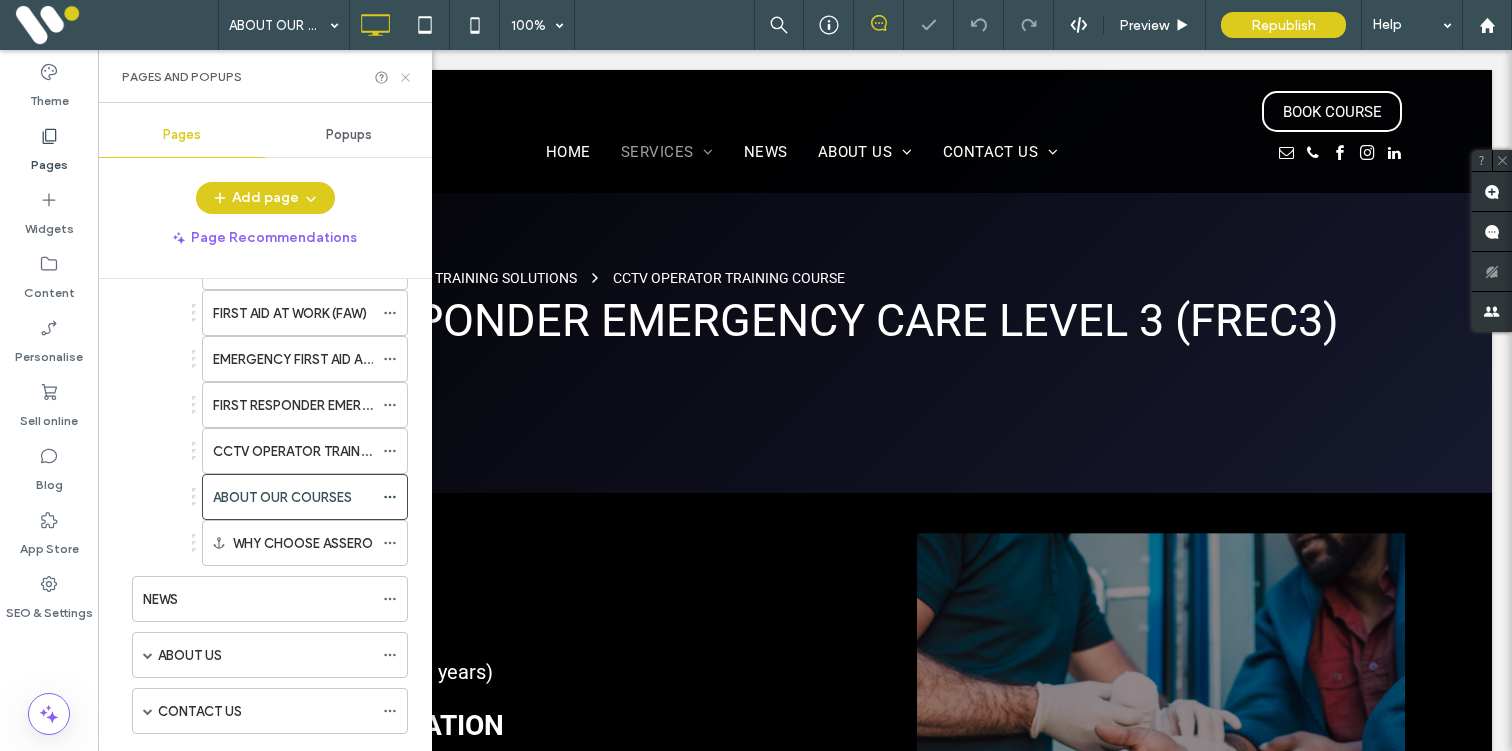 click 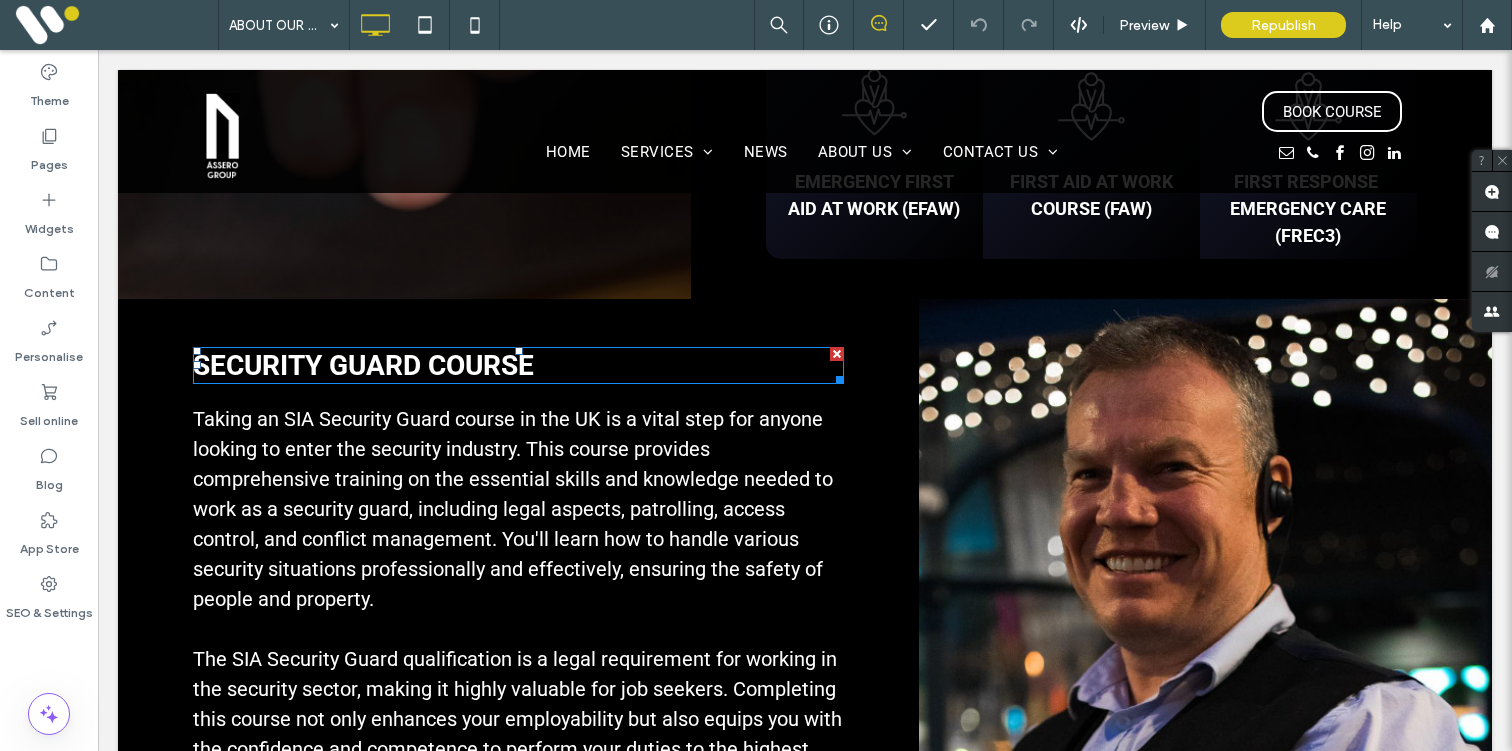 scroll, scrollTop: 3411, scrollLeft: 0, axis: vertical 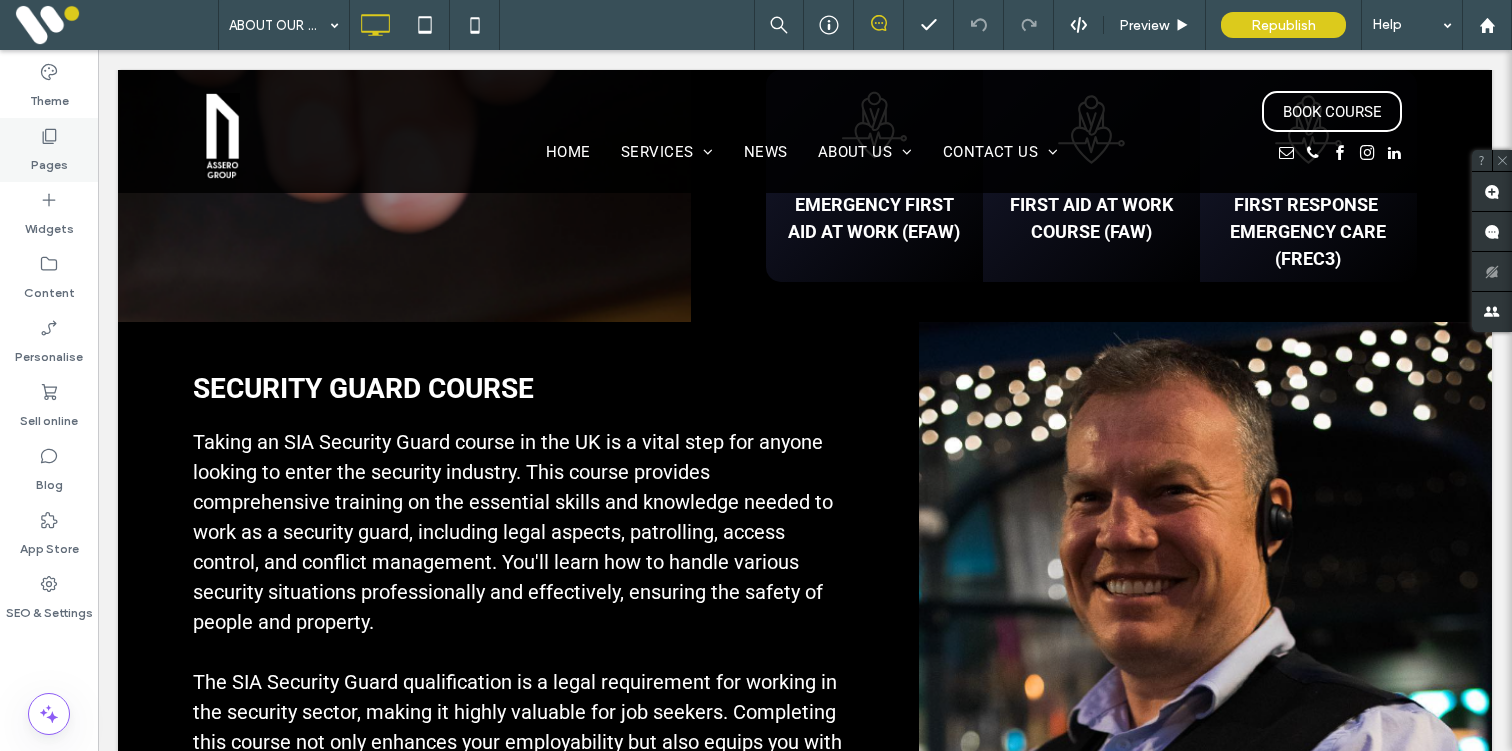 click on "Pages" at bounding box center (49, 150) 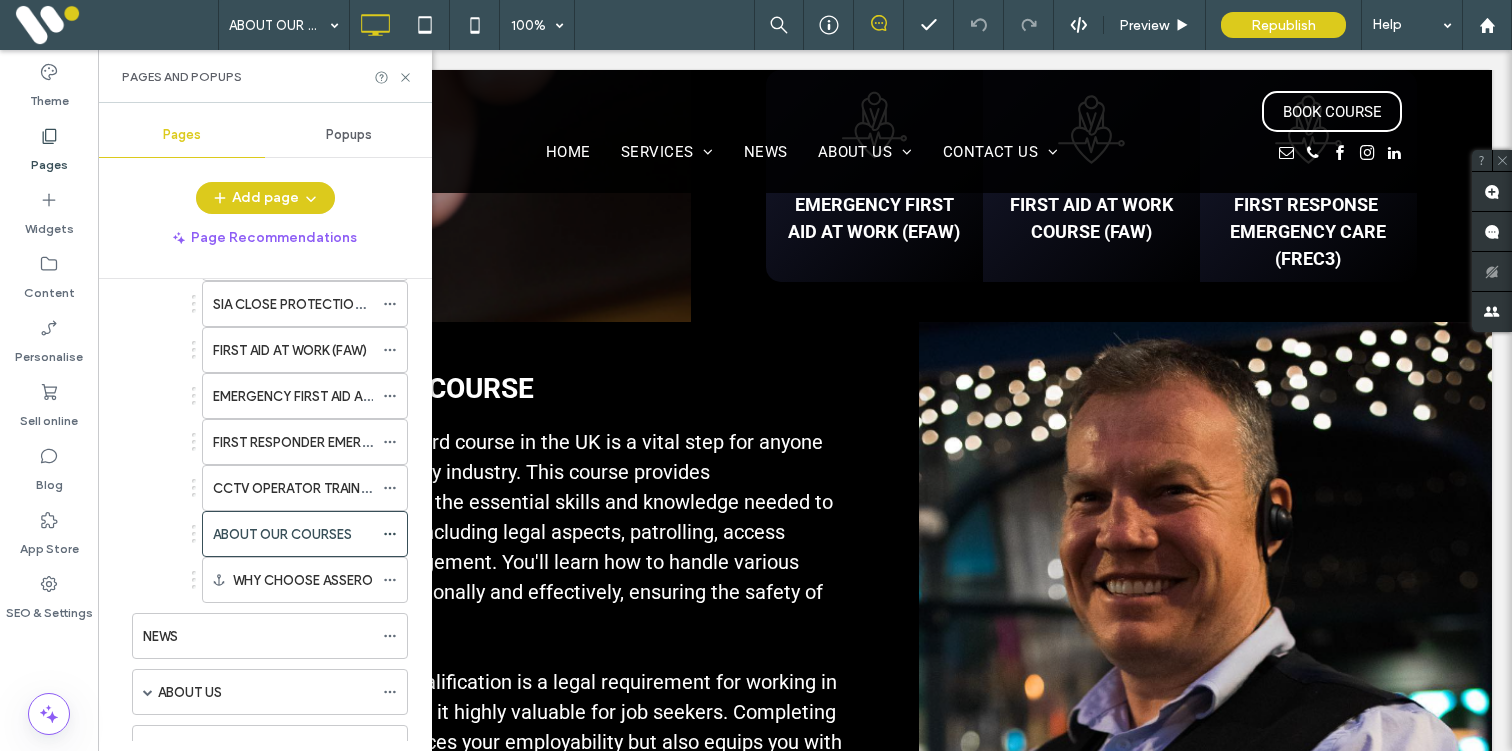 scroll, scrollTop: 467, scrollLeft: 0, axis: vertical 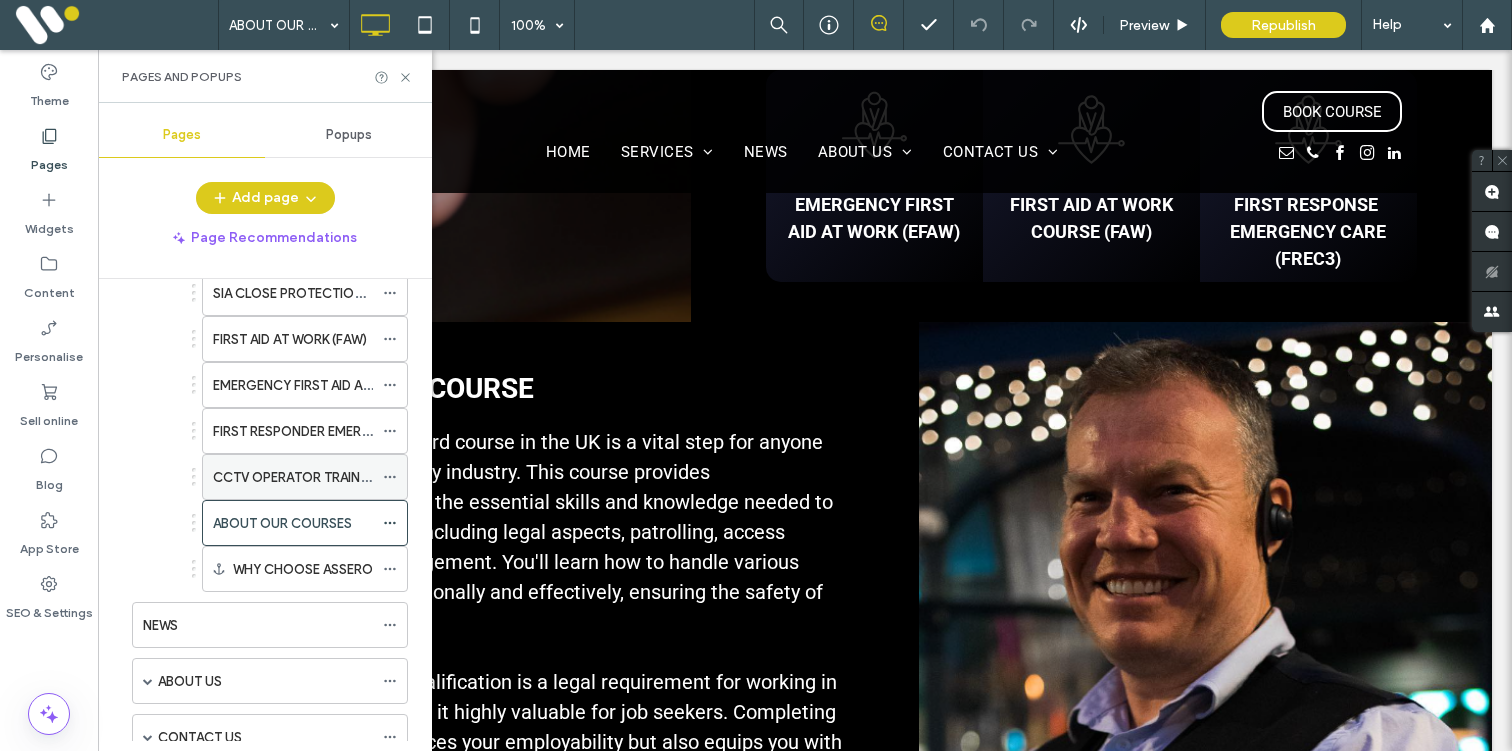 click on "CCTV OPERATOR TRAINING COURSE" at bounding box center (326, 477) 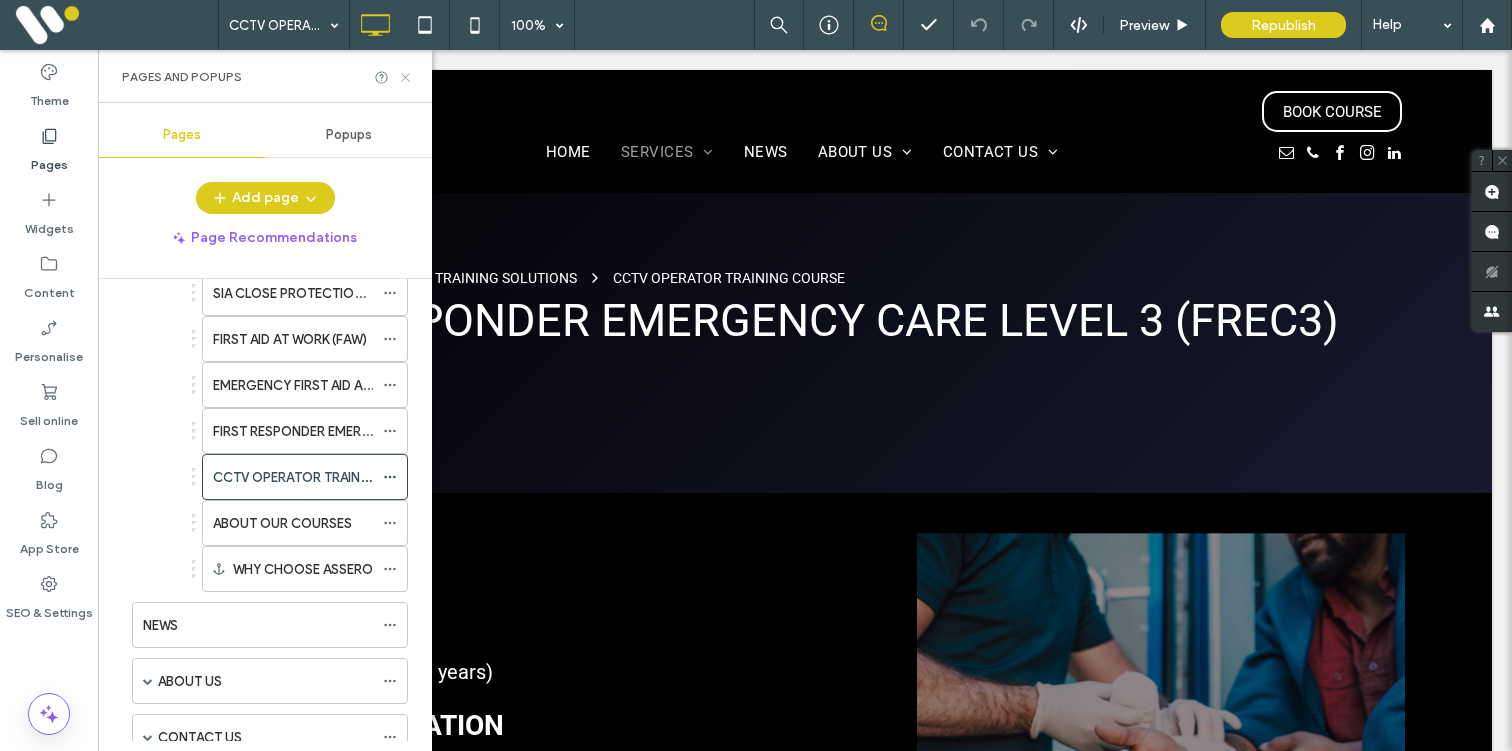 scroll, scrollTop: 0, scrollLeft: 0, axis: both 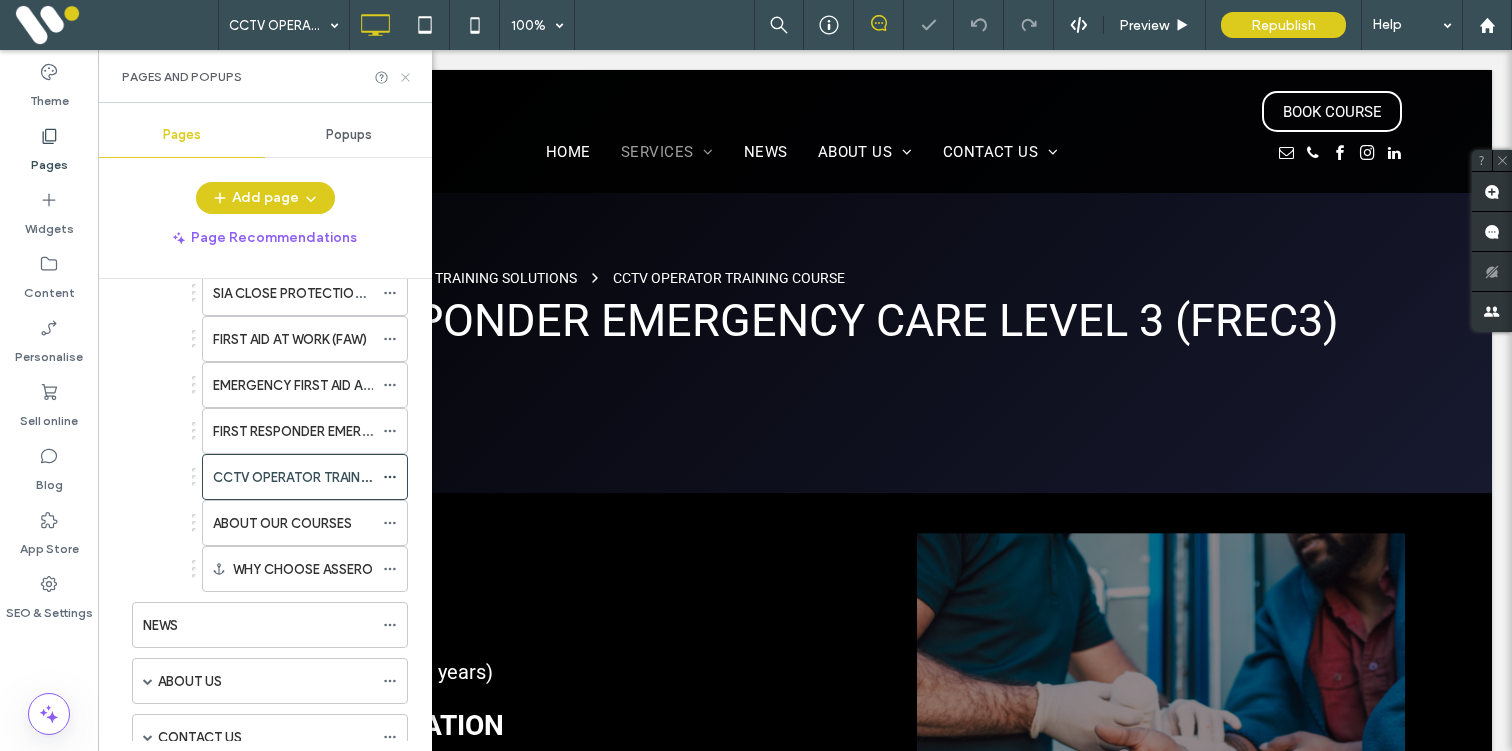 click 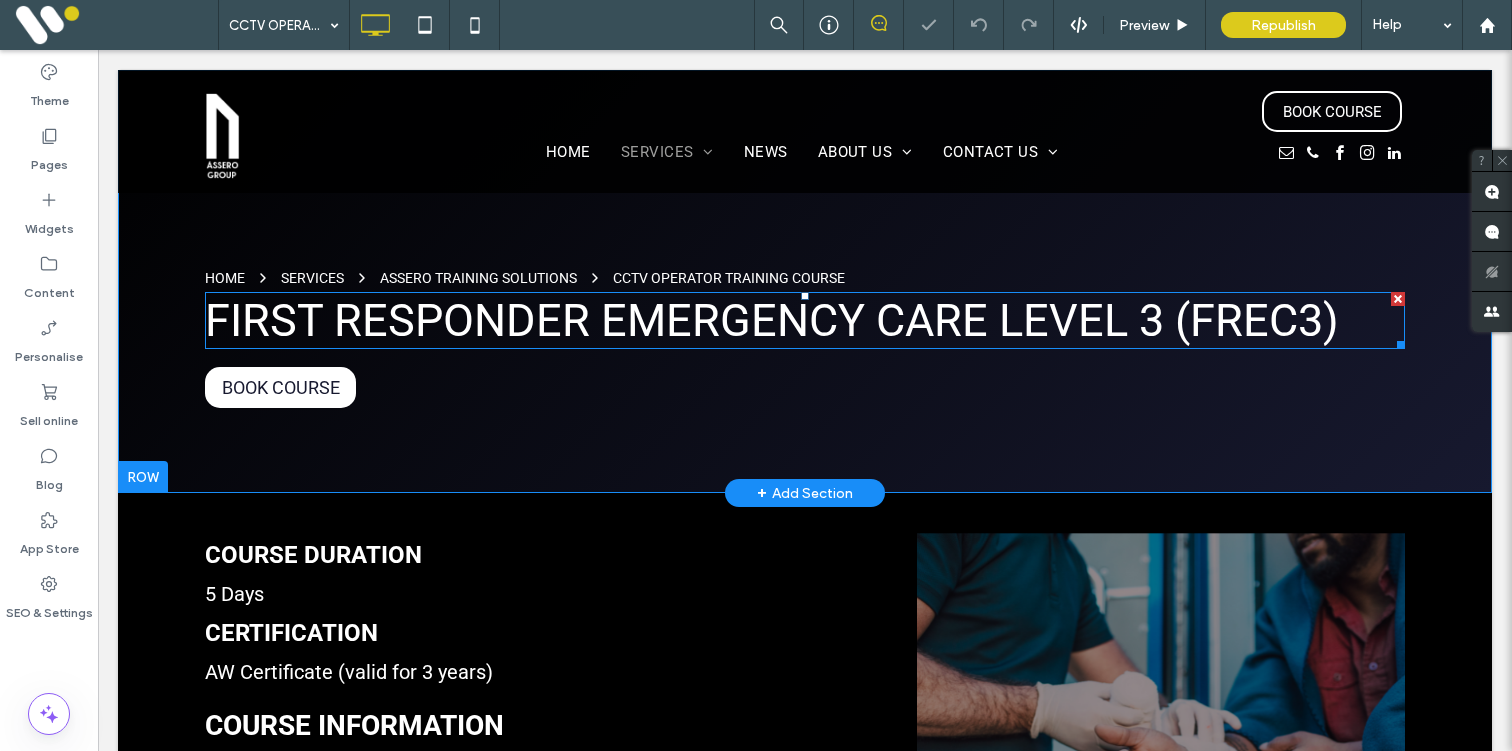 click on "FIRST RESPONDER EMERGENCY CARE LEVEL 3 (FREC3)" at bounding box center [772, 320] 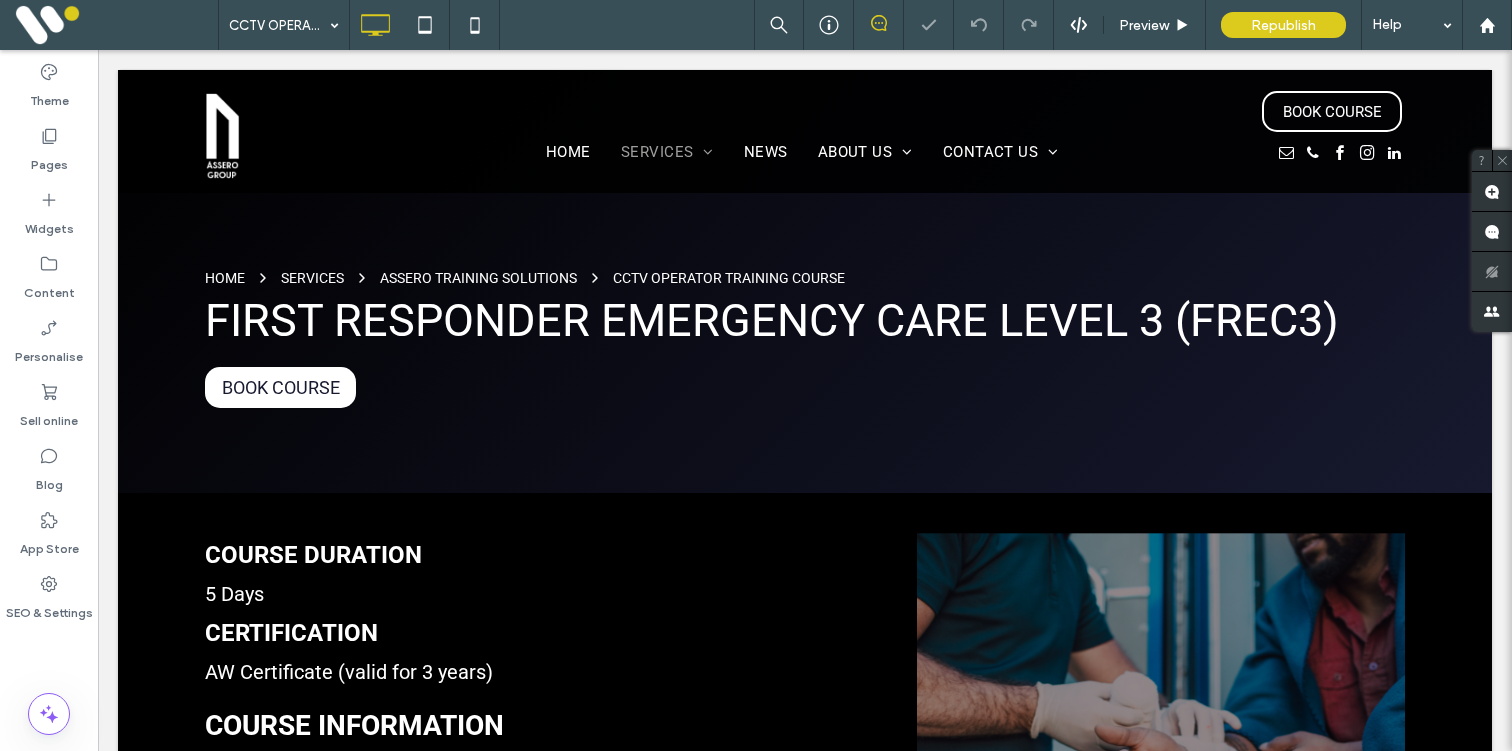 type on "******" 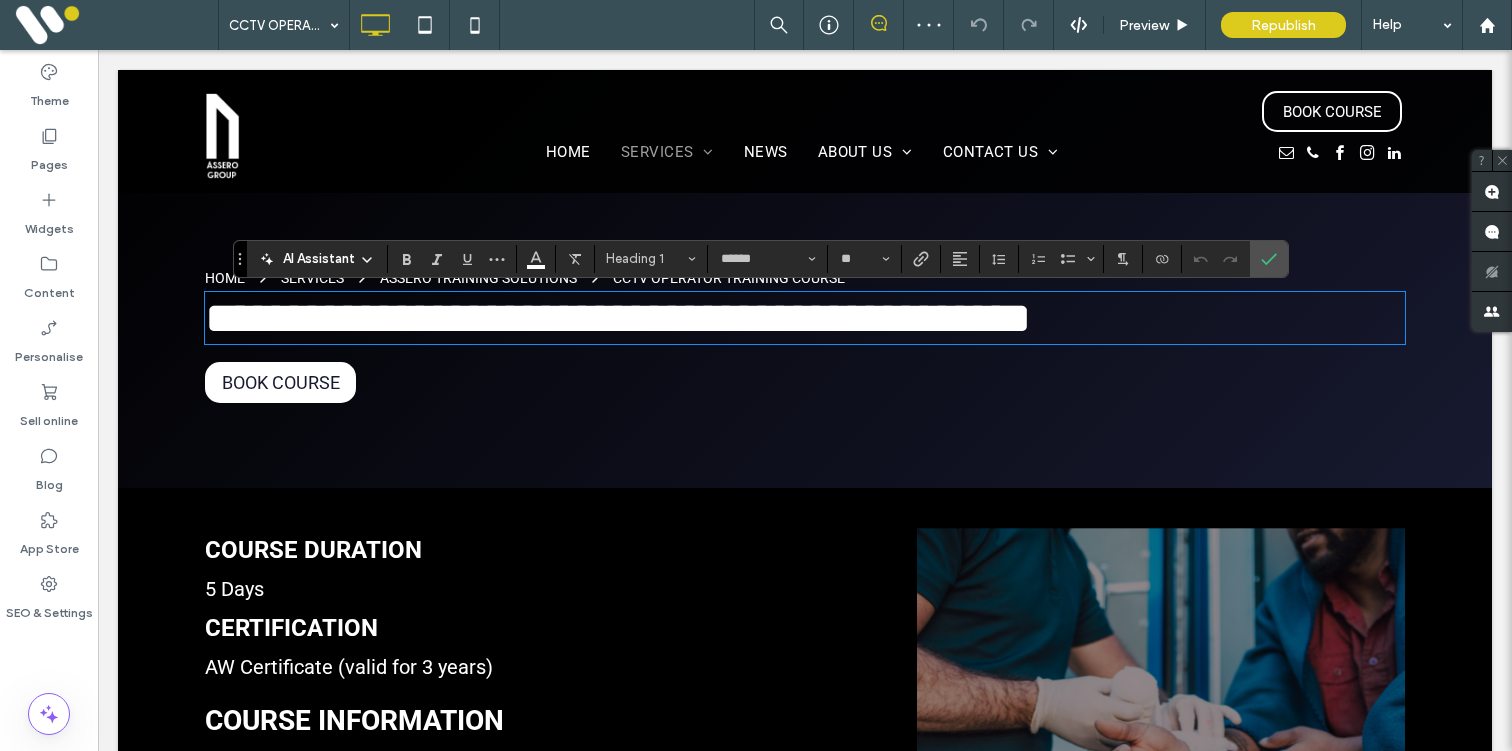 click on "**********" at bounding box center [618, 318] 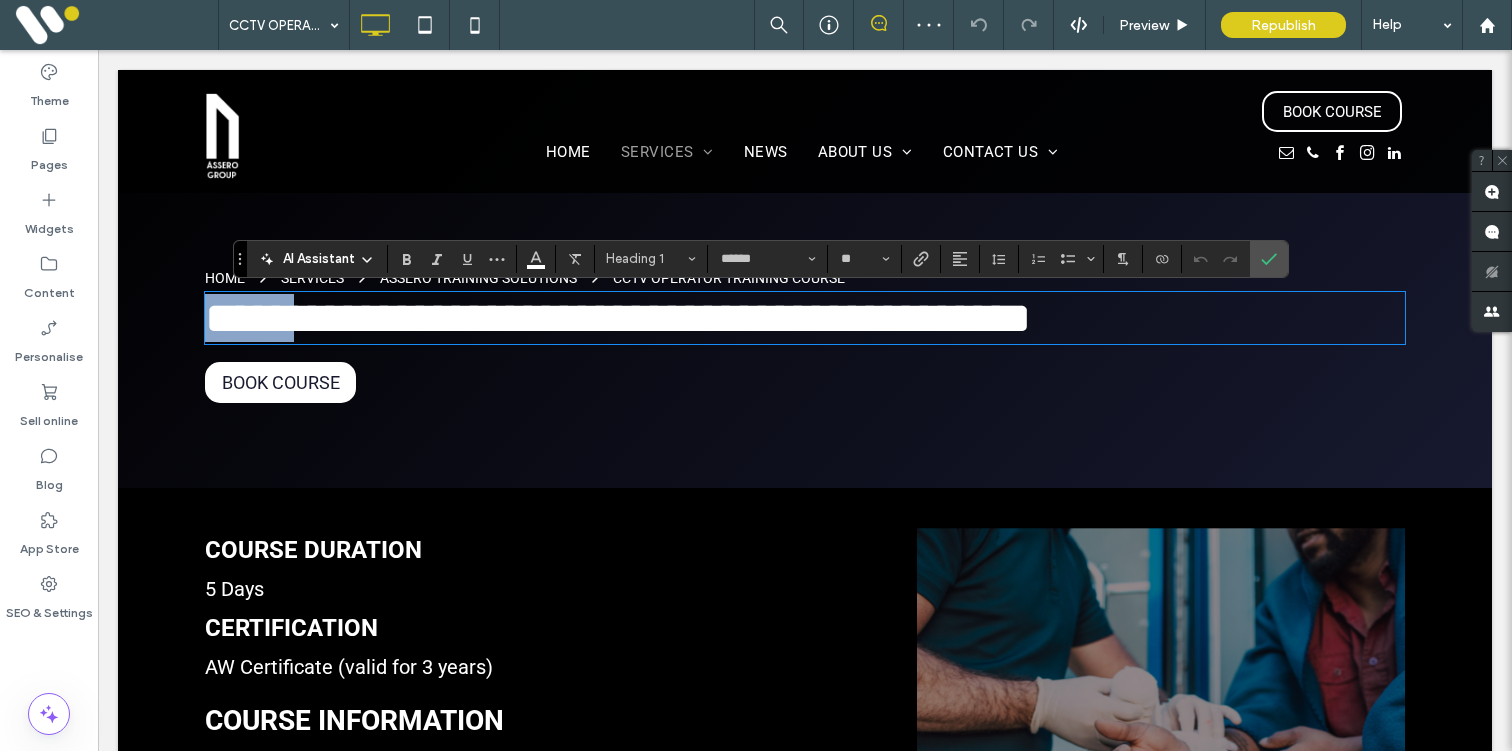 type 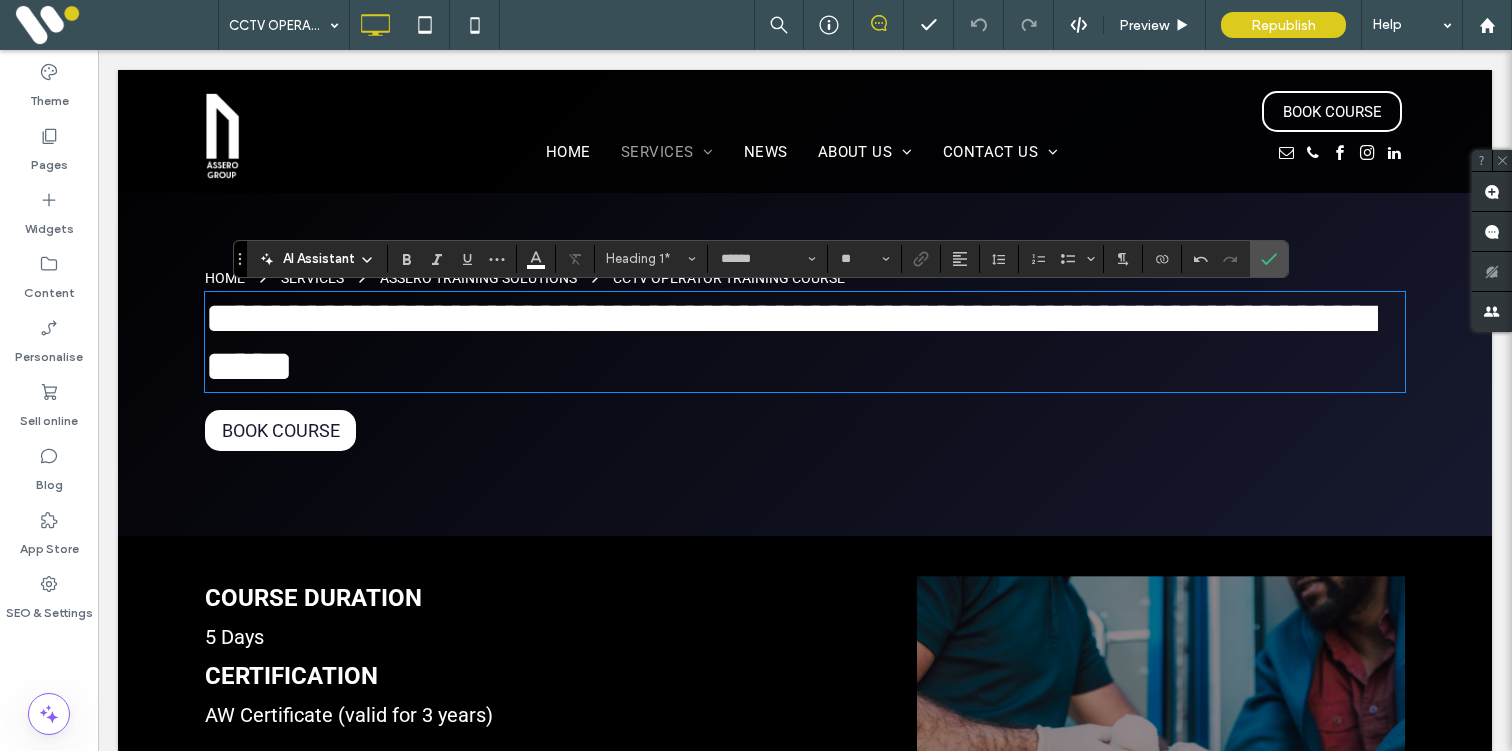 click on "**********" at bounding box center (789, 342) 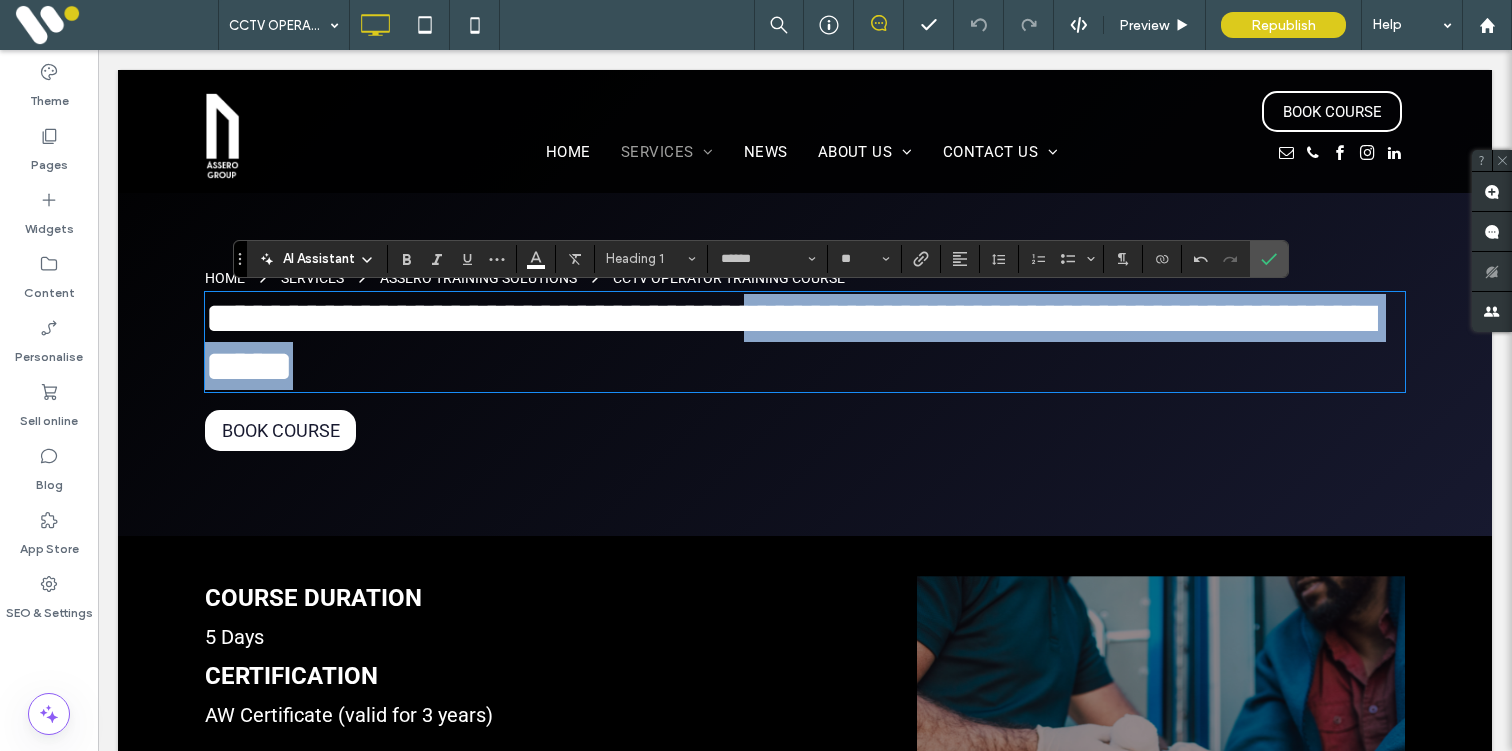 drag, startPoint x: 960, startPoint y: 325, endPoint x: 964, endPoint y: 381, distance: 56.142673 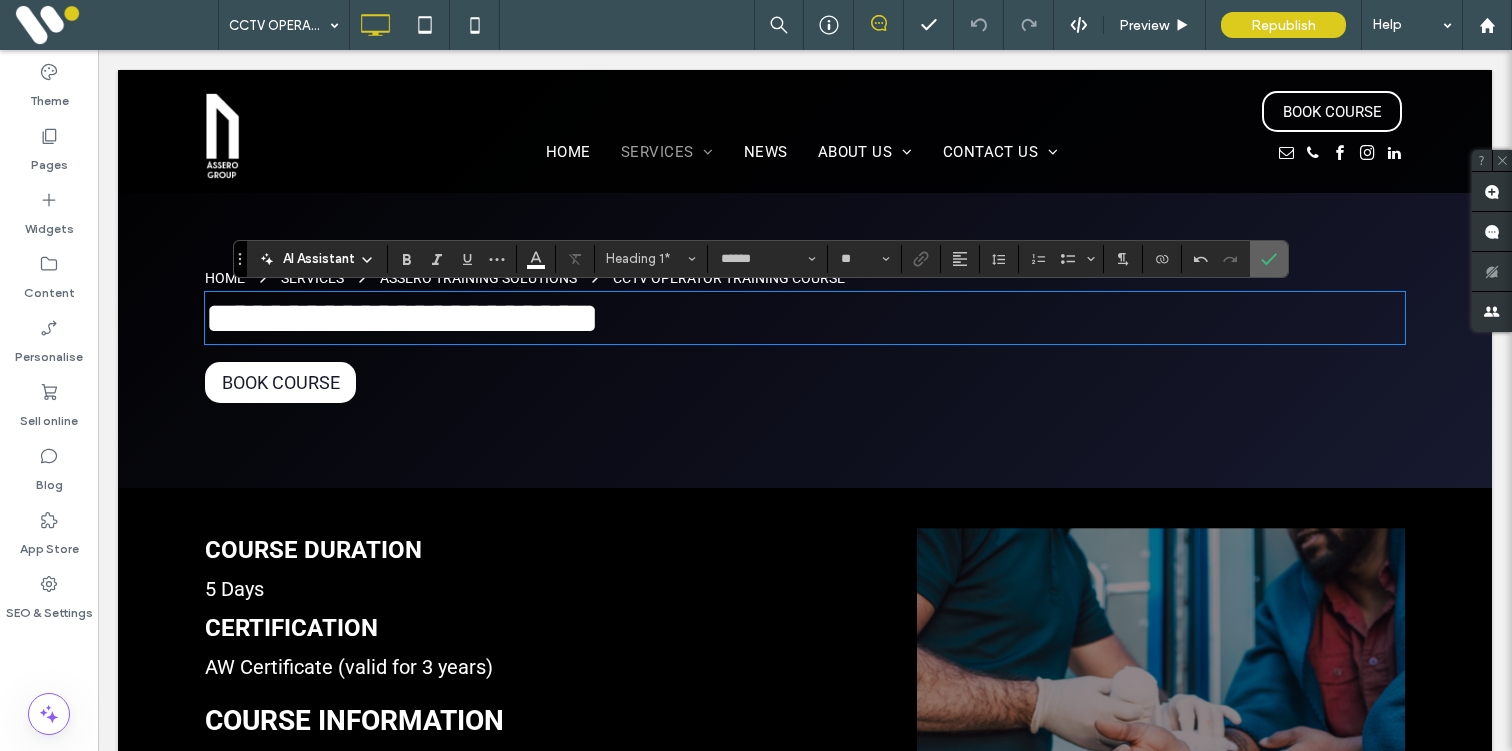 click 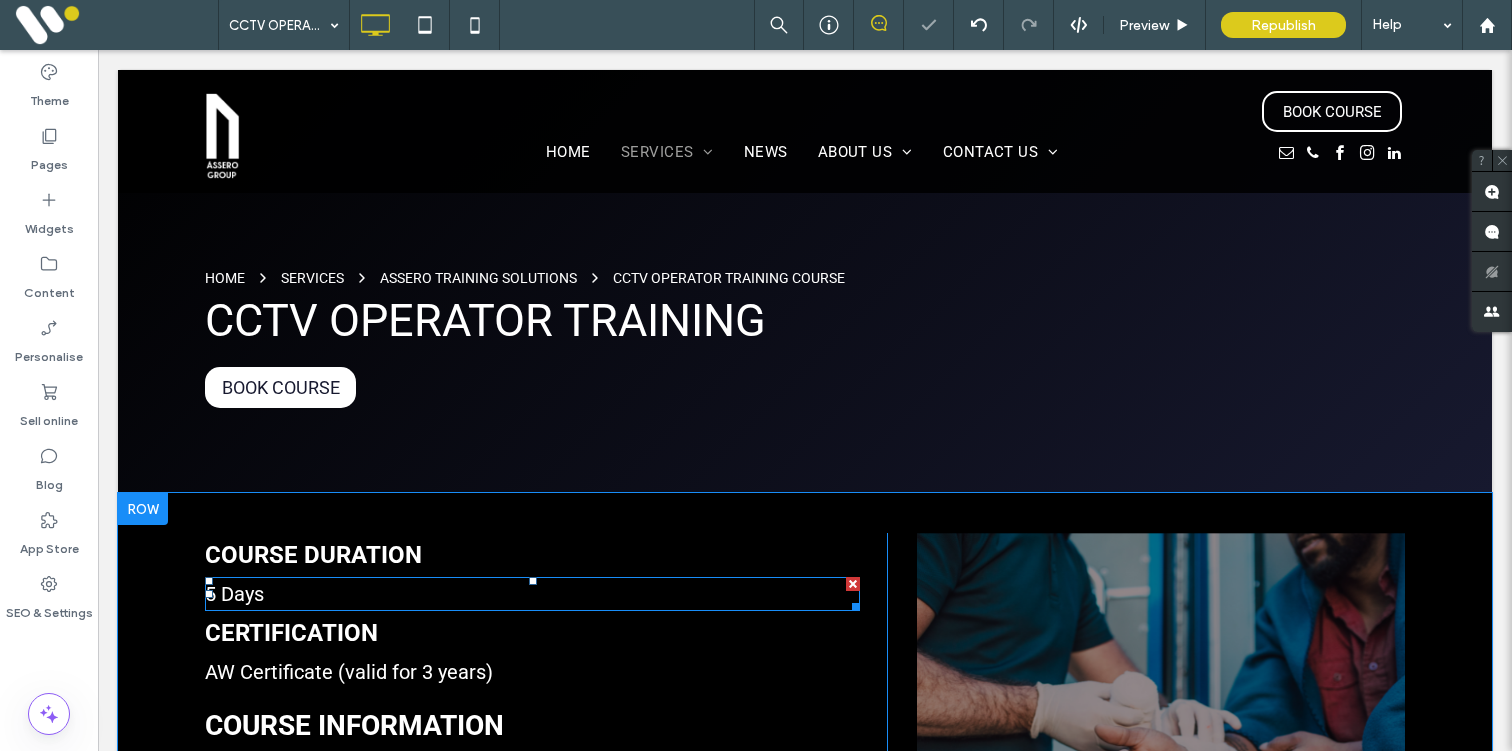 click on "5 Days" at bounding box center (234, 594) 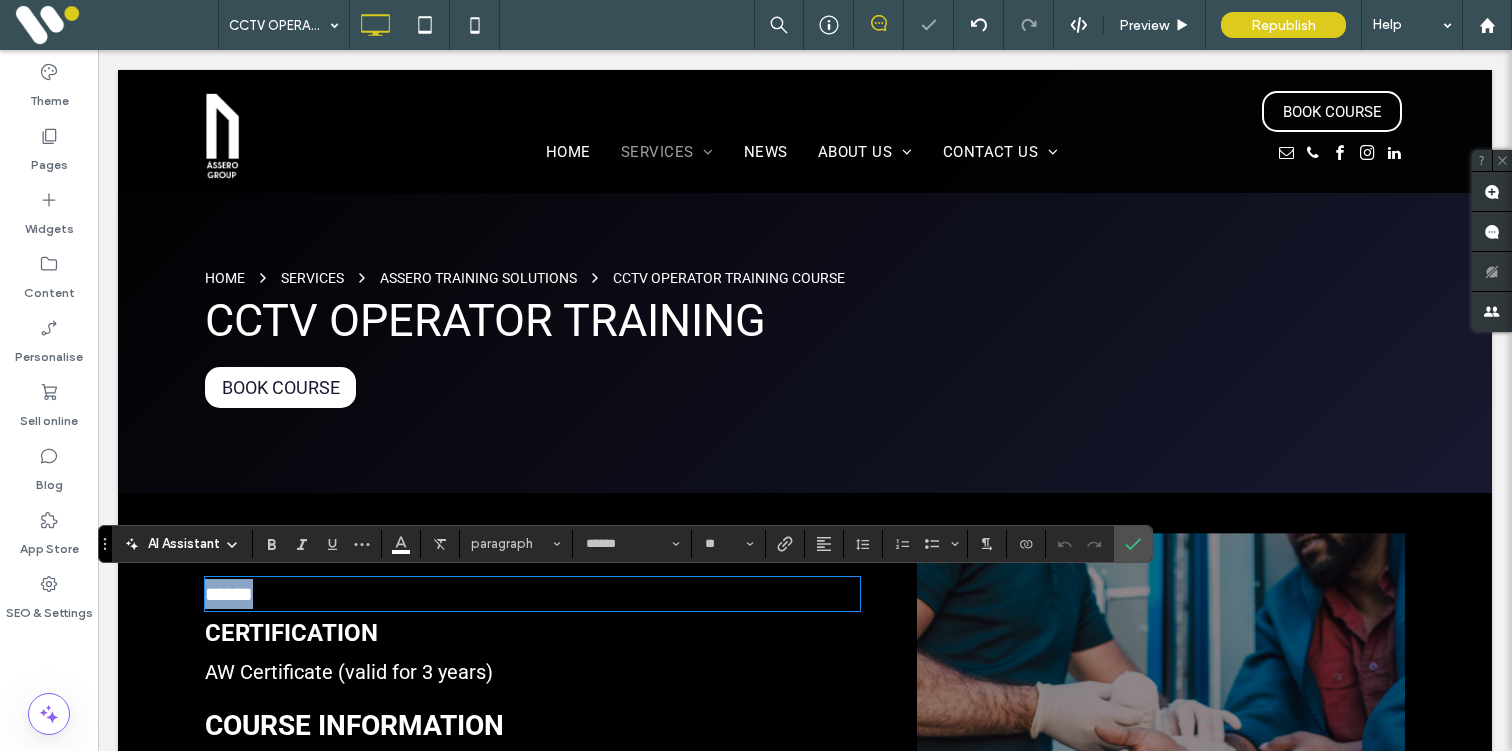 click on "******" at bounding box center (229, 594) 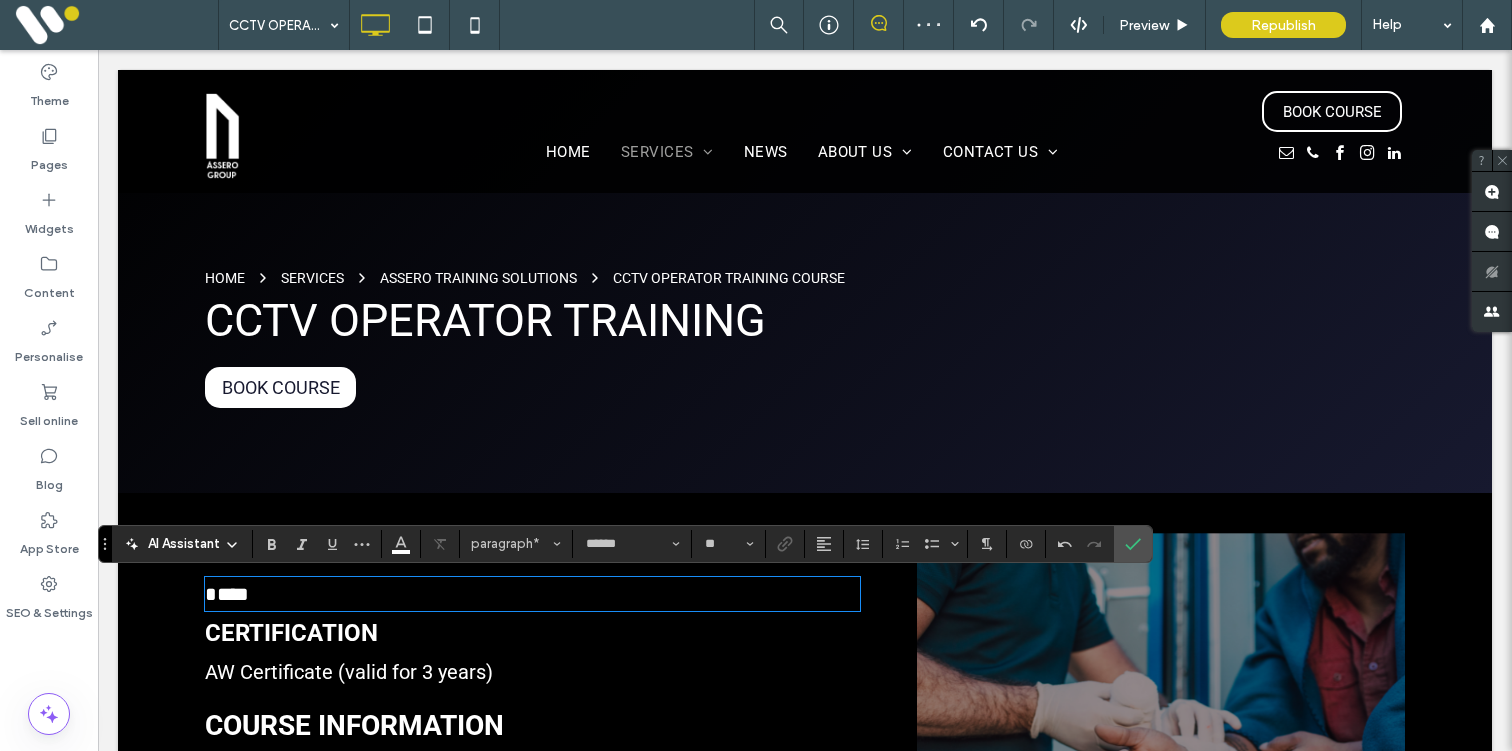 type 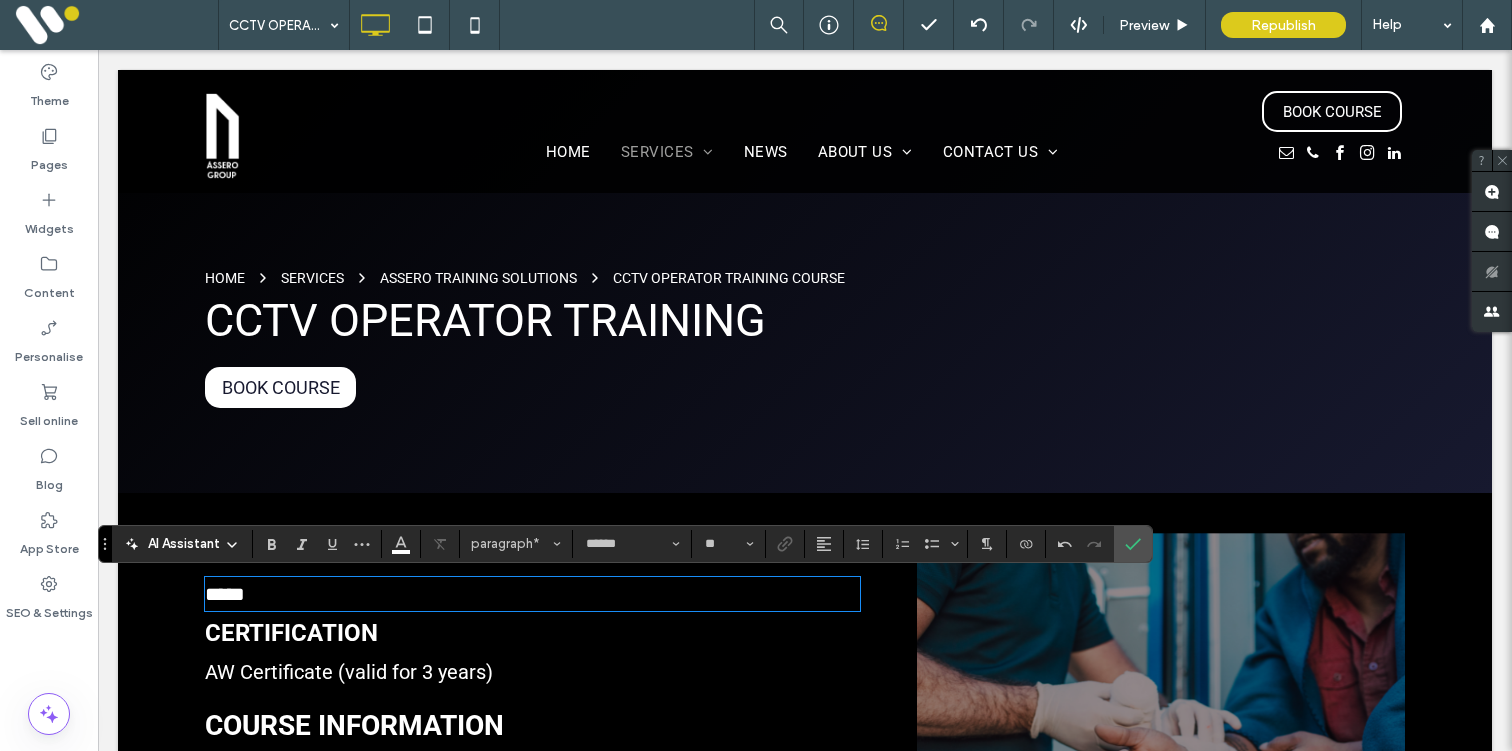click on "AW Certificate (valid for 3 years)" at bounding box center [349, 672] 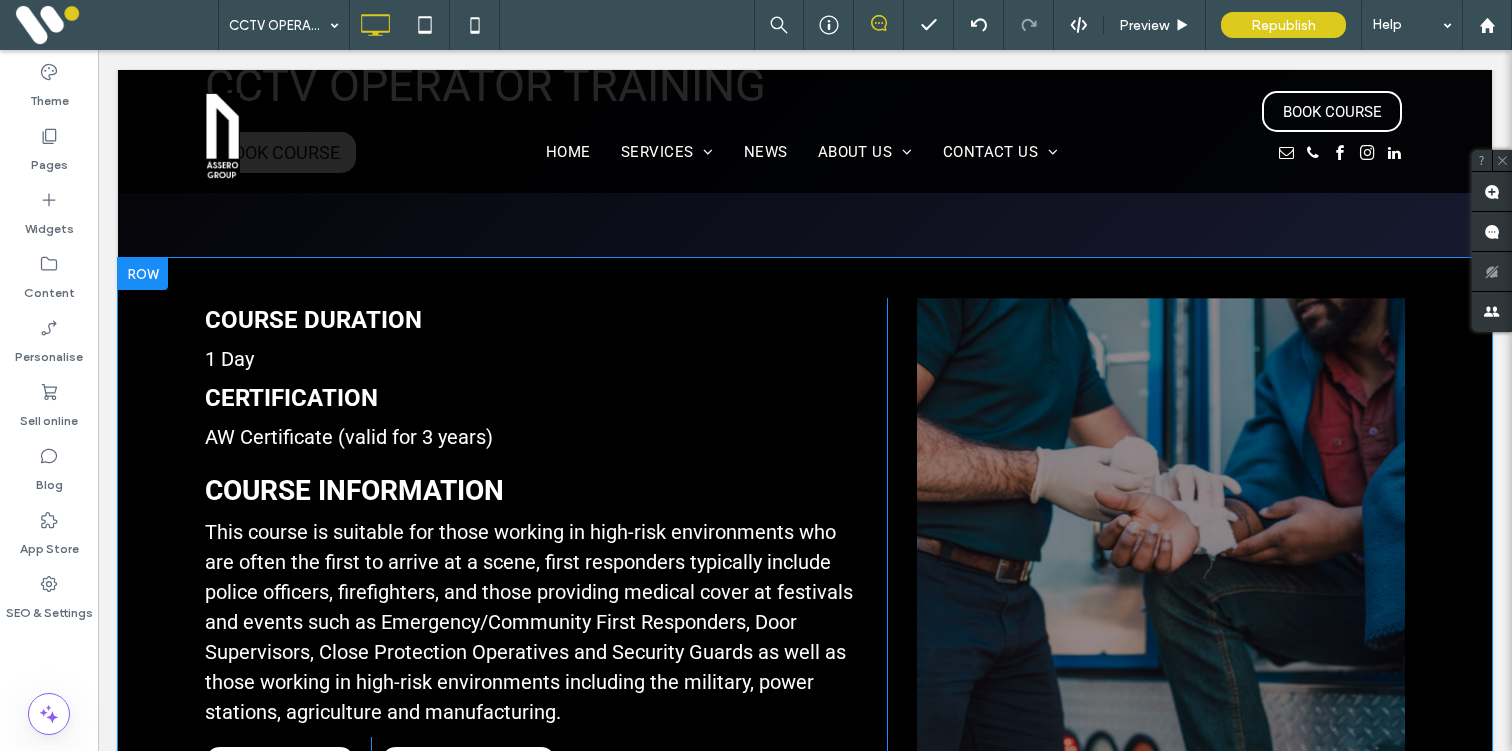 scroll, scrollTop: 247, scrollLeft: 0, axis: vertical 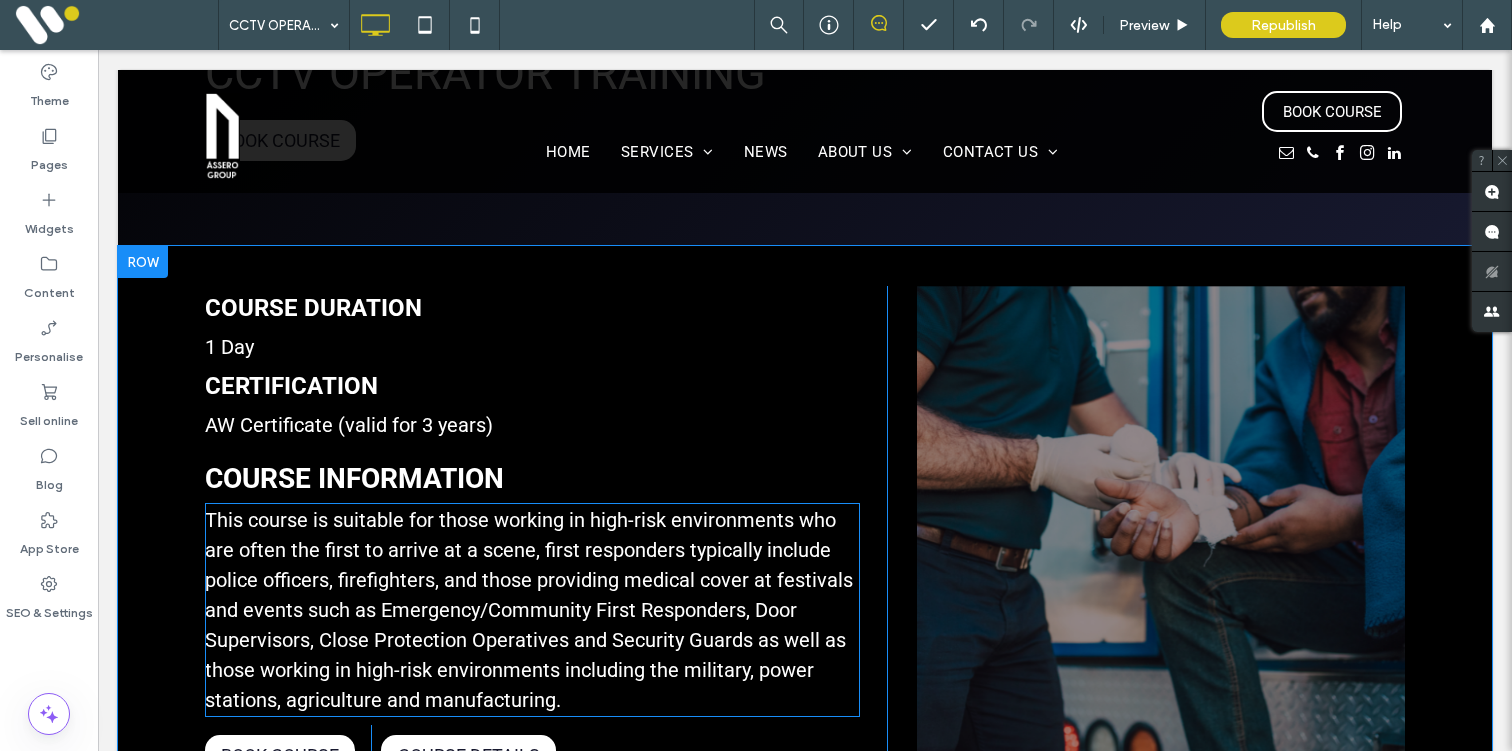 click on "This course is suitable for those working in high-risk environments who are often the first to arrive at a scene, first responders typically include police officers, firefighters, and those providing medical cover at festivals and events such as Emergency/Community First Responders, Door Supervisors, Close Protection Operatives and Security Guards as well as those working in high-risk environments including the military, power stations, agriculture and manufacturing." at bounding box center (529, 610) 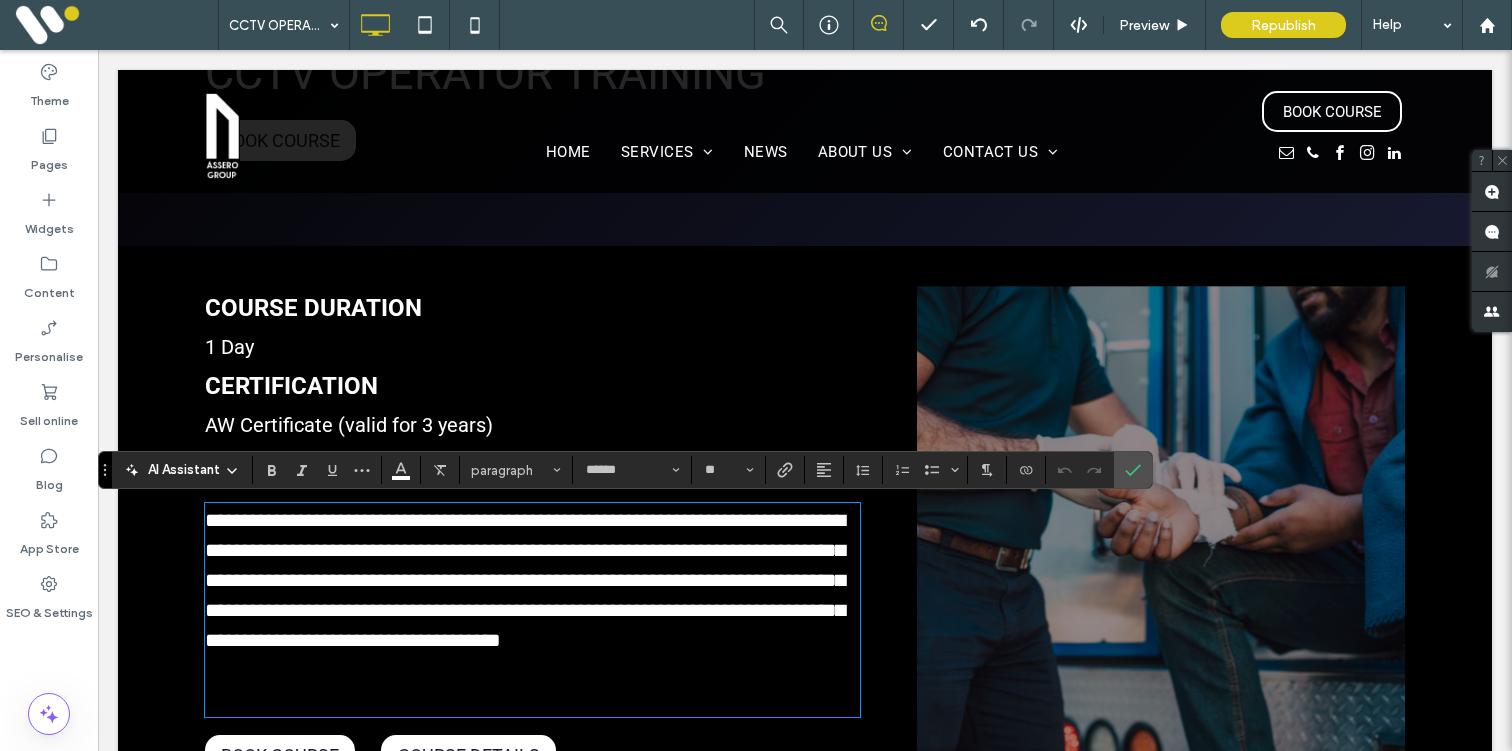scroll, scrollTop: 0, scrollLeft: 0, axis: both 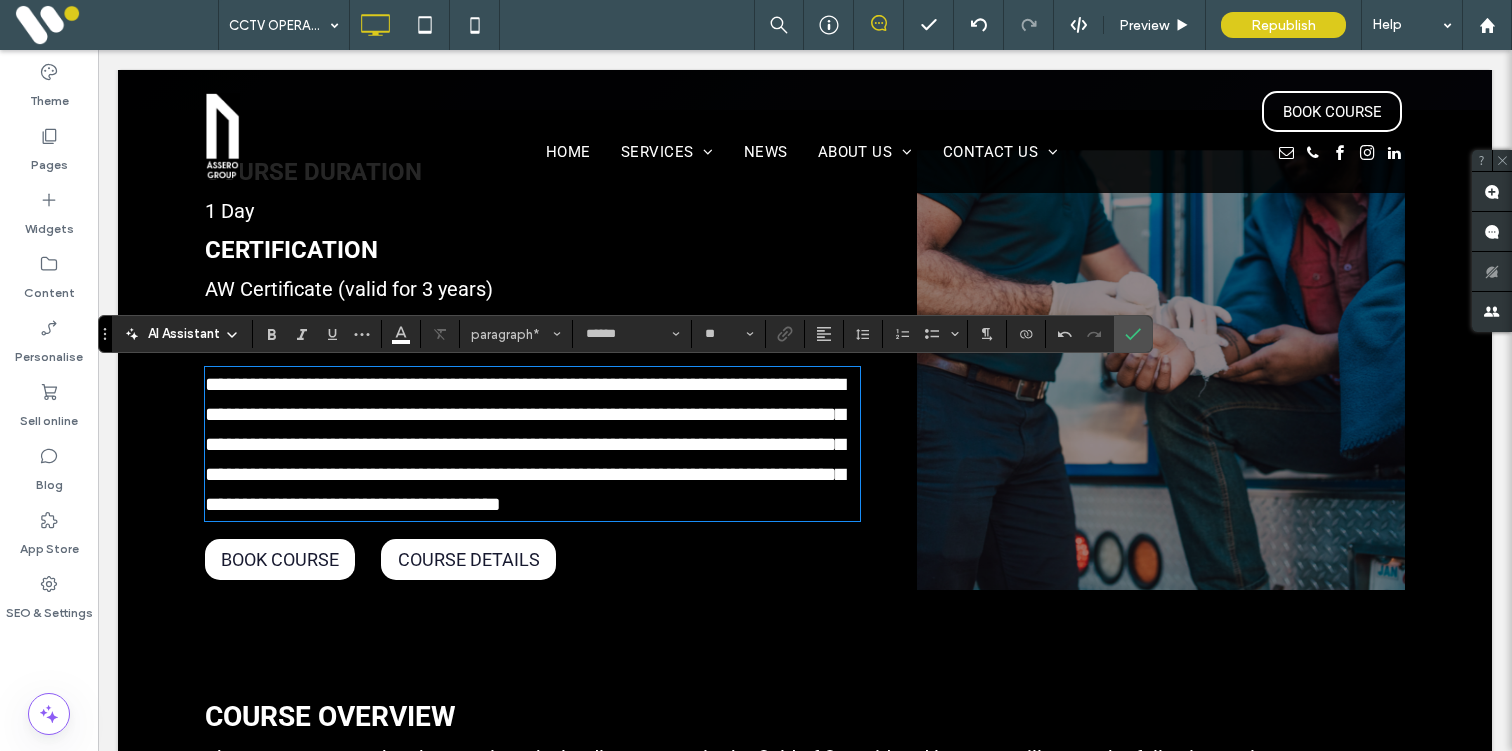 click on "**********" at bounding box center (546, 370) 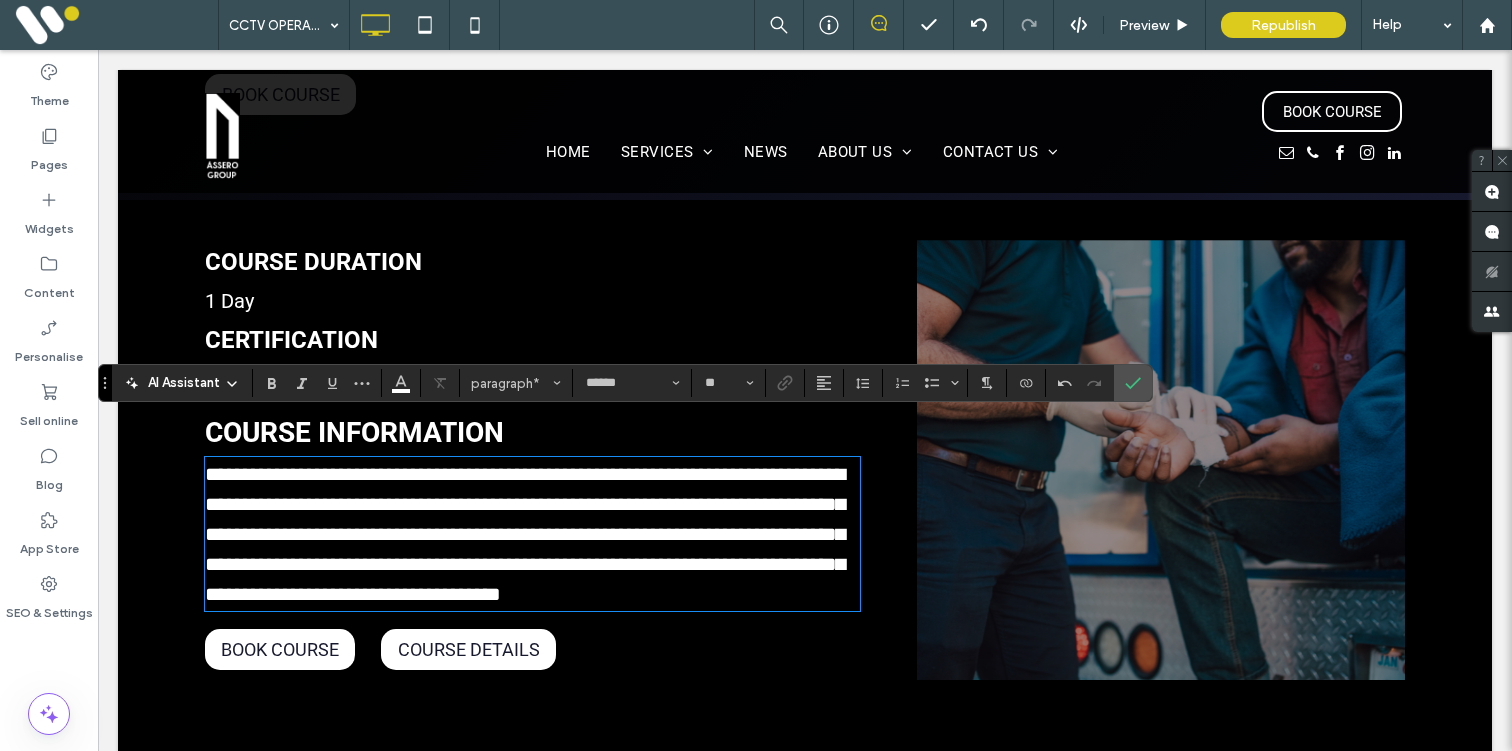 scroll, scrollTop: 288, scrollLeft: 0, axis: vertical 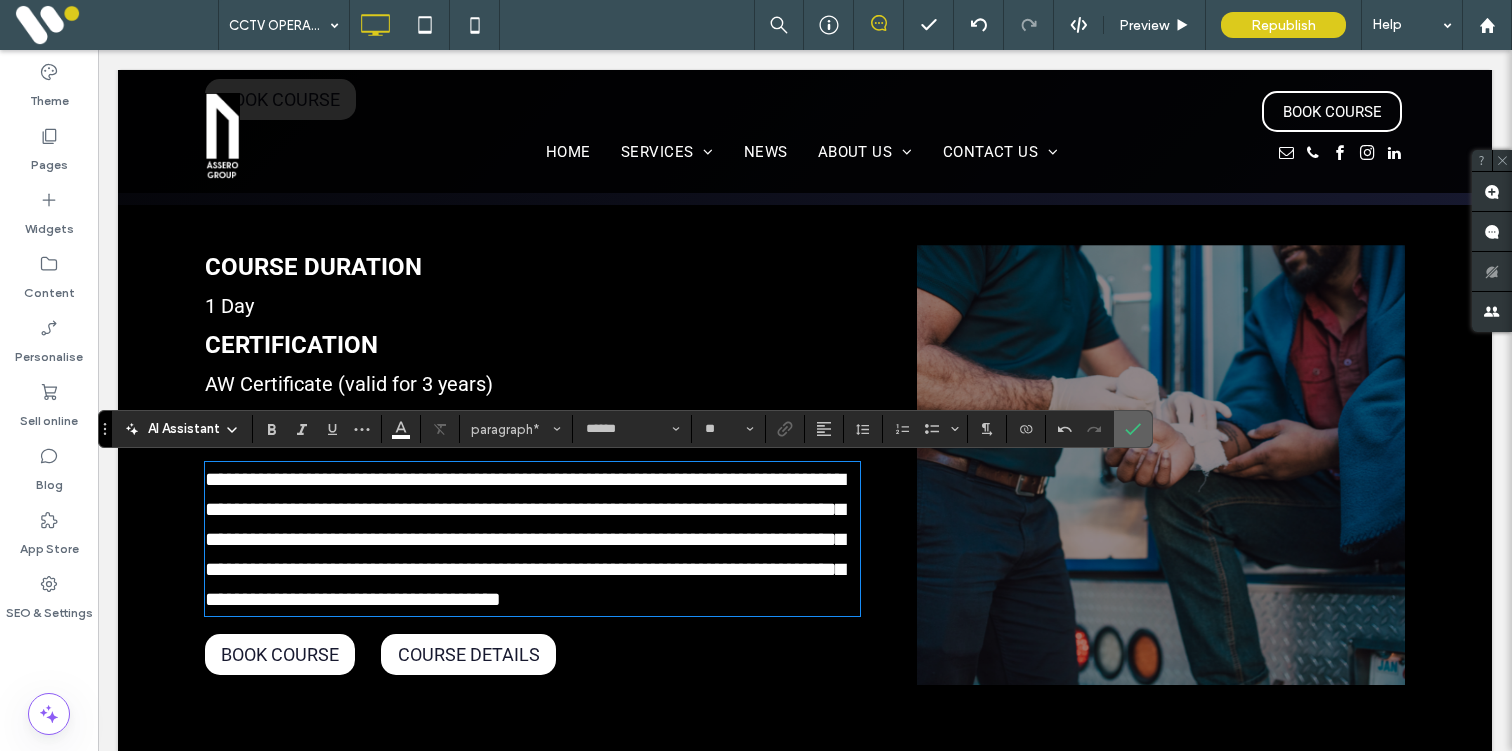 click at bounding box center [1133, 429] 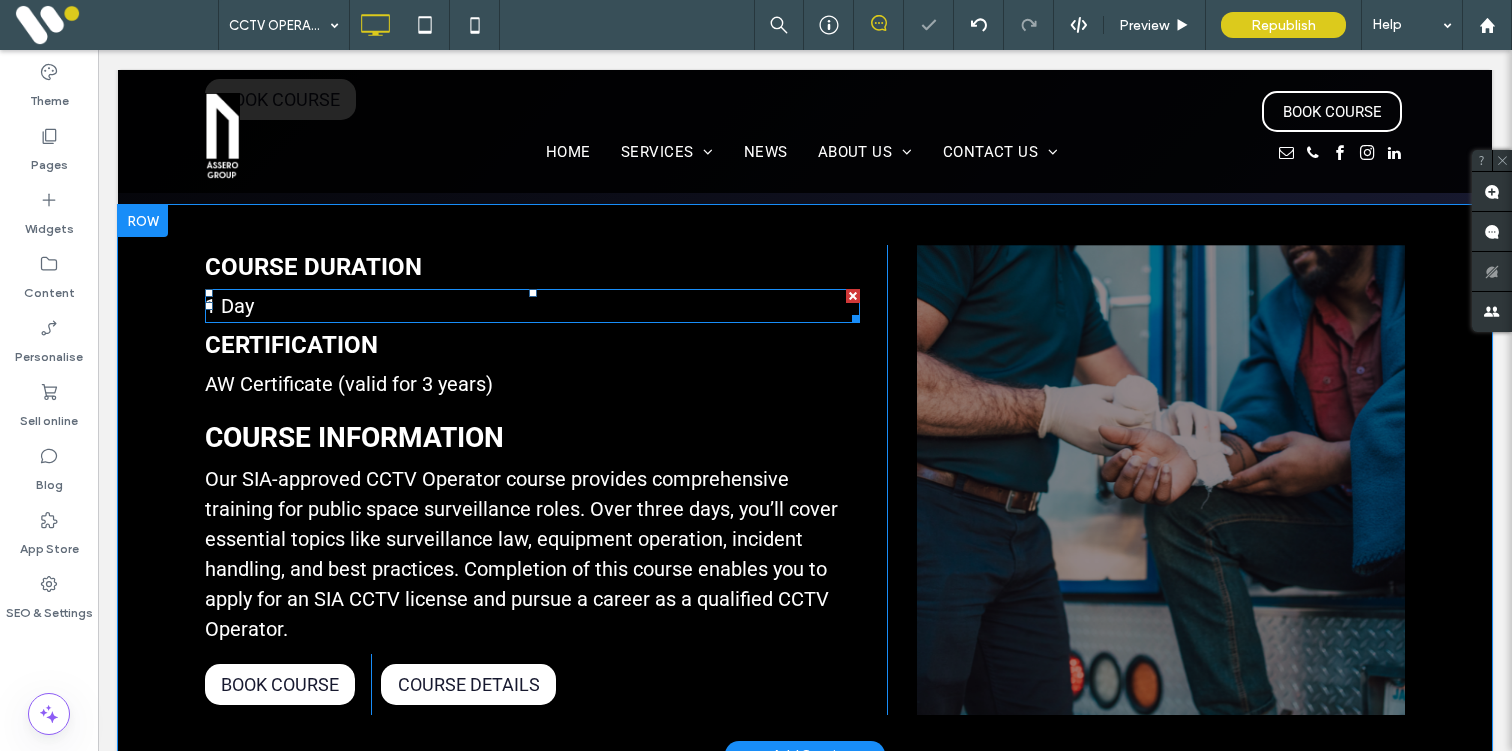 click on "1 Day" at bounding box center [229, 306] 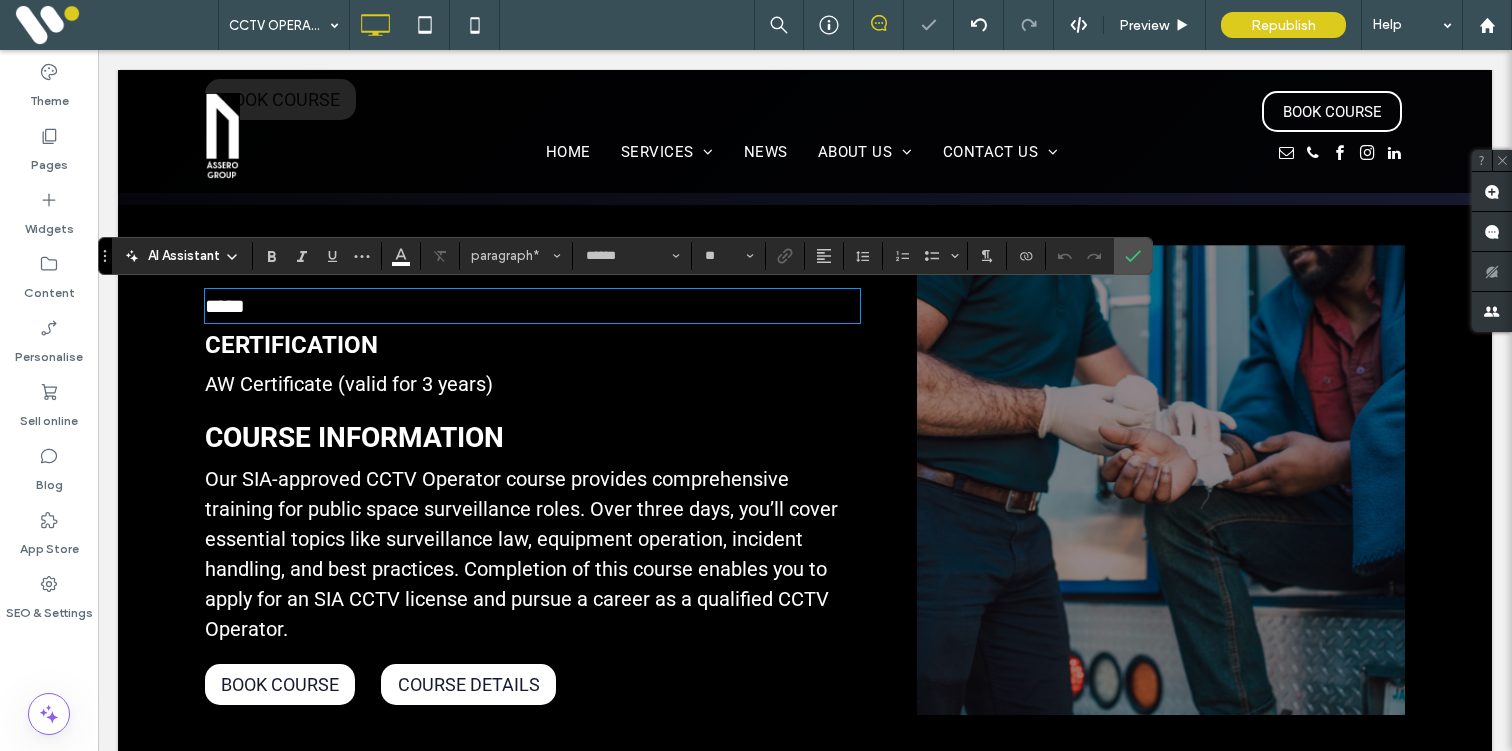 click on "*****" at bounding box center (225, 306) 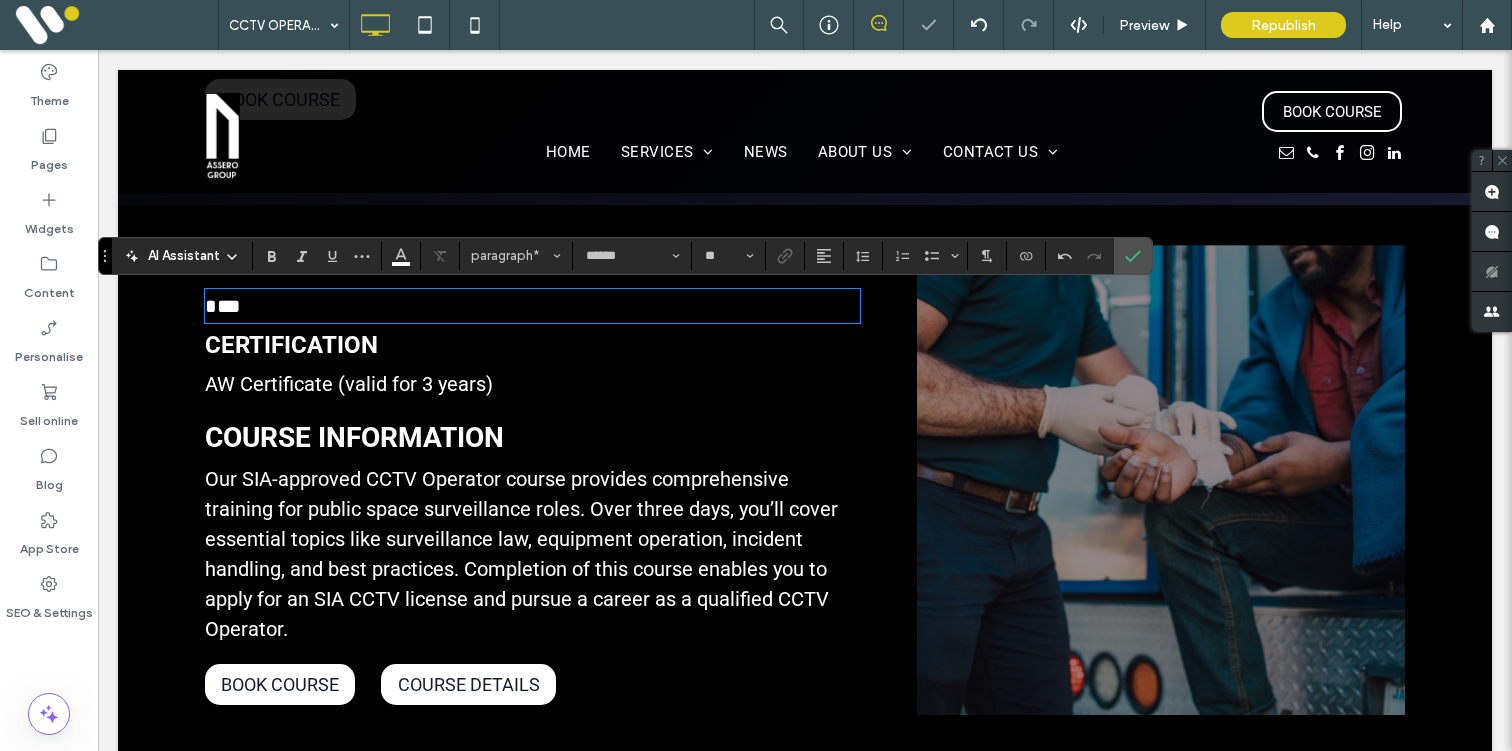 type 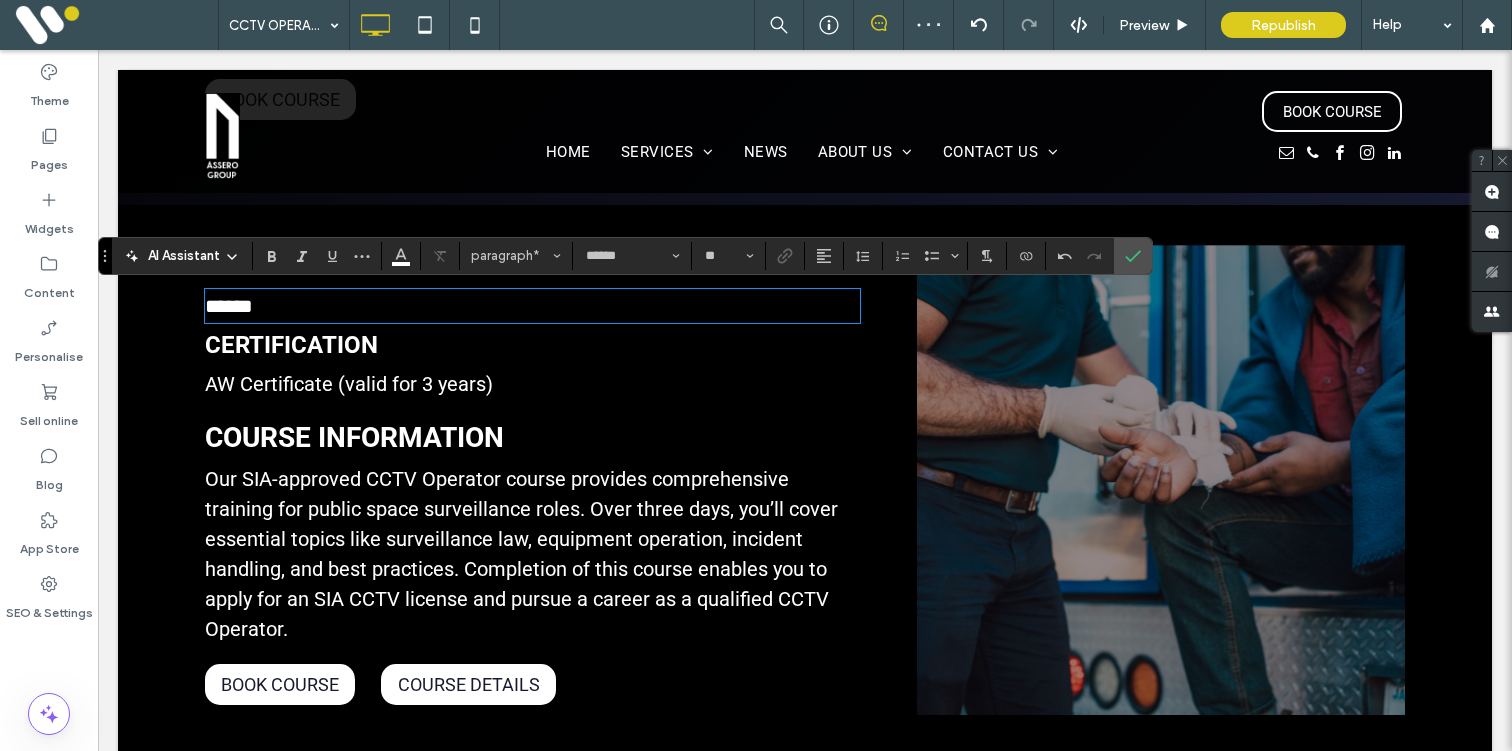 click on "Our SIA-approved CCTV Operator course provides comprehensive training for public space surveillance roles. Over three days, you’ll cover essential topics like surveillance law, equipment operation, incident handling, and best practices. Completion of this course enables you to apply for an SIA CCTV license and pursue a career as a qualified CCTV Operator." at bounding box center [521, 554] 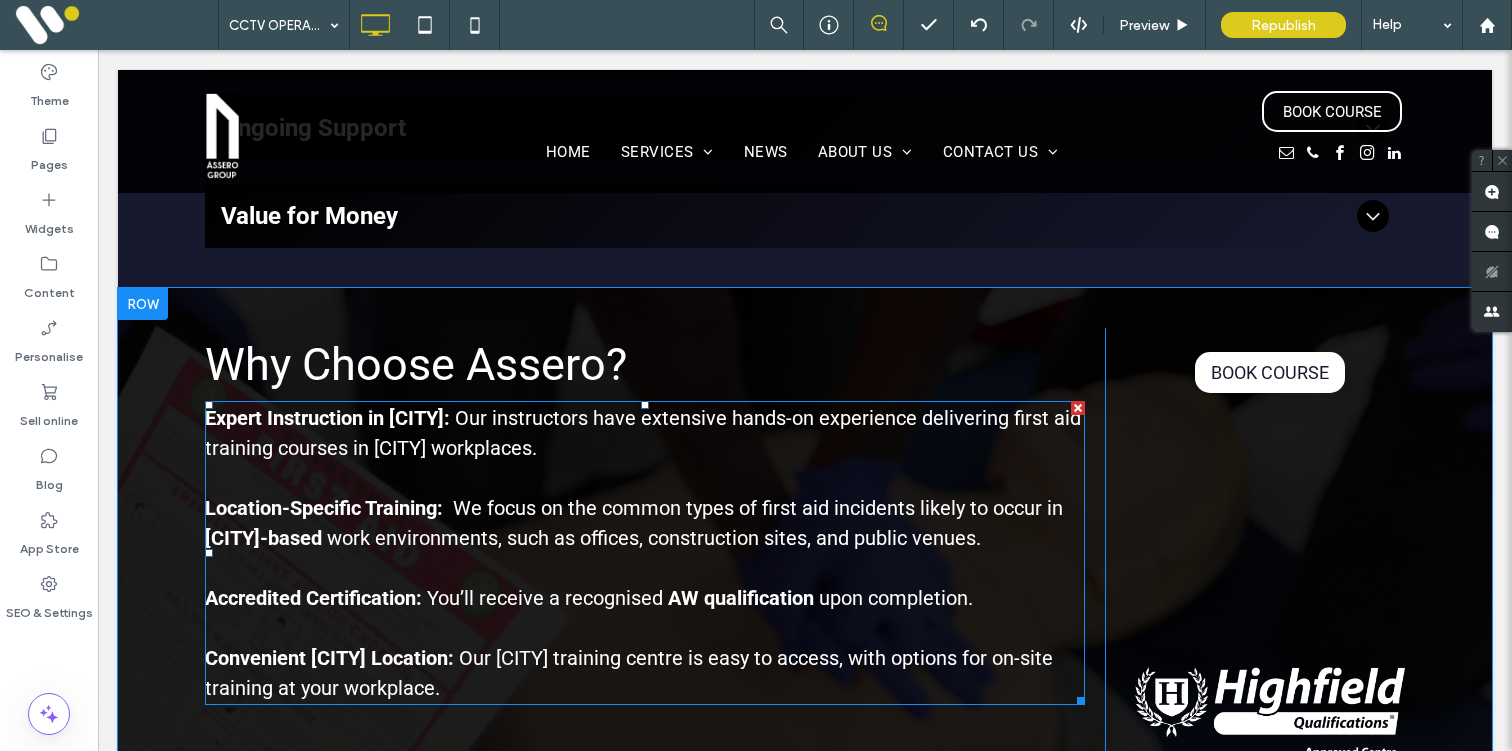 scroll, scrollTop: 2201, scrollLeft: 0, axis: vertical 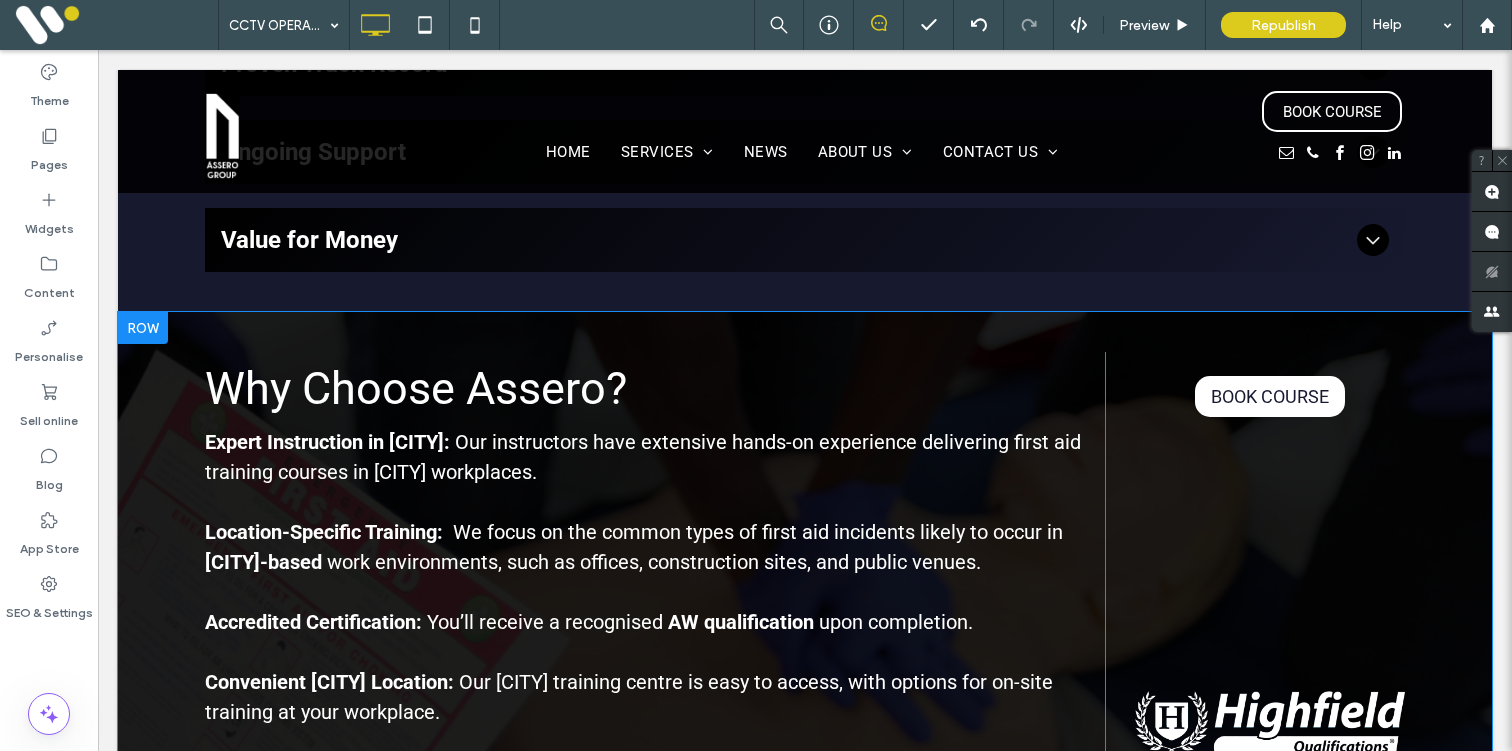 click at bounding box center (143, 328) 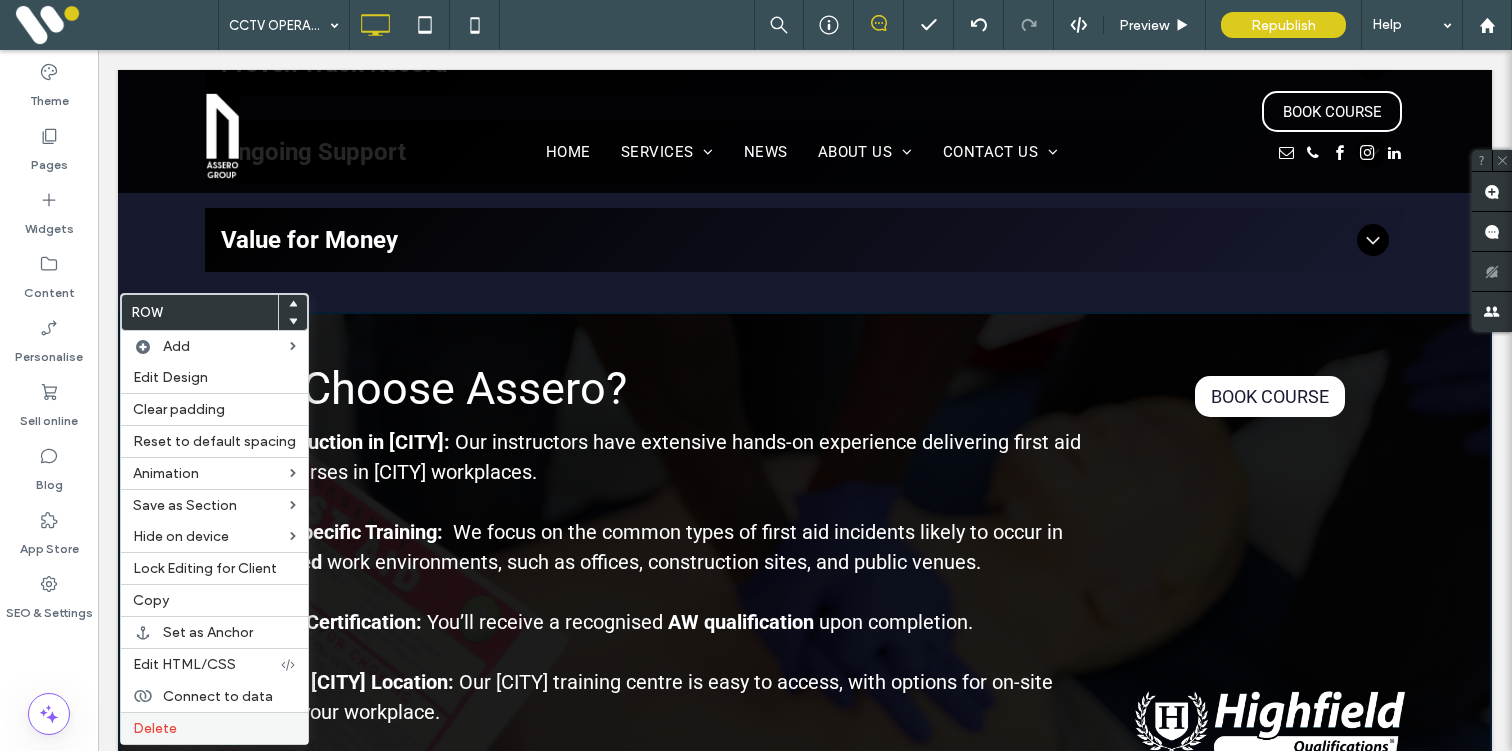 click on "Delete" at bounding box center [155, 728] 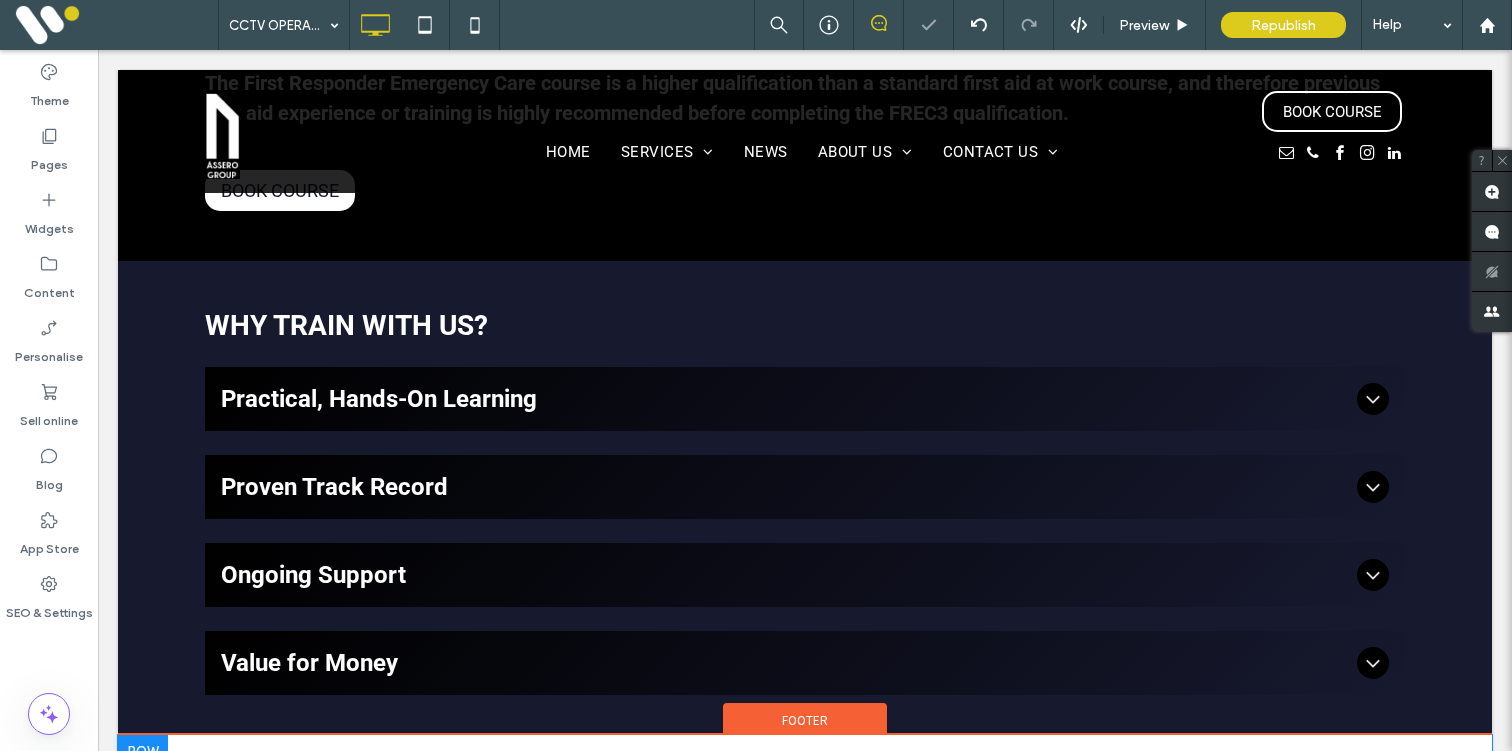scroll, scrollTop: 1731, scrollLeft: 0, axis: vertical 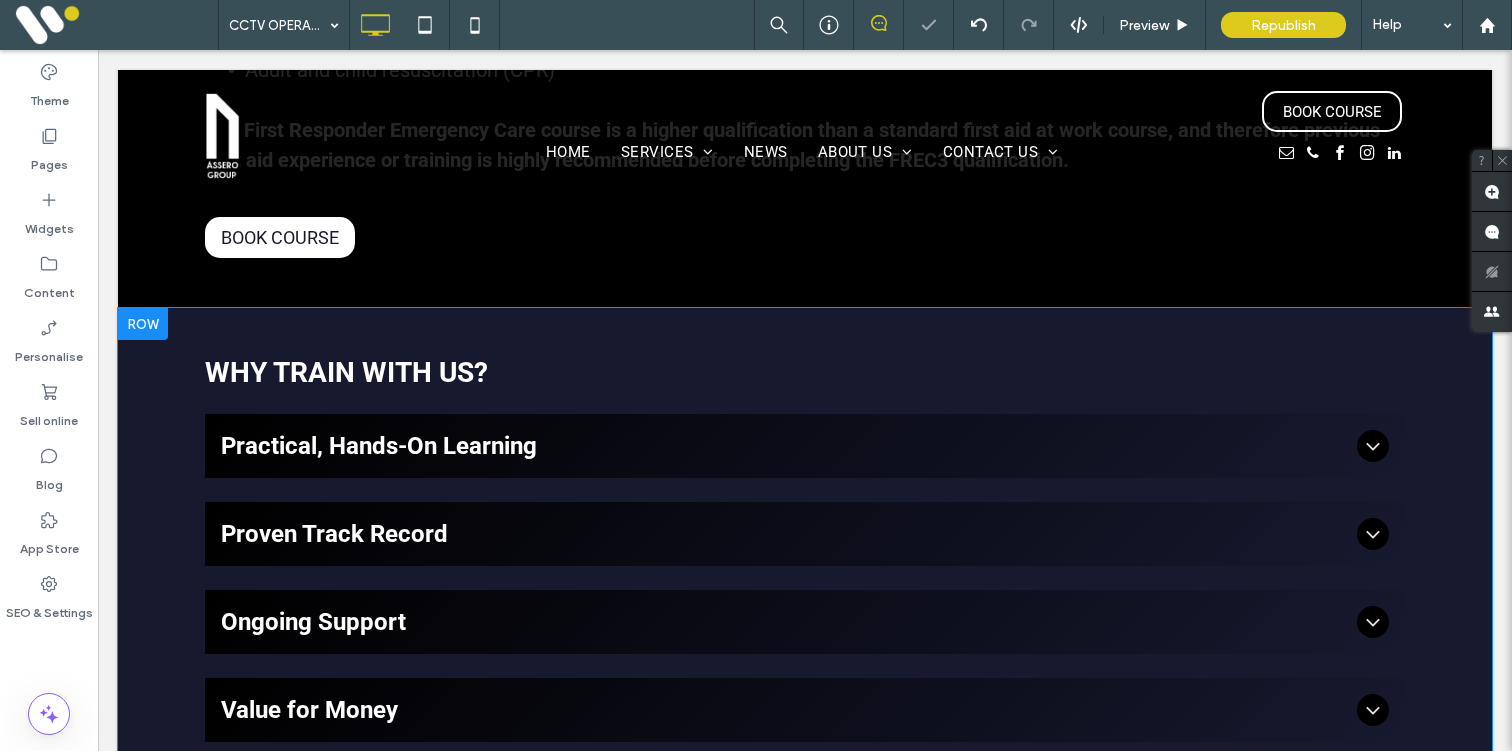 click at bounding box center (143, 324) 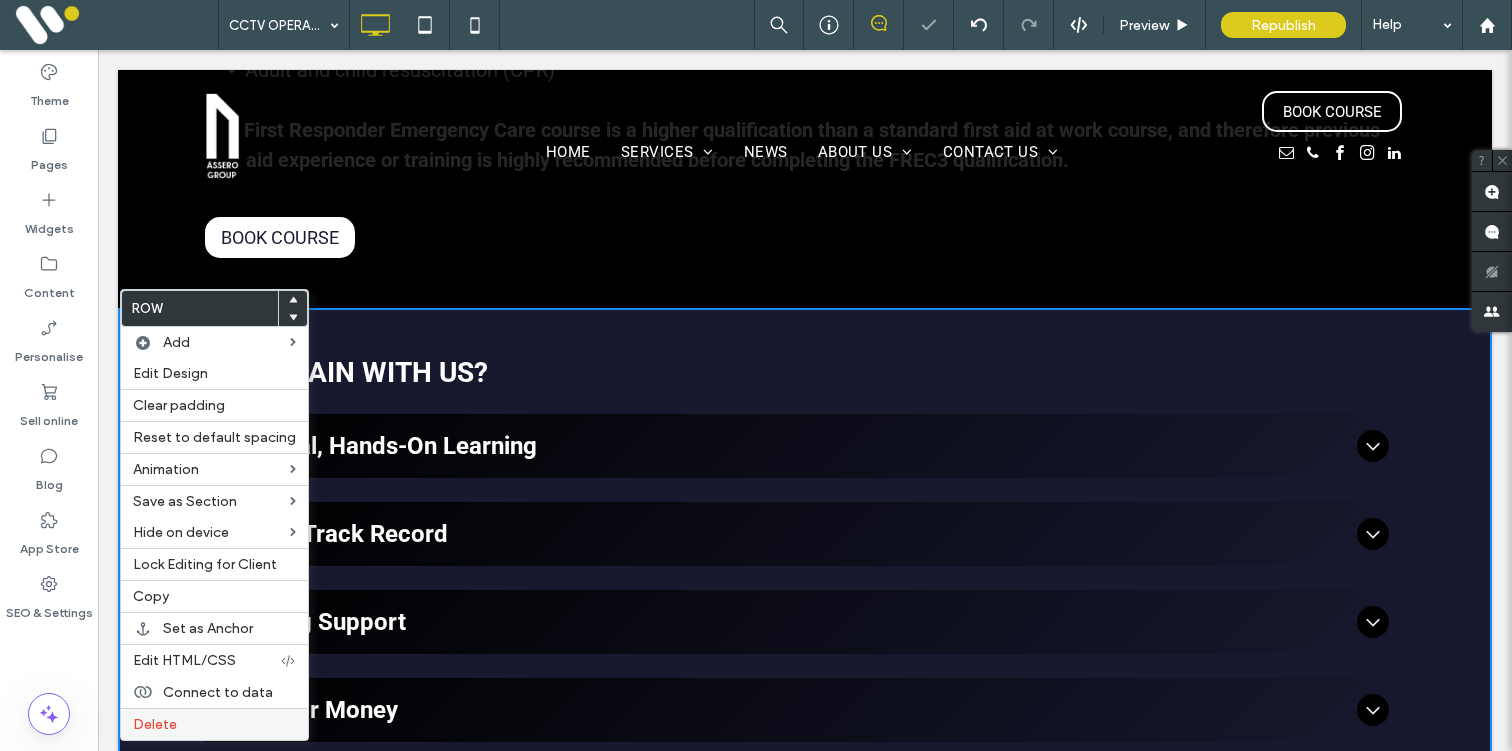 click on "Delete" at bounding box center (155, 724) 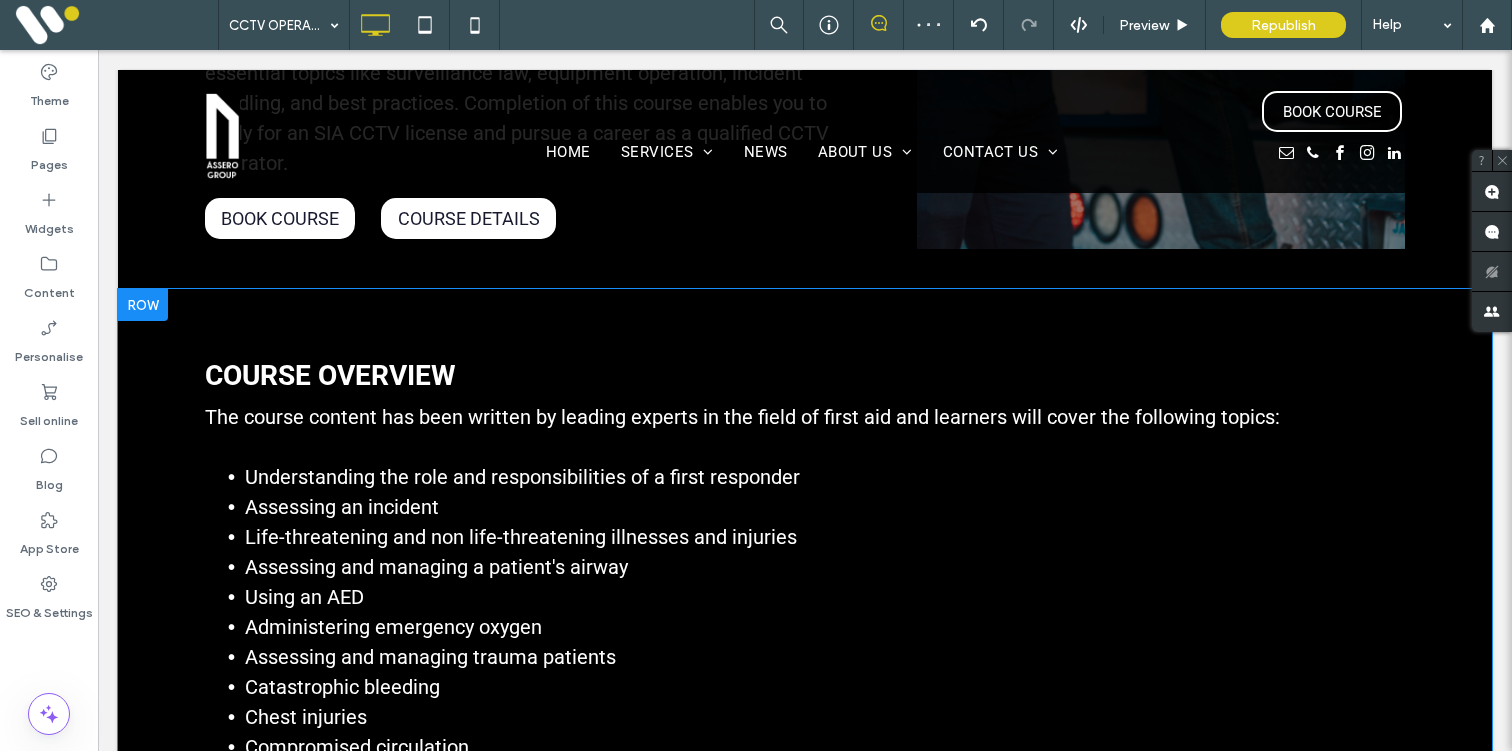 scroll, scrollTop: 732, scrollLeft: 0, axis: vertical 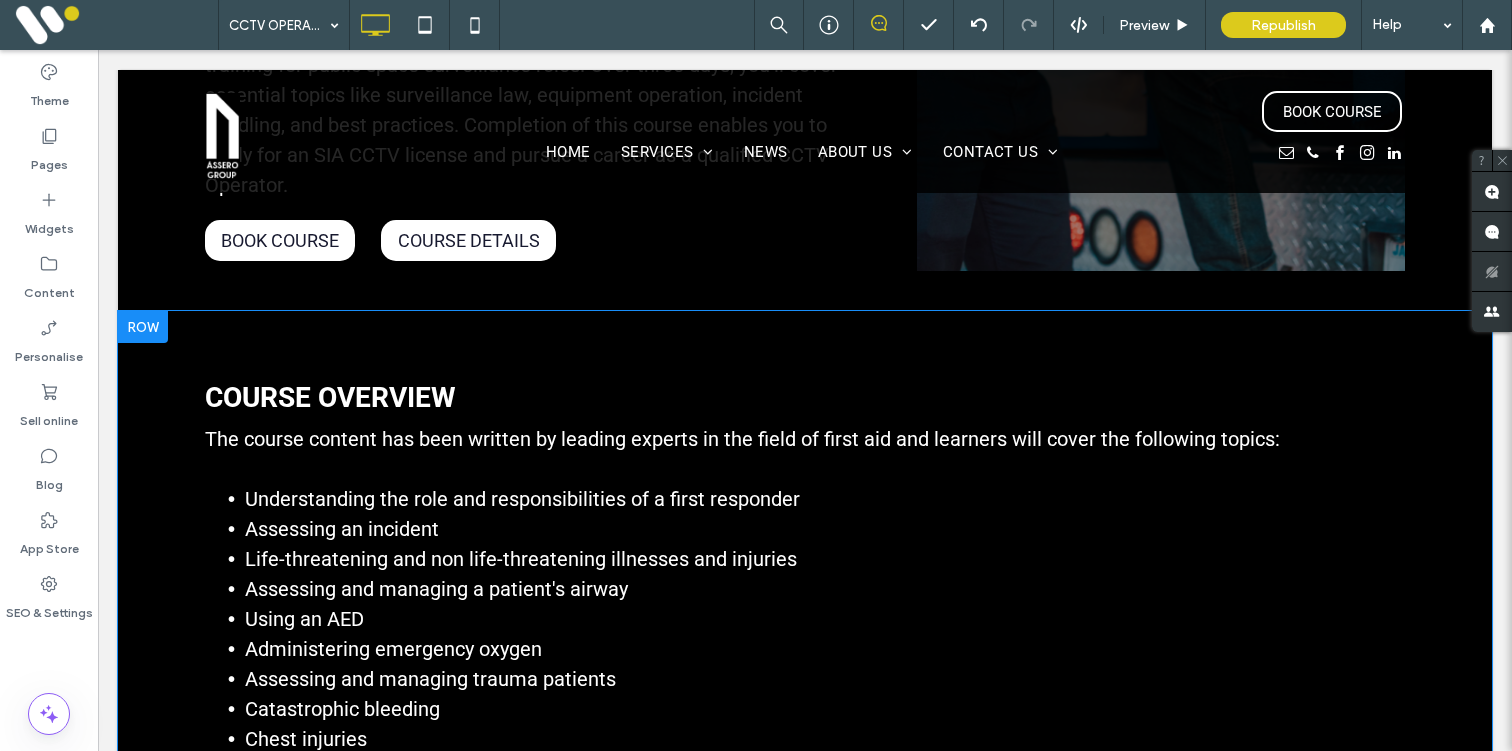 click at bounding box center [143, 327] 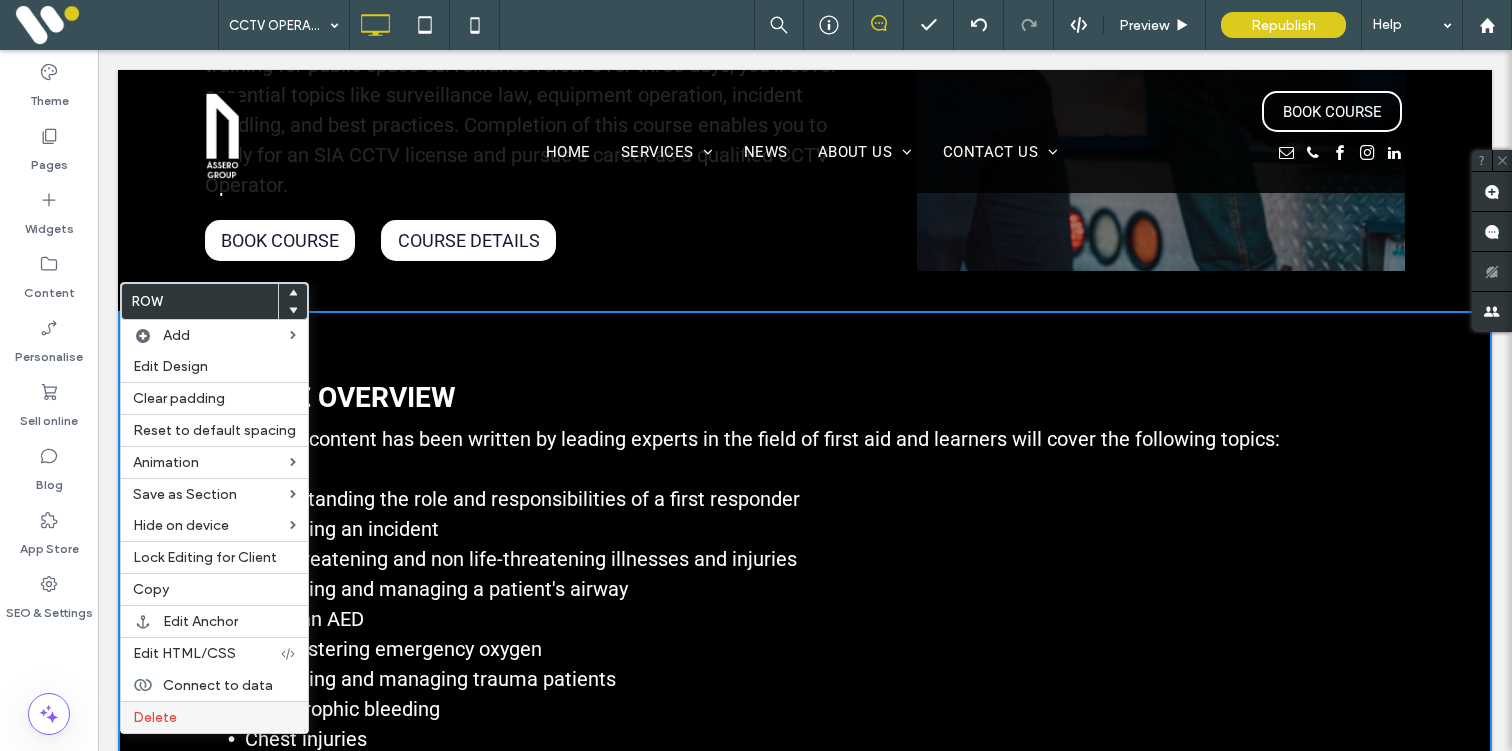 click on "Delete" at bounding box center (155, 717) 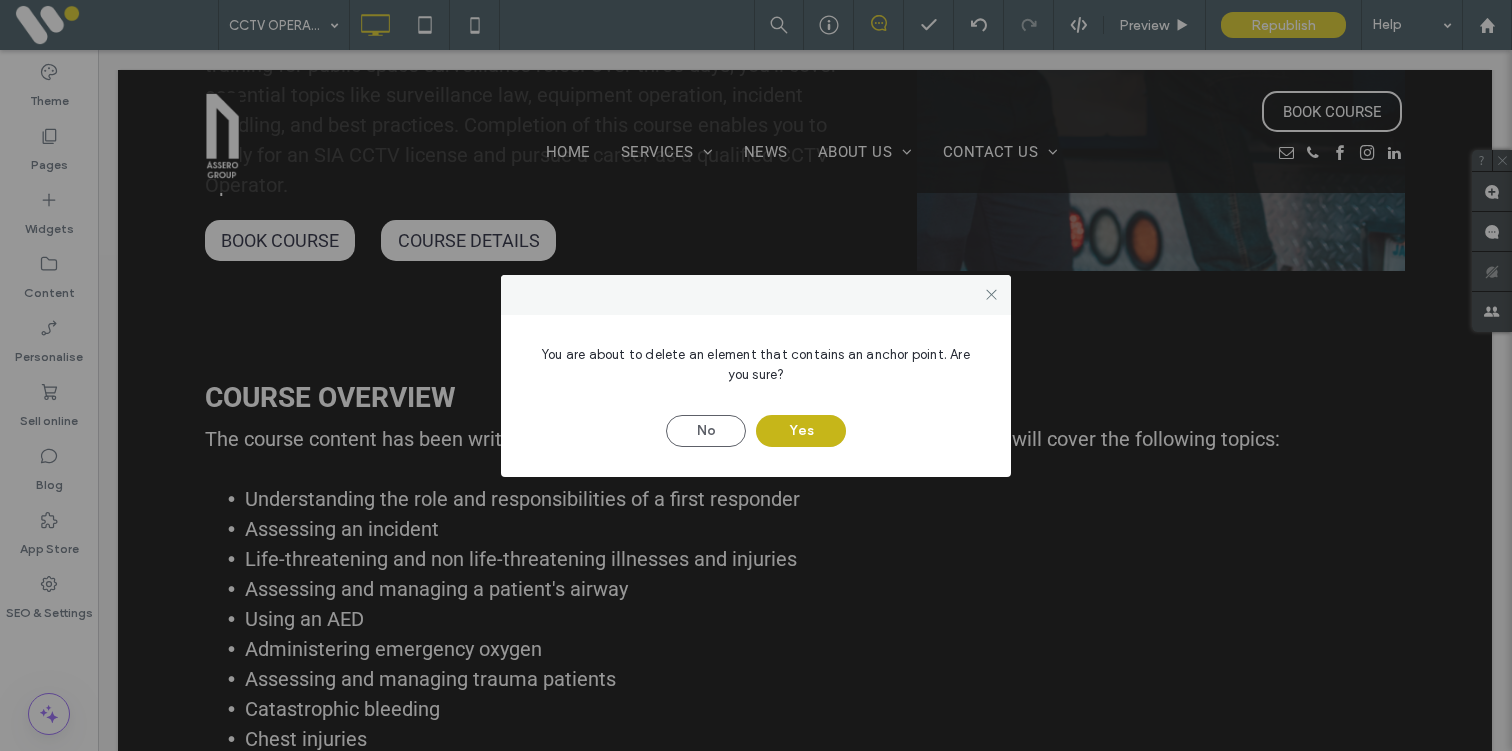 click on "Yes" at bounding box center (801, 431) 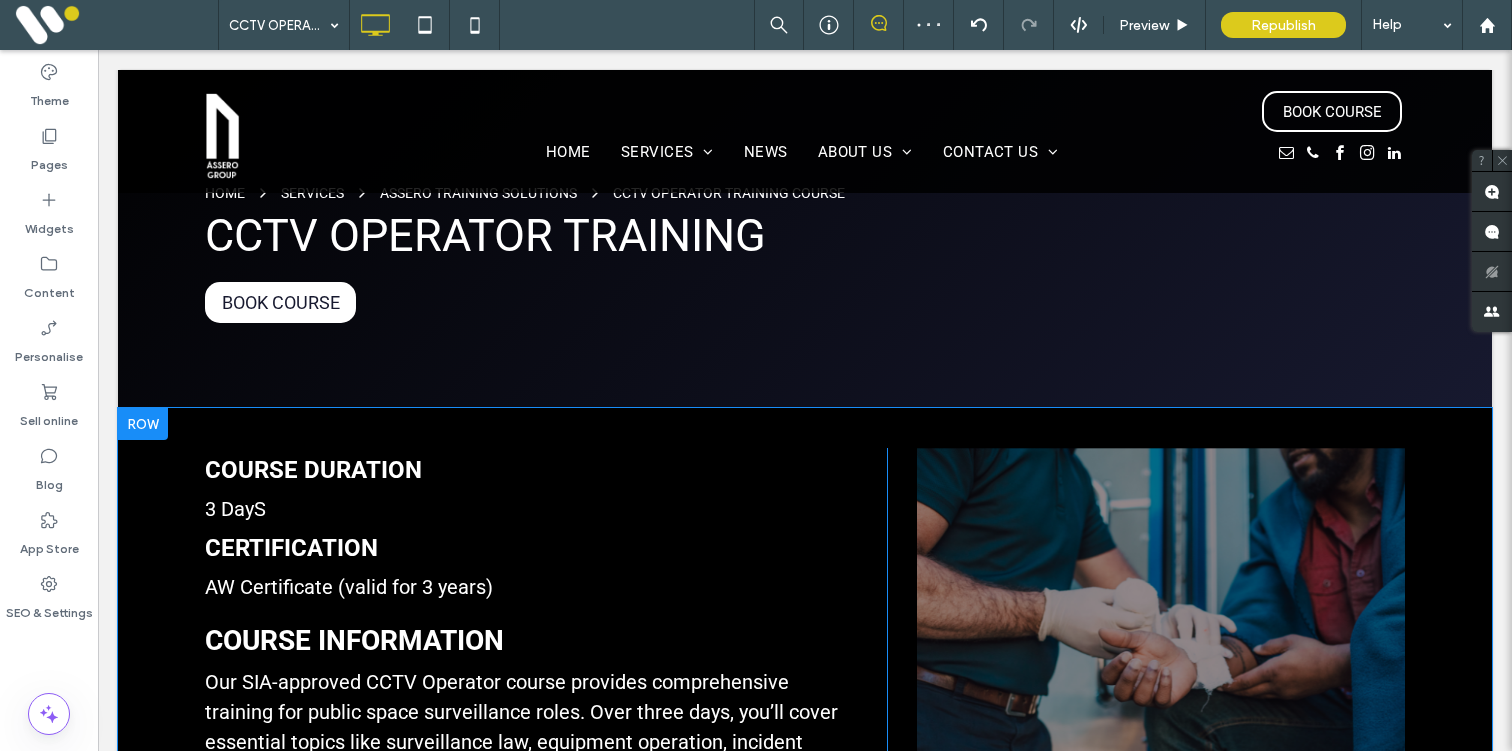 scroll, scrollTop: 68, scrollLeft: 0, axis: vertical 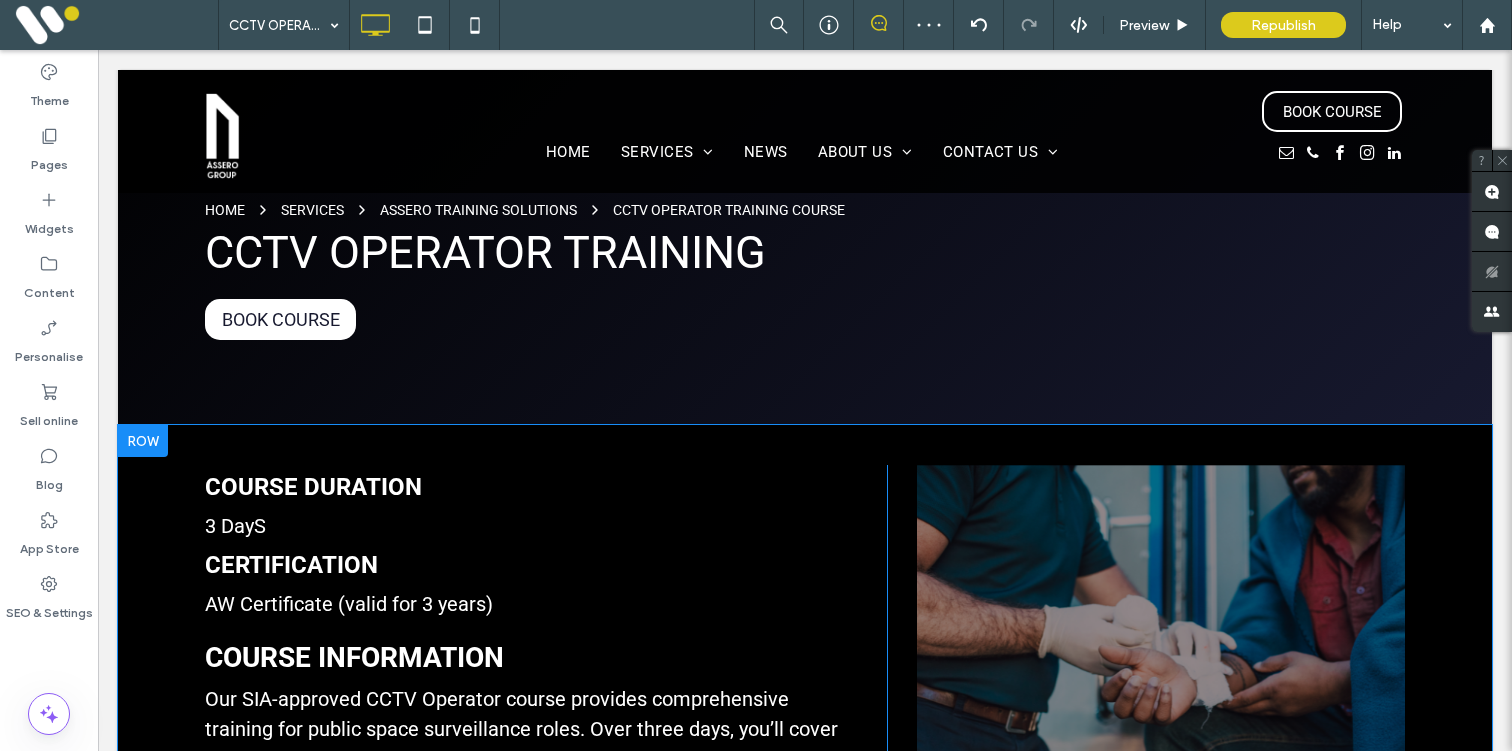 click on "Click To Paste" at bounding box center [1161, 700] 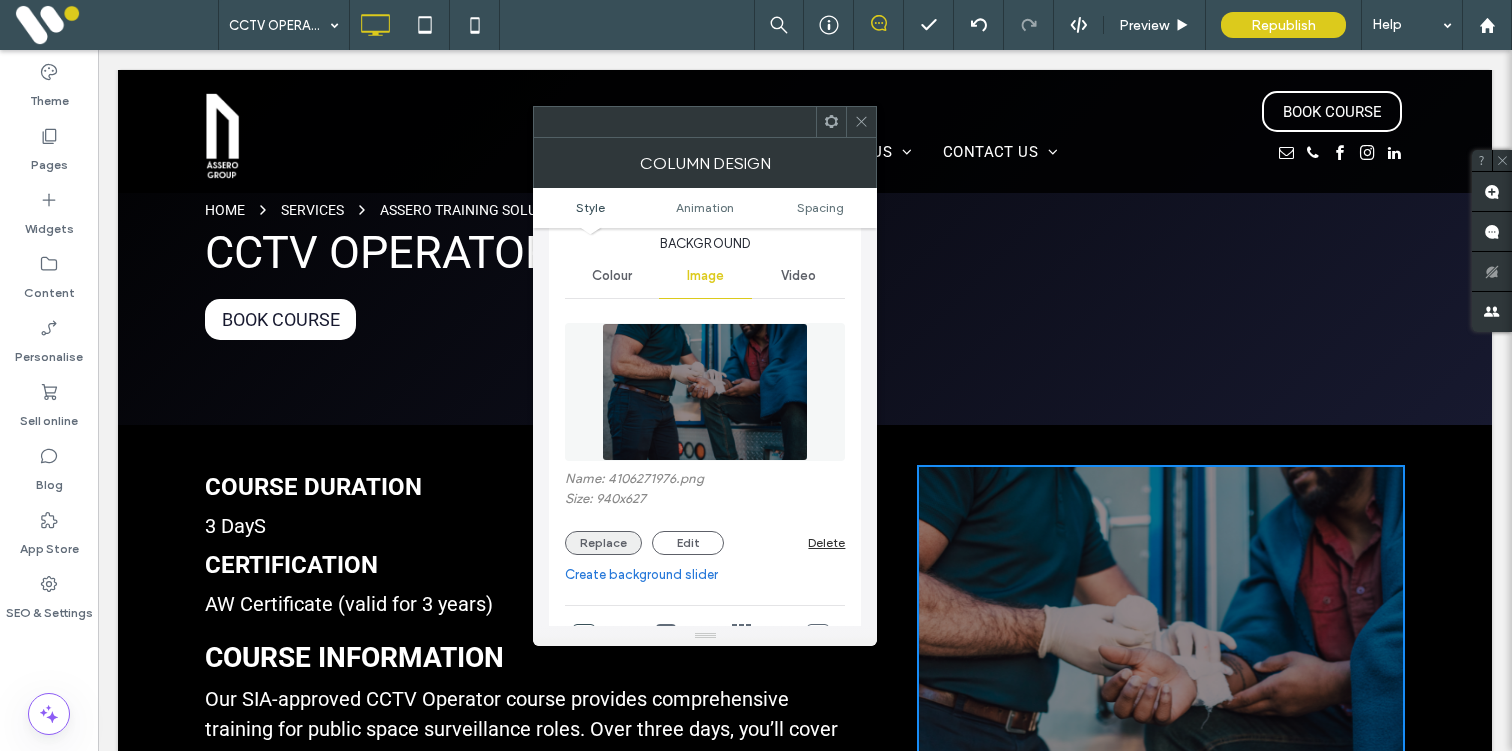 scroll, scrollTop: 69, scrollLeft: 0, axis: vertical 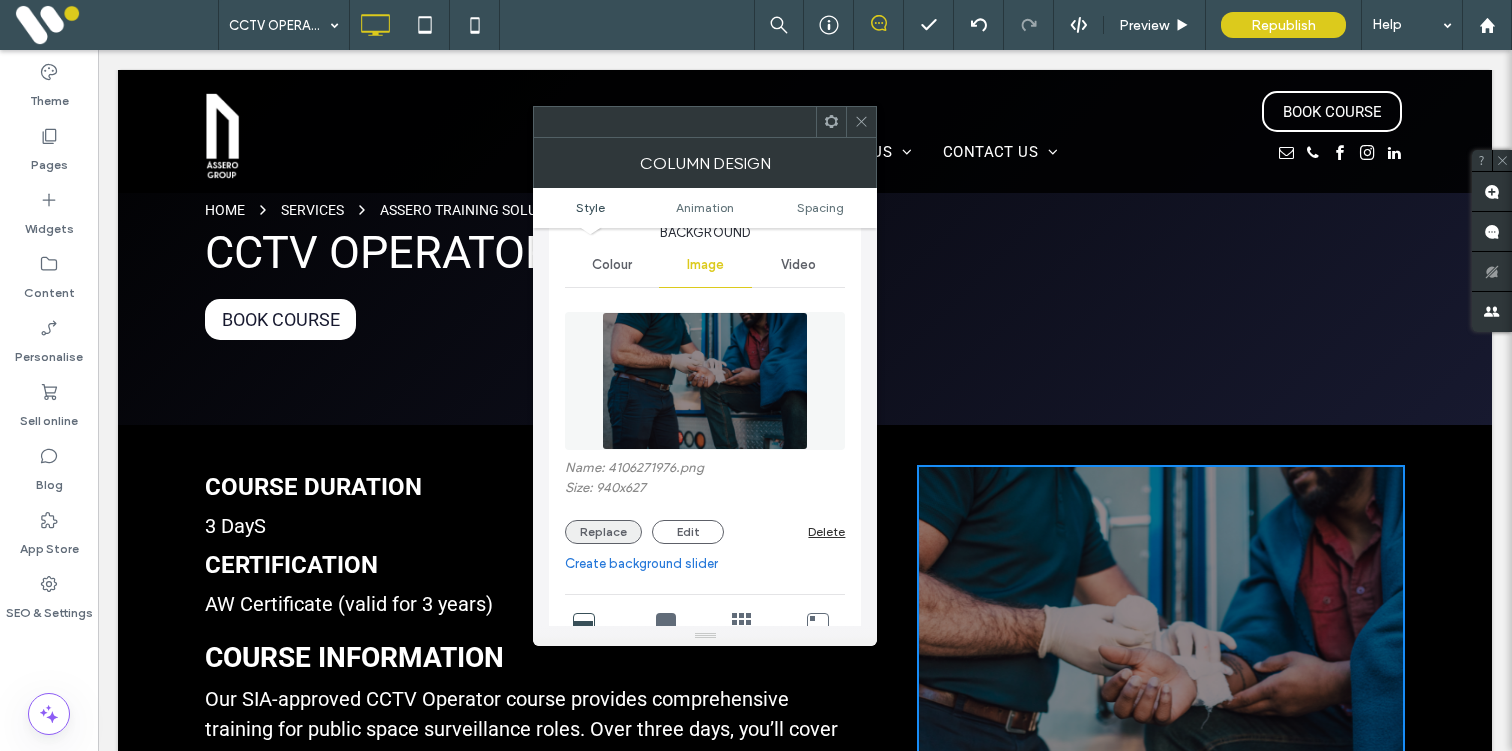 click on "Replace" at bounding box center [603, 532] 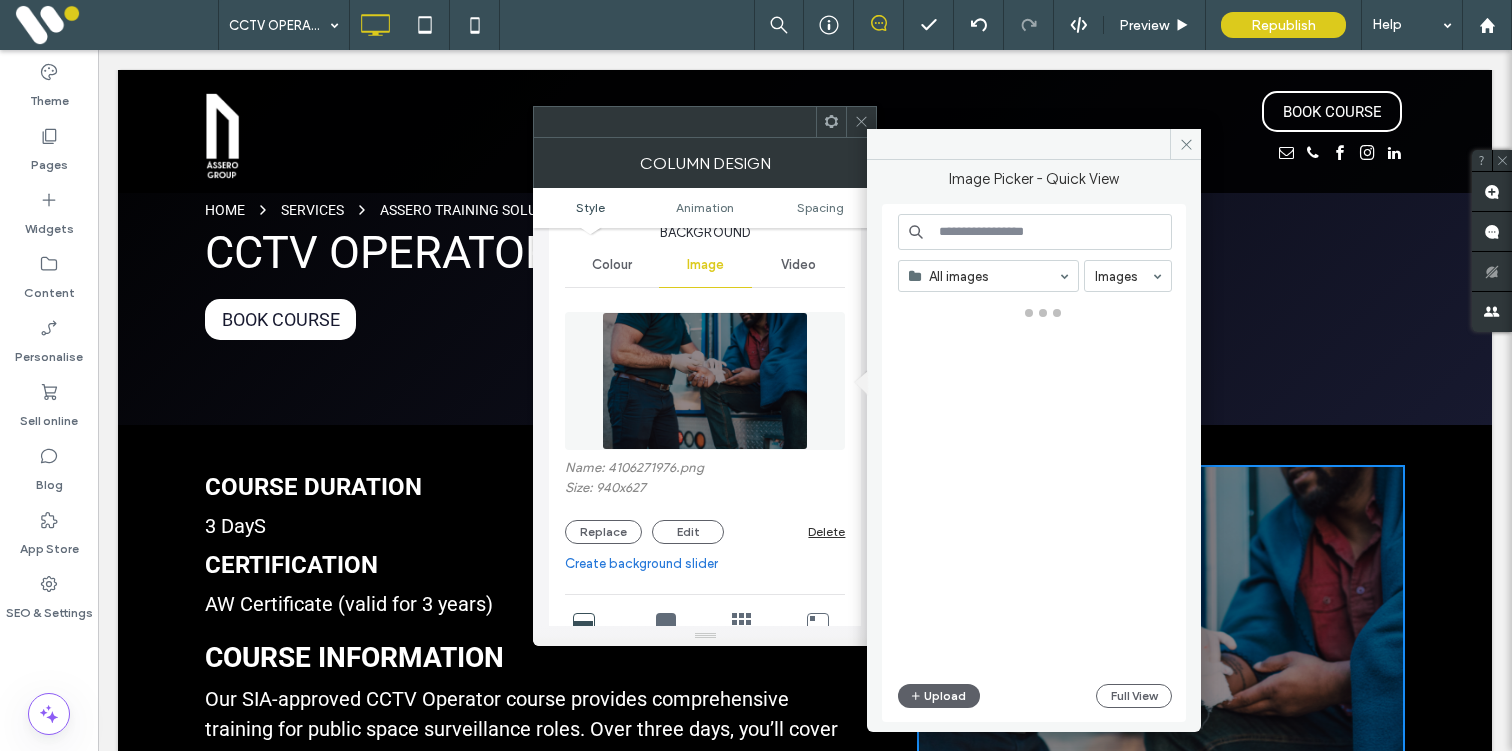 click at bounding box center [1035, 232] 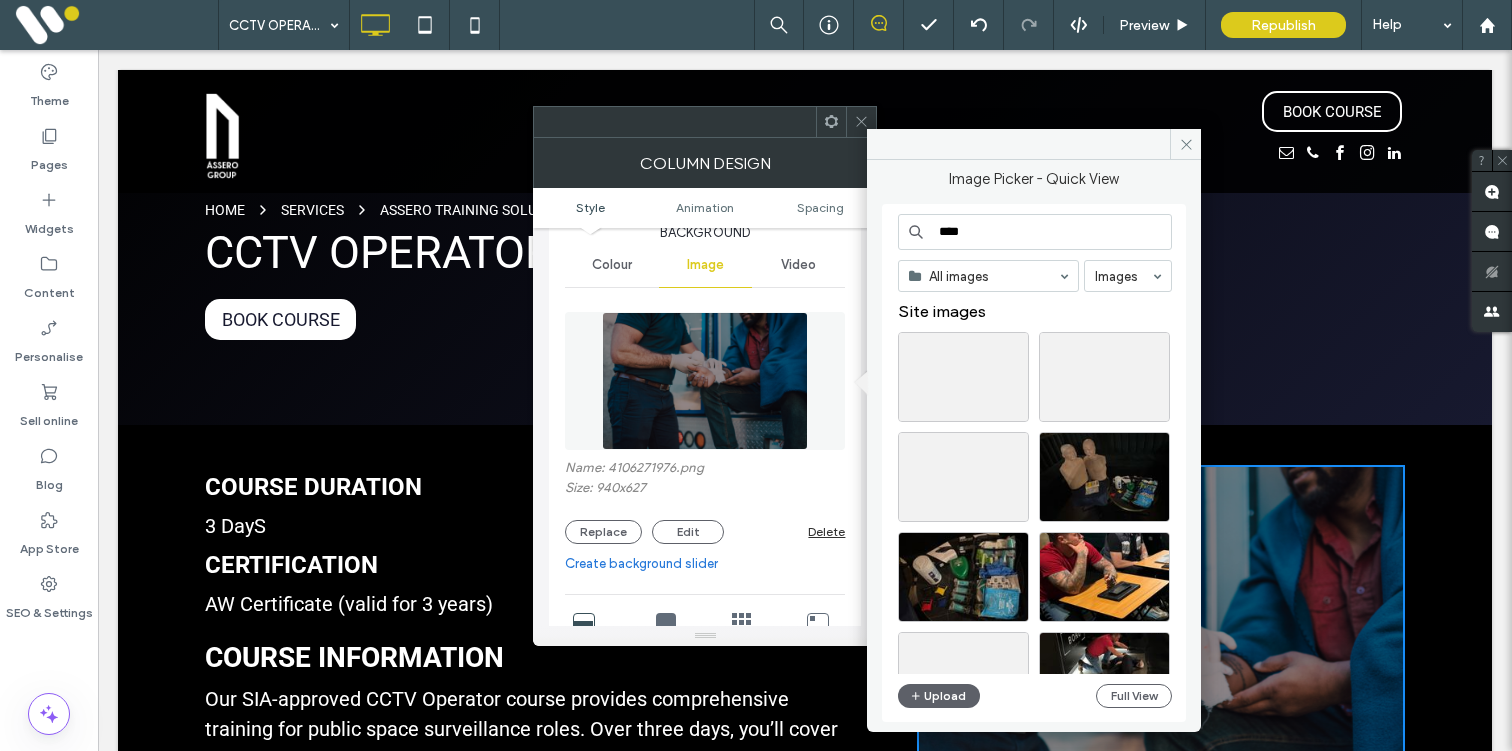 type on "****" 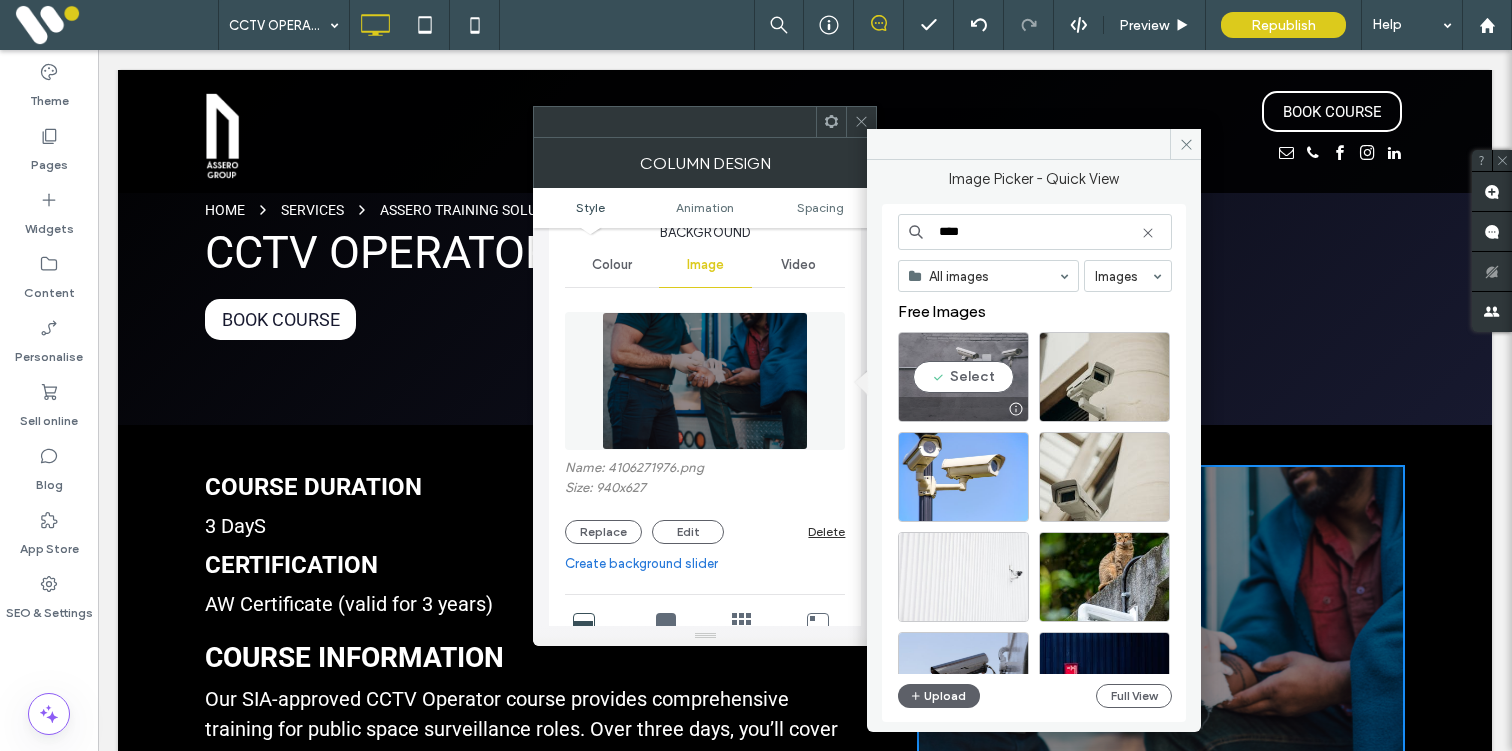 click on "Select" at bounding box center (963, 377) 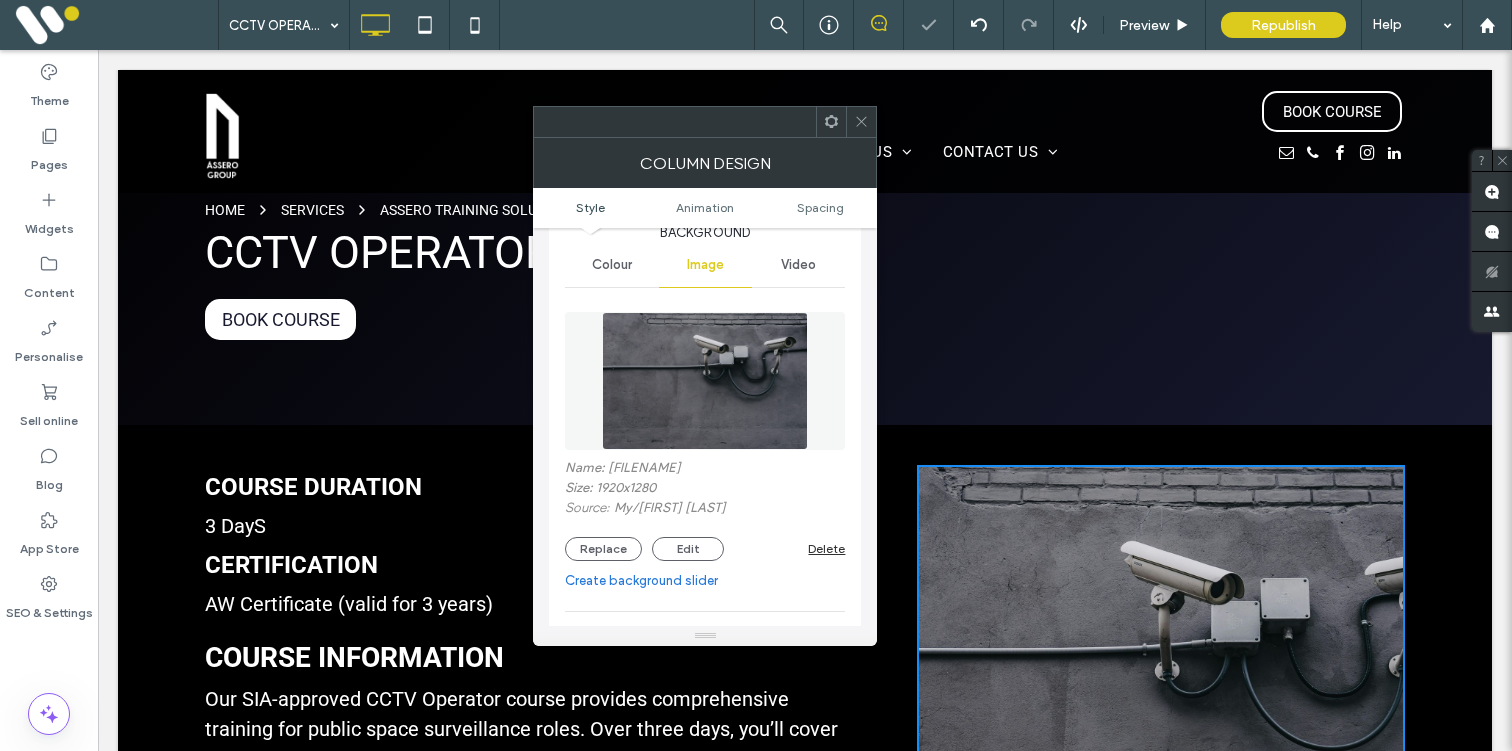 click 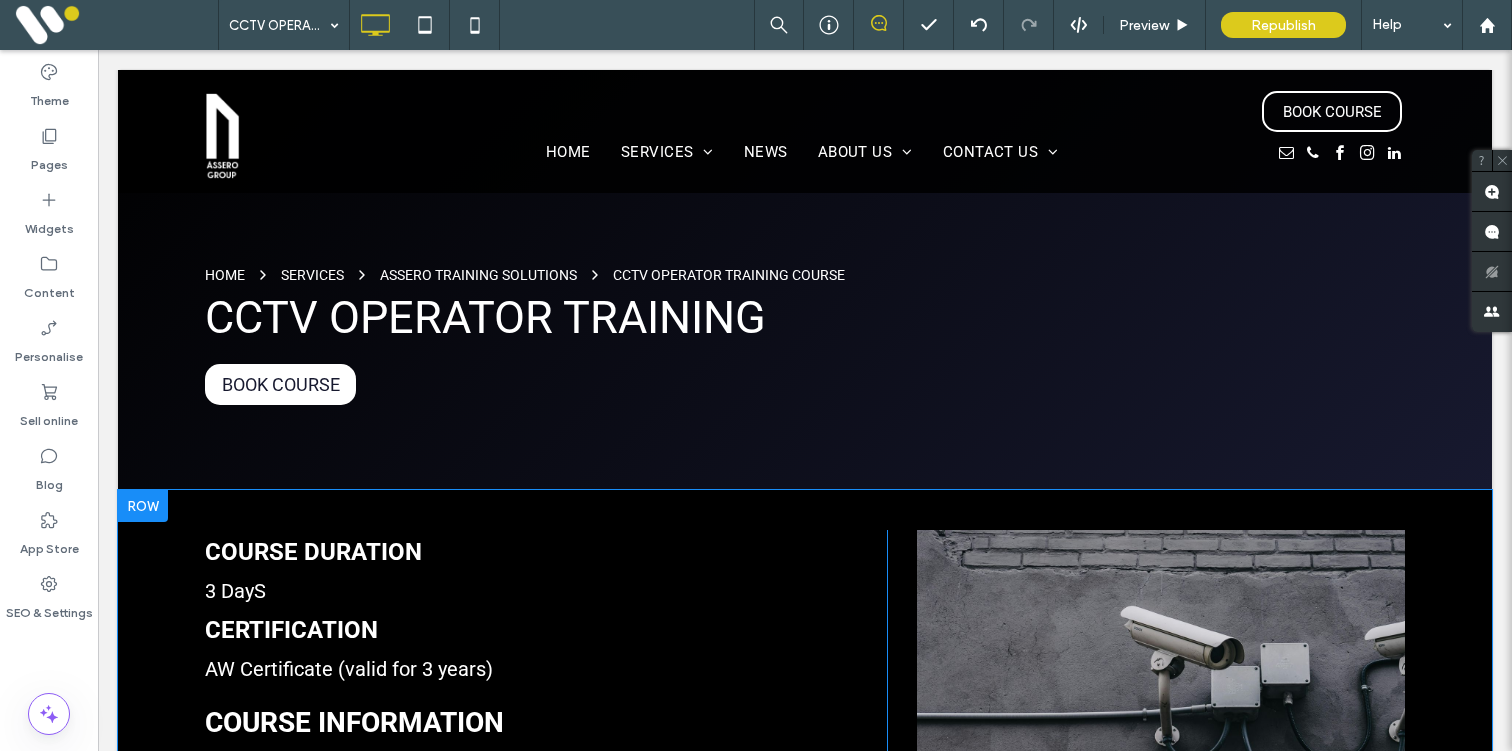 scroll, scrollTop: 0, scrollLeft: 0, axis: both 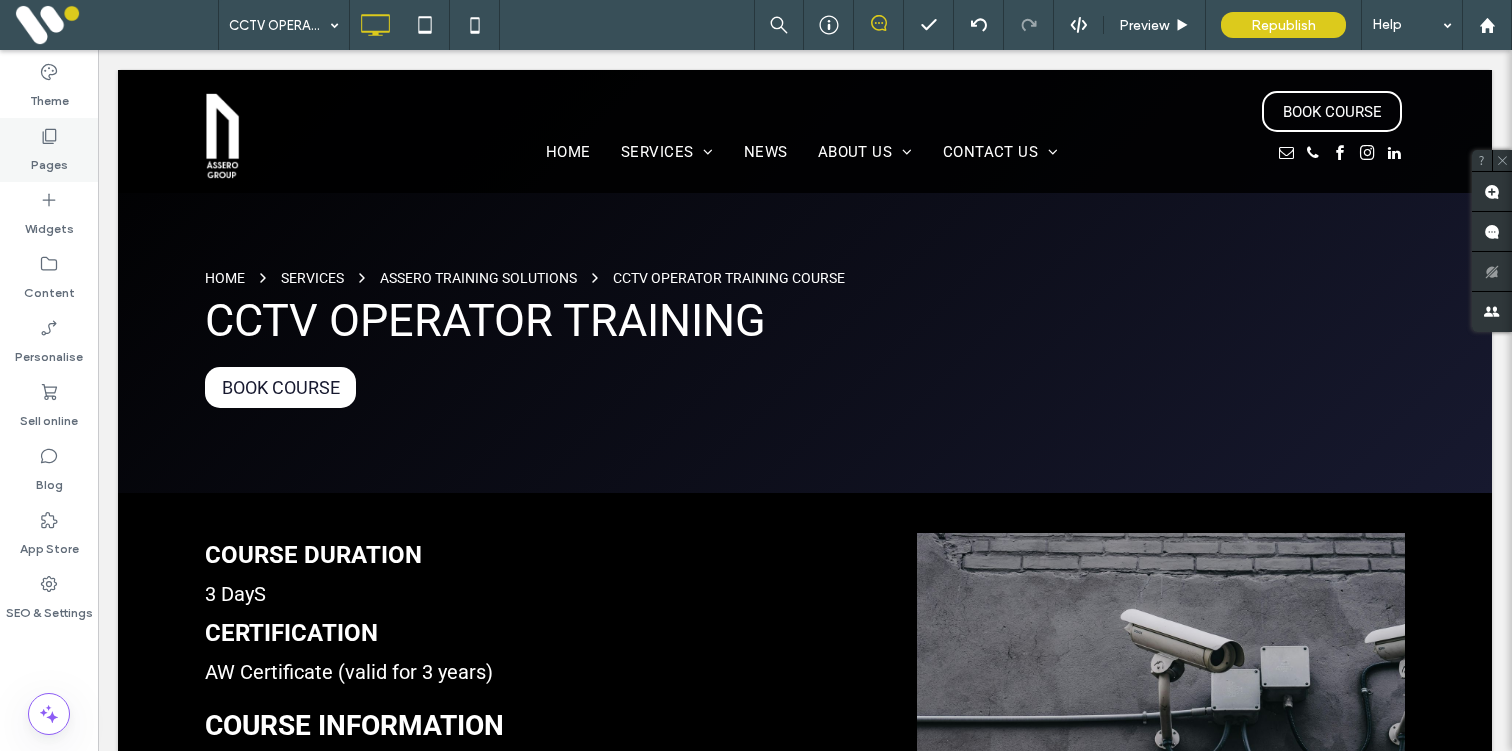 click on "Pages" at bounding box center [49, 160] 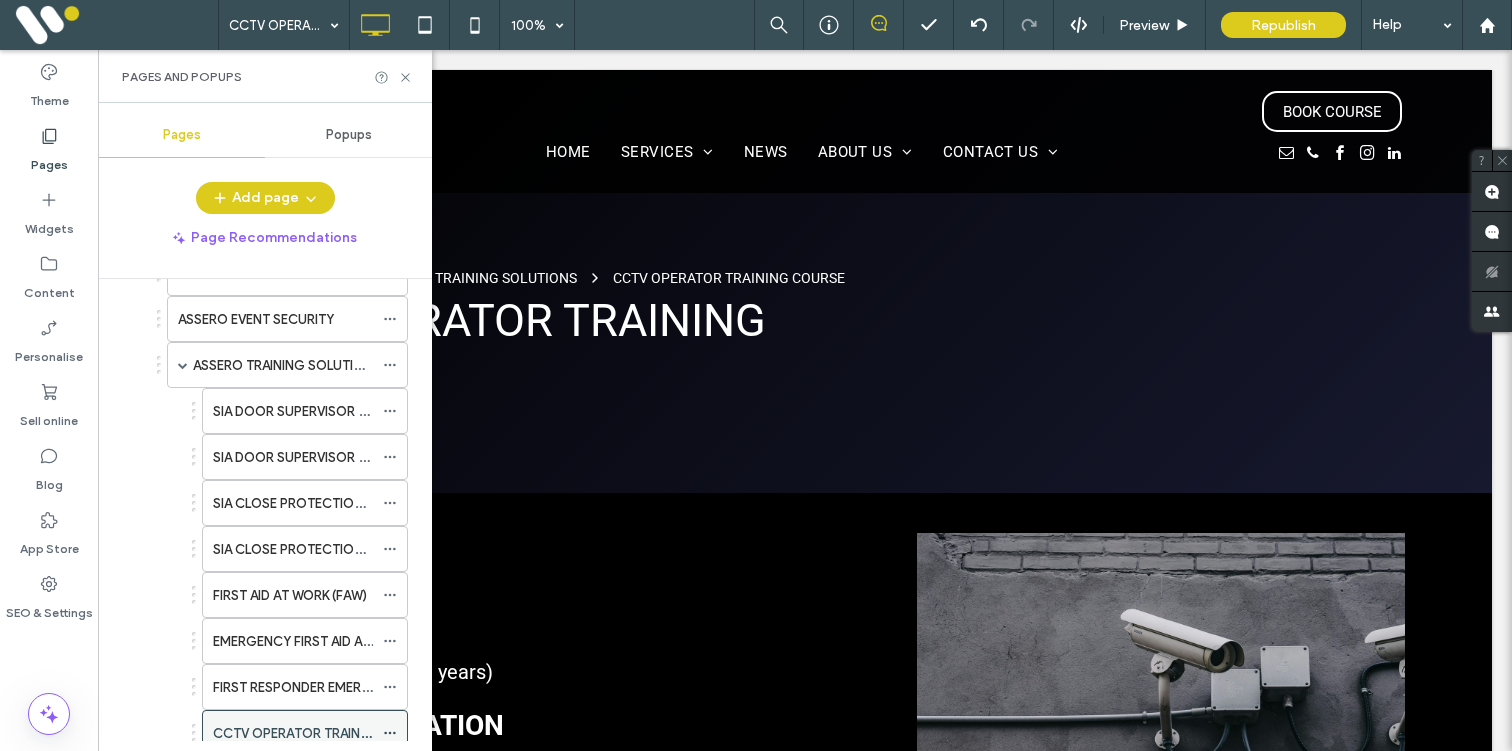 scroll, scrollTop: 101, scrollLeft: 0, axis: vertical 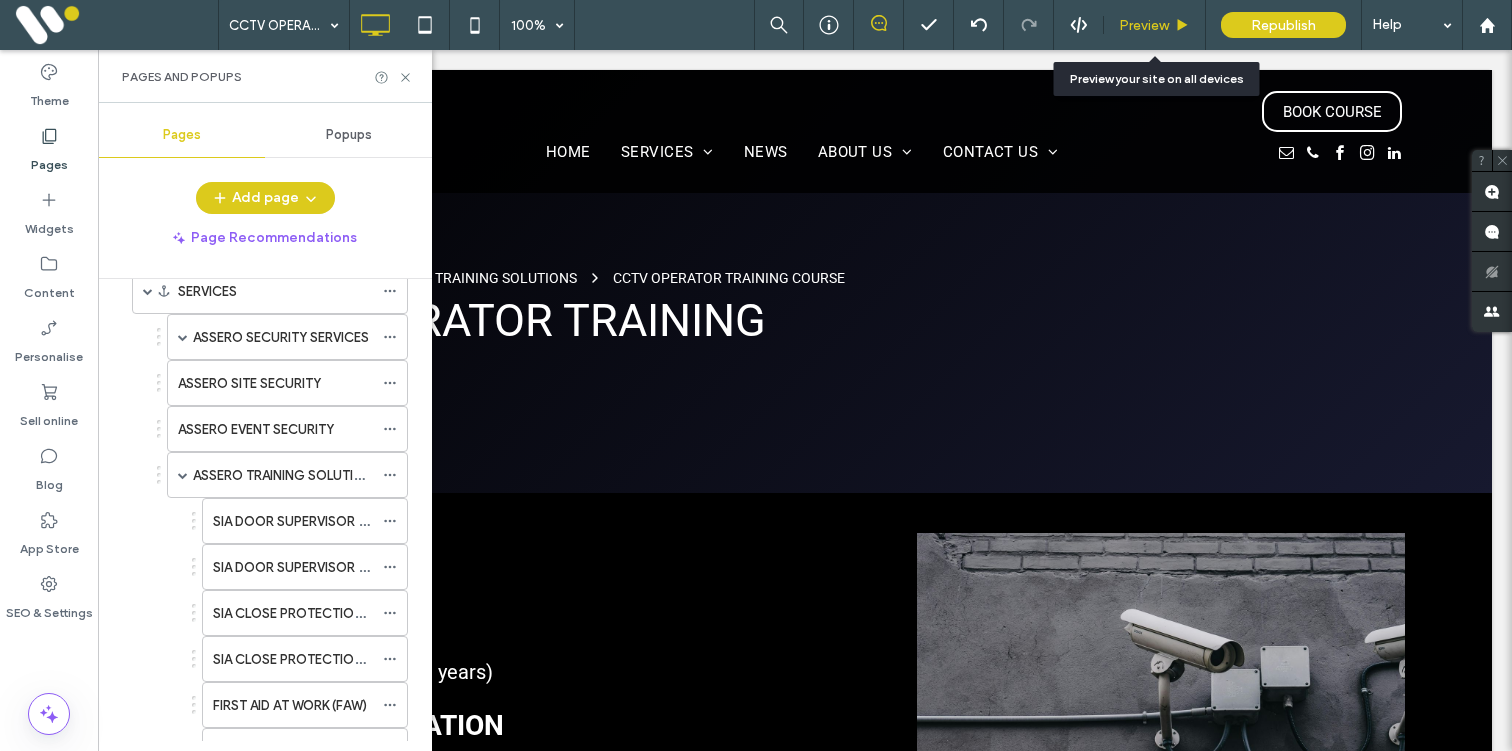 click on "Preview" at bounding box center (1144, 25) 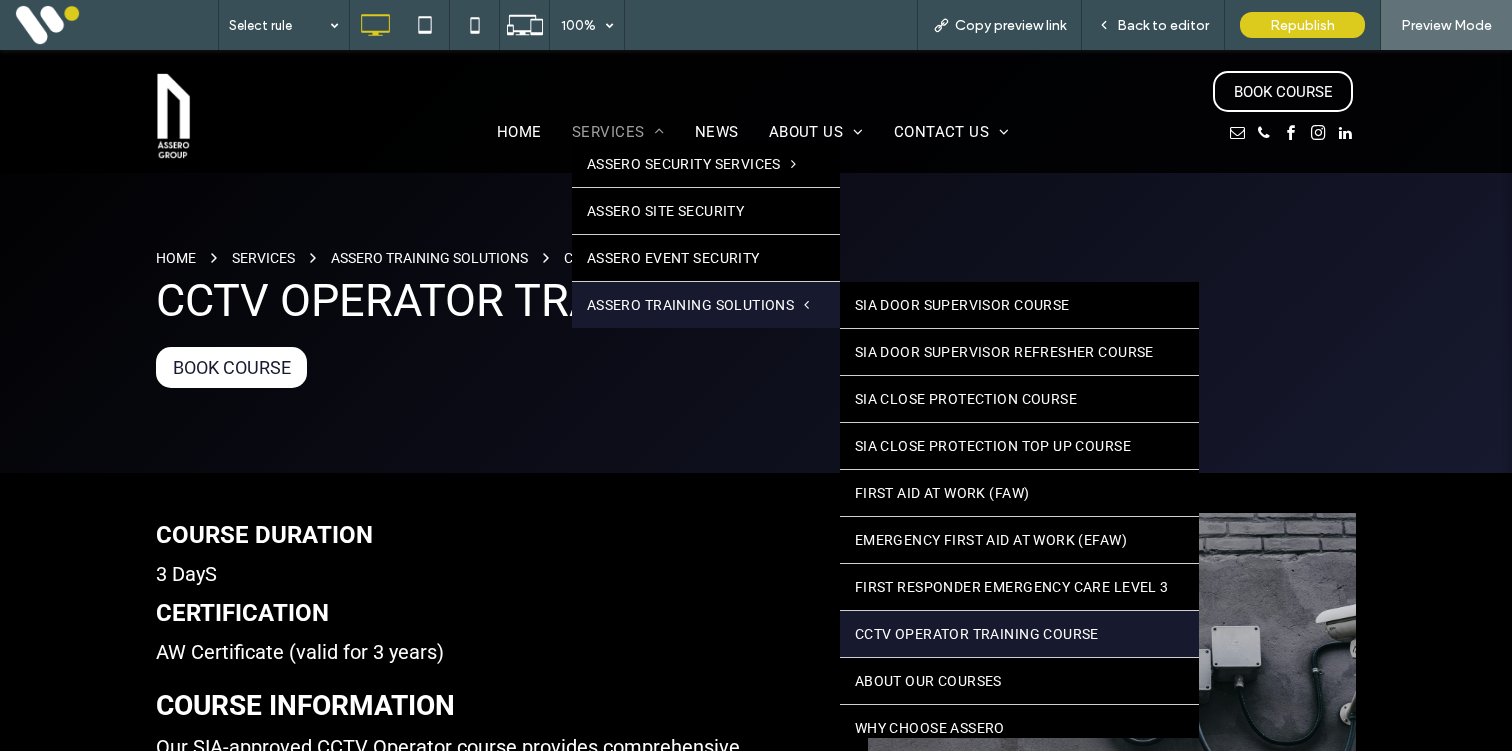 click on "ASSERO TRAINING SOLUTIONS" at bounding box center [706, 305] 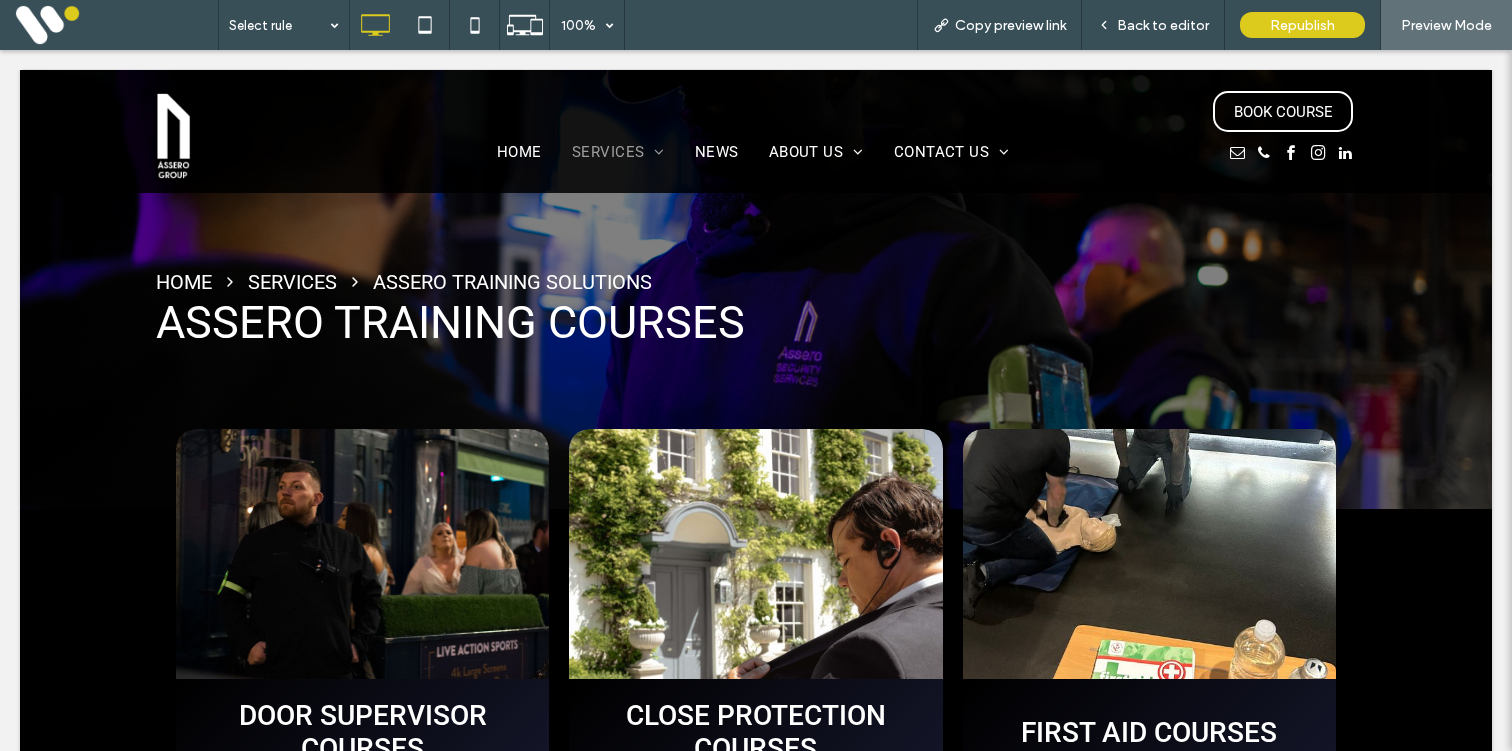 scroll, scrollTop: 0, scrollLeft: 0, axis: both 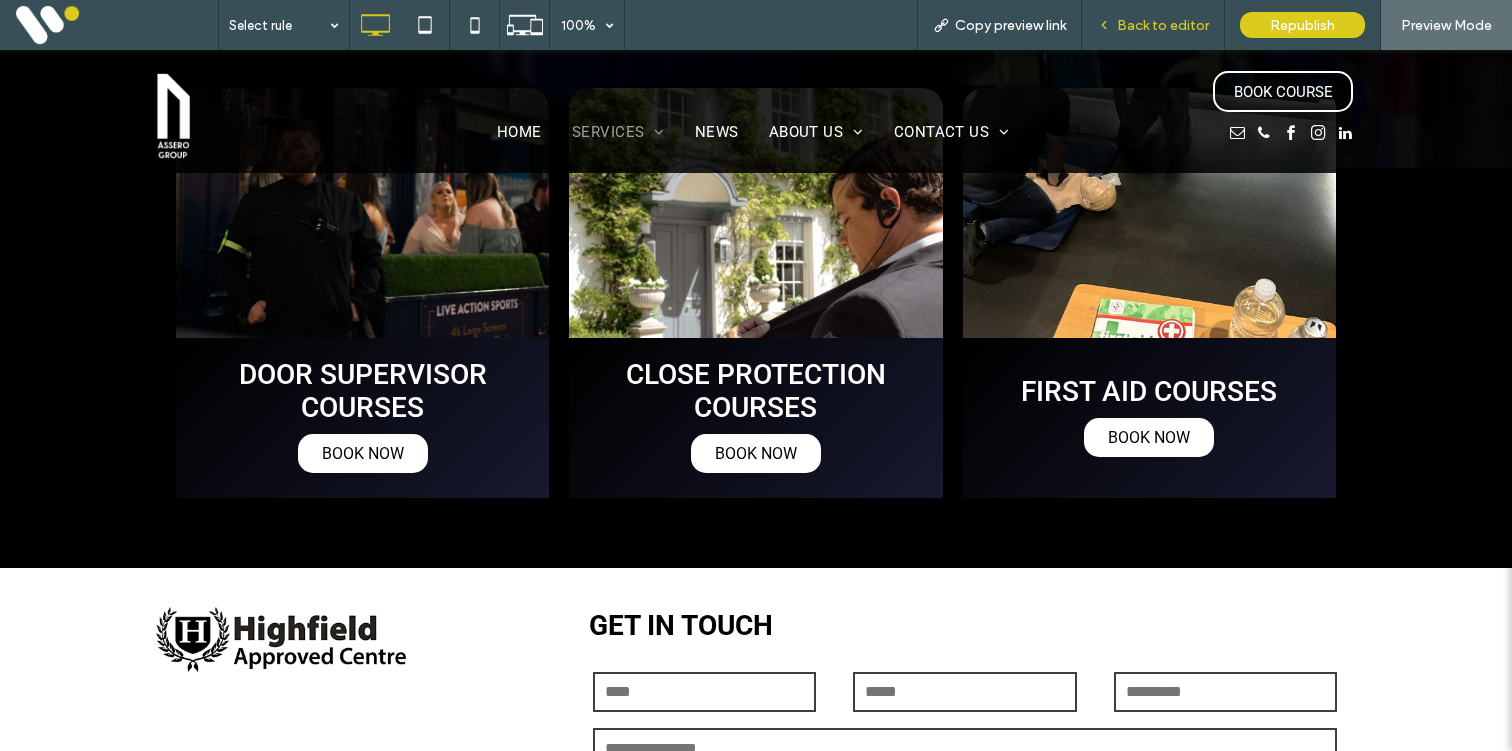 click on "Back to editor" at bounding box center [1153, 25] 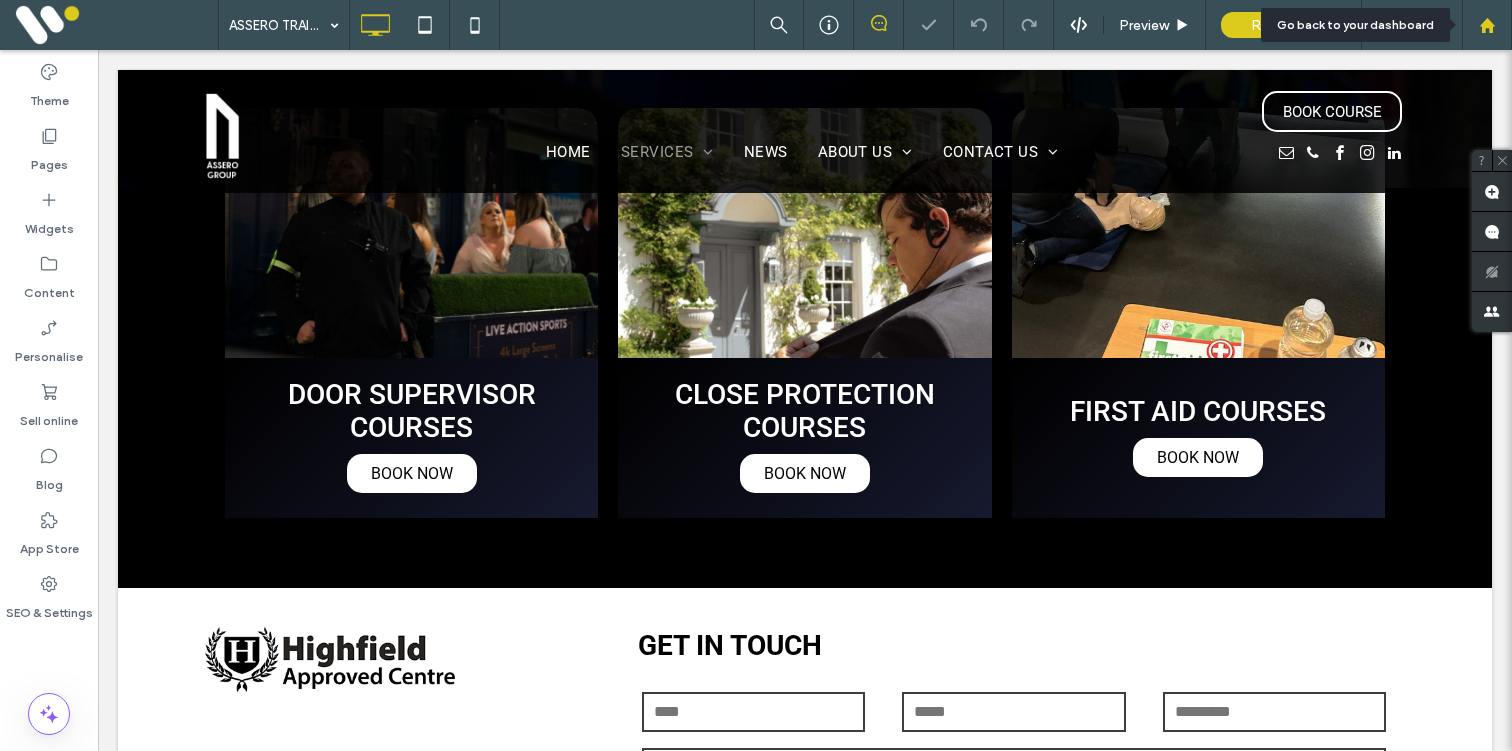 click at bounding box center (1487, 25) 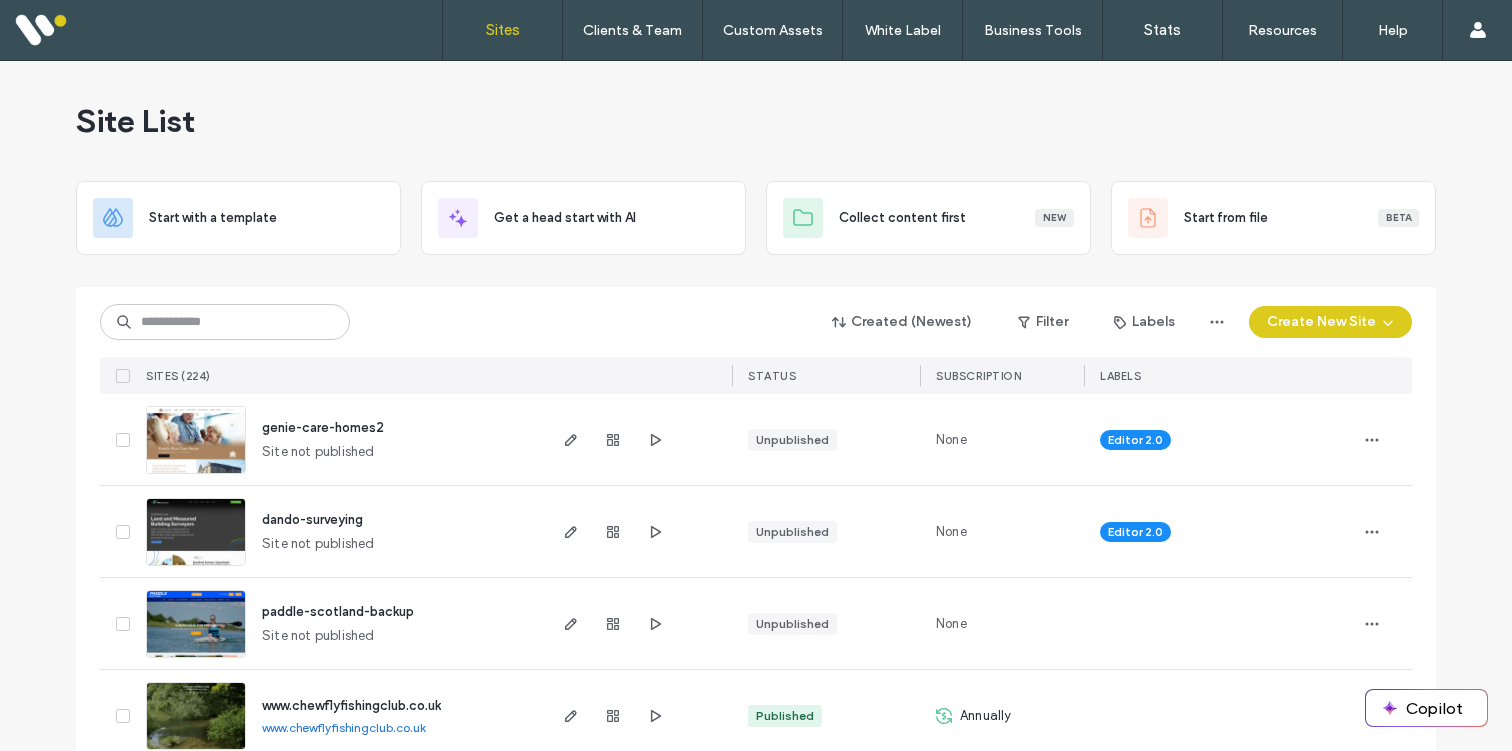 scroll, scrollTop: 0, scrollLeft: 0, axis: both 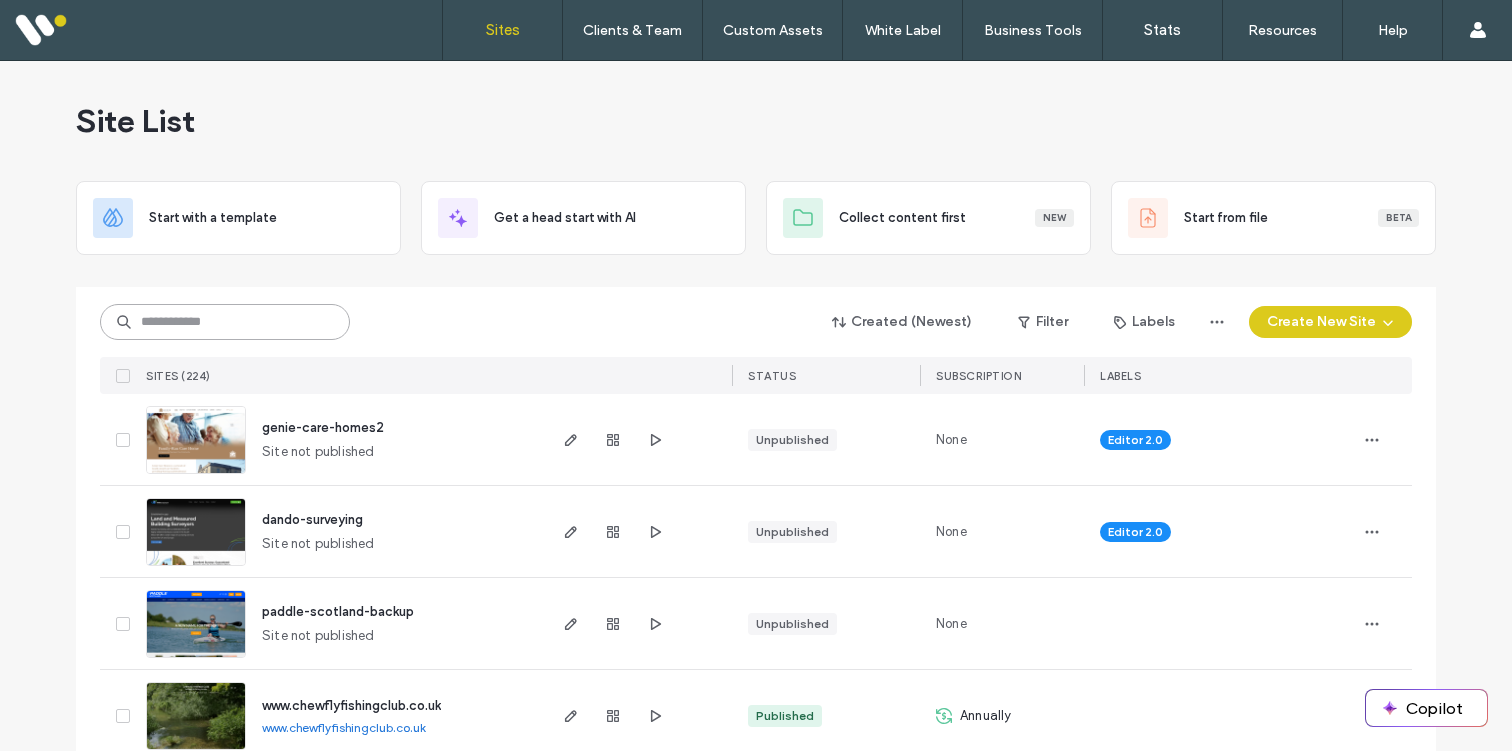 click at bounding box center (225, 322) 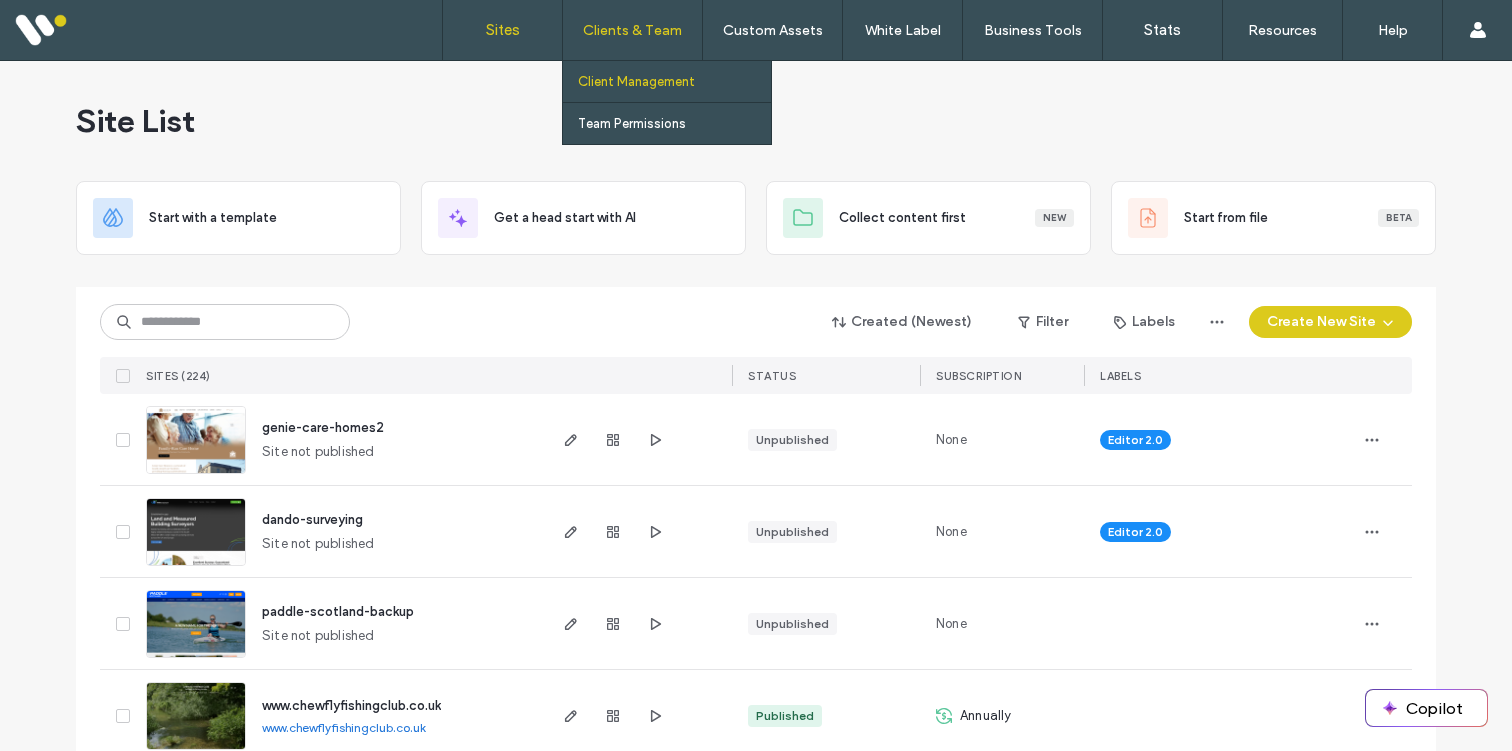 click on "Client Management" at bounding box center [636, 81] 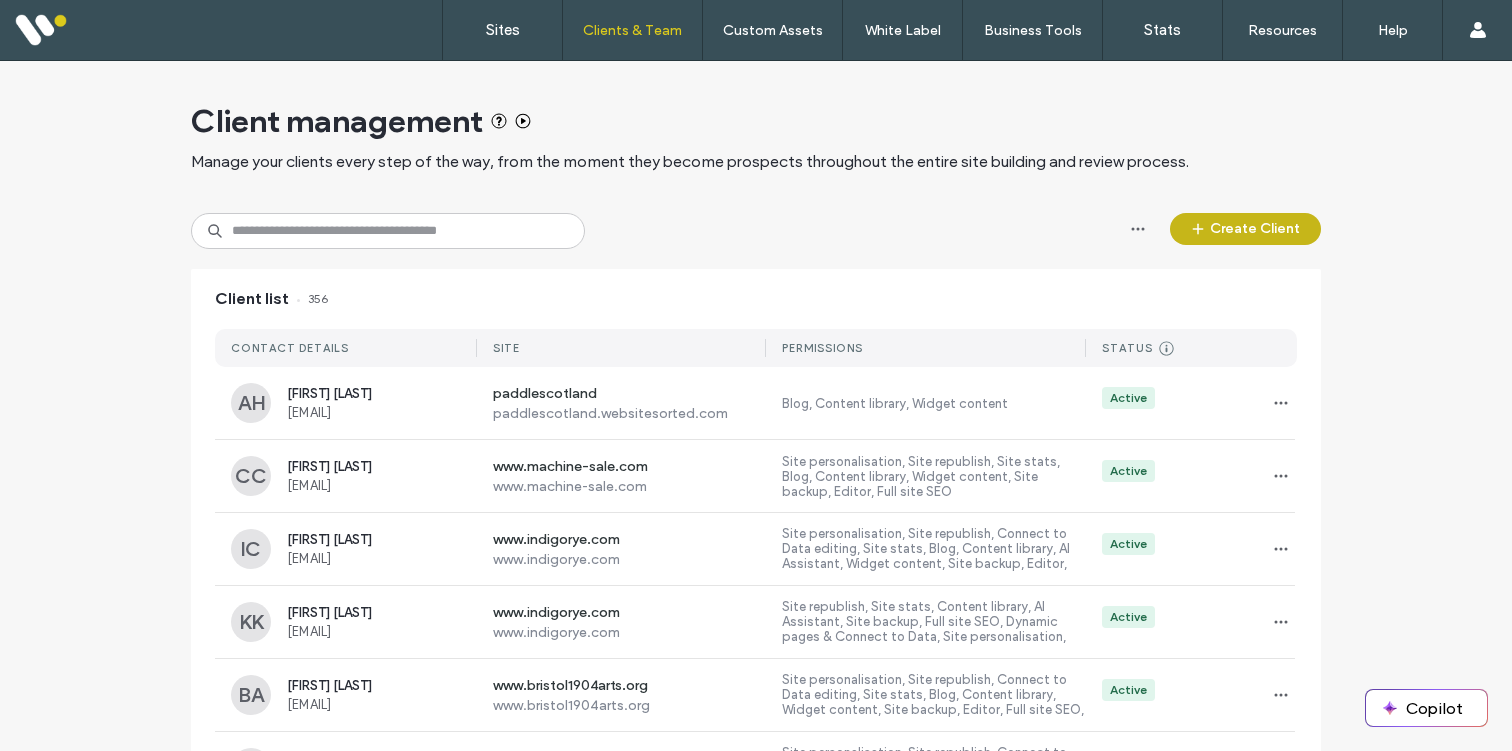 click on "Create Client" at bounding box center (1245, 229) 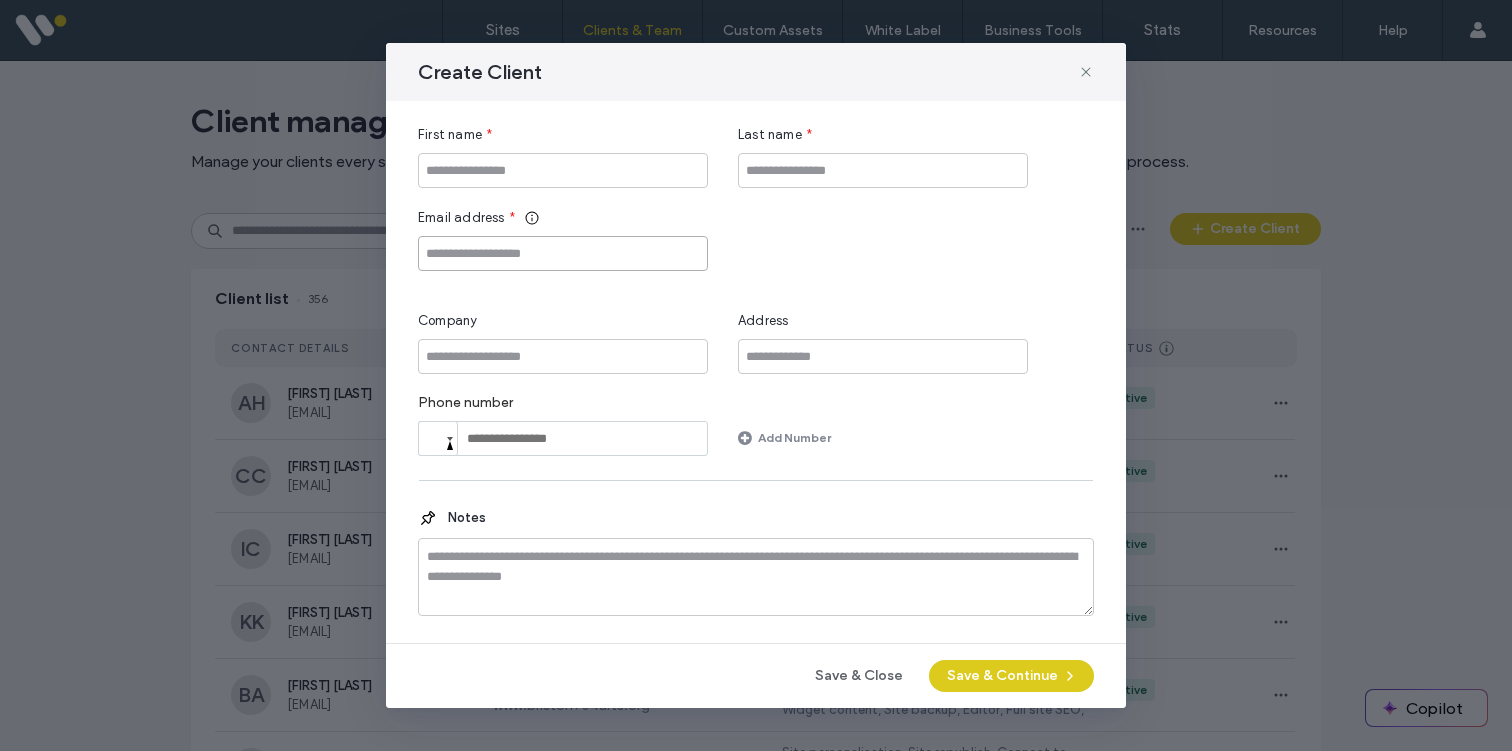 click at bounding box center [563, 253] 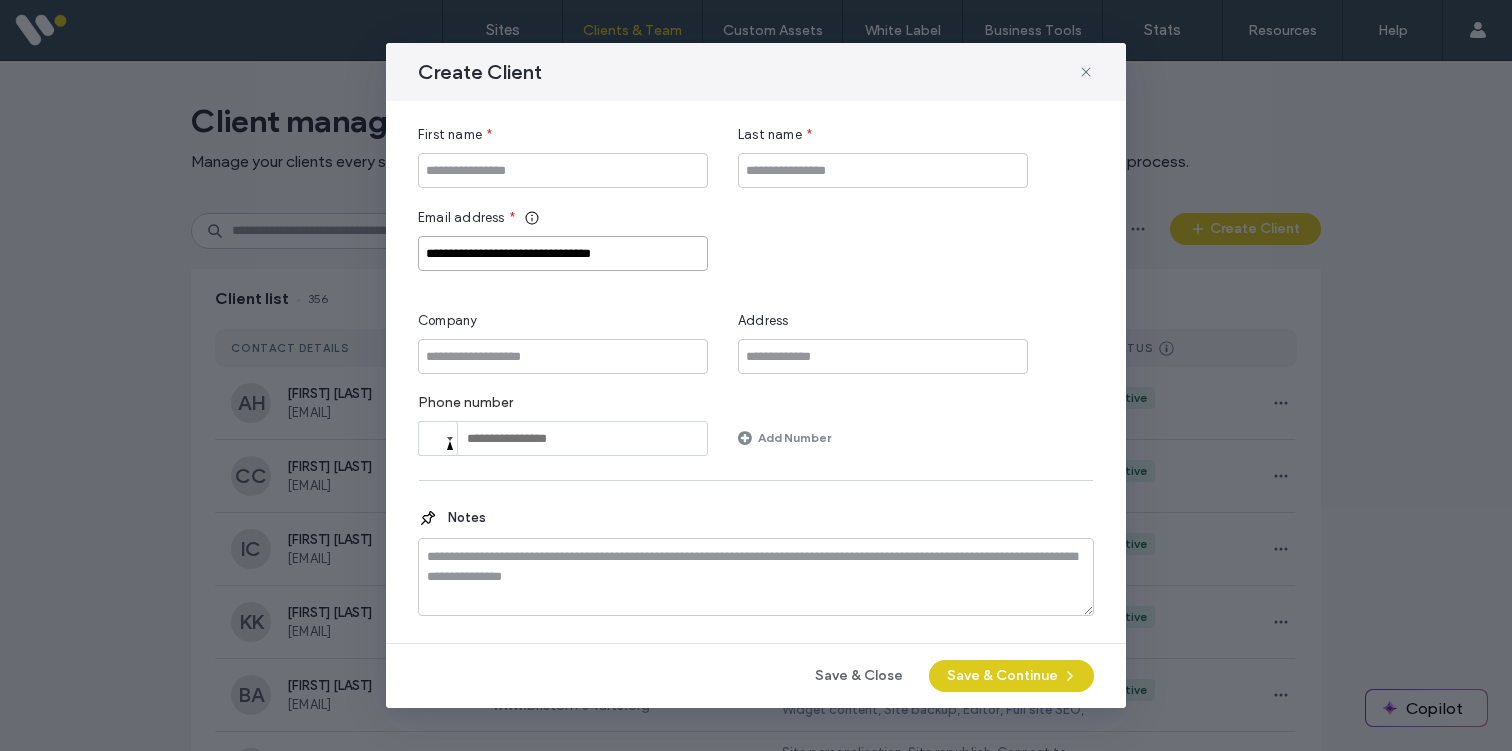 type on "**********" 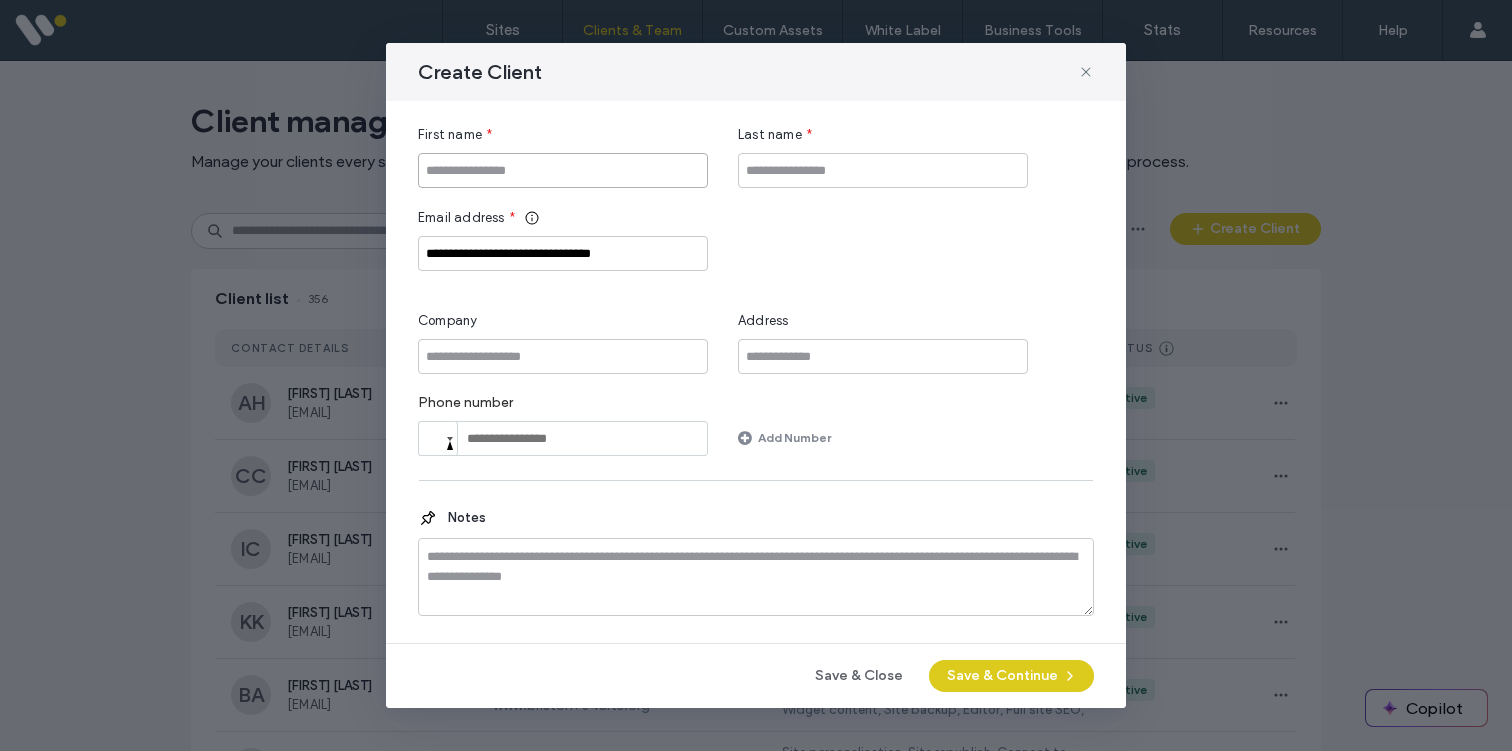 click at bounding box center (563, 170) 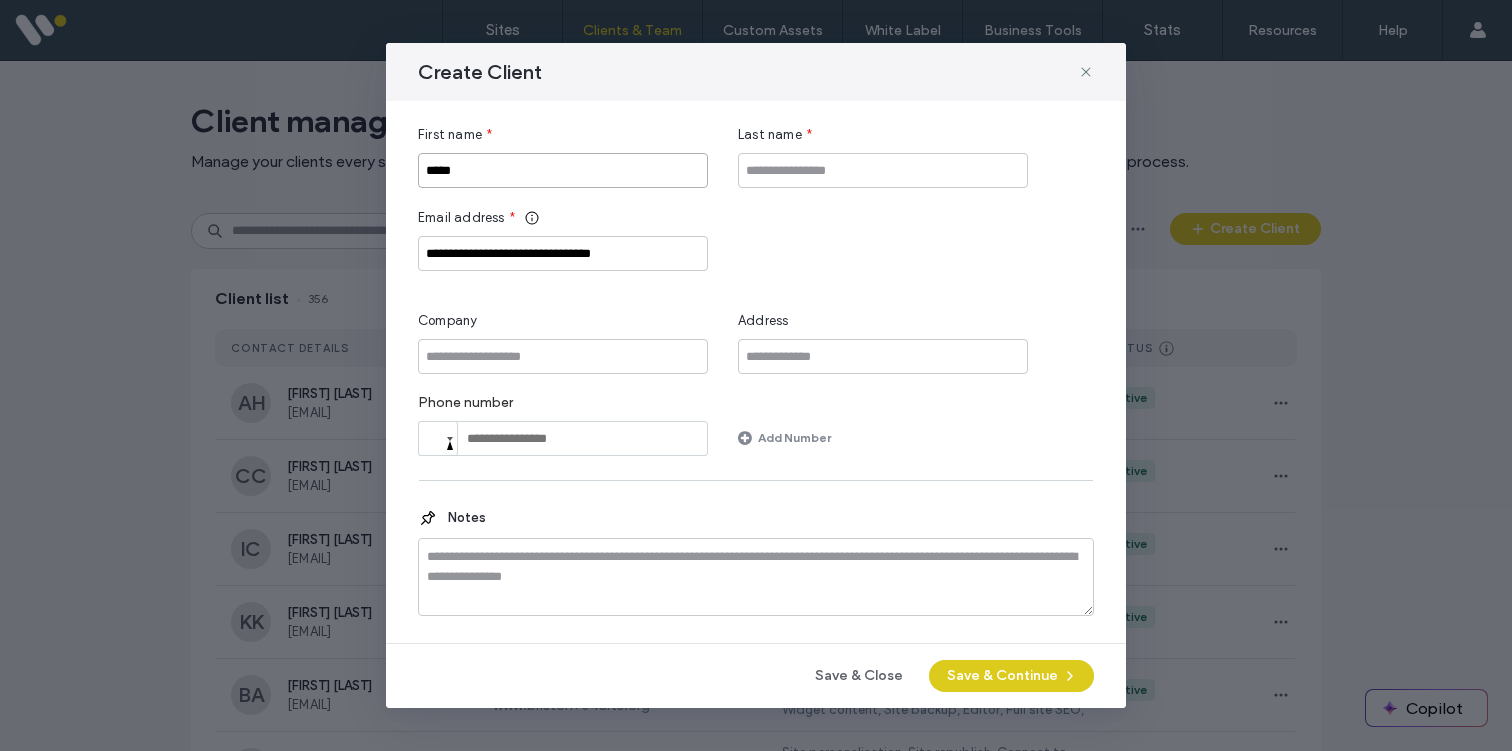 type on "*****" 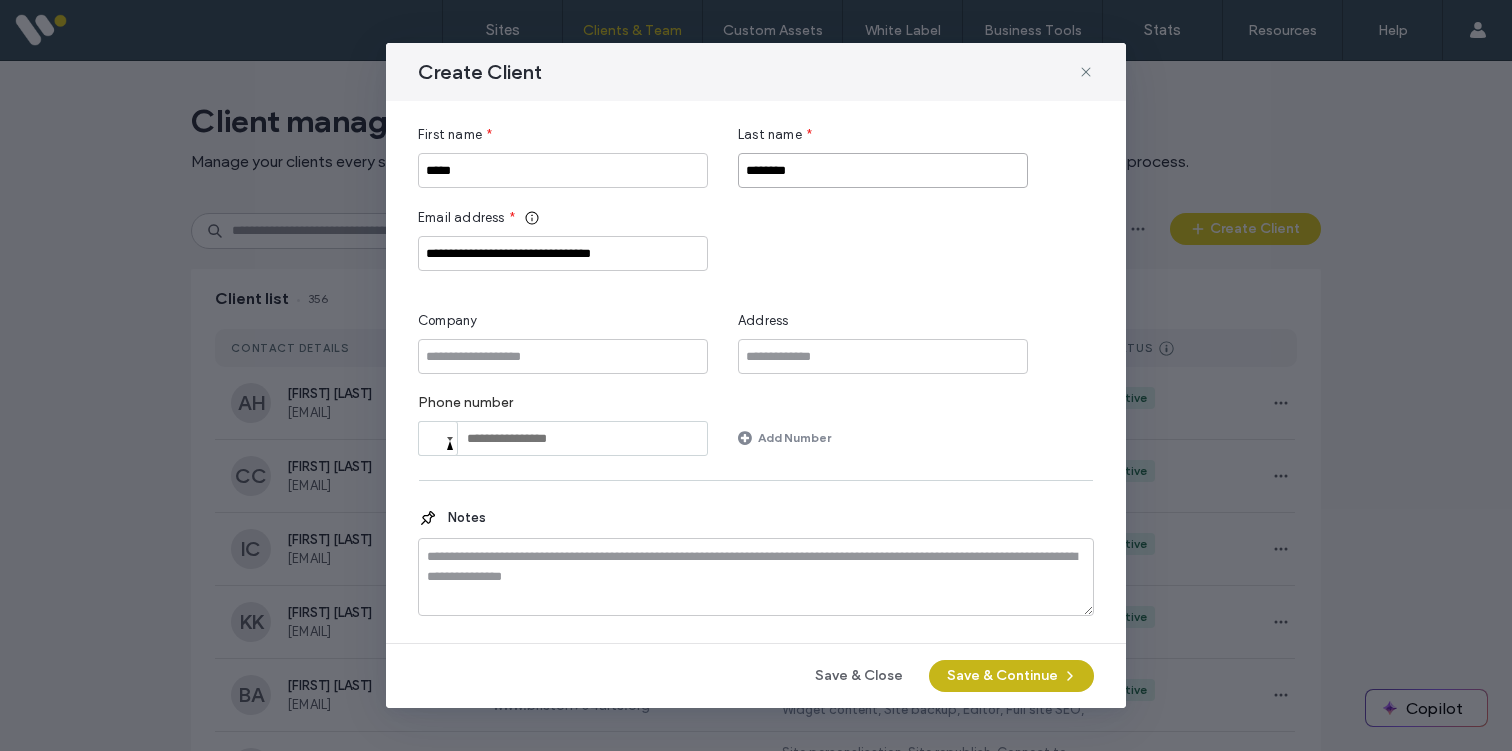 type on "********" 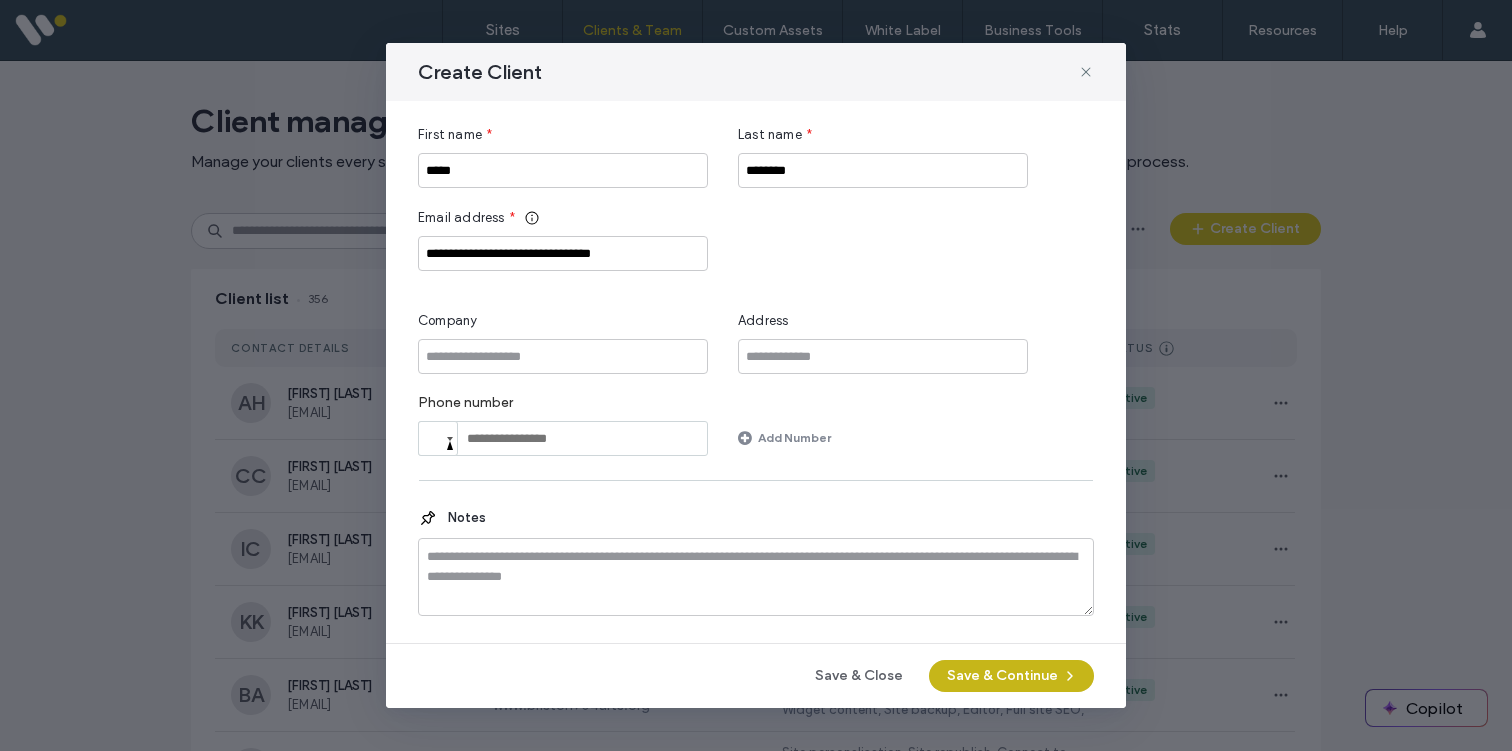 click on "Save & Continue" at bounding box center [1011, 676] 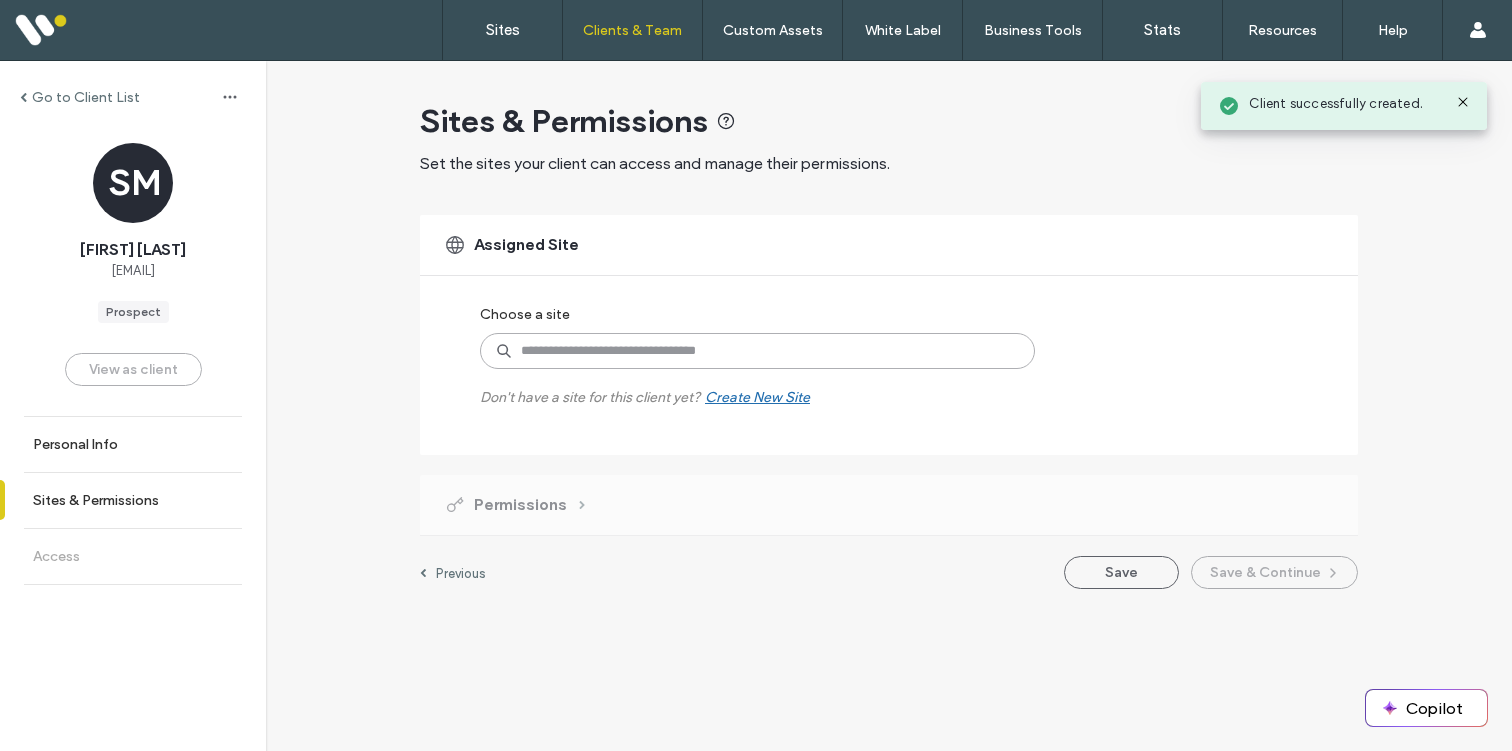 click at bounding box center [757, 351] 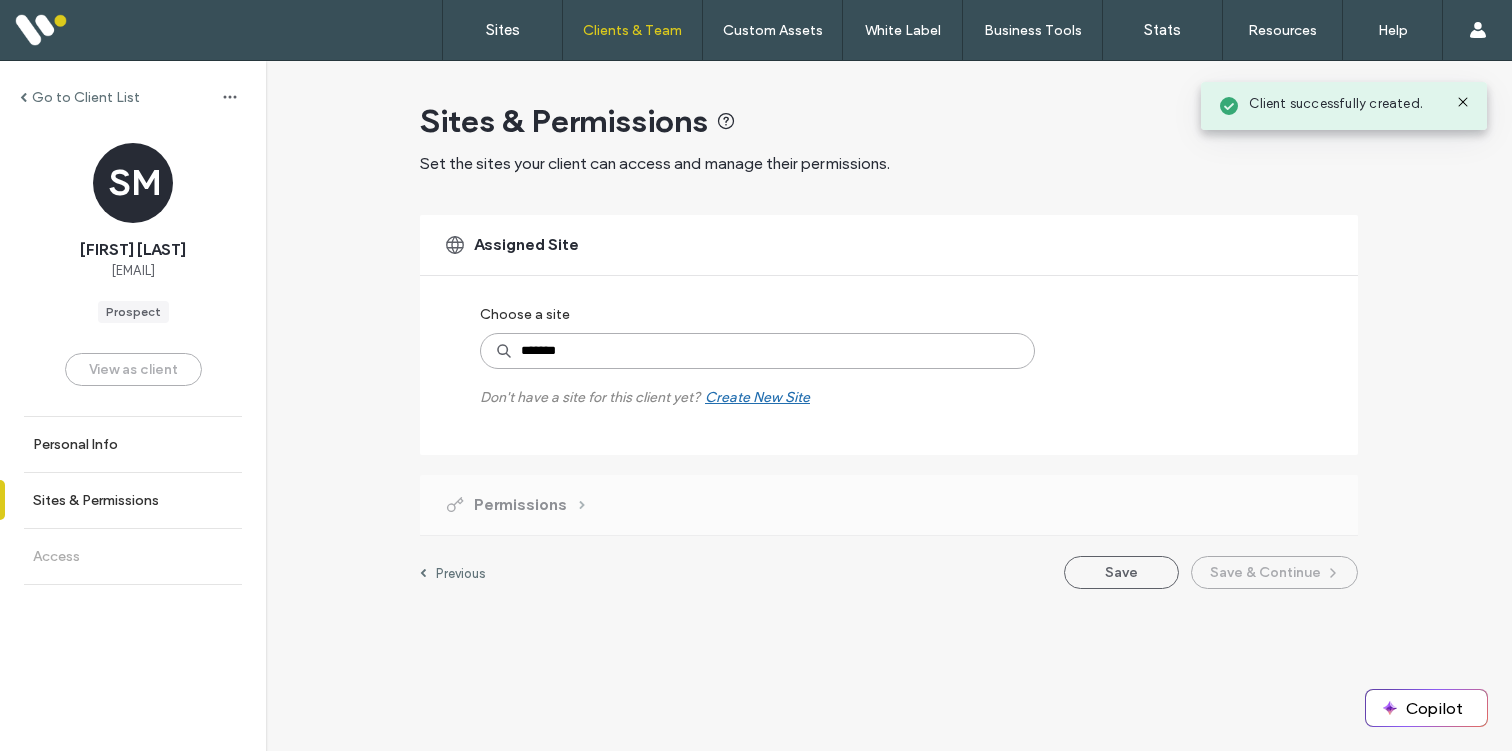 type on "********" 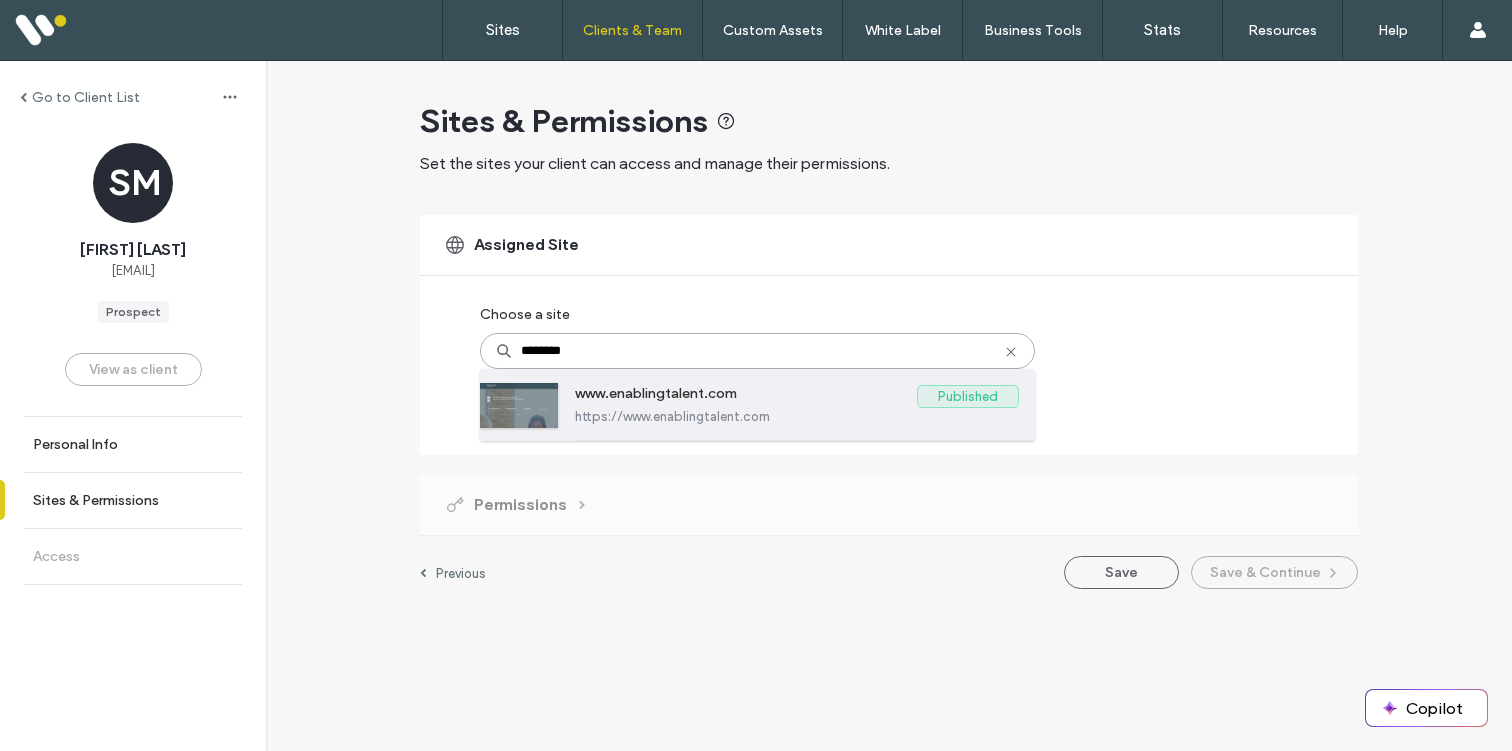 click on "https://www.enablingtalent.com" at bounding box center (797, 416) 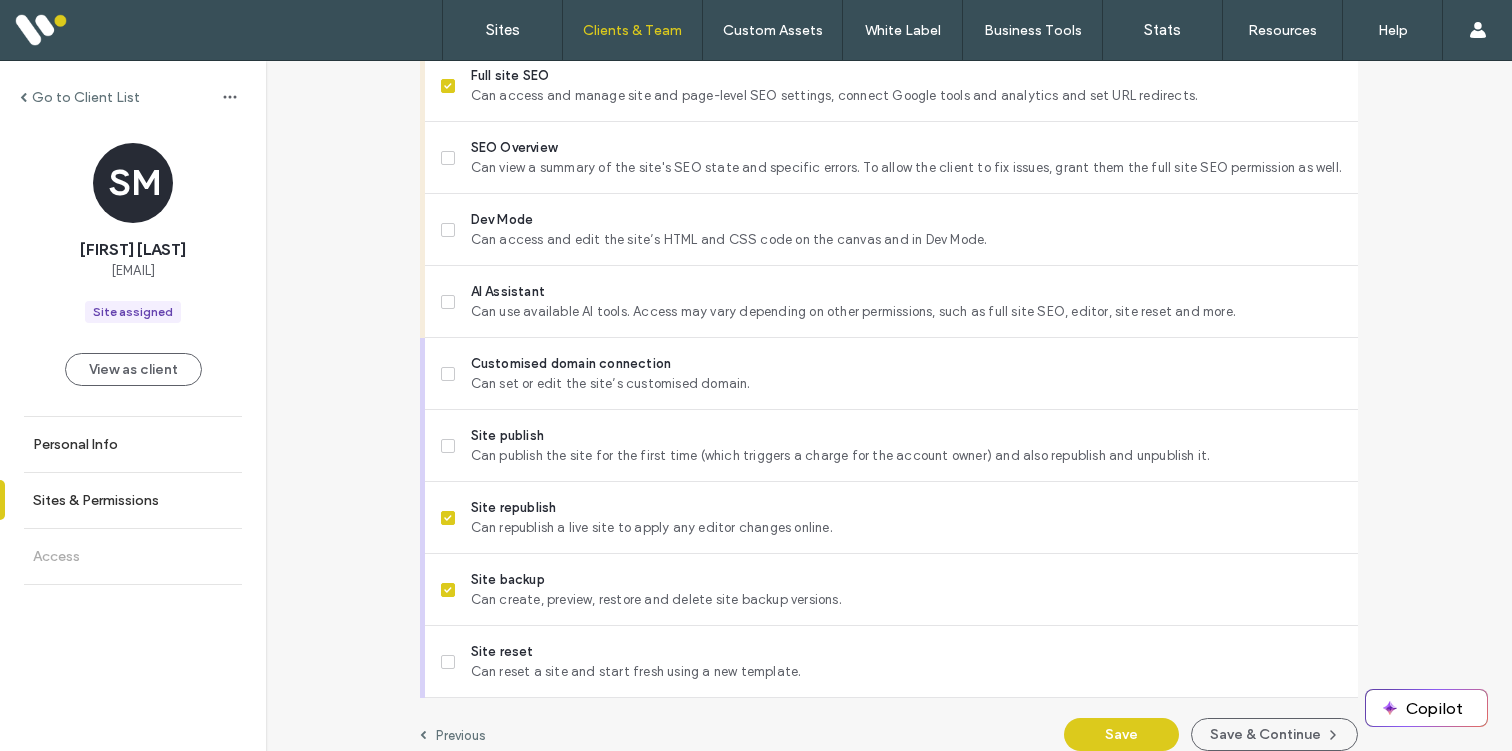 scroll, scrollTop: 1693, scrollLeft: 0, axis: vertical 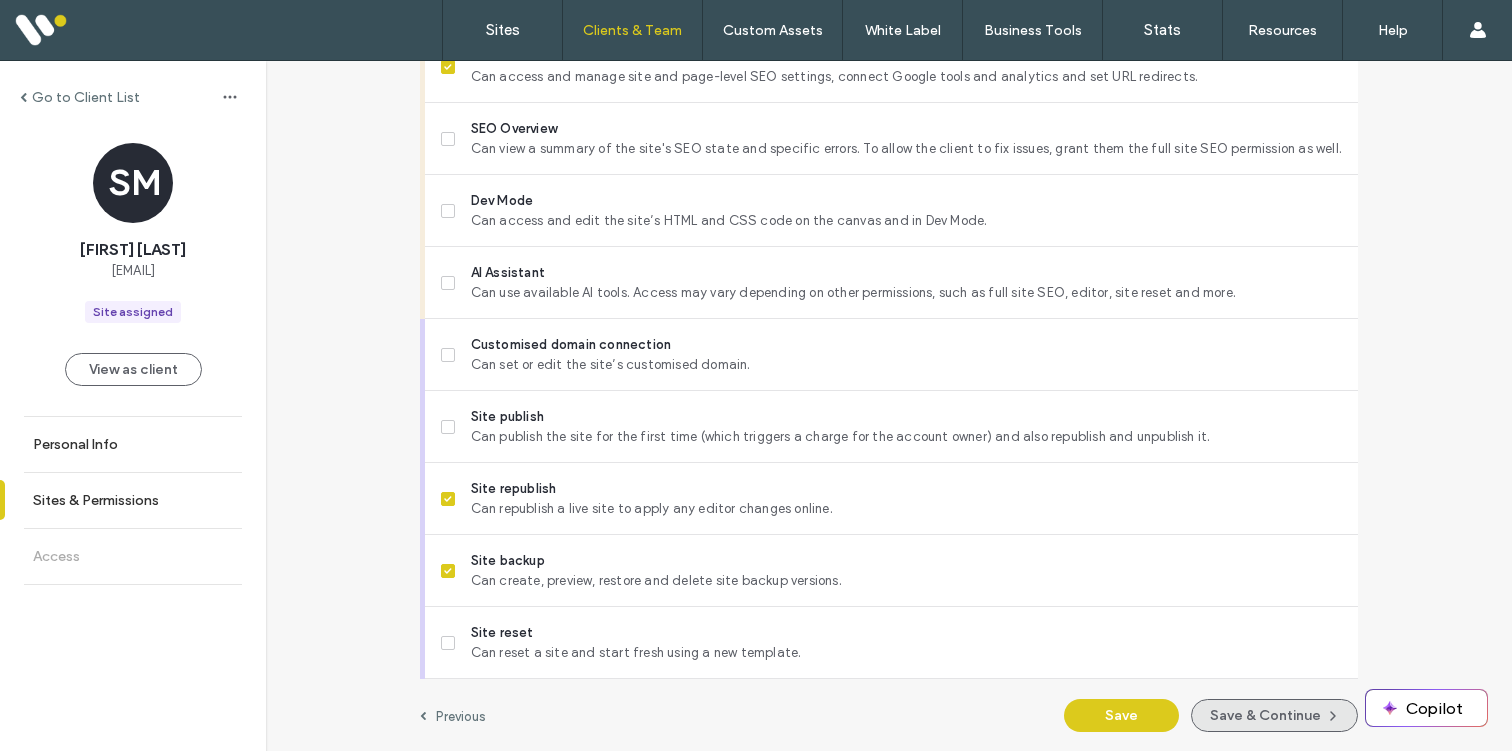 click on "Save & Continue" at bounding box center [1274, 715] 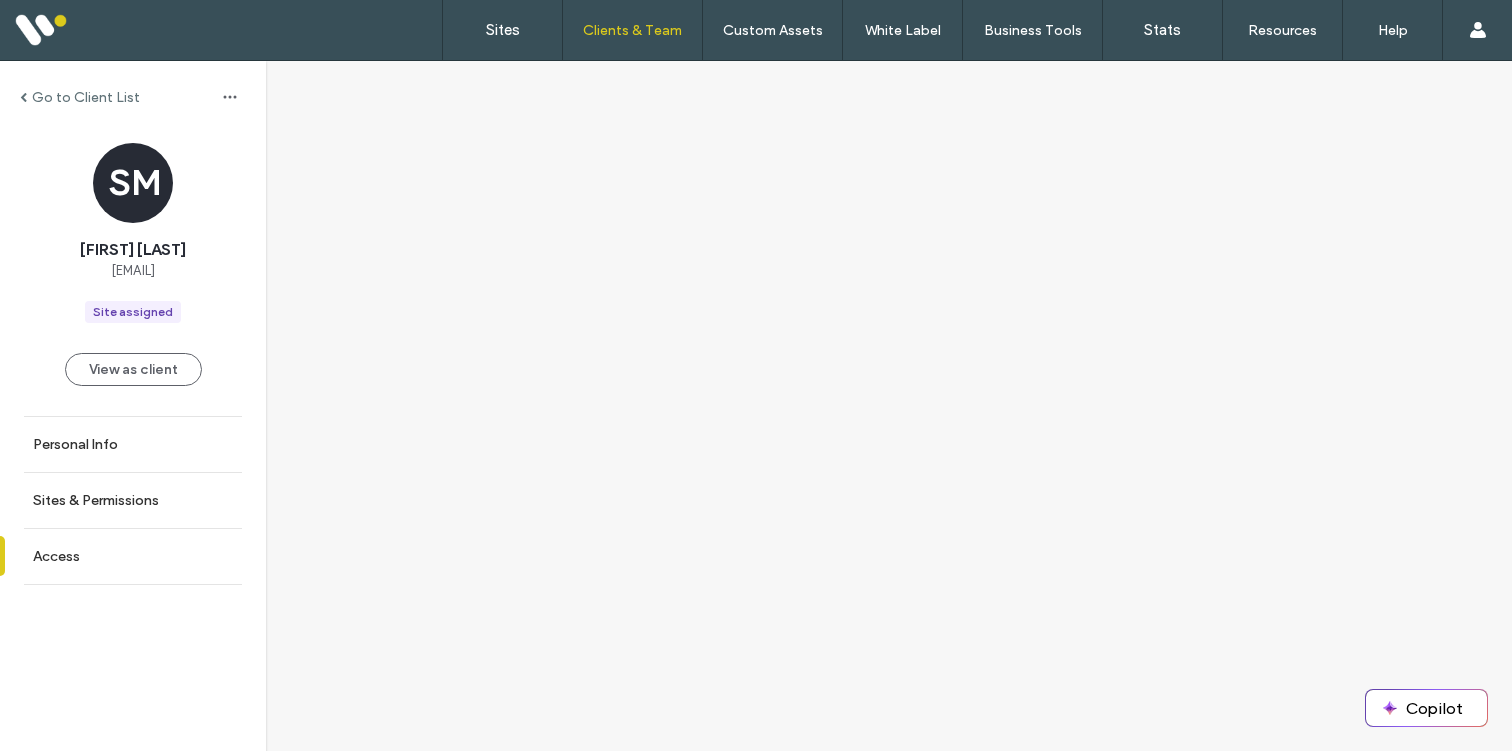 scroll, scrollTop: 0, scrollLeft: 0, axis: both 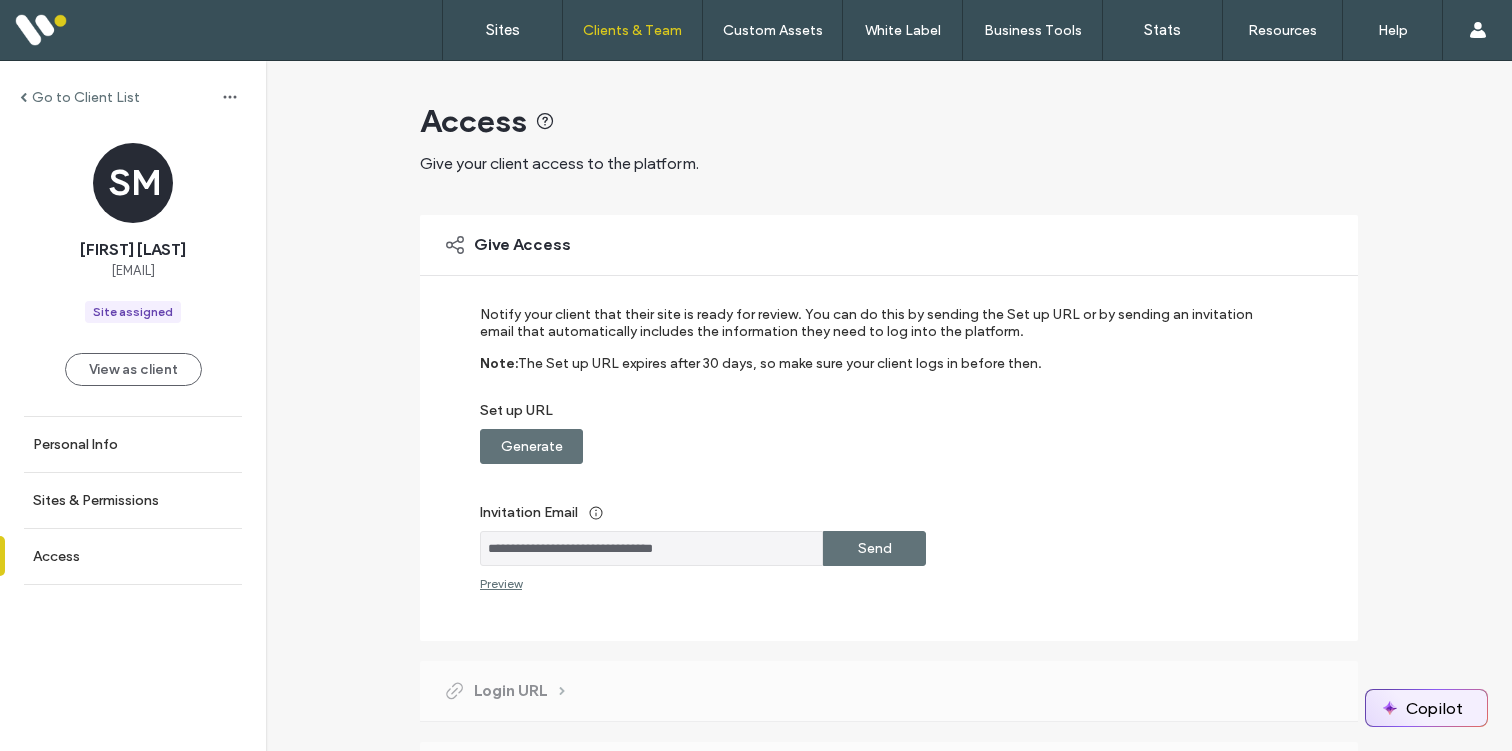 click on "Copilot" at bounding box center (1426, 708) 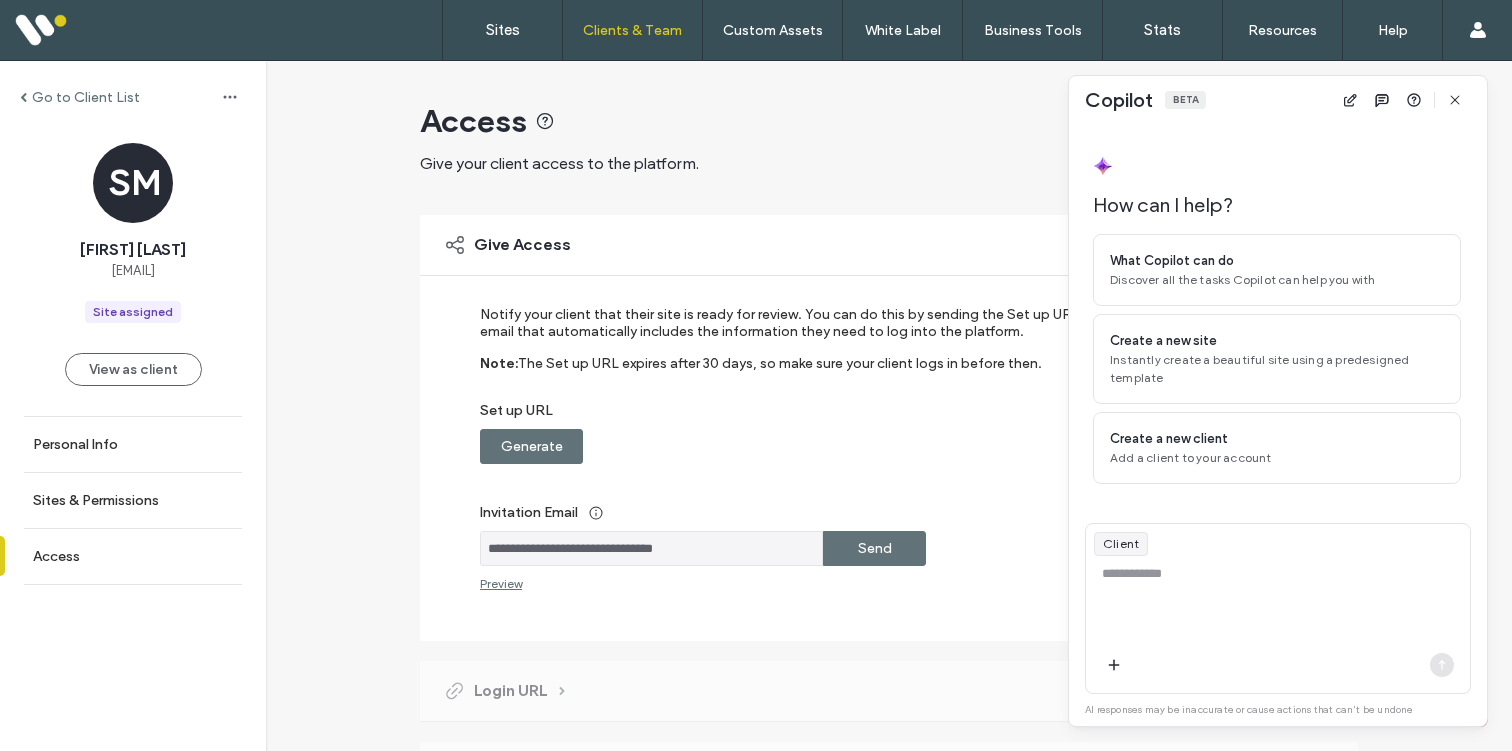 scroll, scrollTop: 27, scrollLeft: 0, axis: vertical 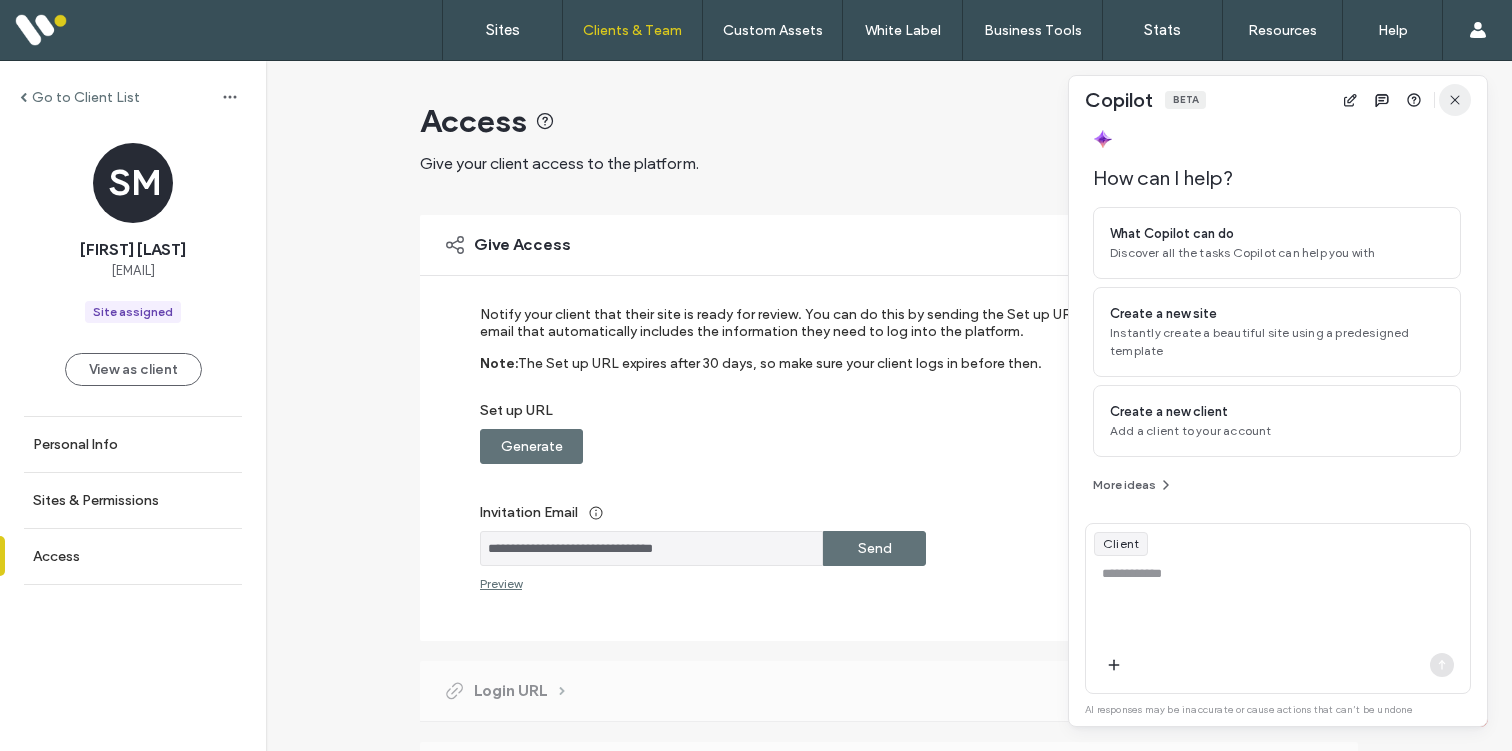 click 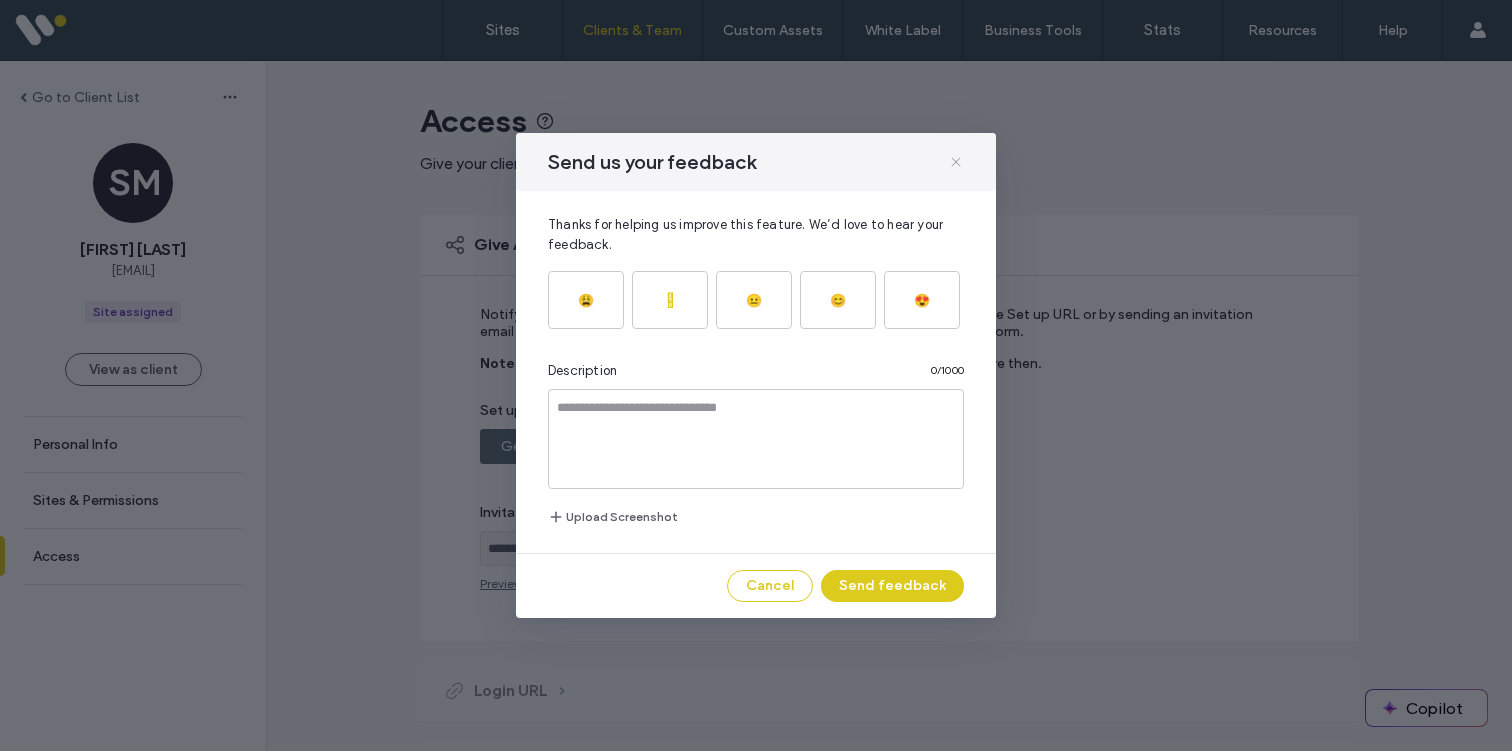 click 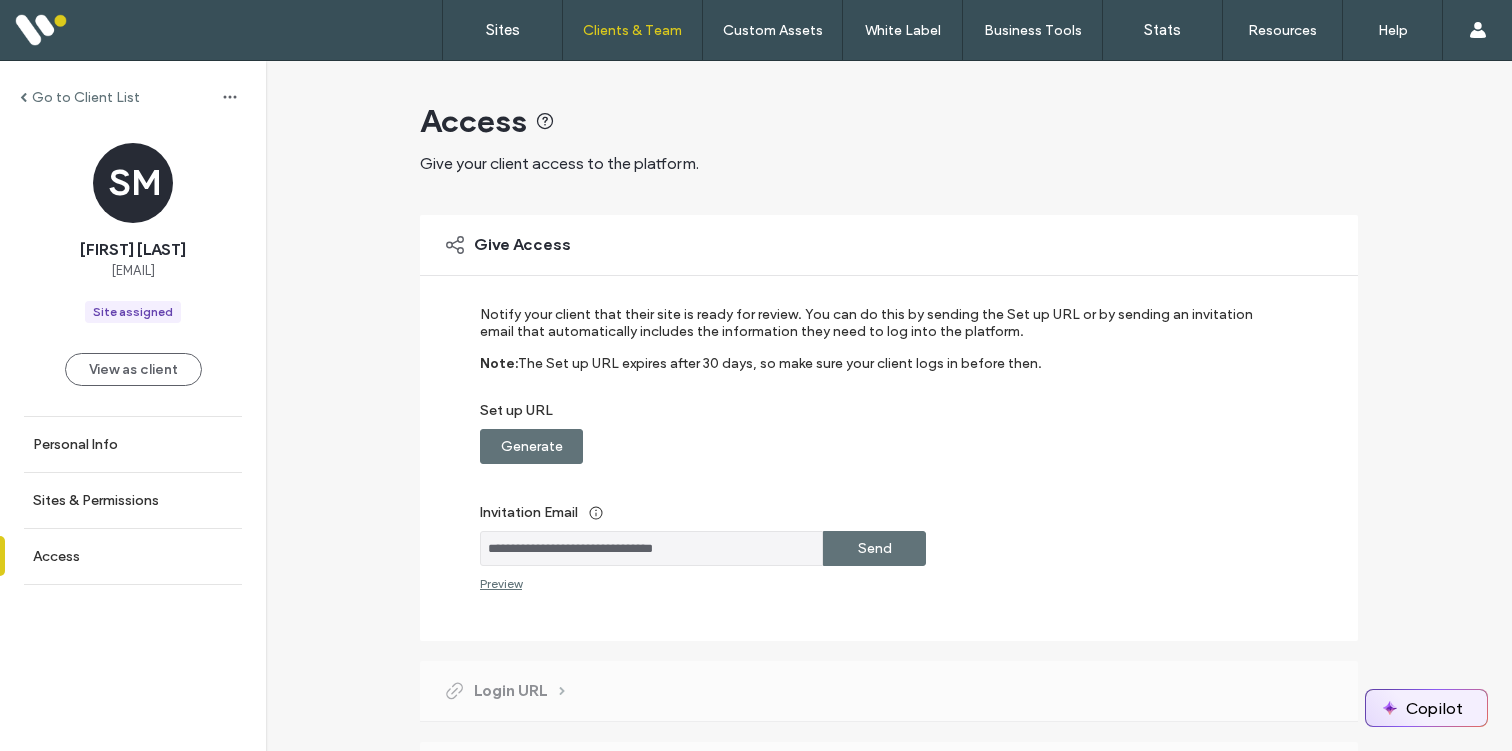 click at bounding box center (1390, 708) 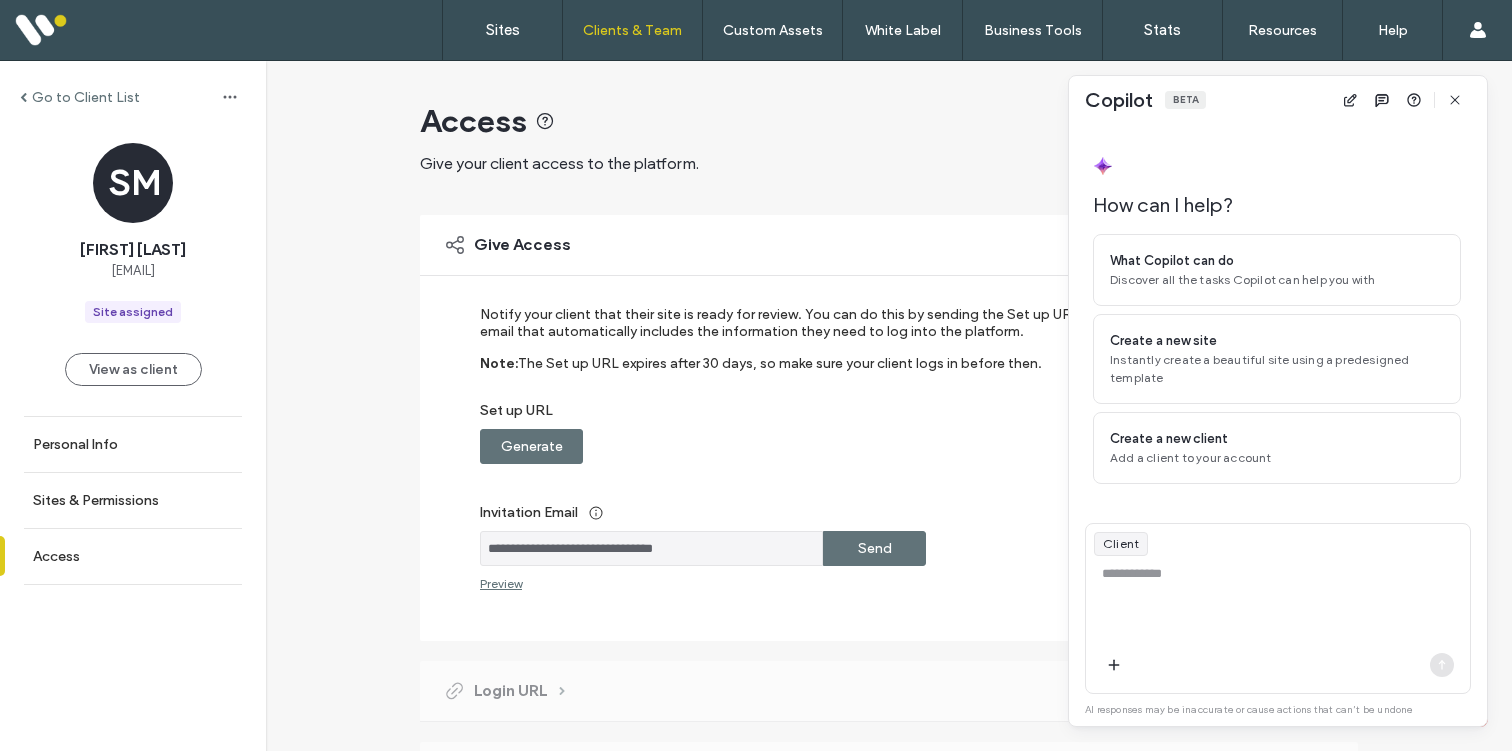 scroll, scrollTop: 27, scrollLeft: 0, axis: vertical 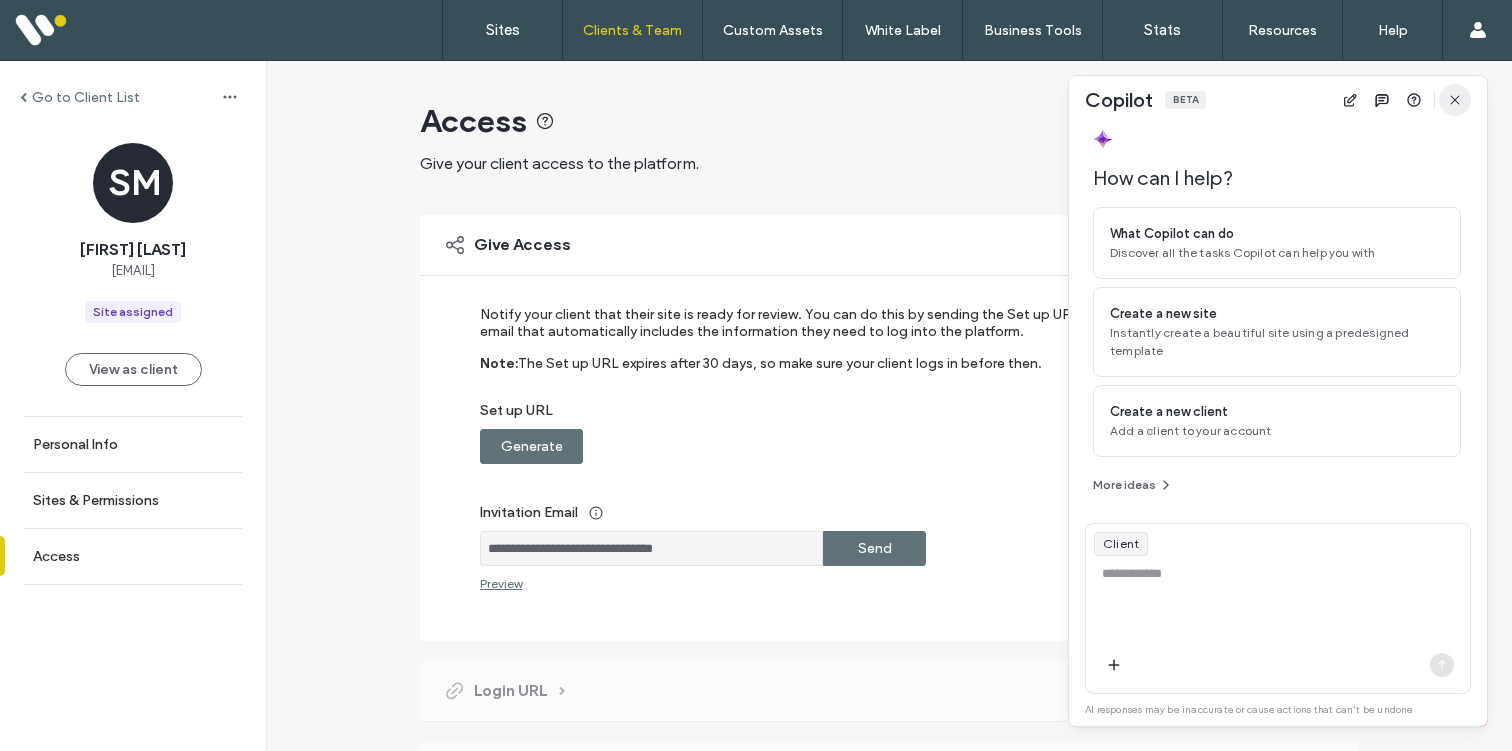 click 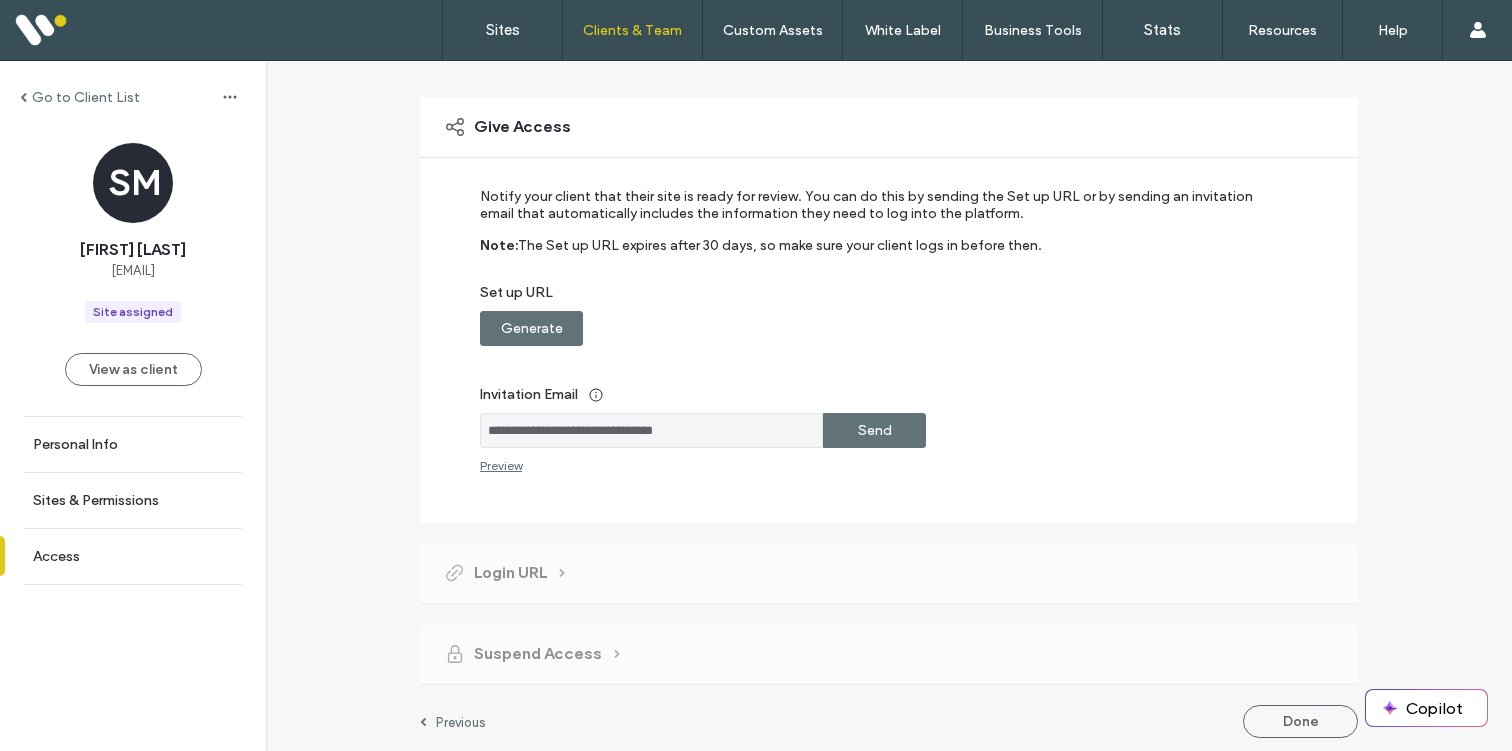 scroll, scrollTop: 124, scrollLeft: 0, axis: vertical 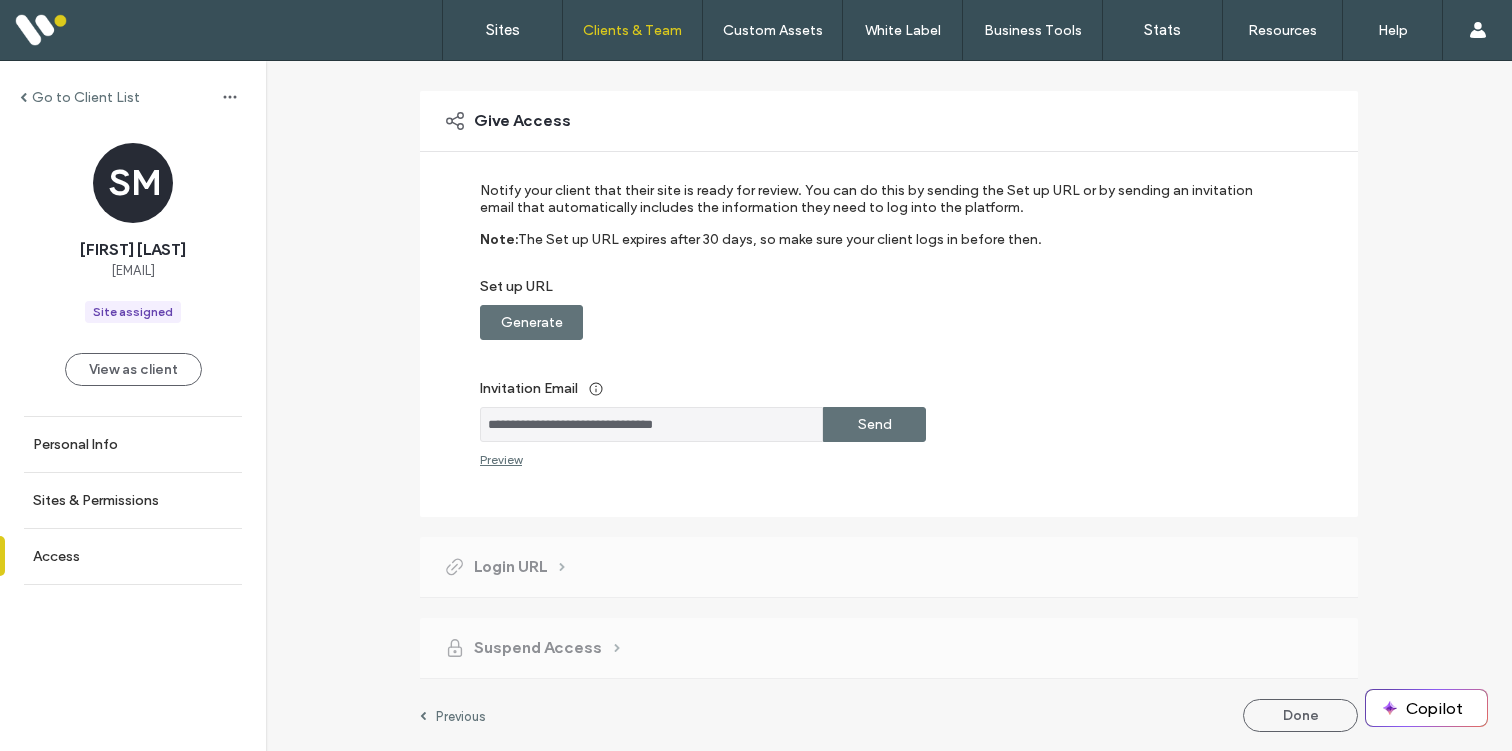 click on "Send" at bounding box center [875, 424] 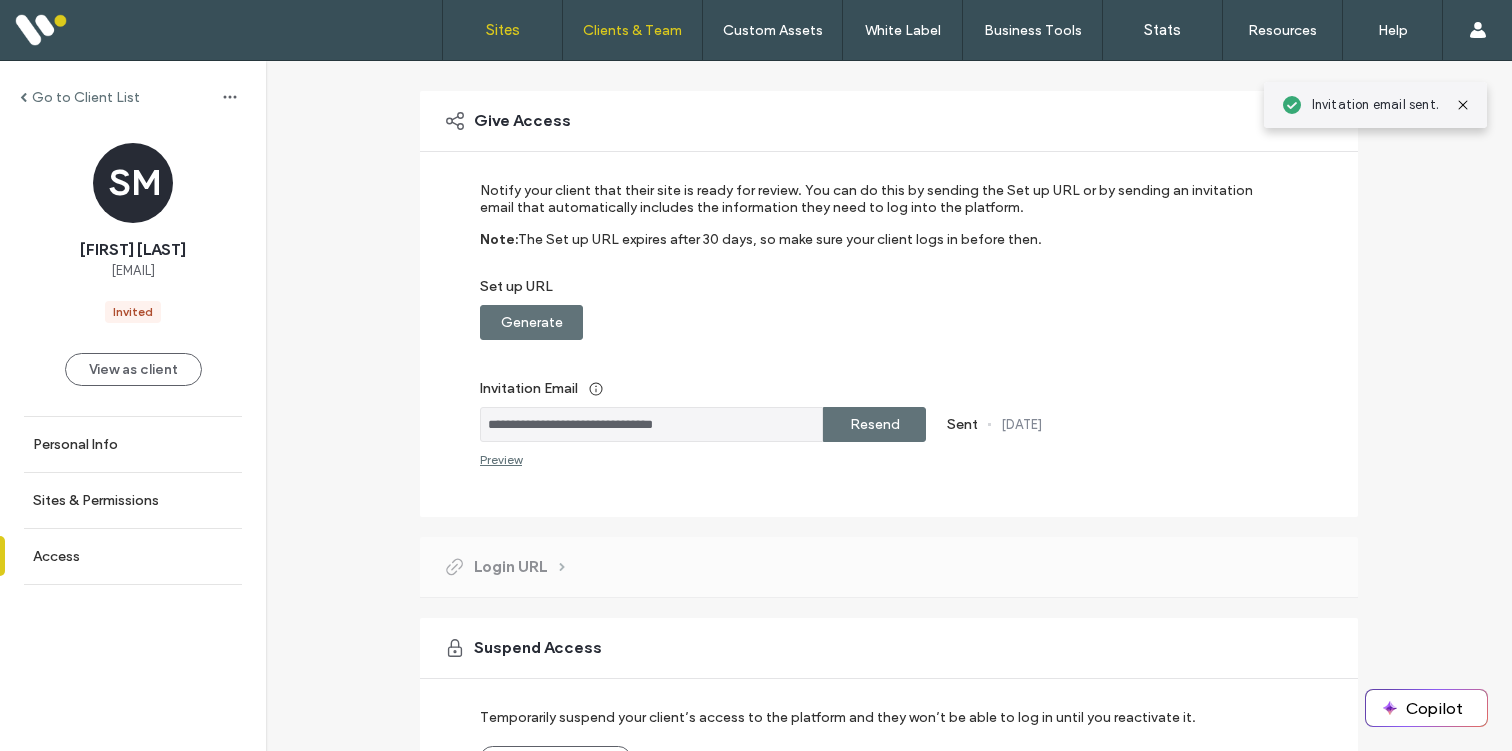 click on "Sites" at bounding box center (503, 30) 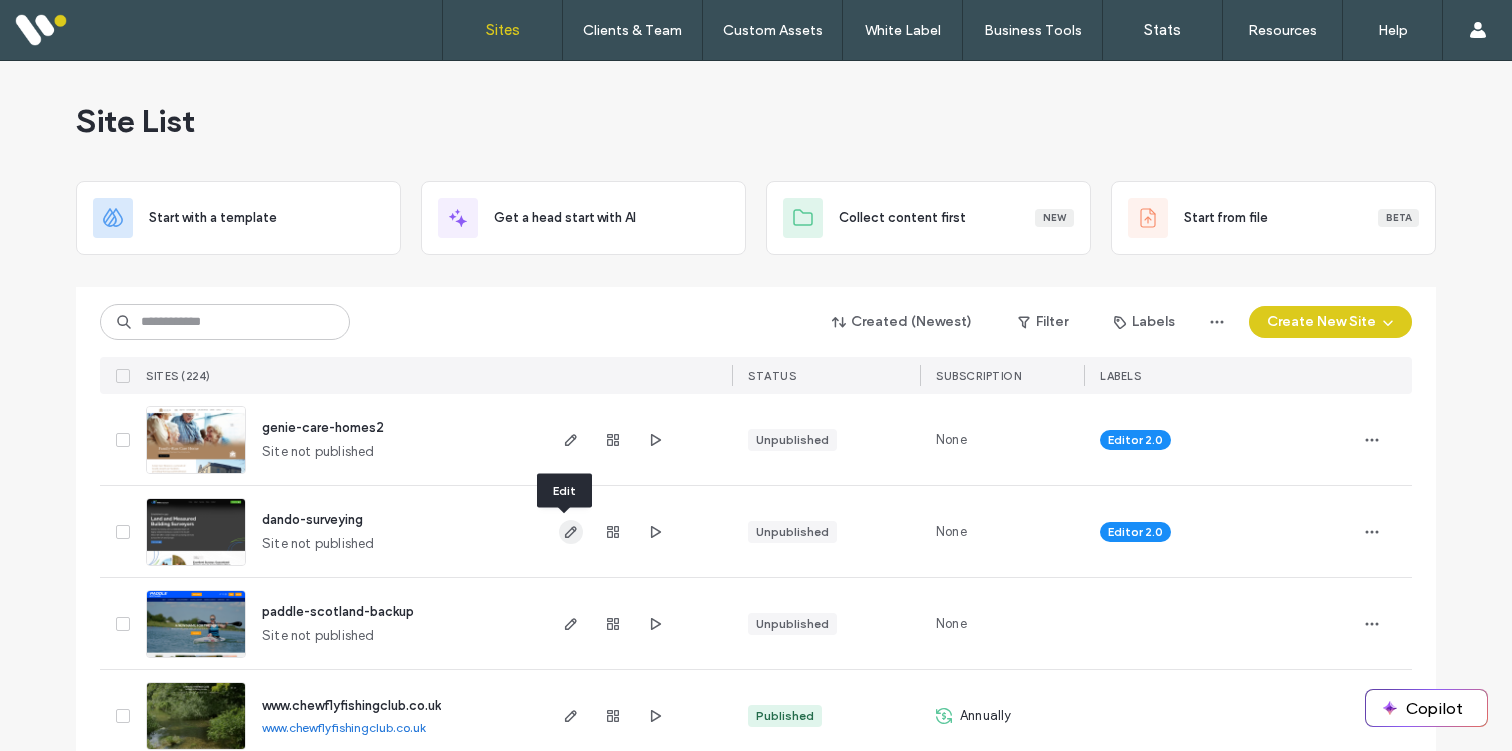 click 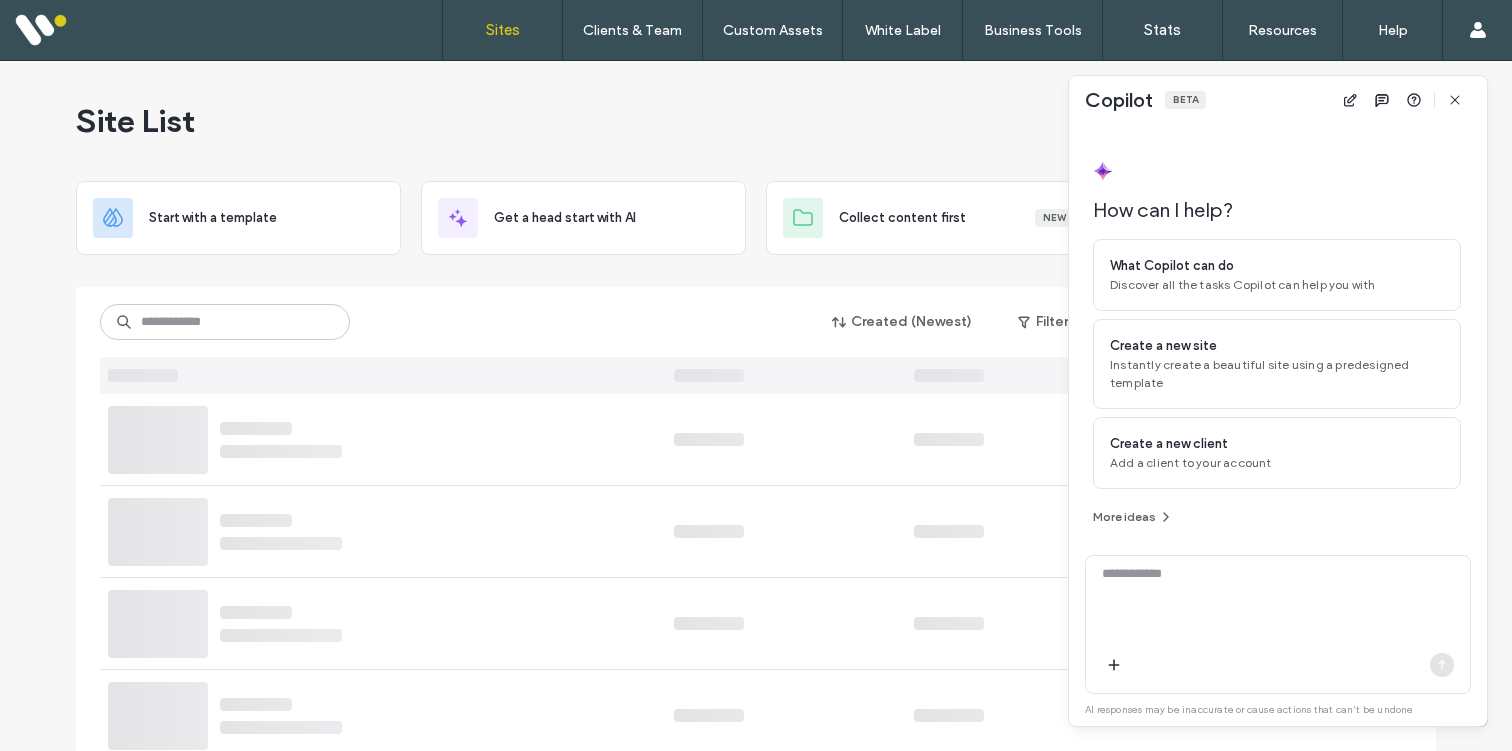 scroll, scrollTop: 0, scrollLeft: 0, axis: both 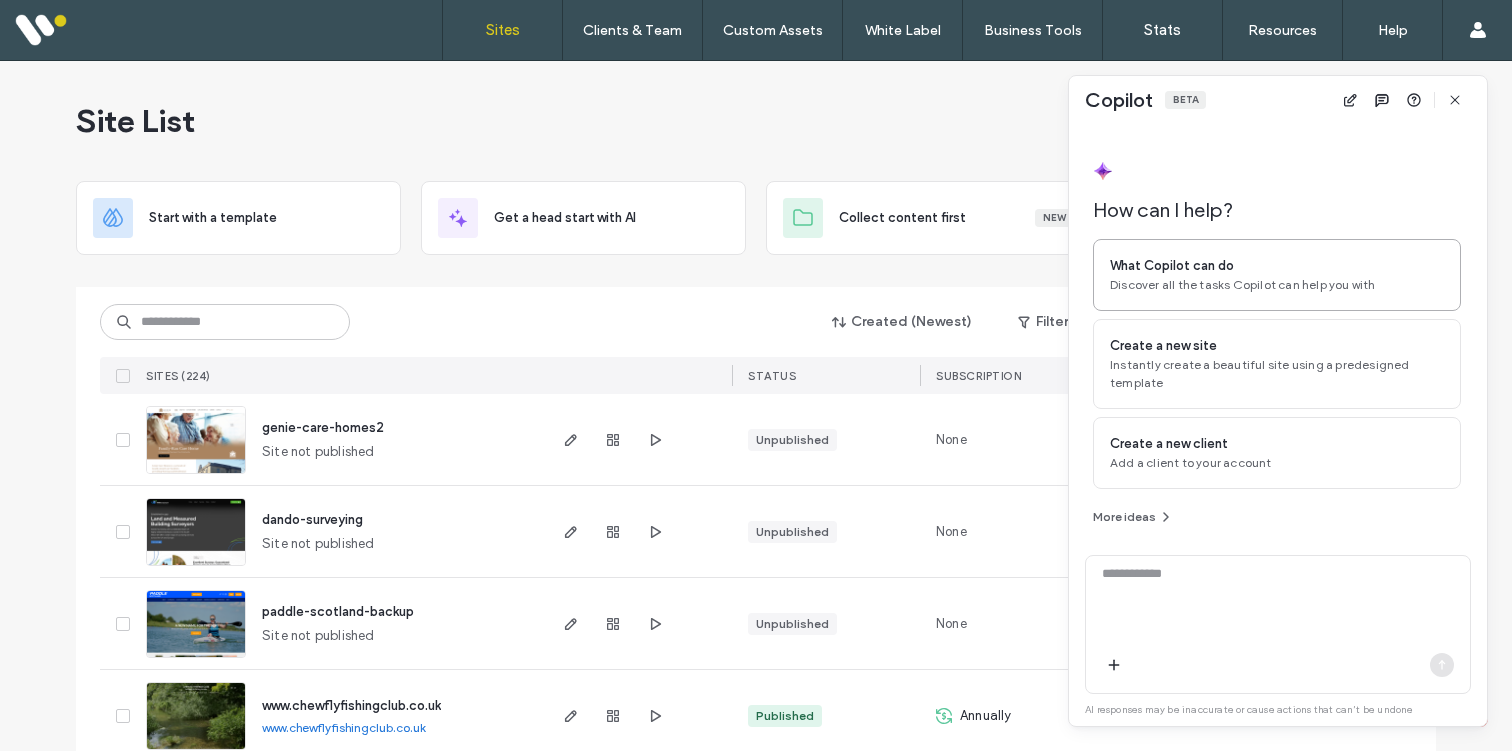 click on "What Copilot can do Discover all the tasks Copilot can help you with" at bounding box center (1277, 275) 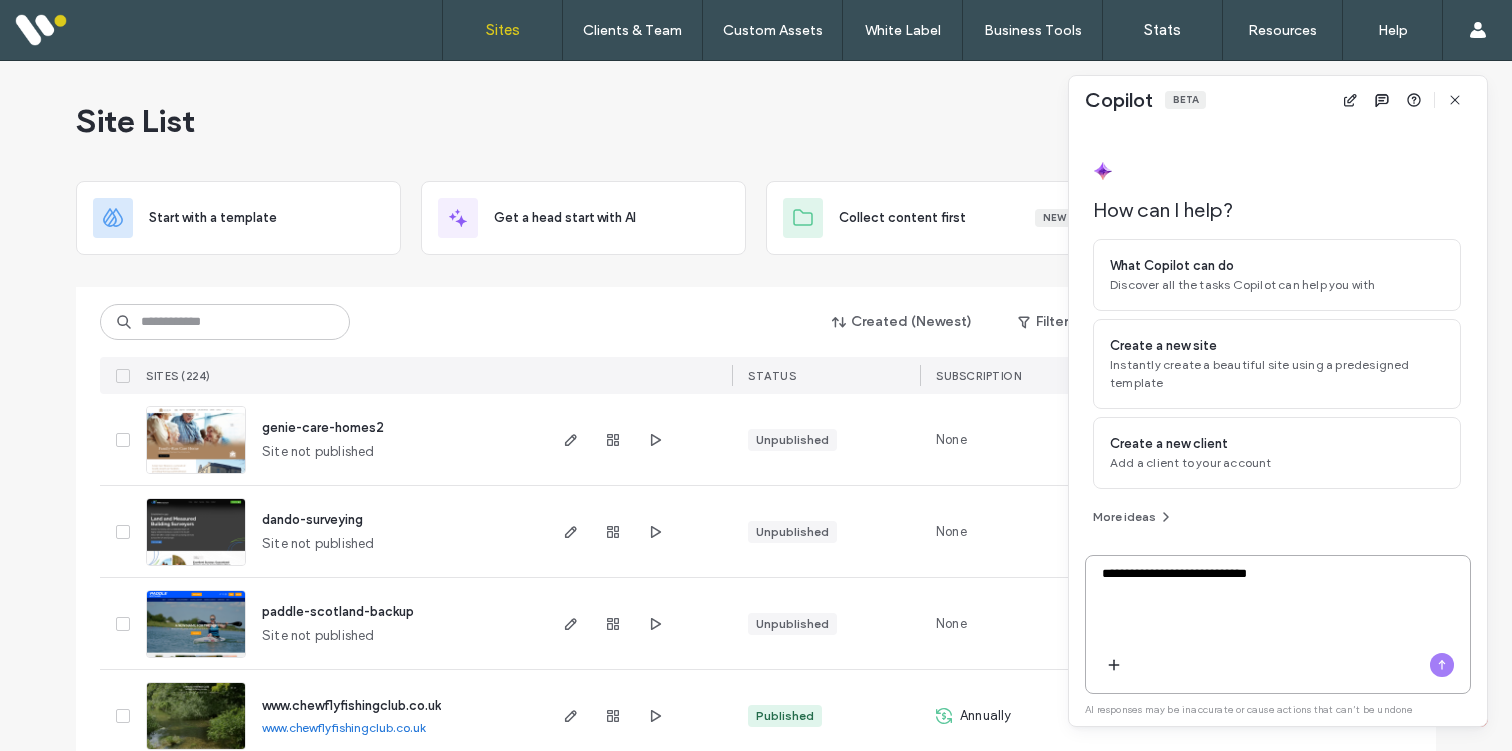 click at bounding box center (1442, 665) 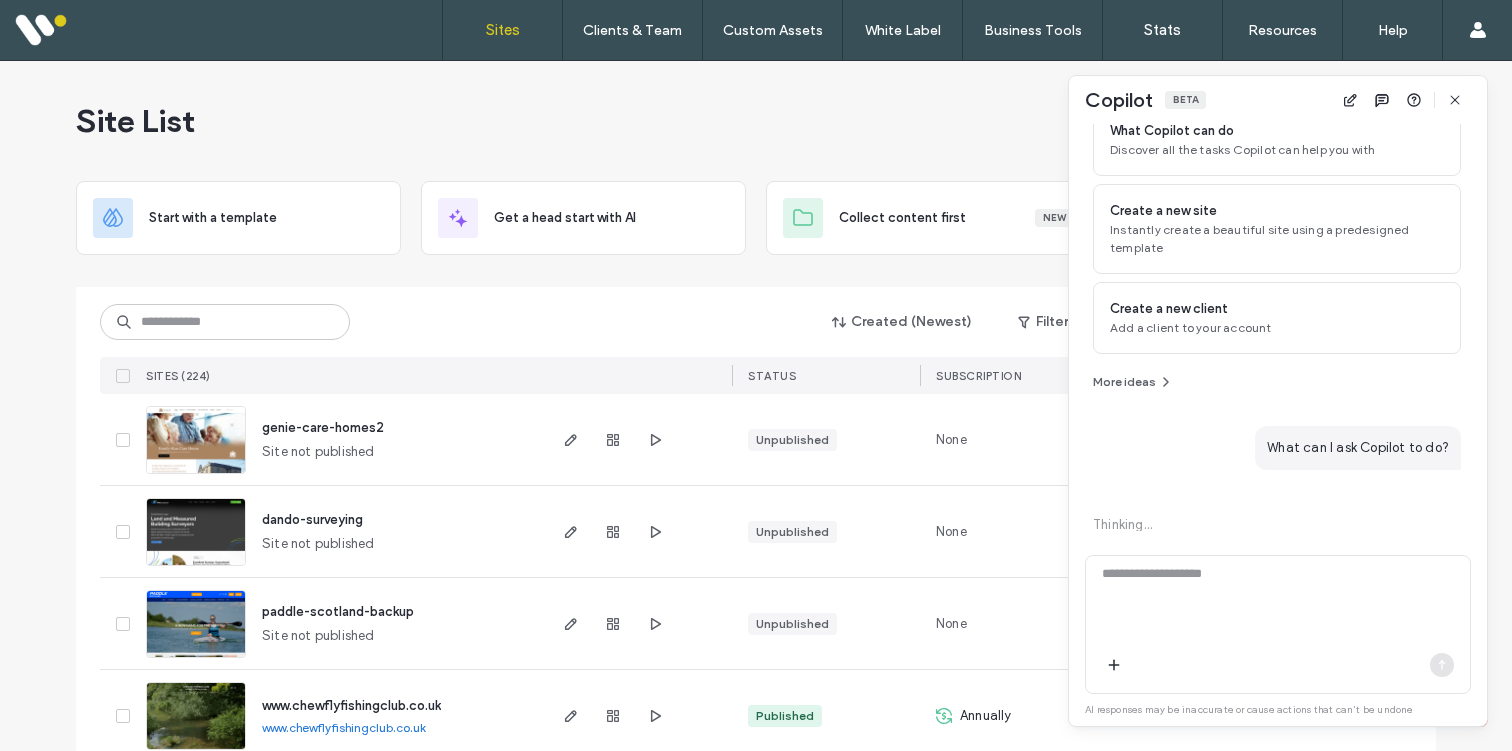 scroll, scrollTop: 149, scrollLeft: 0, axis: vertical 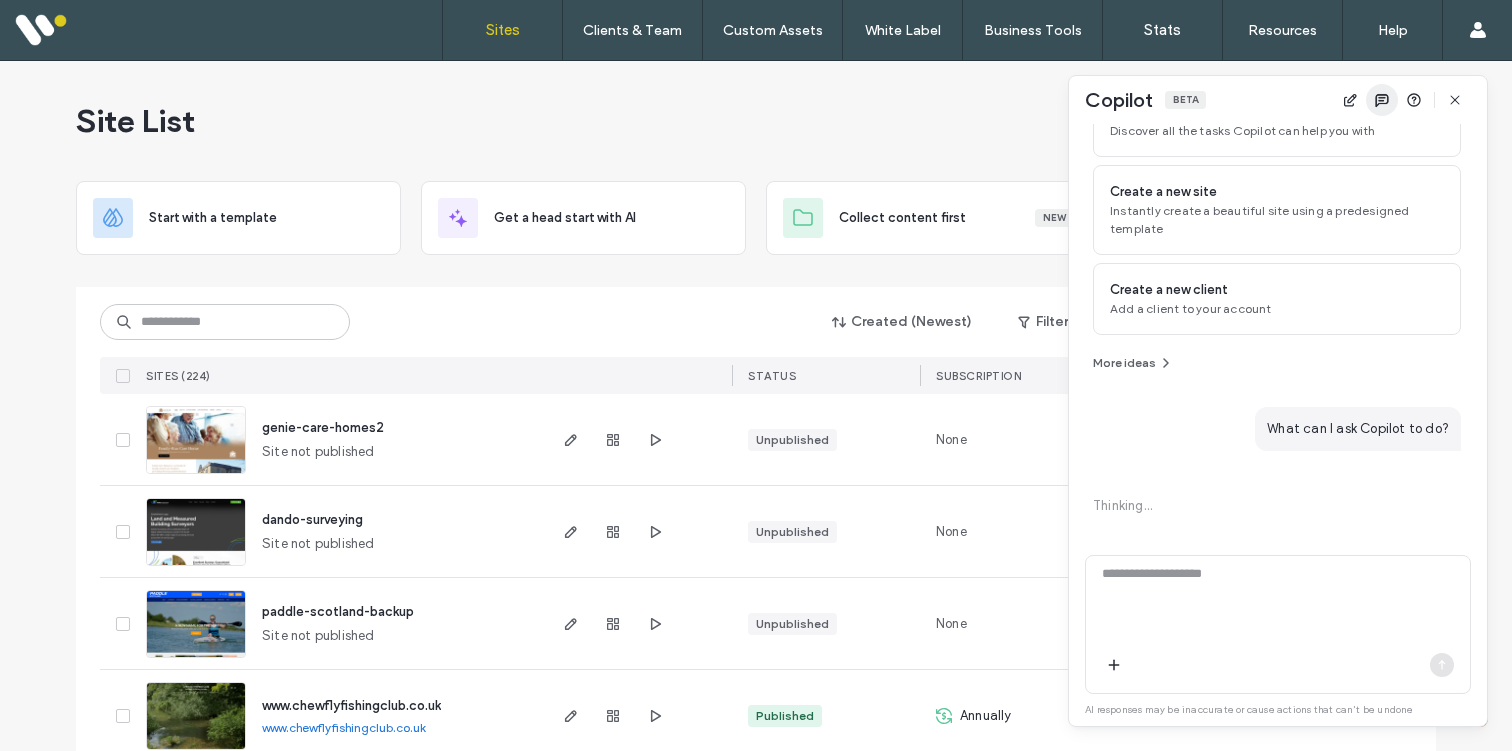 click at bounding box center (1382, 100) 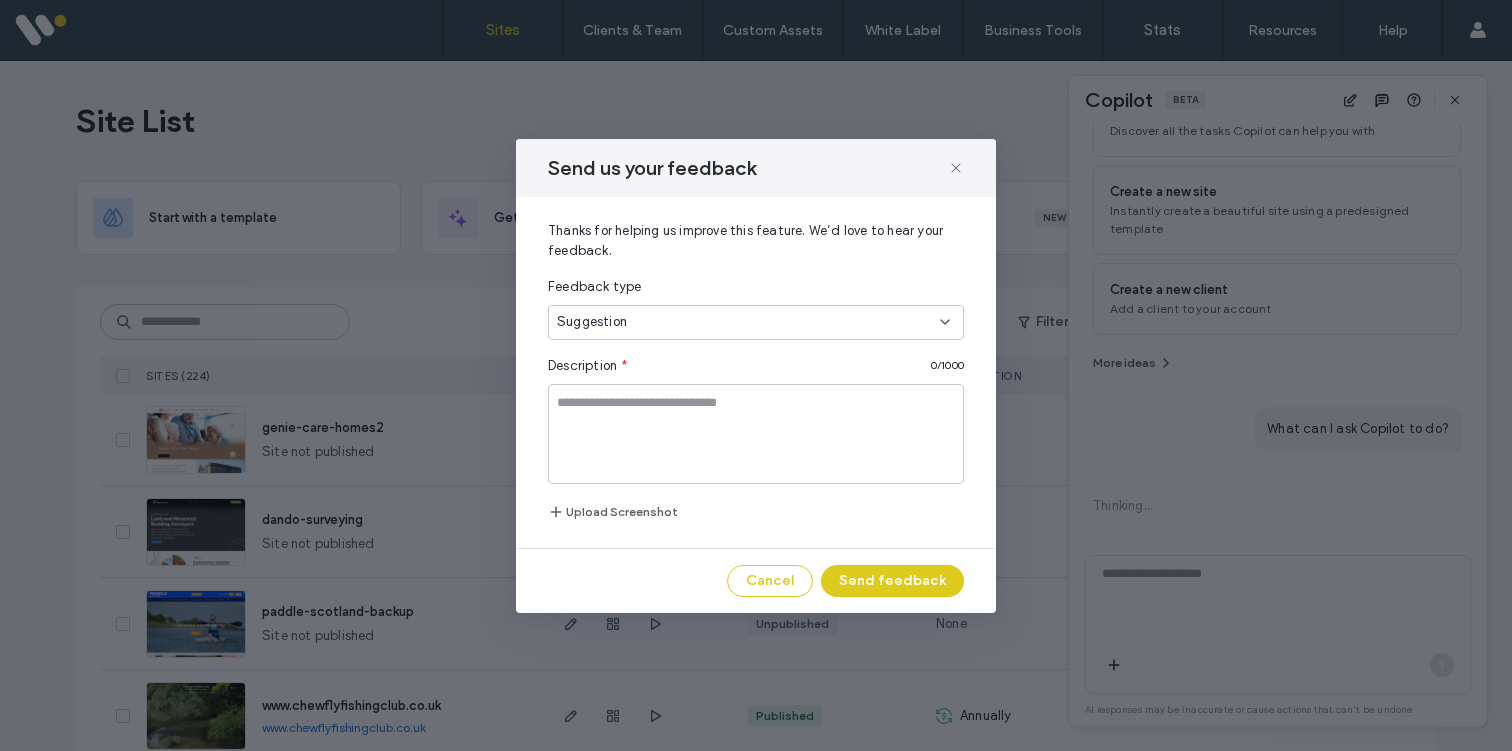 click on "Suggestion" at bounding box center (748, 322) 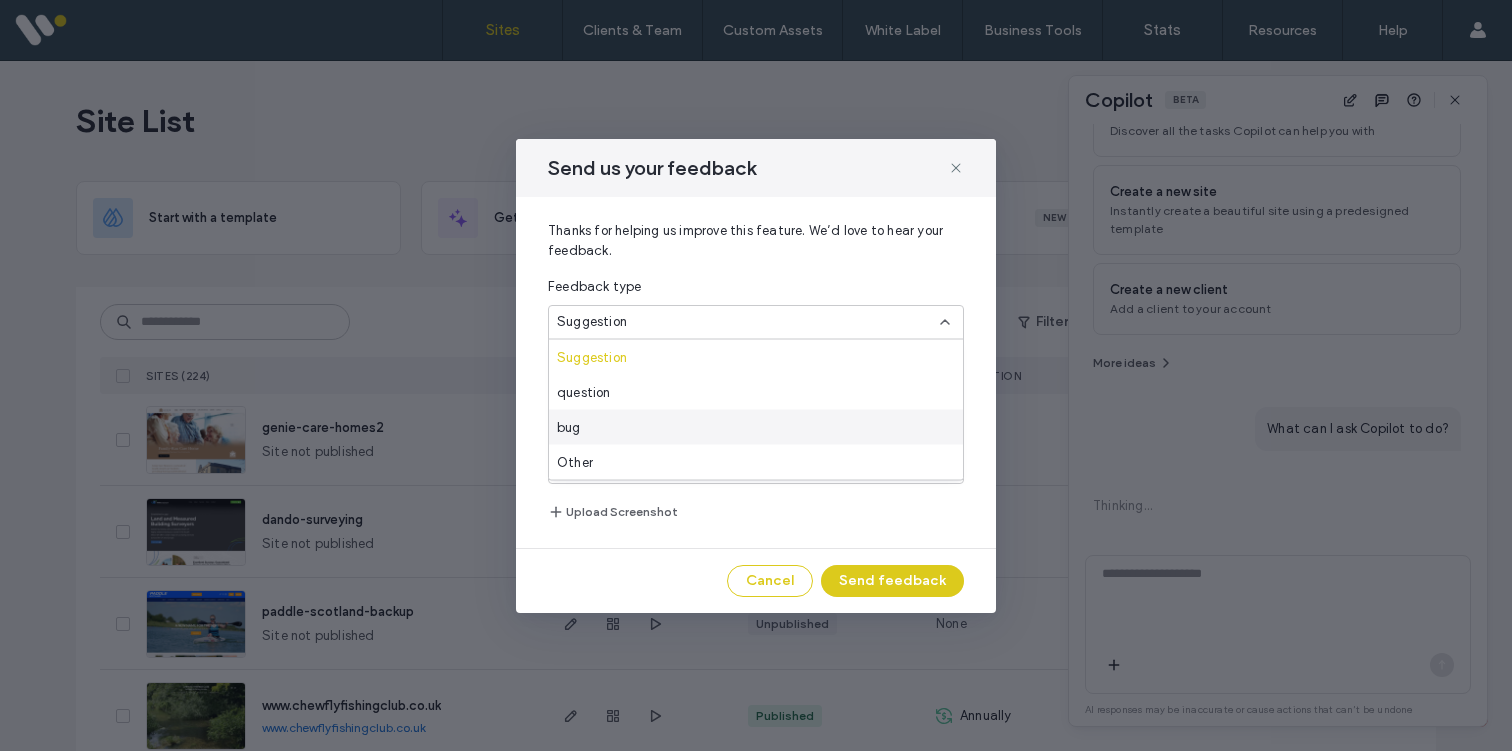 click on "bug" at bounding box center [756, 427] 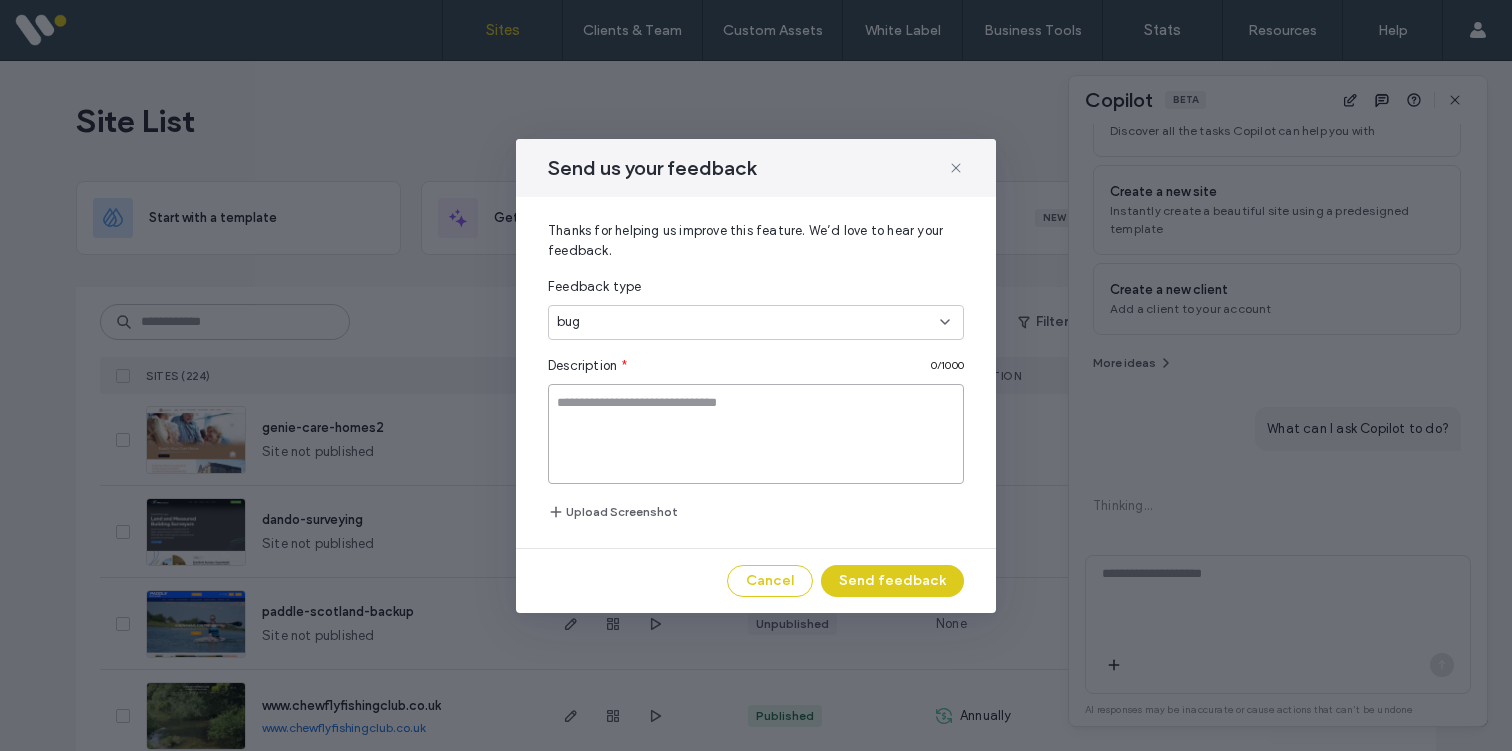 click at bounding box center (756, 434) 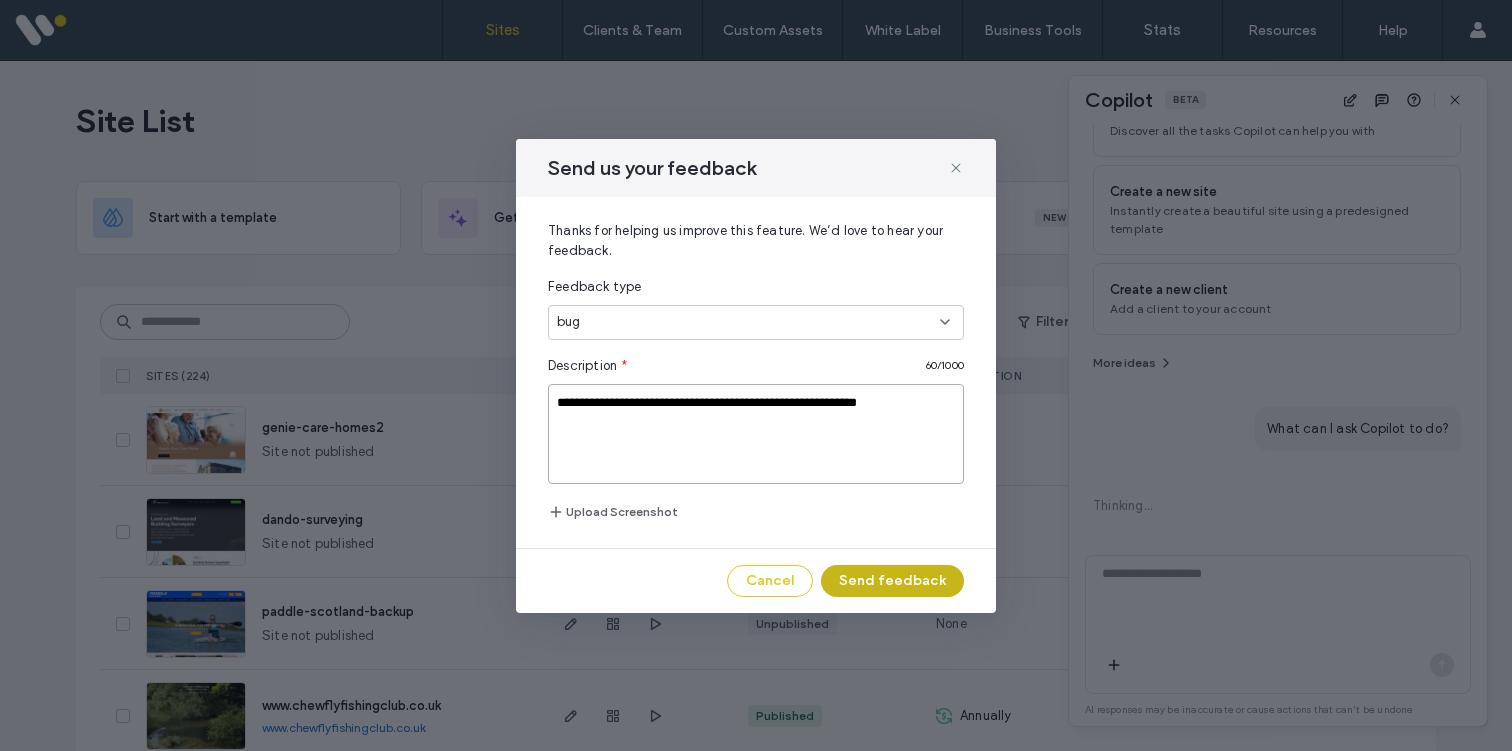 type on "**********" 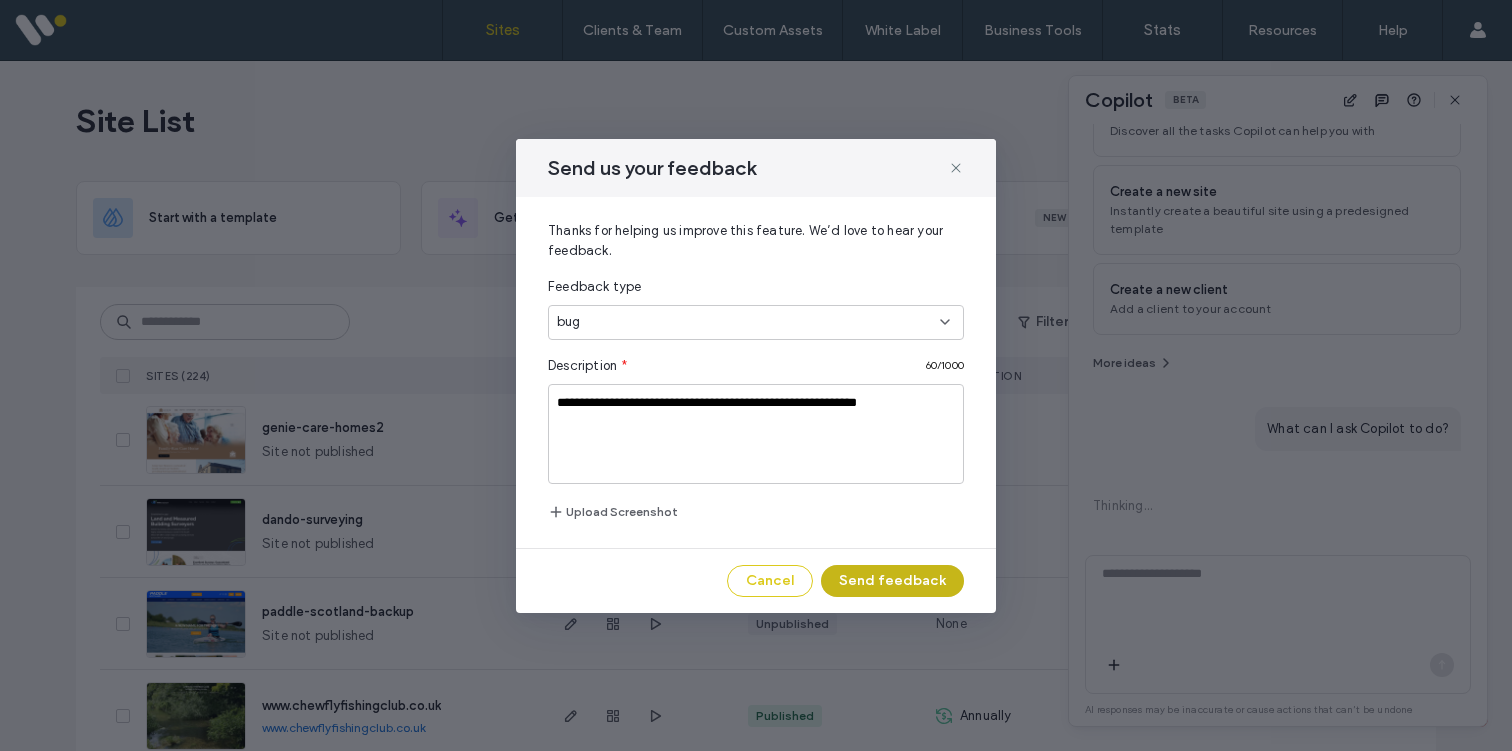 click on "Send feedback" at bounding box center [892, 581] 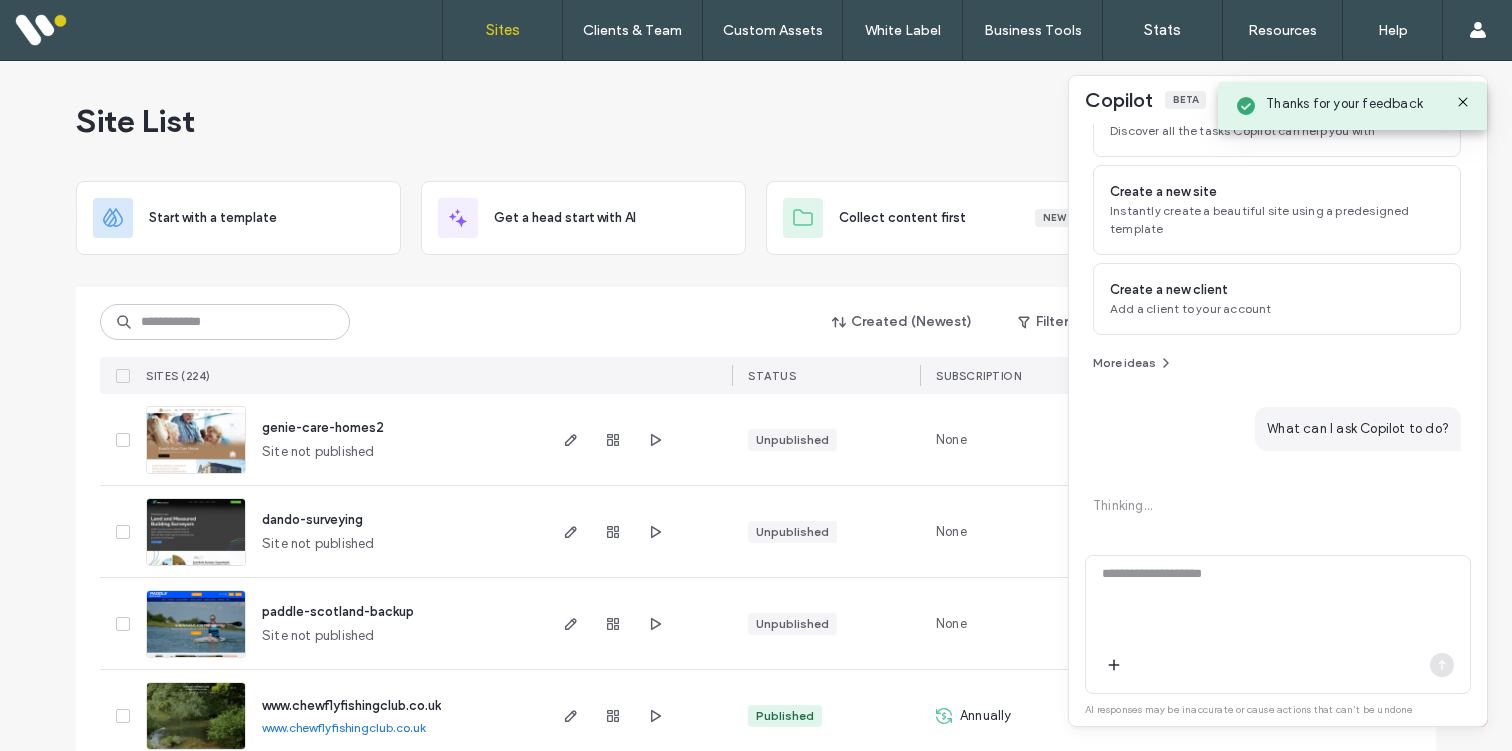 click 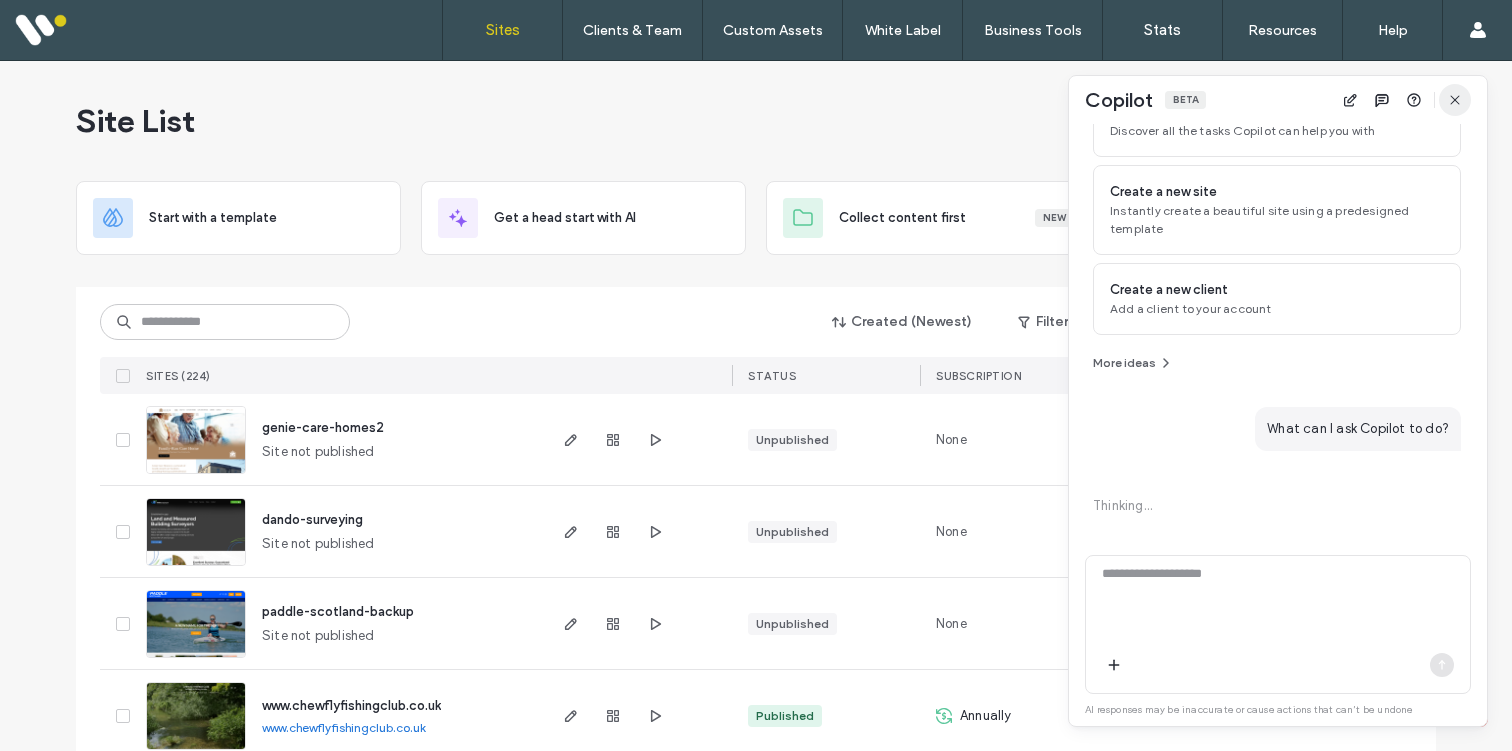 click 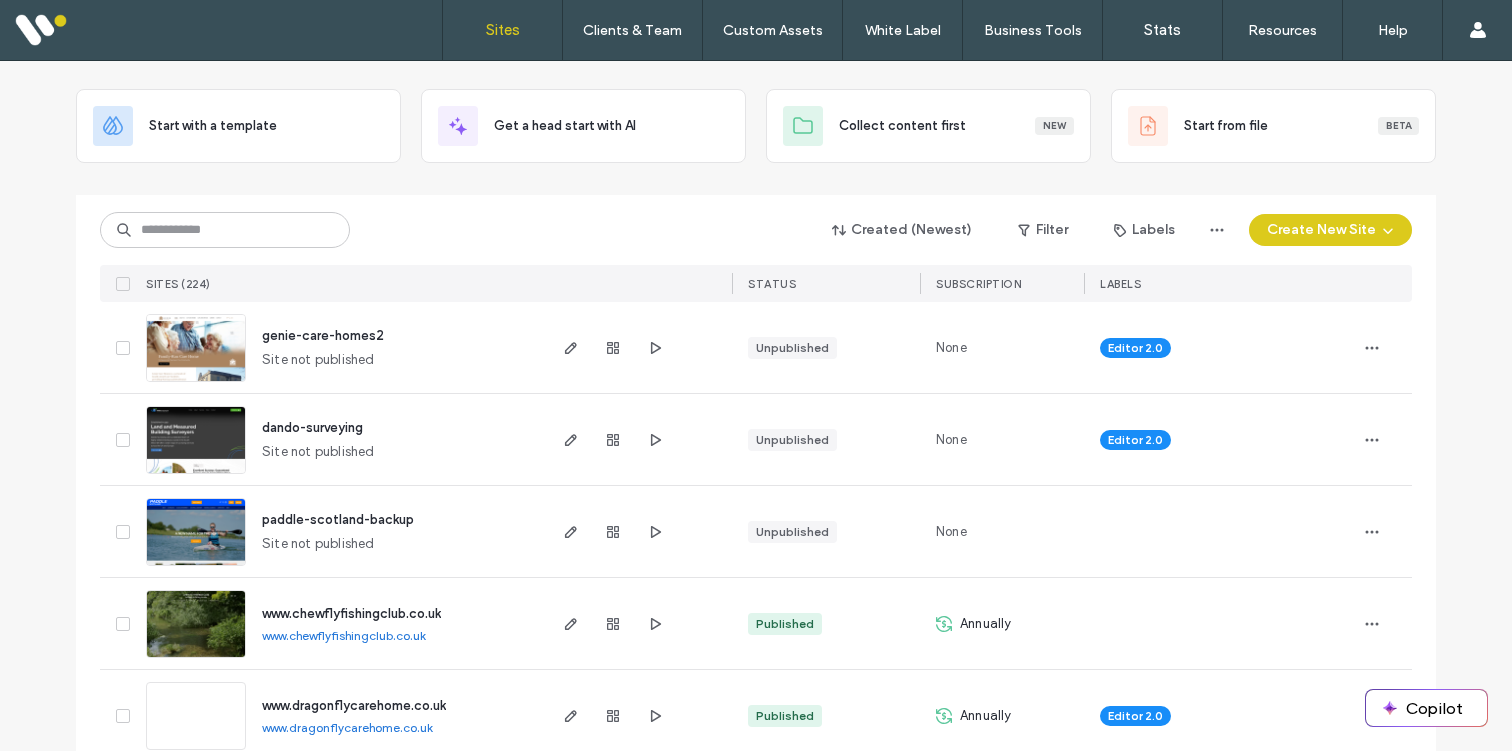 scroll, scrollTop: 98, scrollLeft: 0, axis: vertical 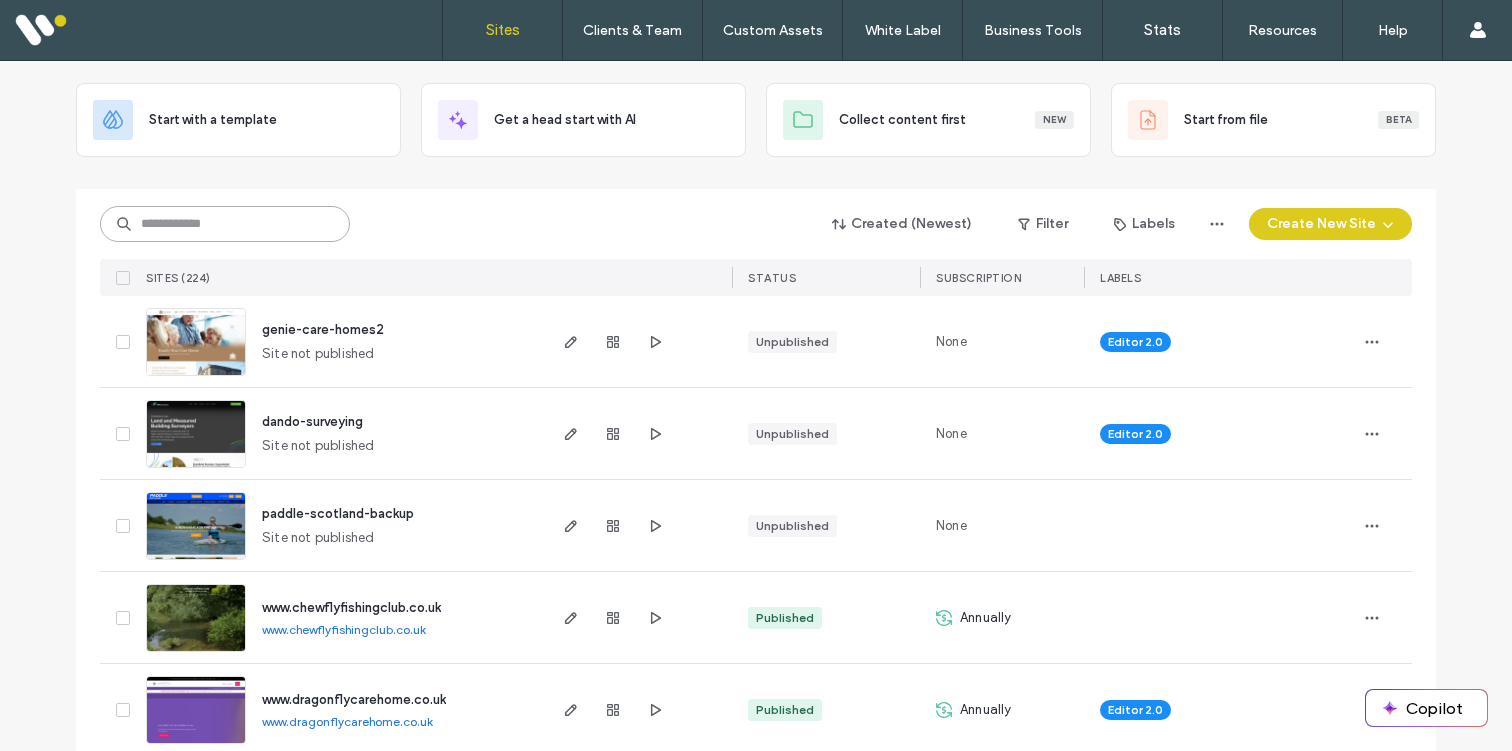 click at bounding box center (225, 224) 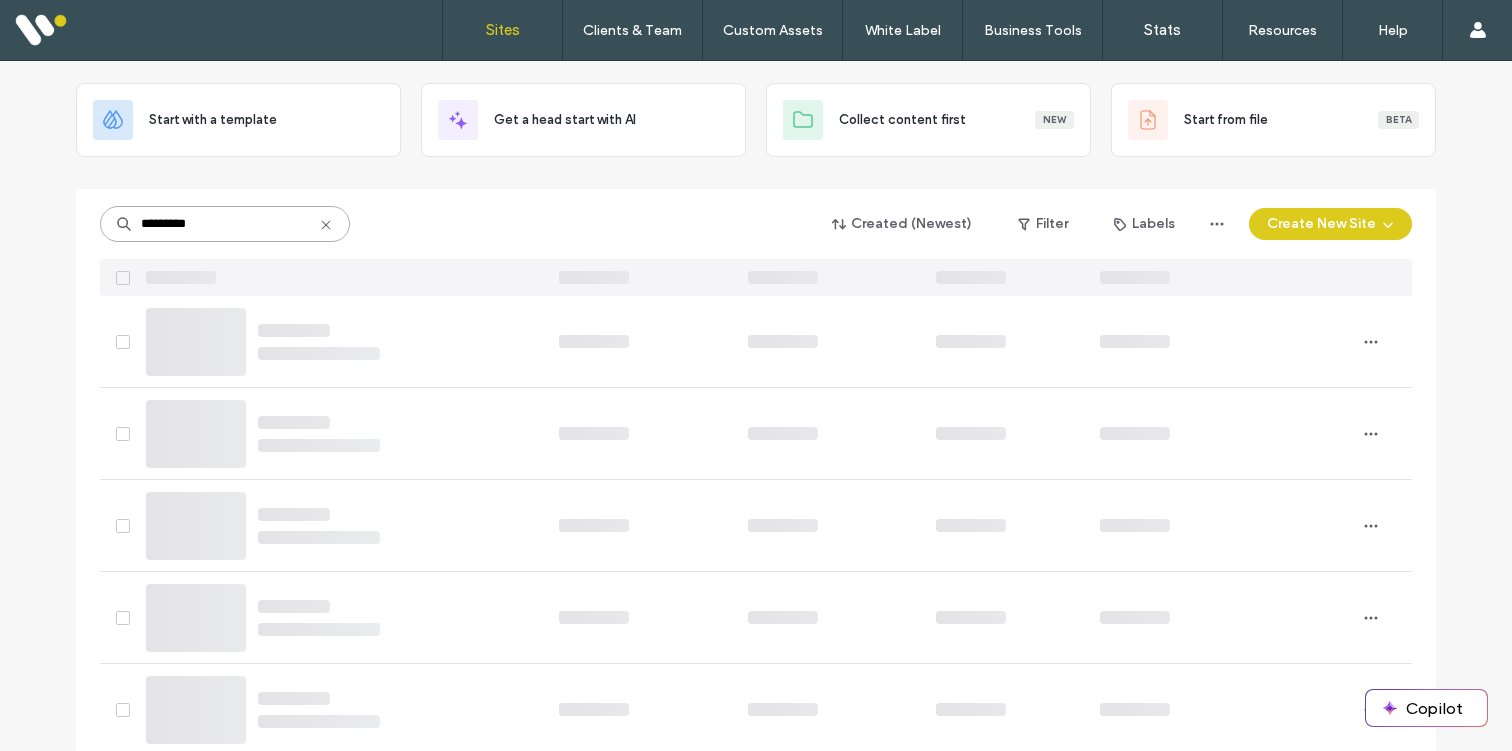 scroll, scrollTop: 0, scrollLeft: 0, axis: both 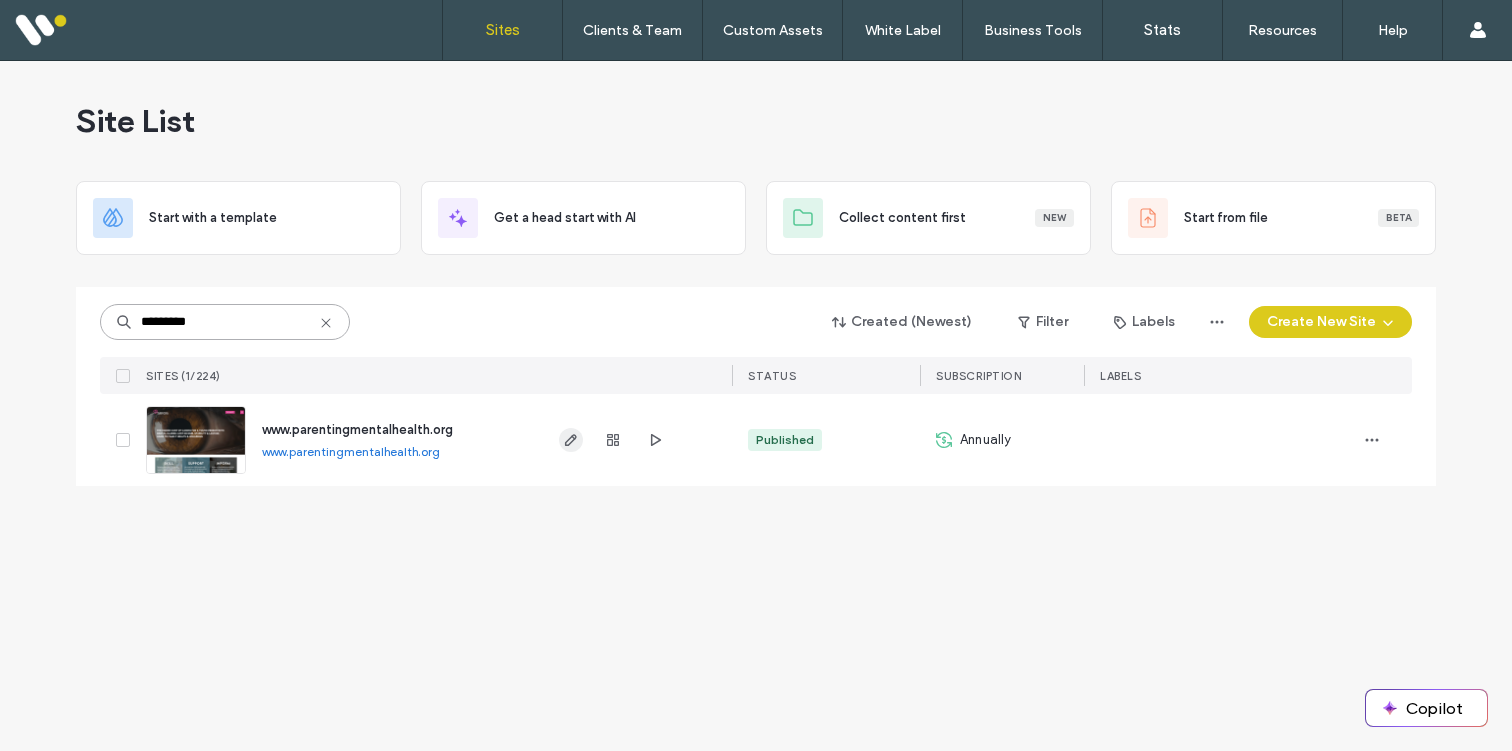 type on "*********" 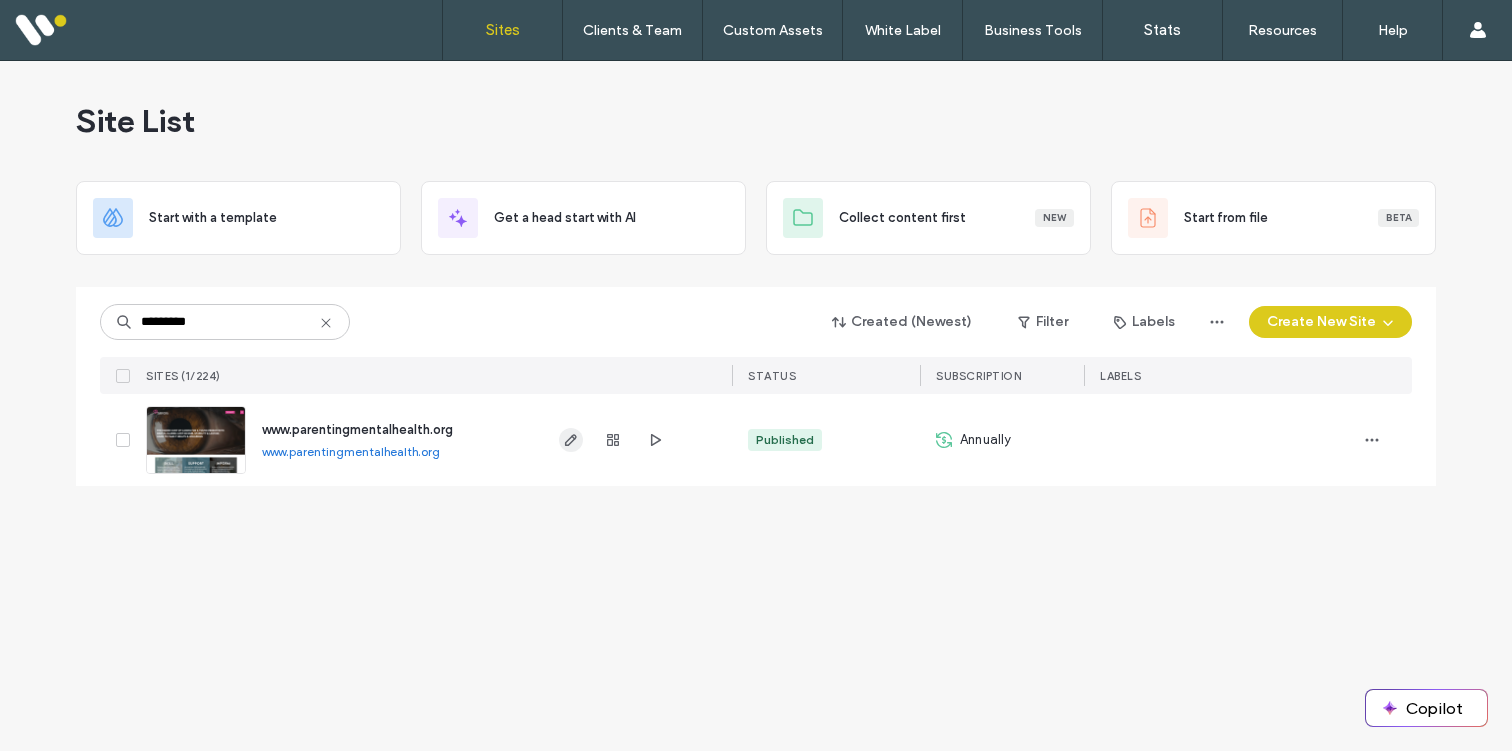 click 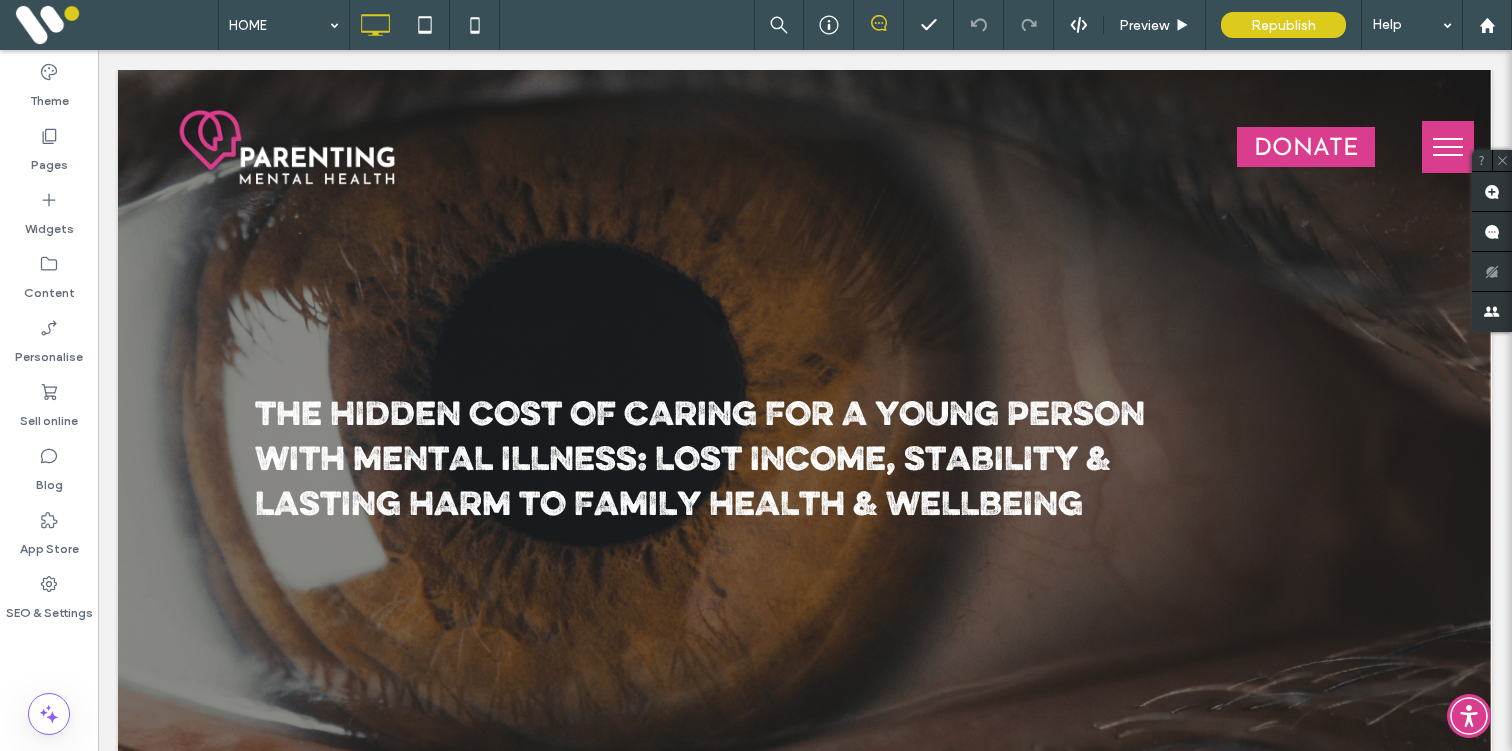 scroll, scrollTop: 0, scrollLeft: 0, axis: both 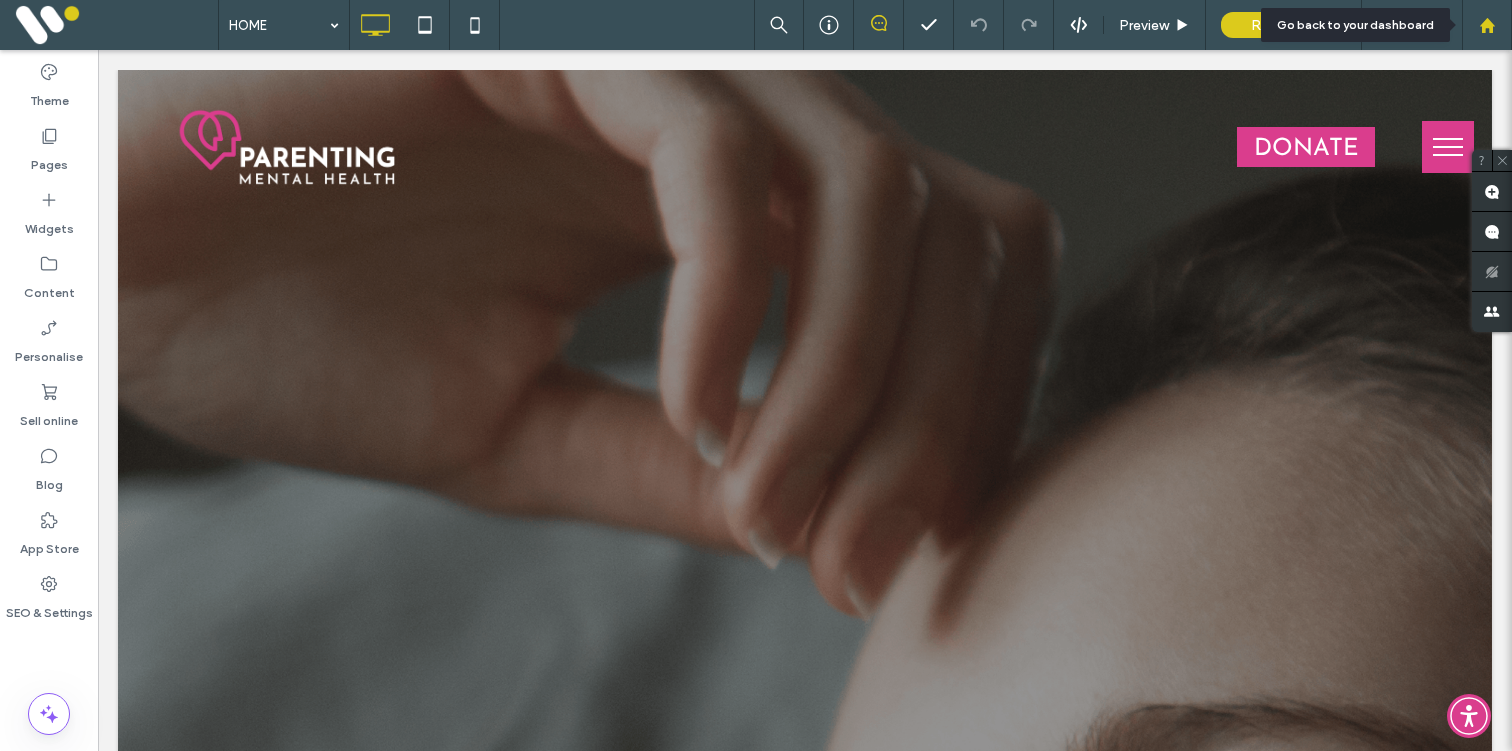 click 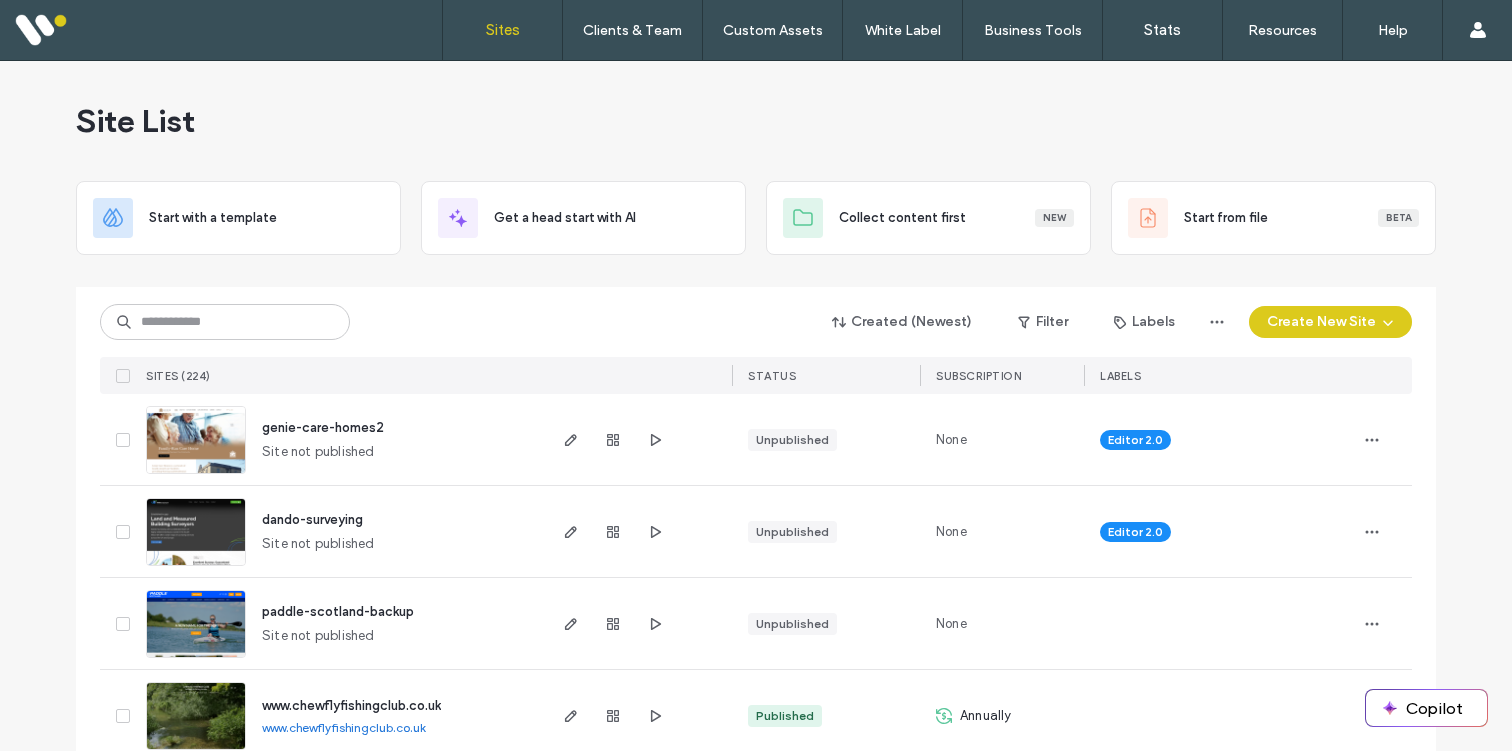 scroll, scrollTop: 0, scrollLeft: 0, axis: both 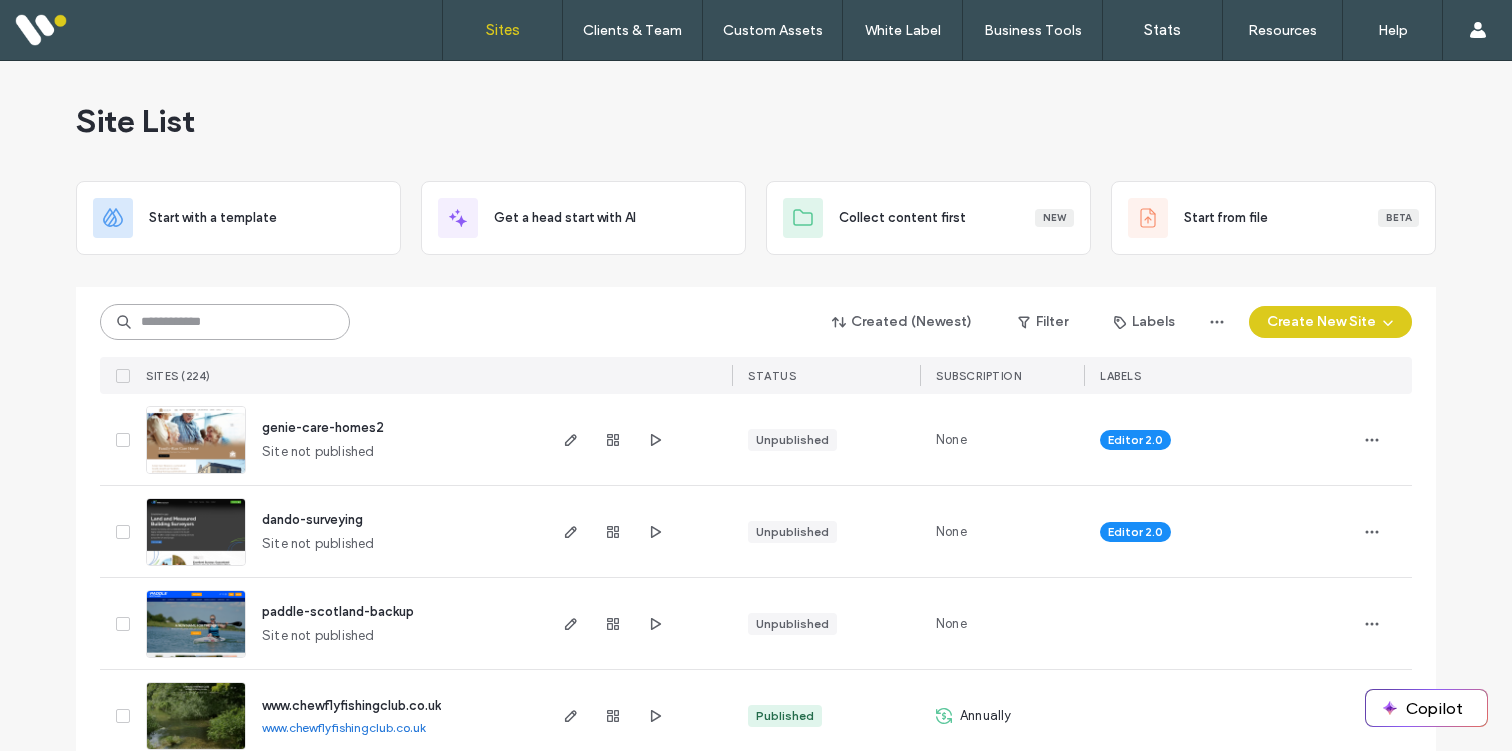 click at bounding box center (225, 322) 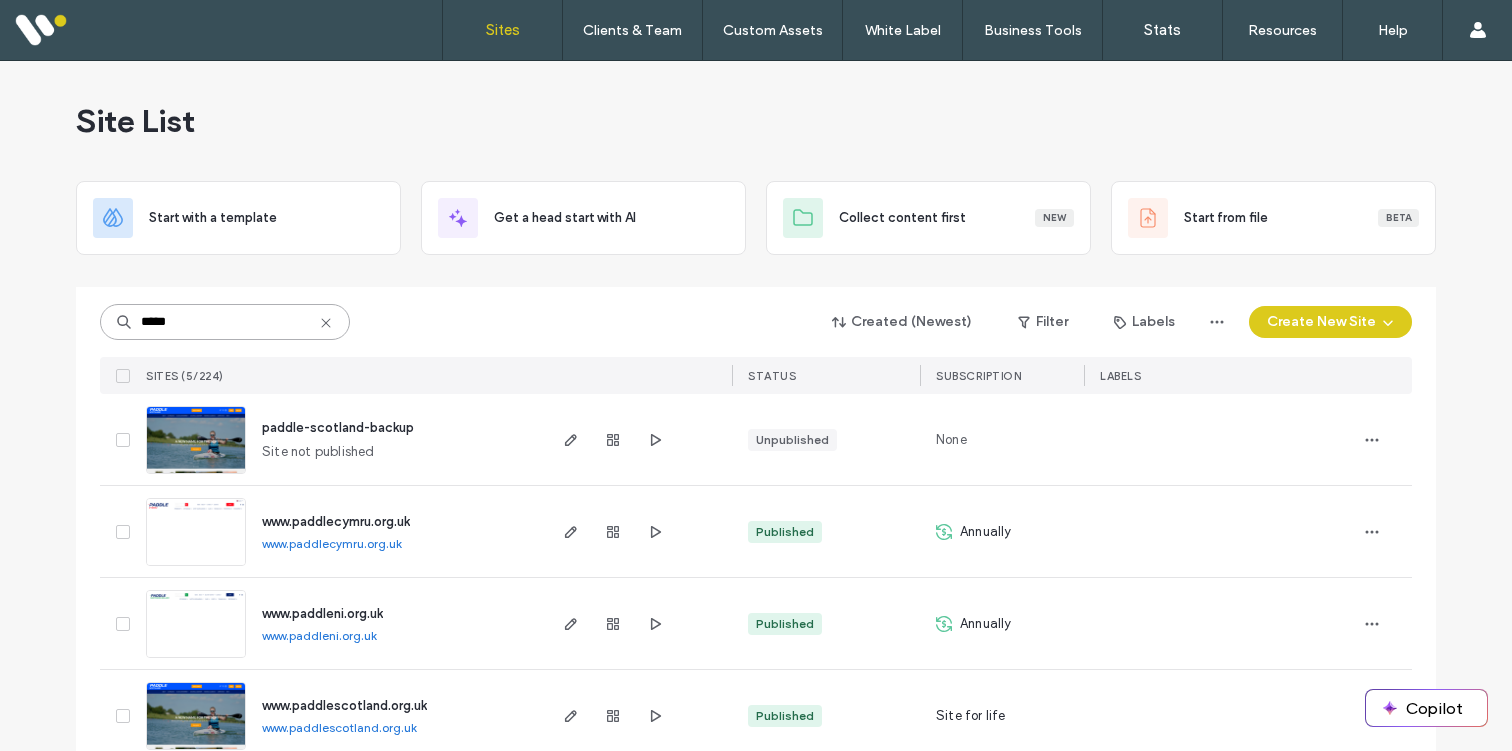 scroll, scrollTop: 127, scrollLeft: 0, axis: vertical 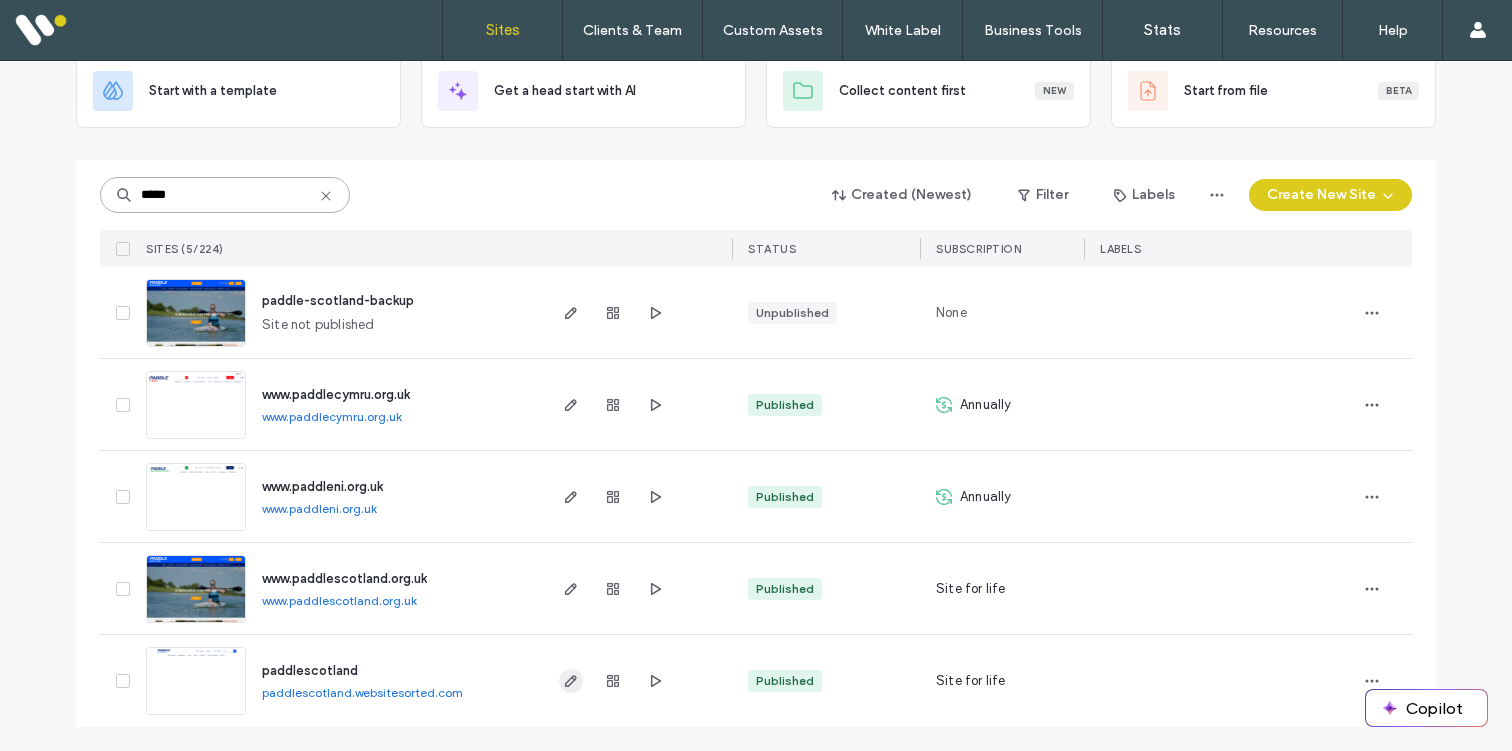 type on "*****" 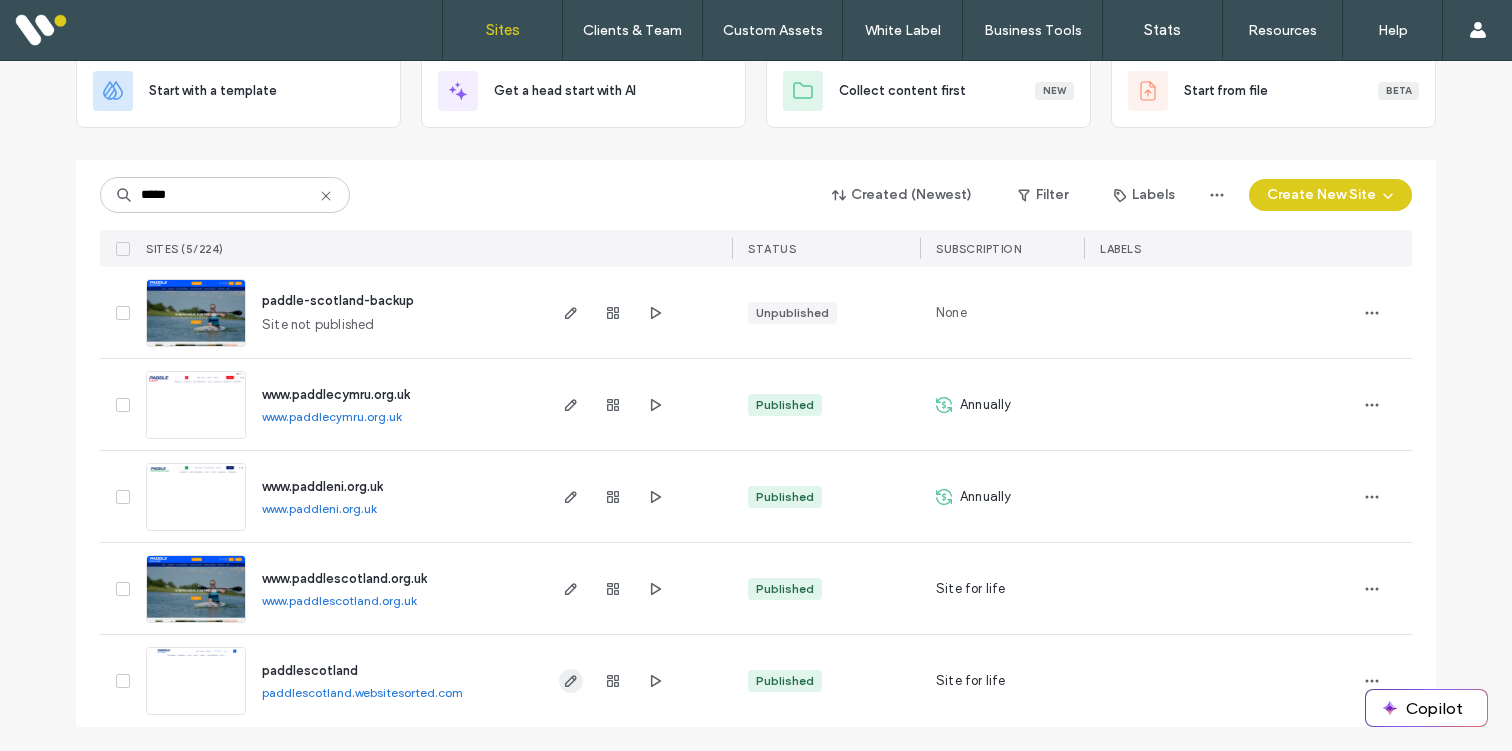 click 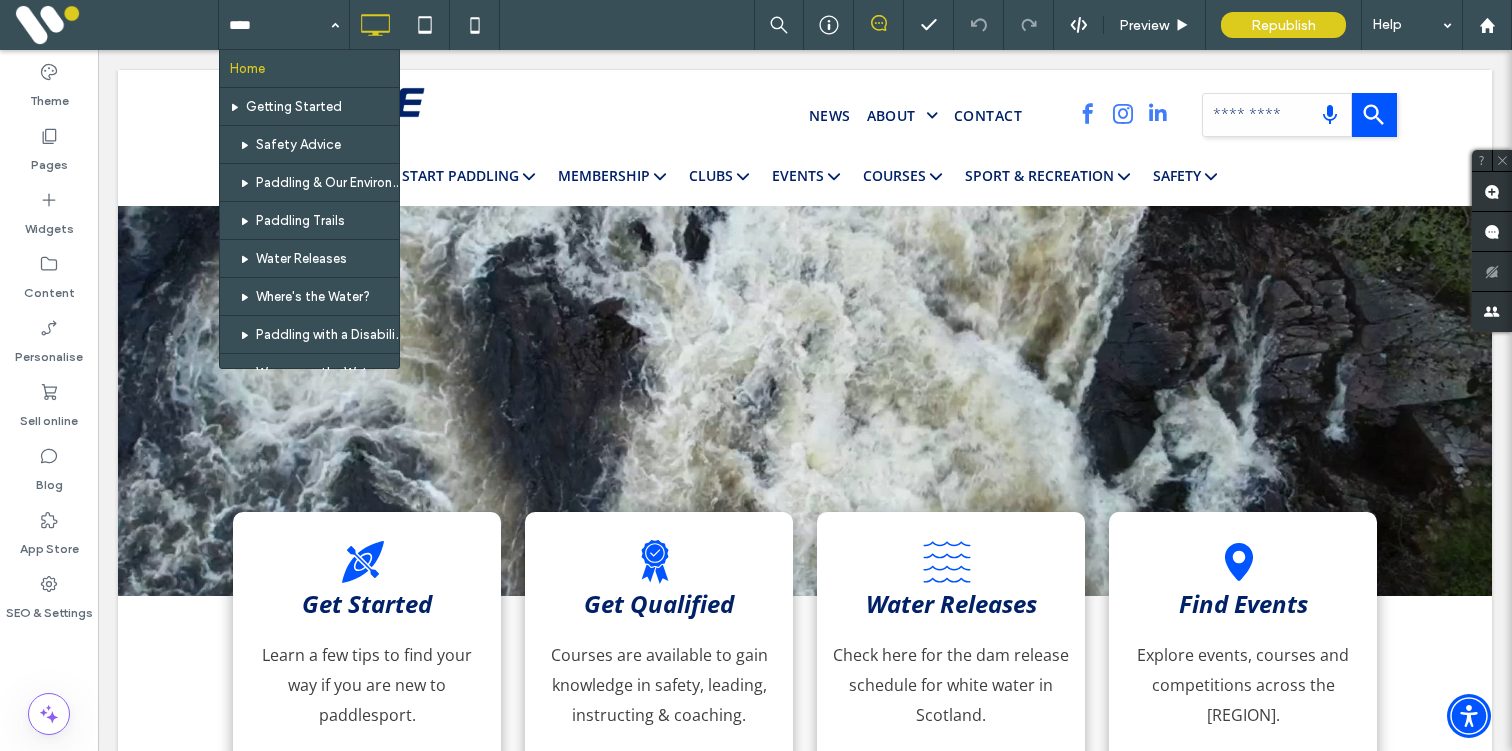 scroll, scrollTop: 0, scrollLeft: 0, axis: both 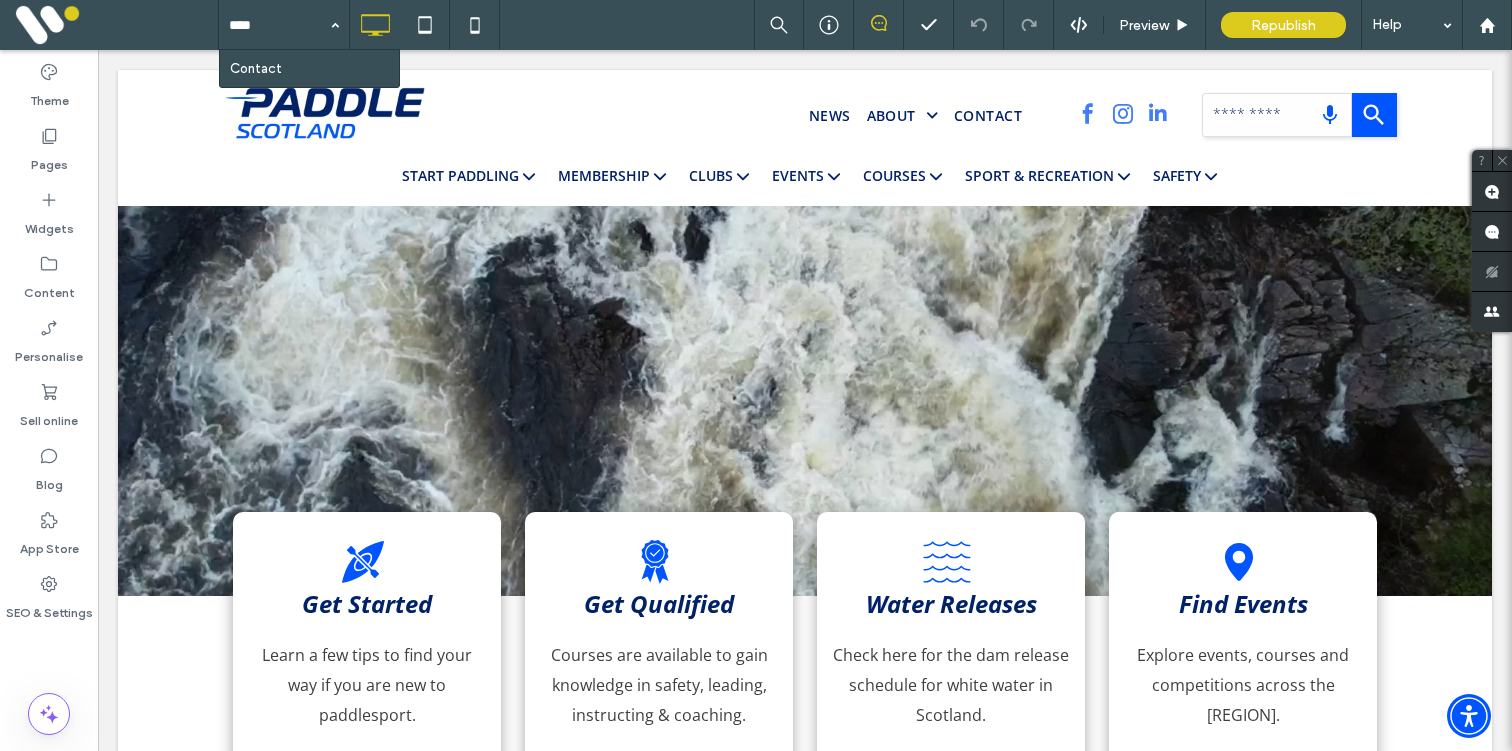 type on "*****" 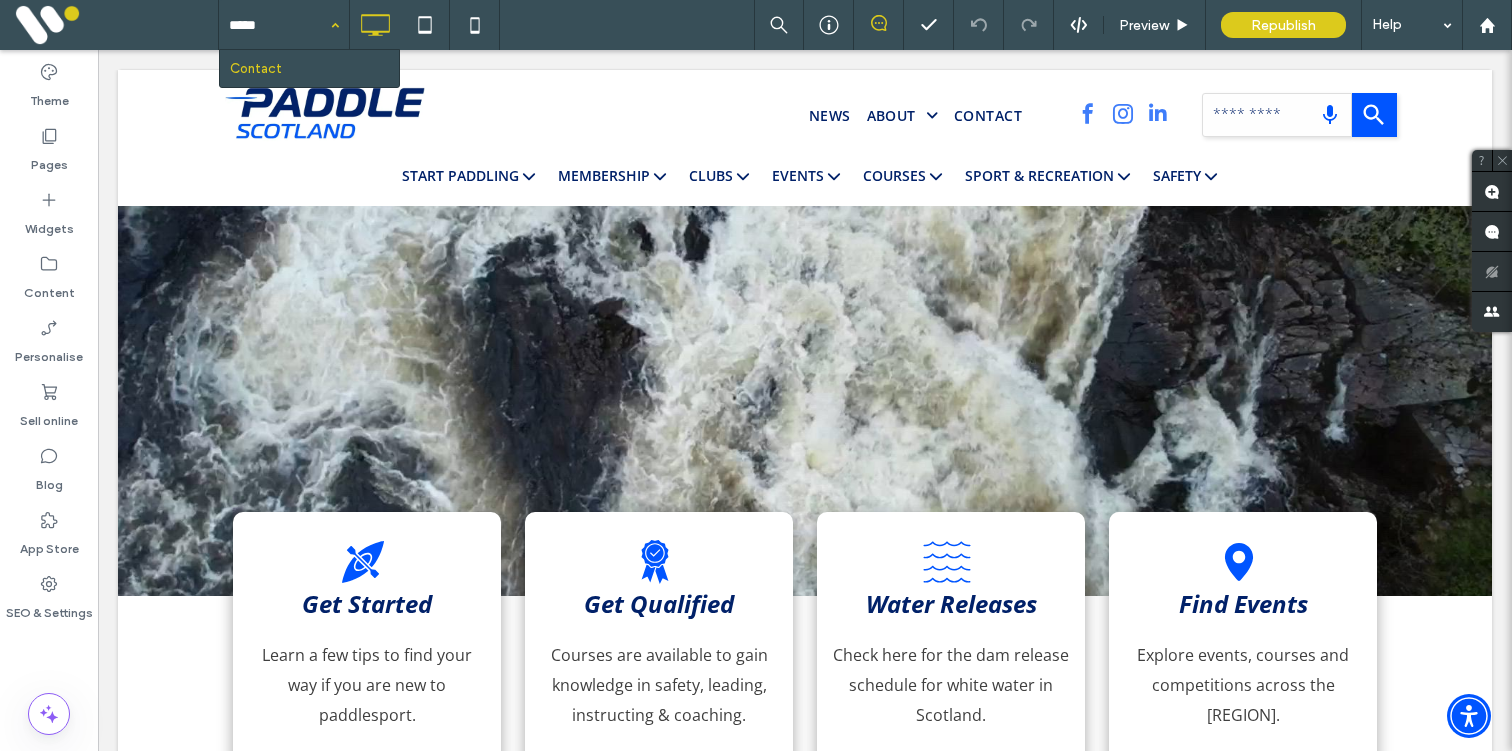 type 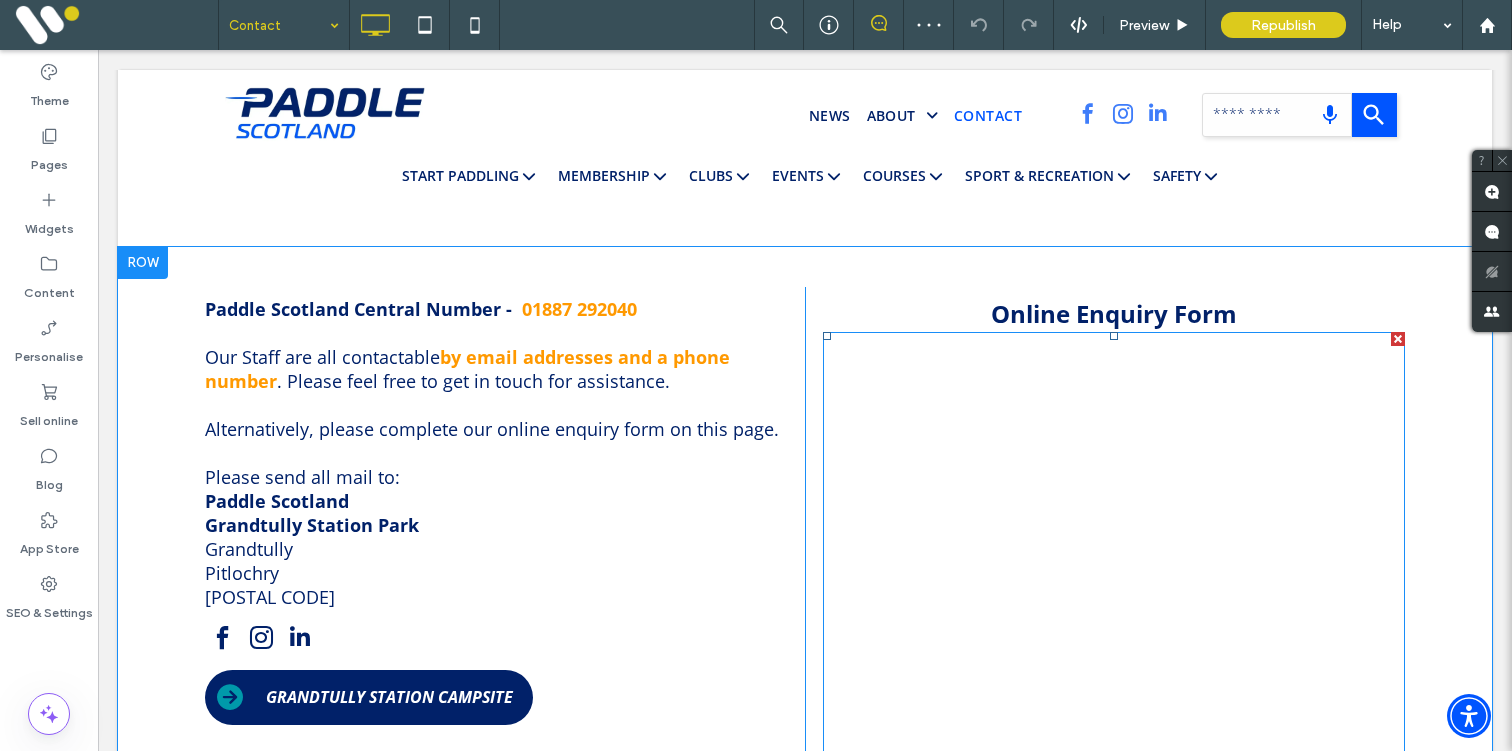 scroll, scrollTop: 552, scrollLeft: 0, axis: vertical 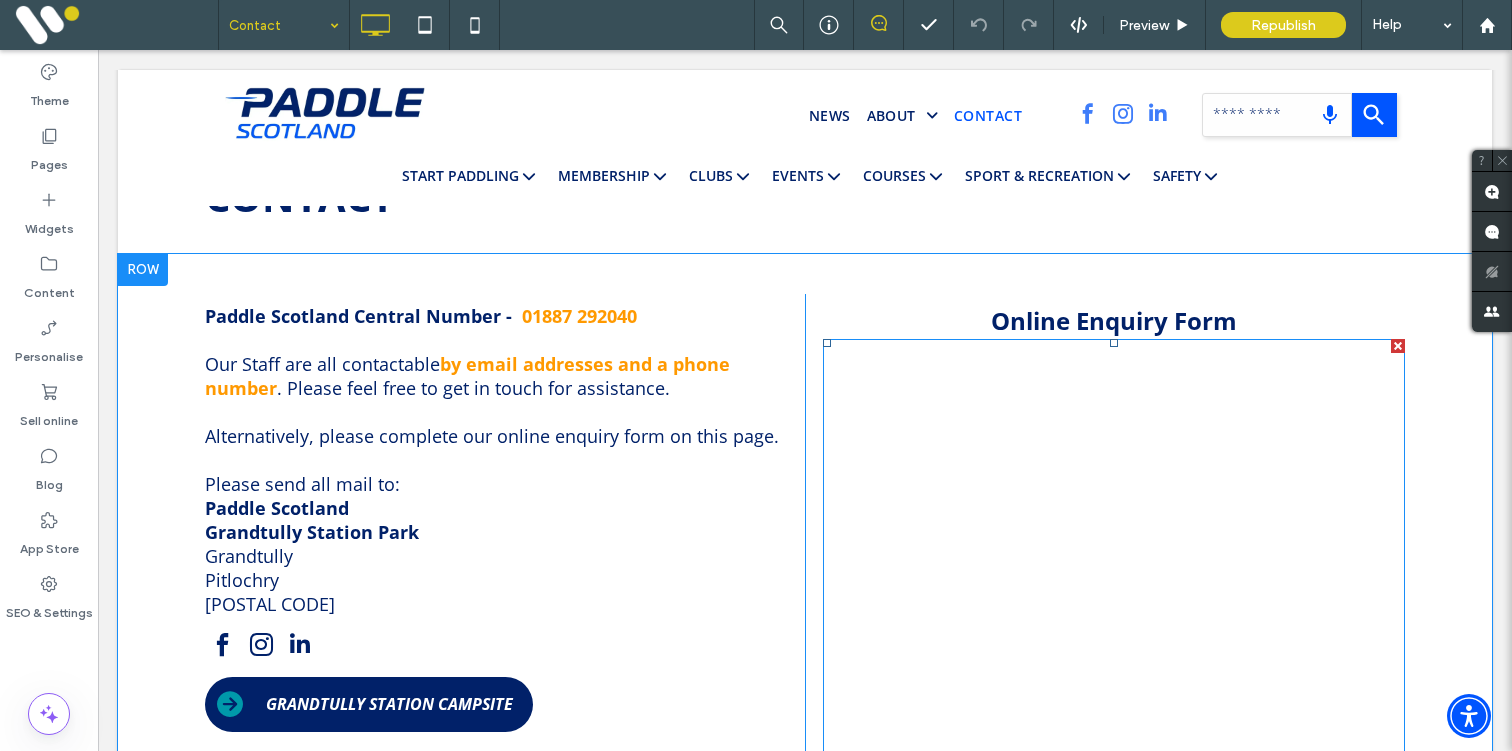 click at bounding box center [1114, 774] 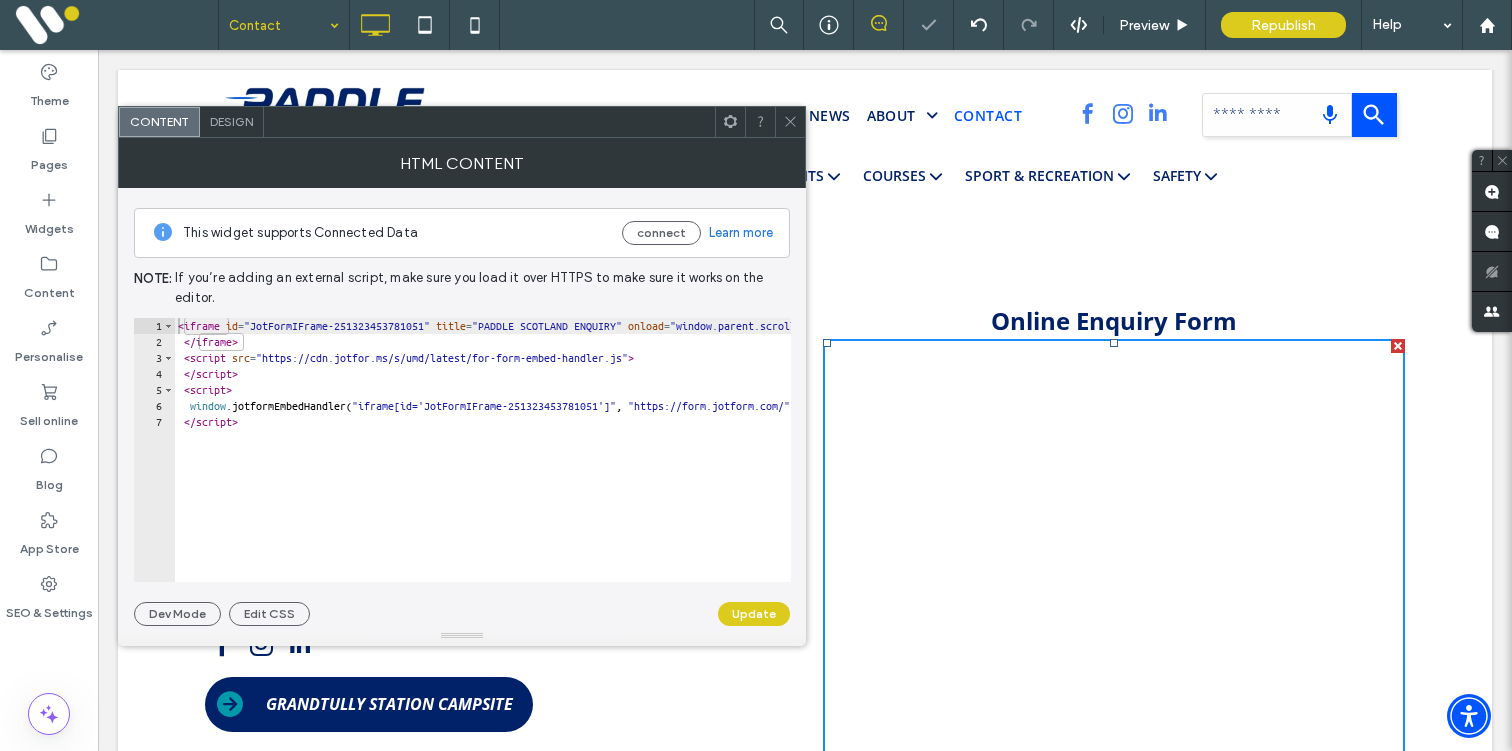click on "Online Enquiry Form
Click To Paste" at bounding box center [1105, 757] 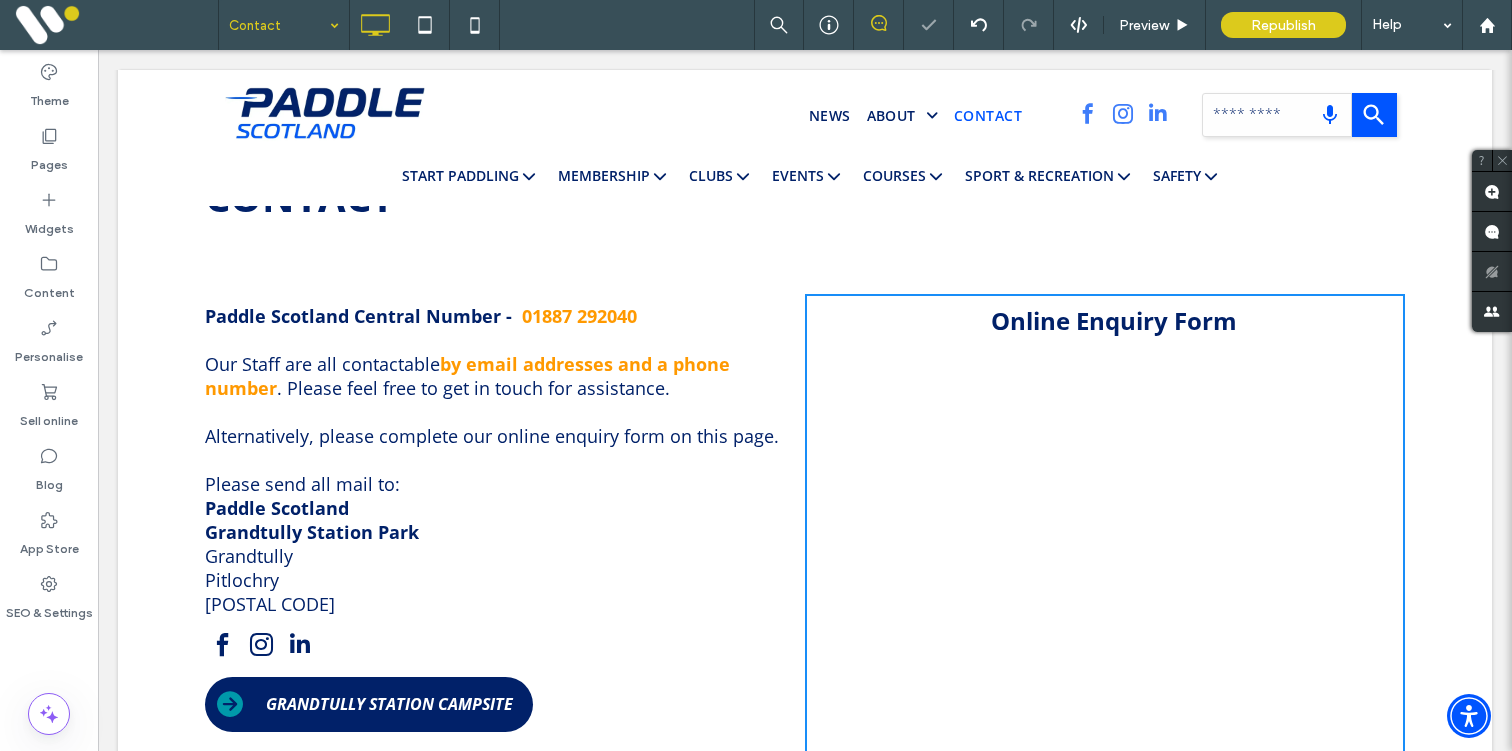 click on "Online Enquiry Form
Click To Paste" at bounding box center (1105, 757) 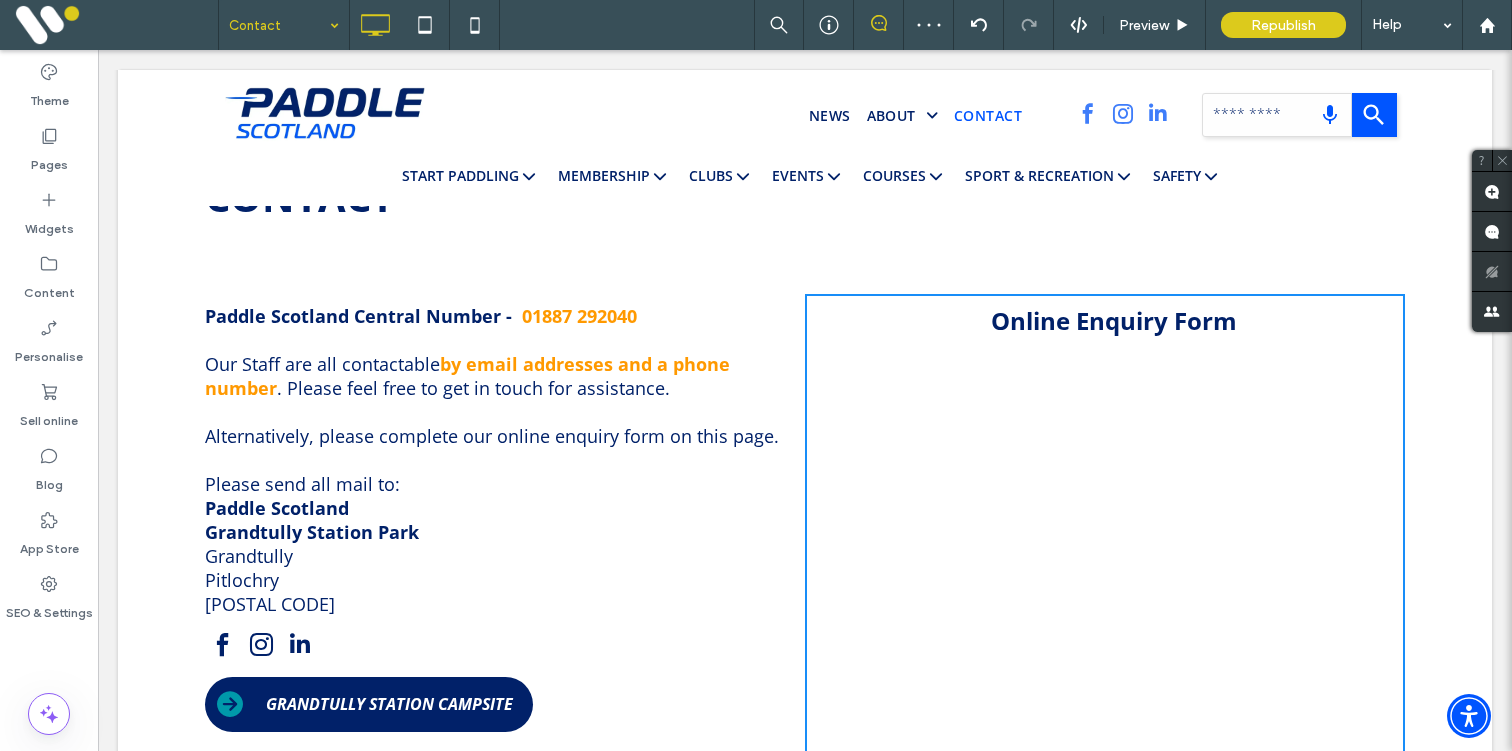 click at bounding box center [496, 340] 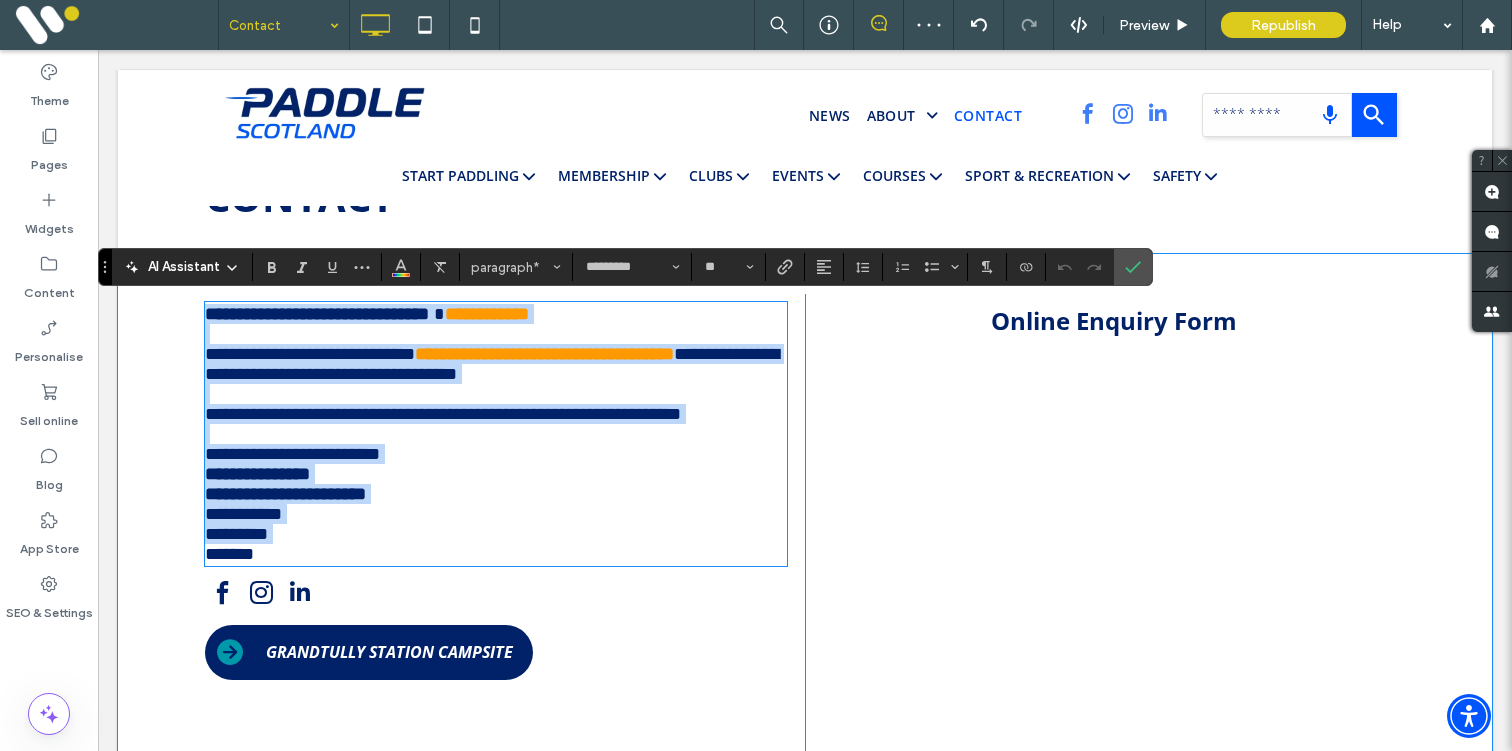 click on "Online Enquiry Form
Click To Paste" at bounding box center [1105, 757] 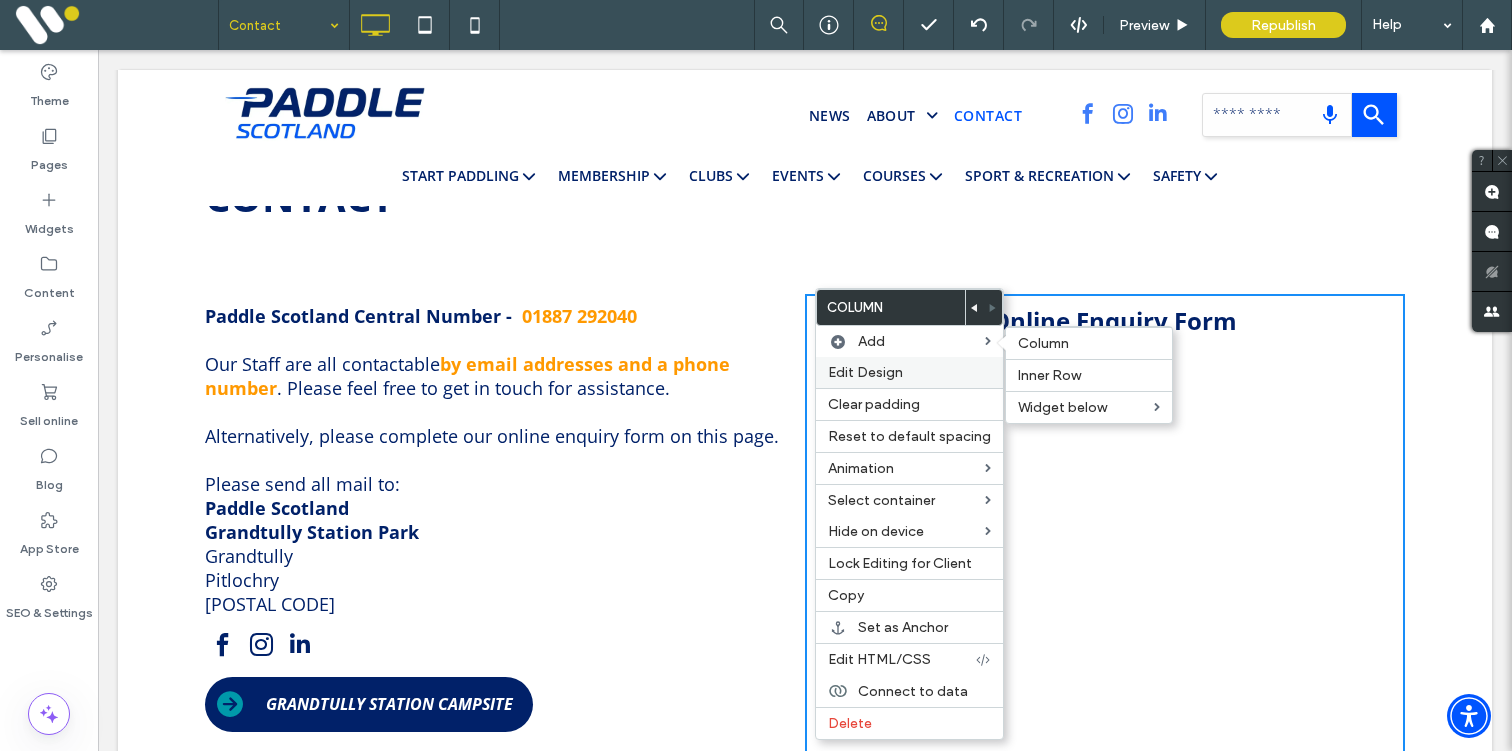 click on "Edit Design" at bounding box center (909, 372) 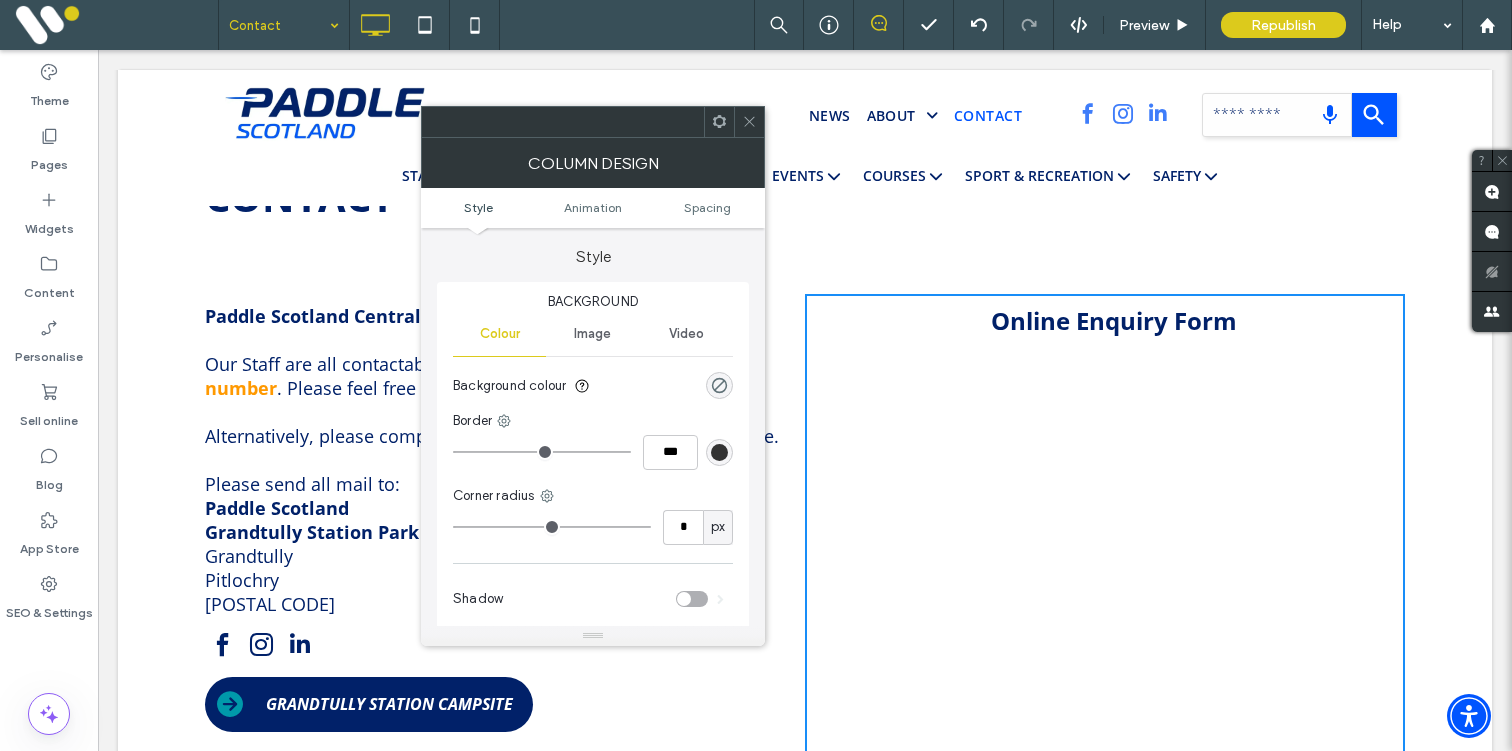 click at bounding box center [719, 385] 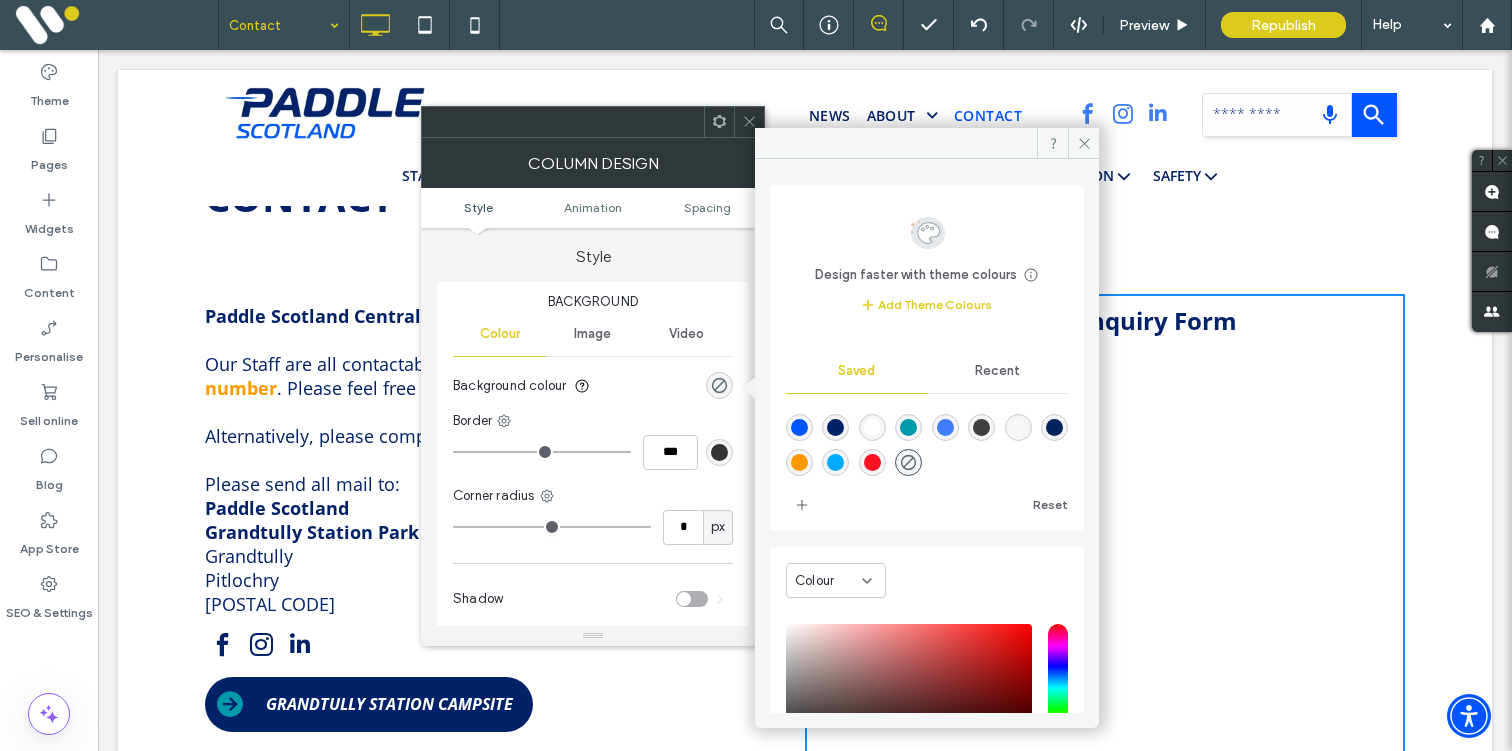 click at bounding box center (1018, 427) 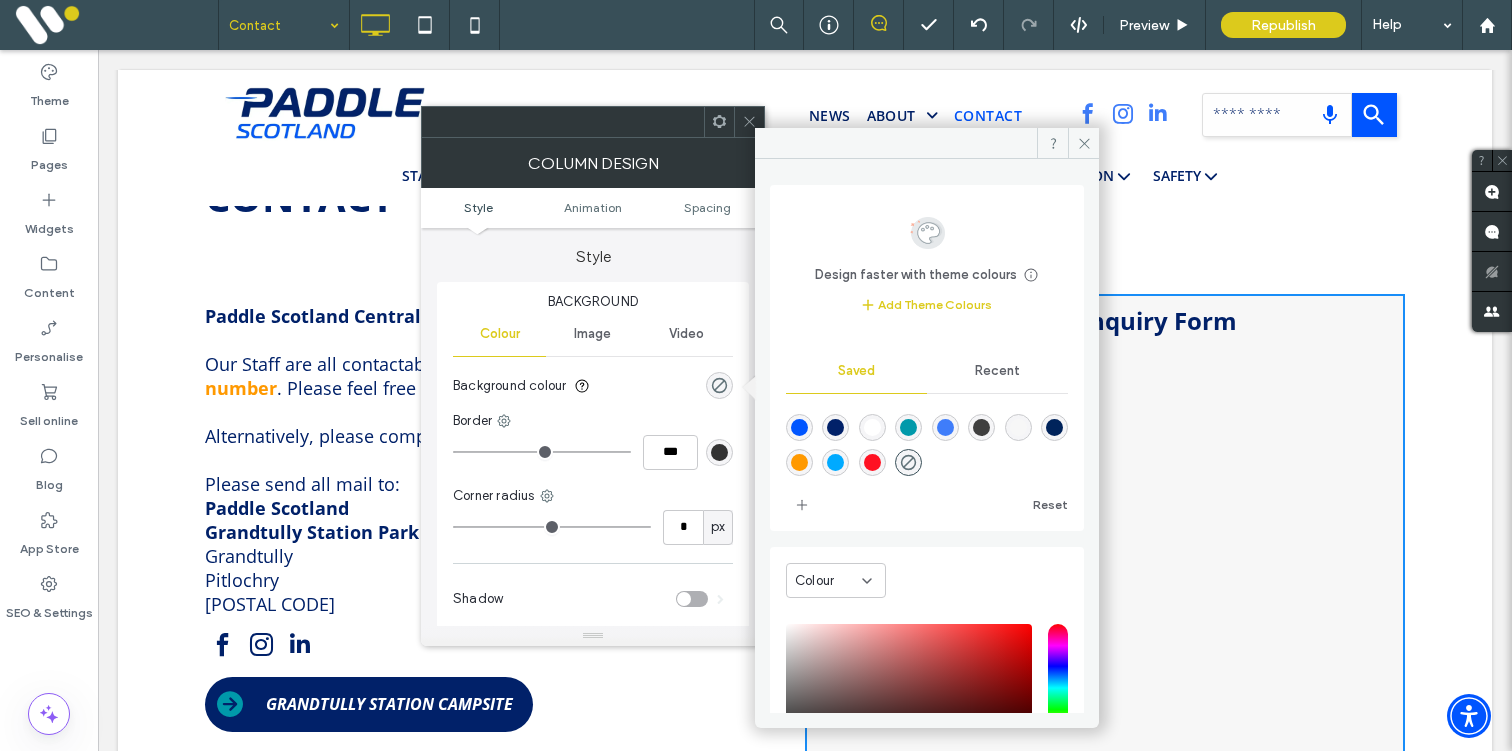 type on "*******" 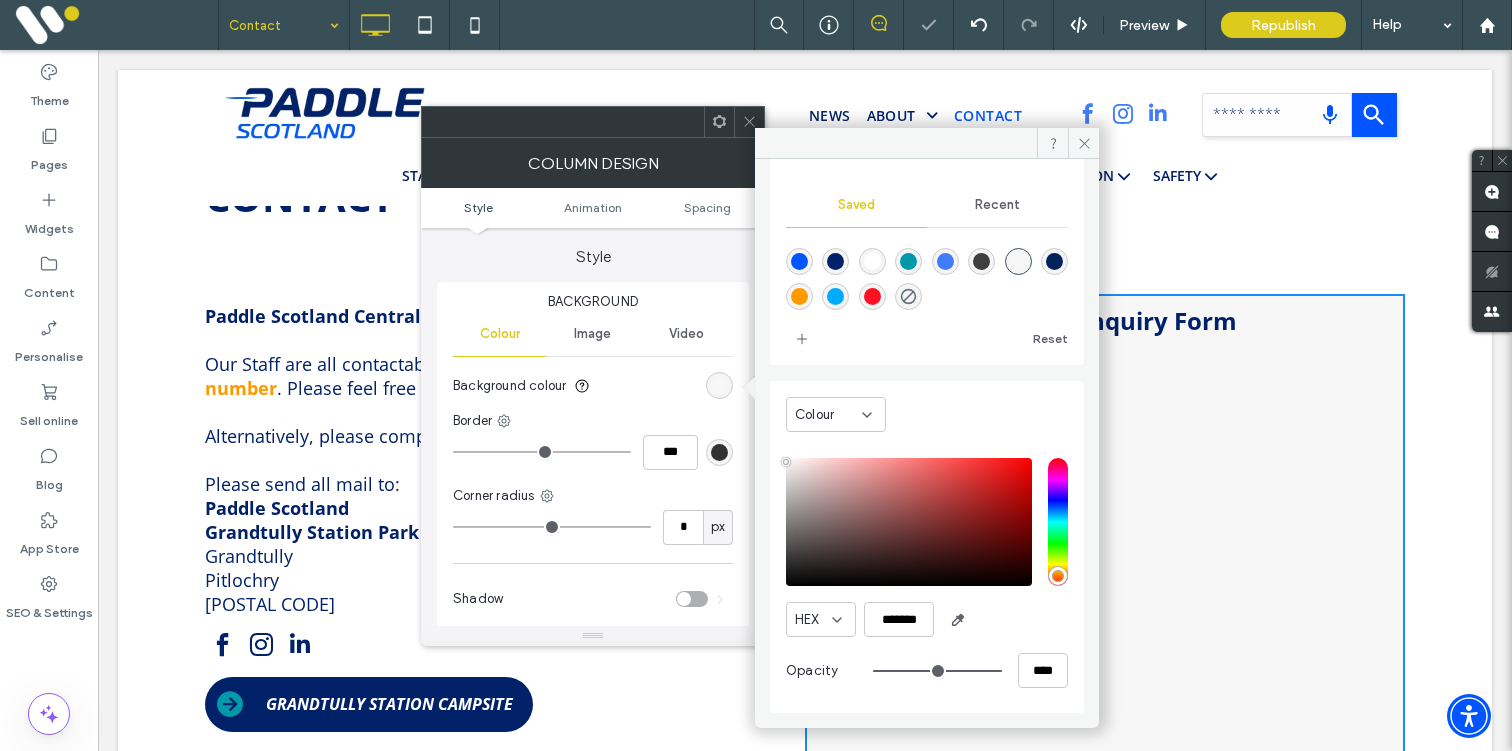 scroll, scrollTop: 166, scrollLeft: 0, axis: vertical 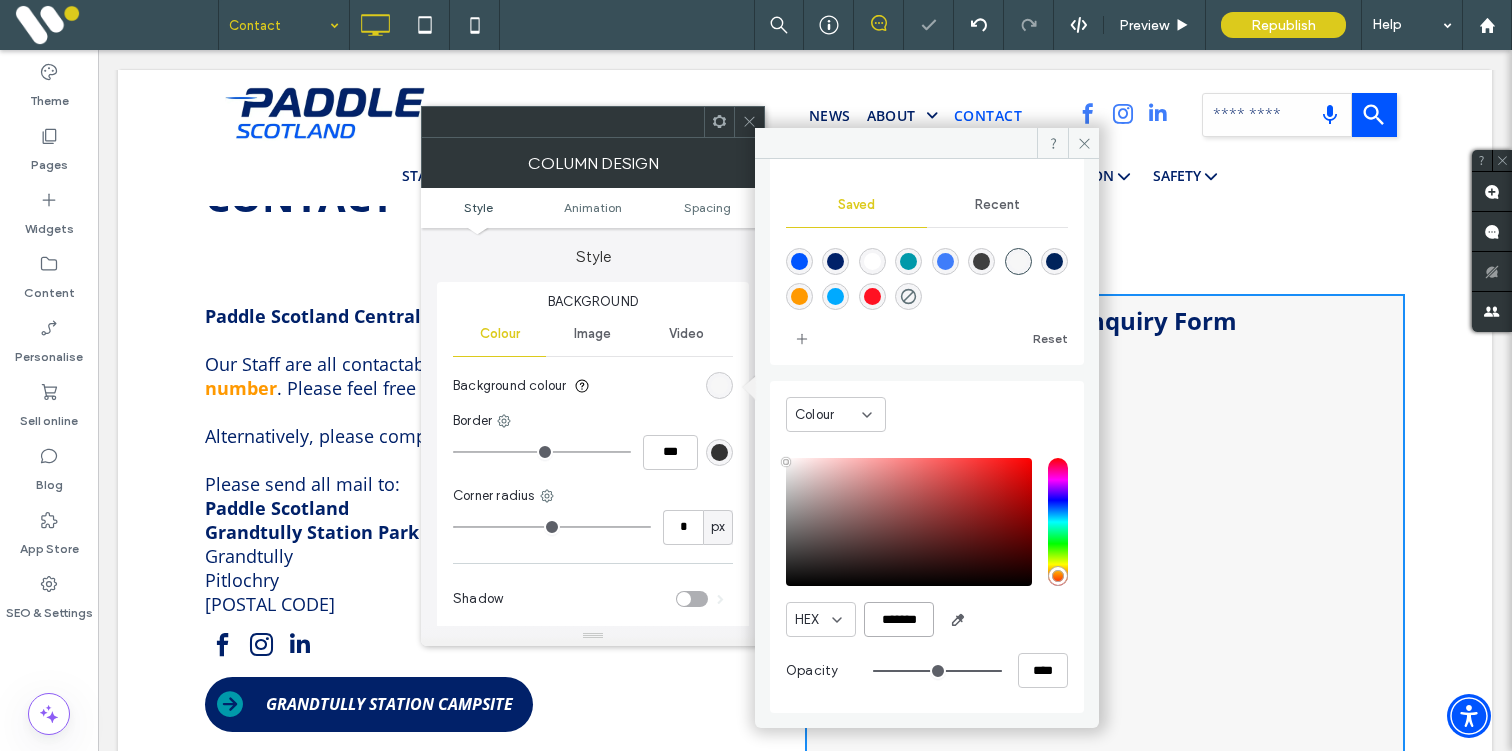 click on "*******" at bounding box center [899, 619] 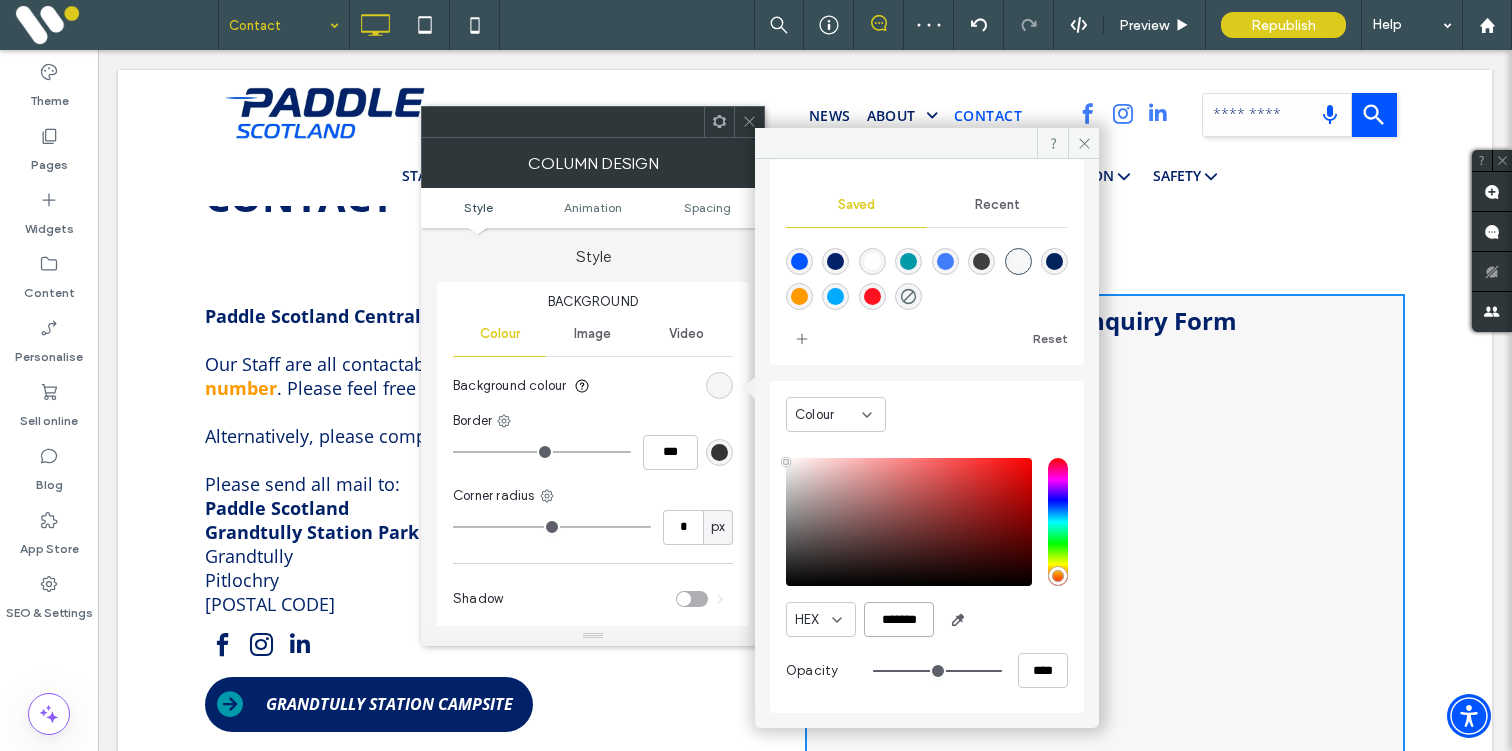 click on "*******" at bounding box center (899, 619) 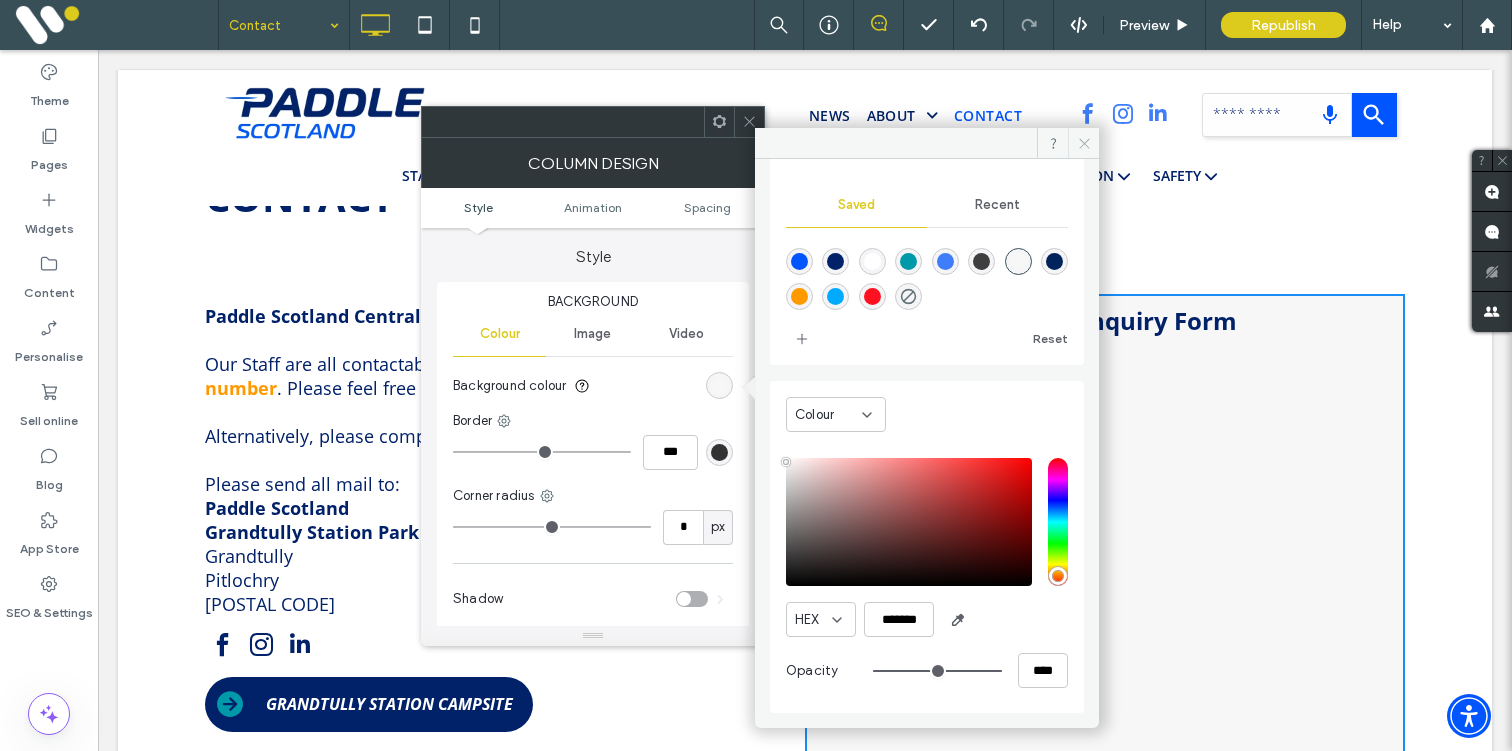 click at bounding box center [1083, 143] 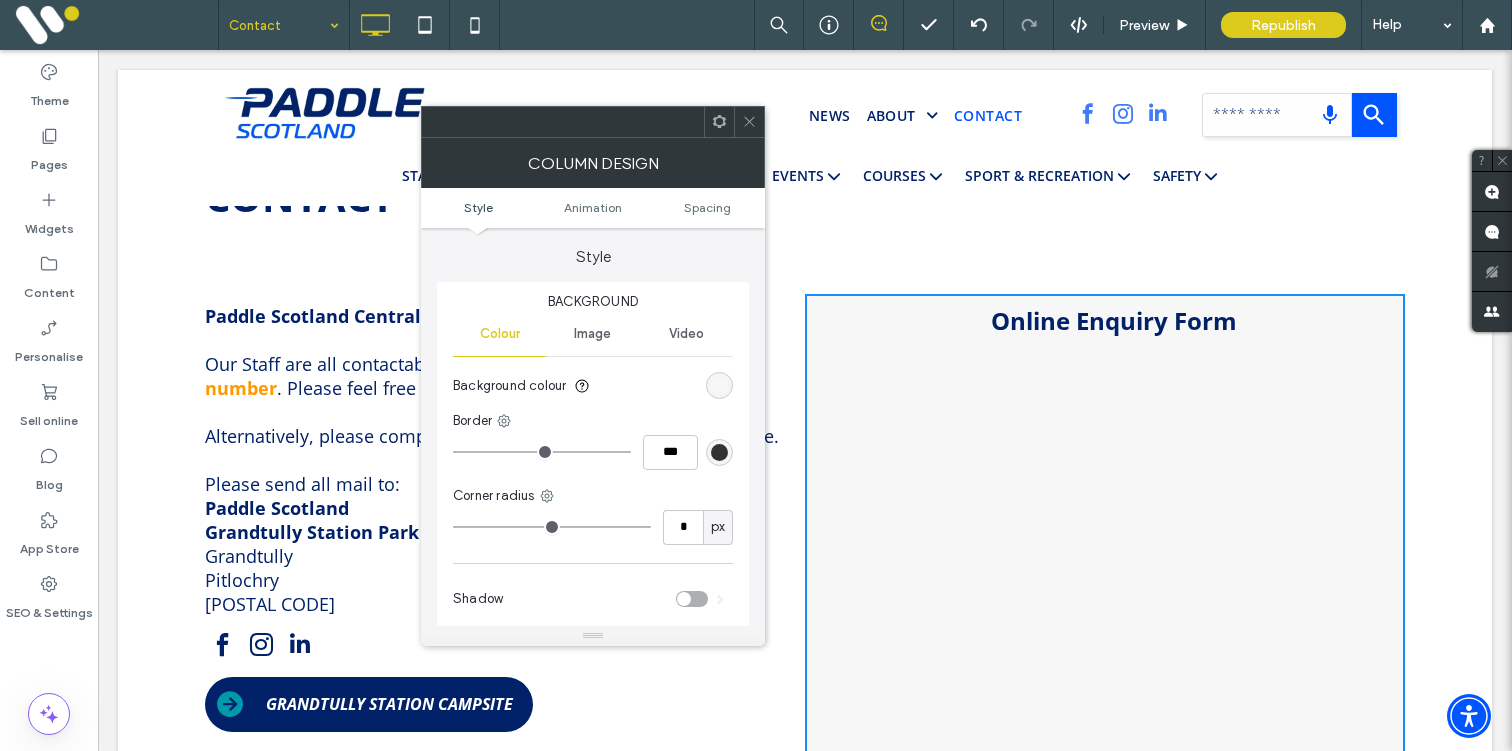 click 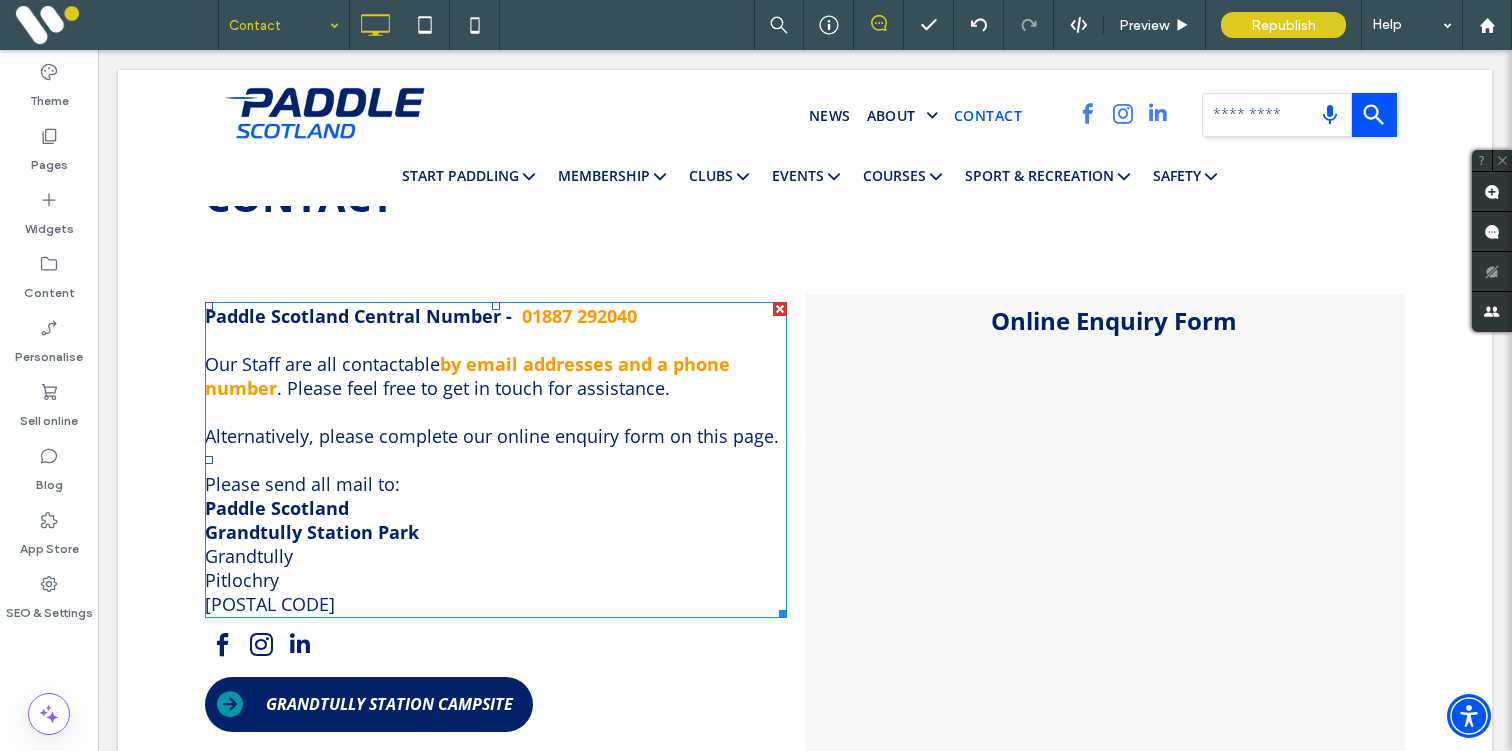 click on ". Please feel free to get in touch for assistance." at bounding box center (473, 388) 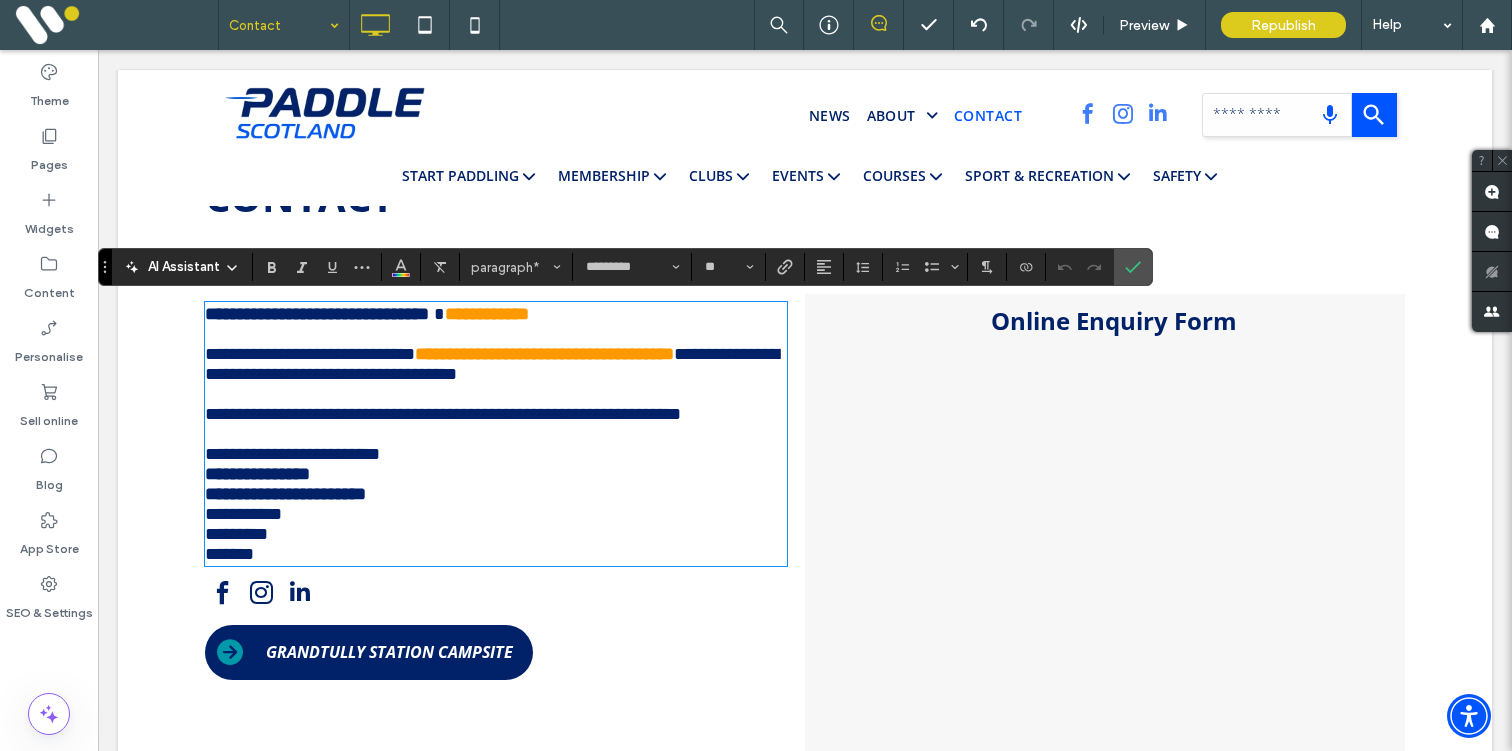 click on "**********" at bounding box center [310, 354] 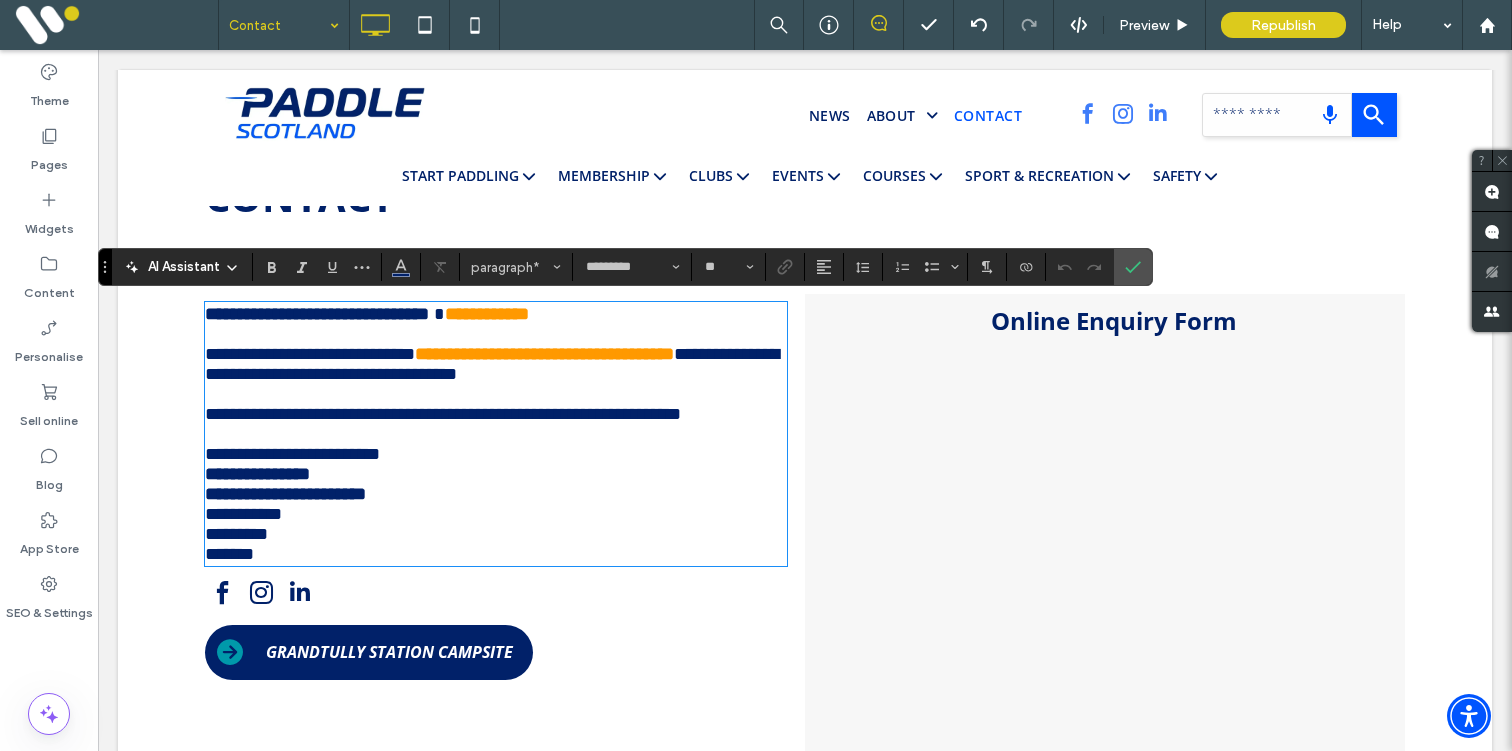 click on "**********" at bounding box center (310, 354) 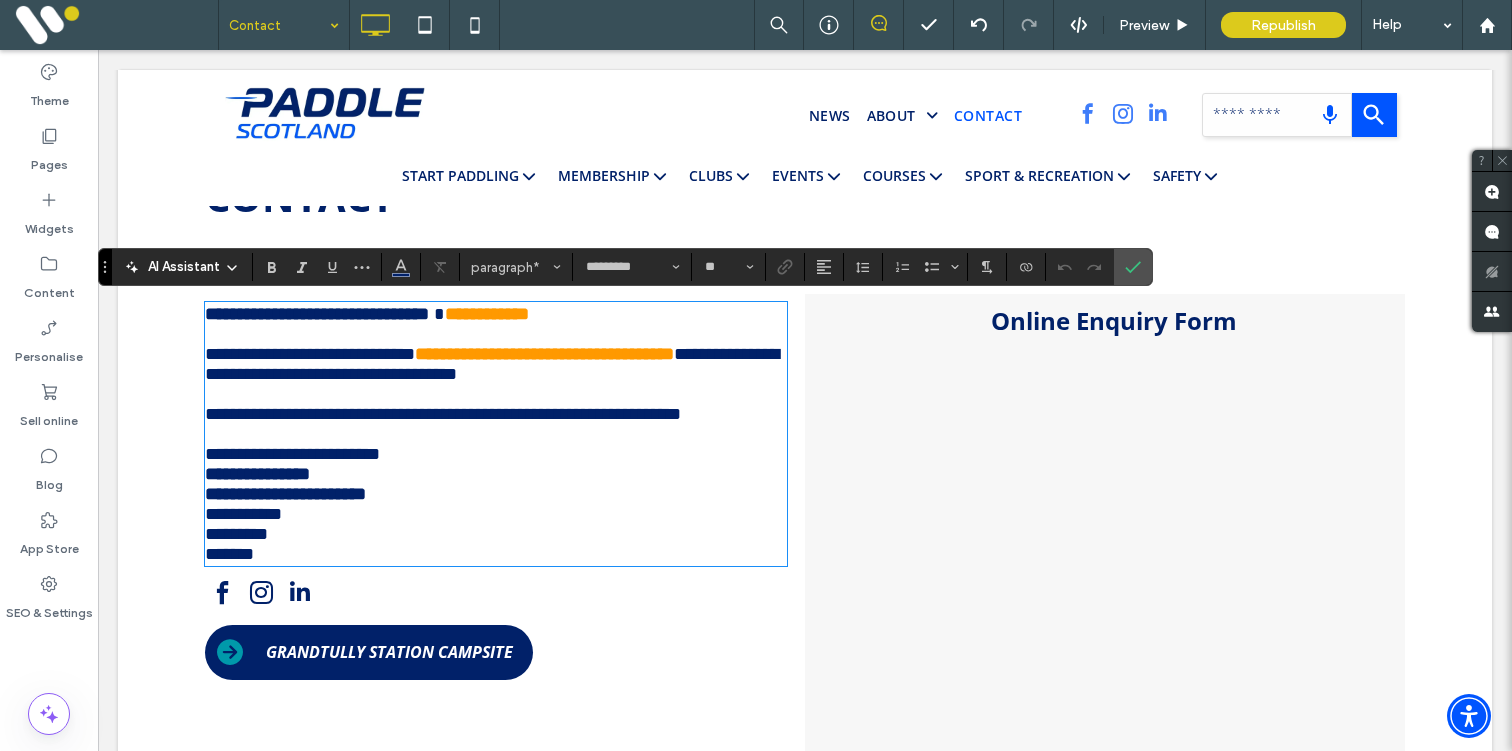 click on "**********" at bounding box center (317, 314) 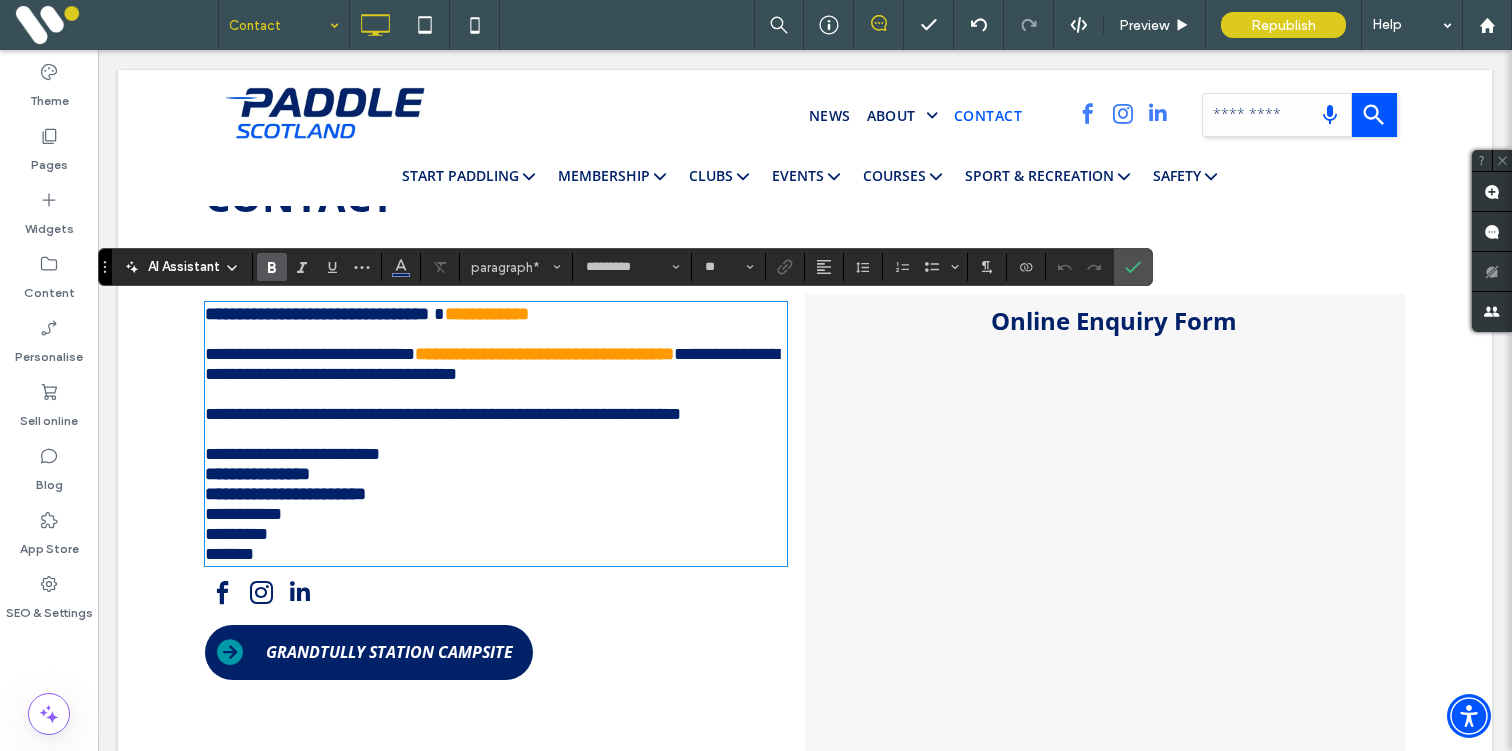 click on "**********" at bounding box center (310, 354) 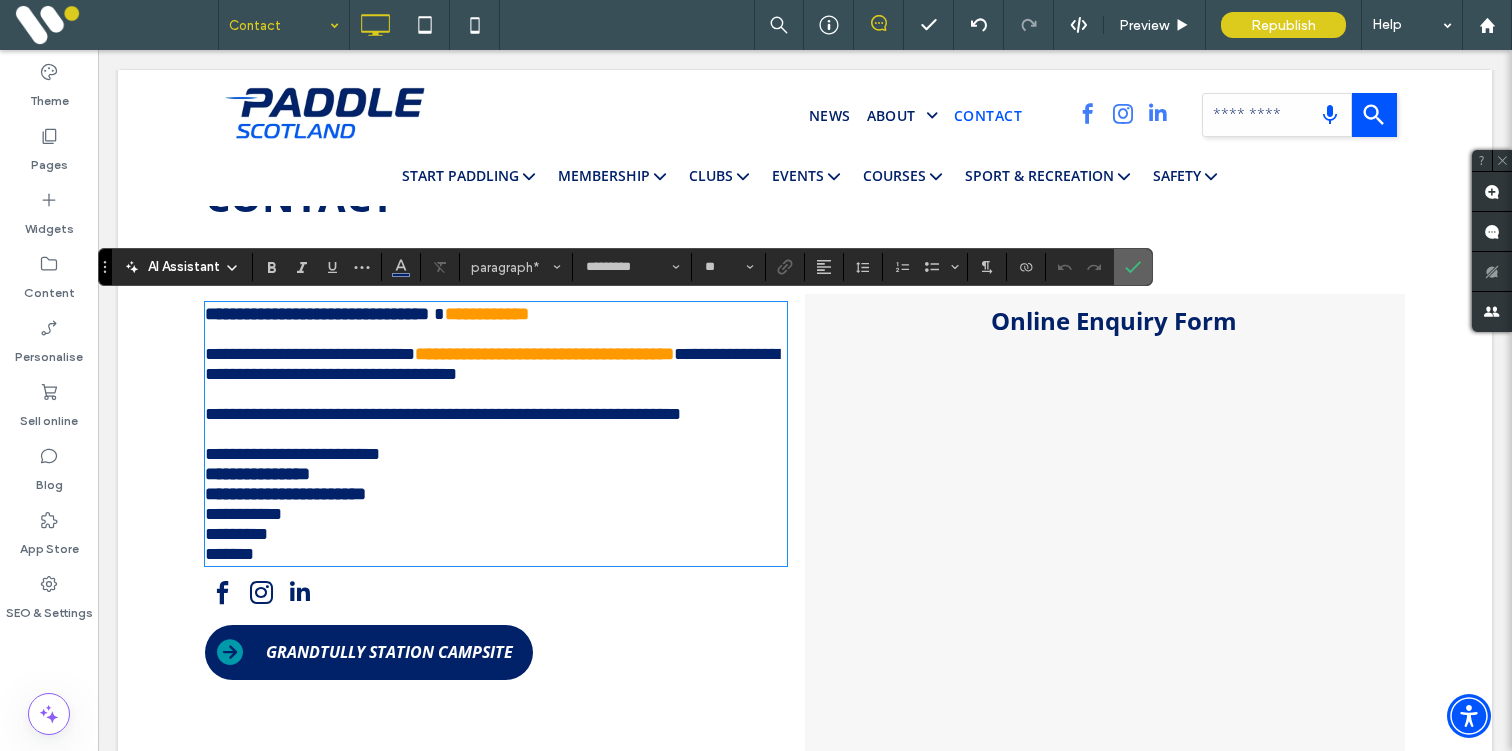 click 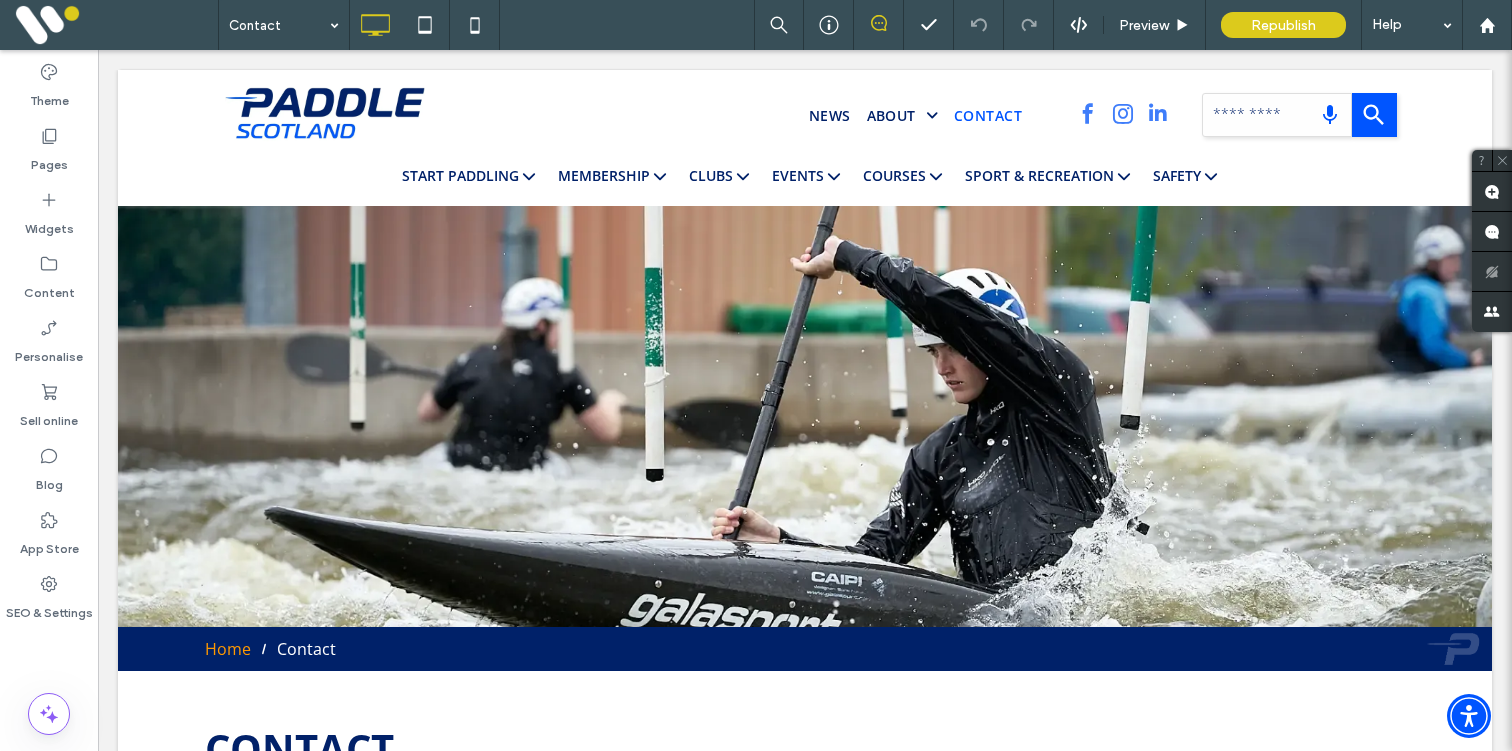 scroll, scrollTop: 444, scrollLeft: 0, axis: vertical 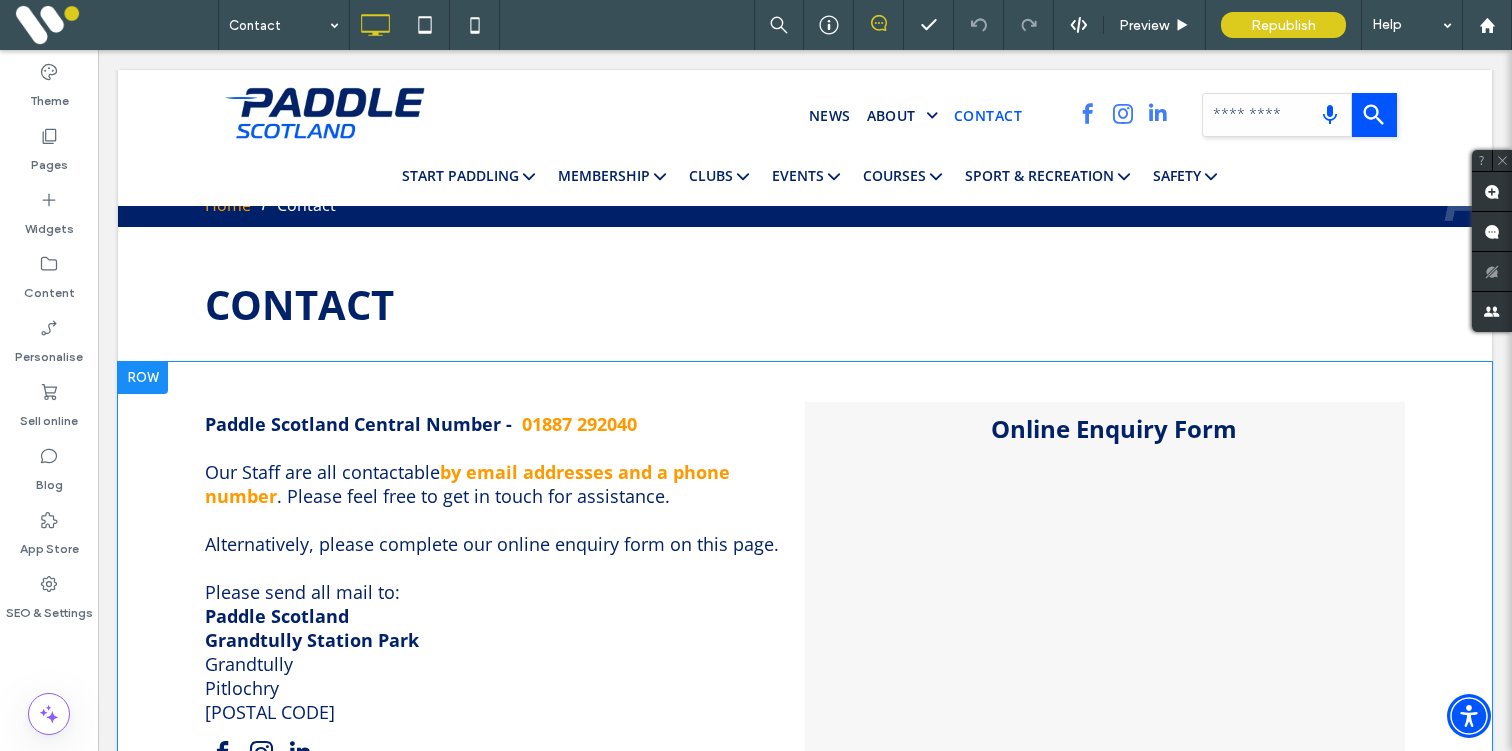click on "Online Enquiry Form
Click To Paste" at bounding box center (1105, 865) 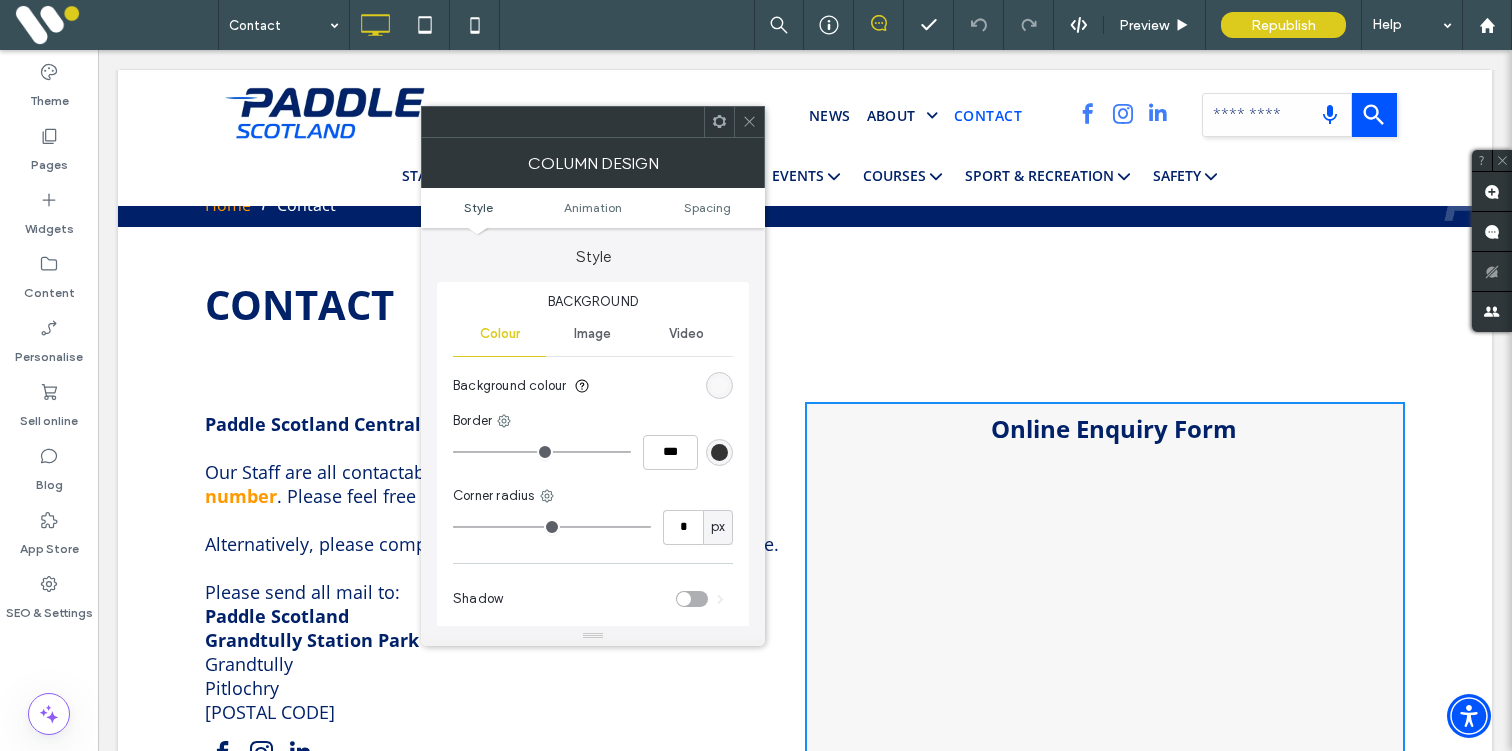 click at bounding box center (719, 385) 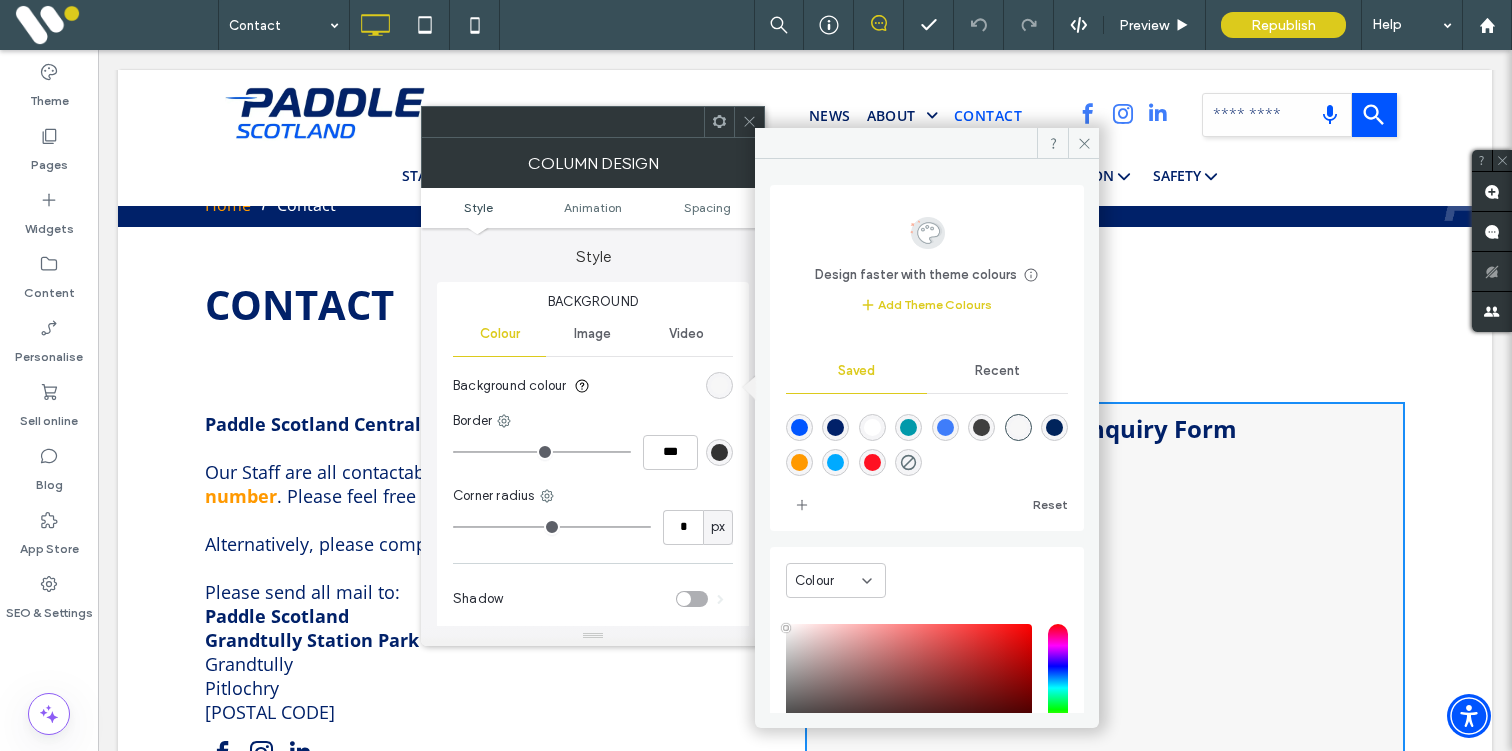click at bounding box center [908, 462] 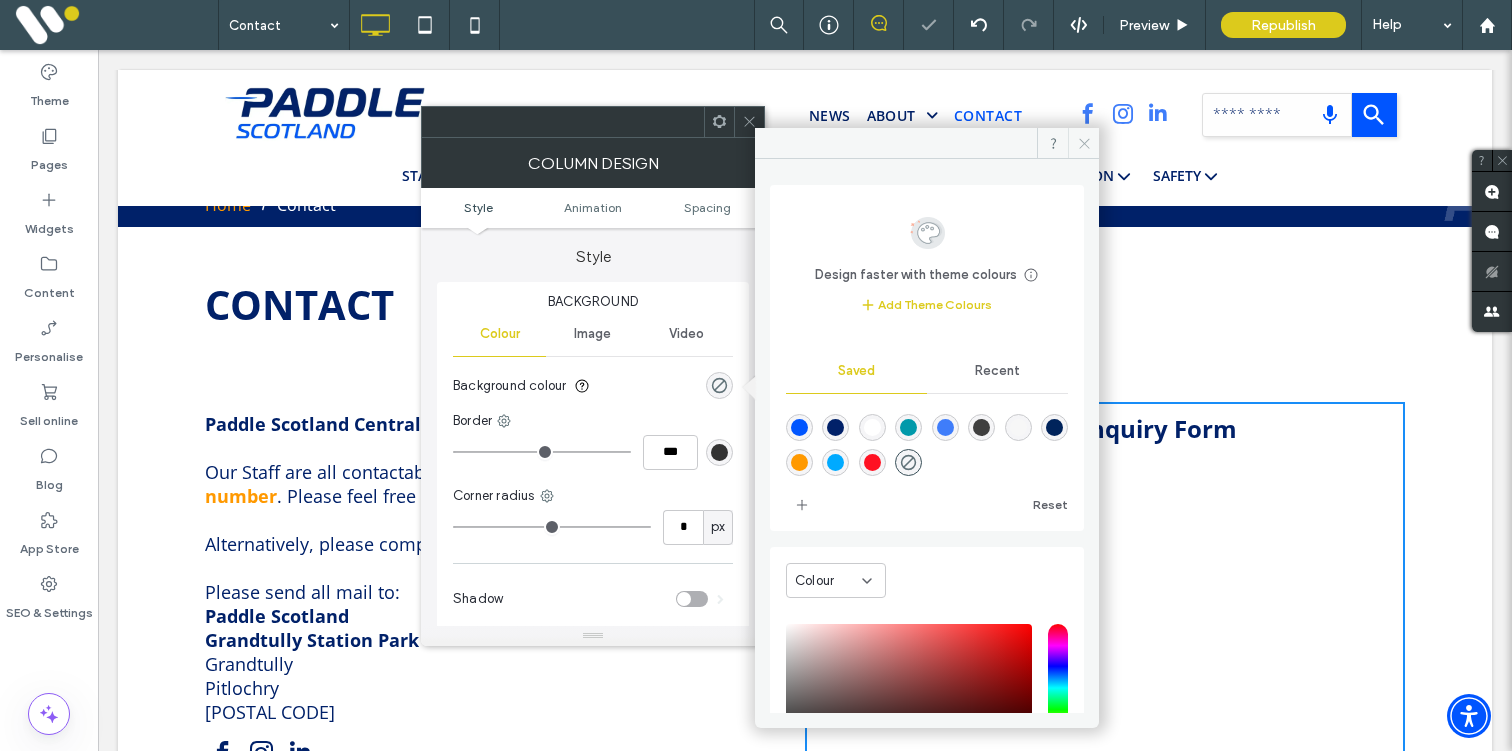 click 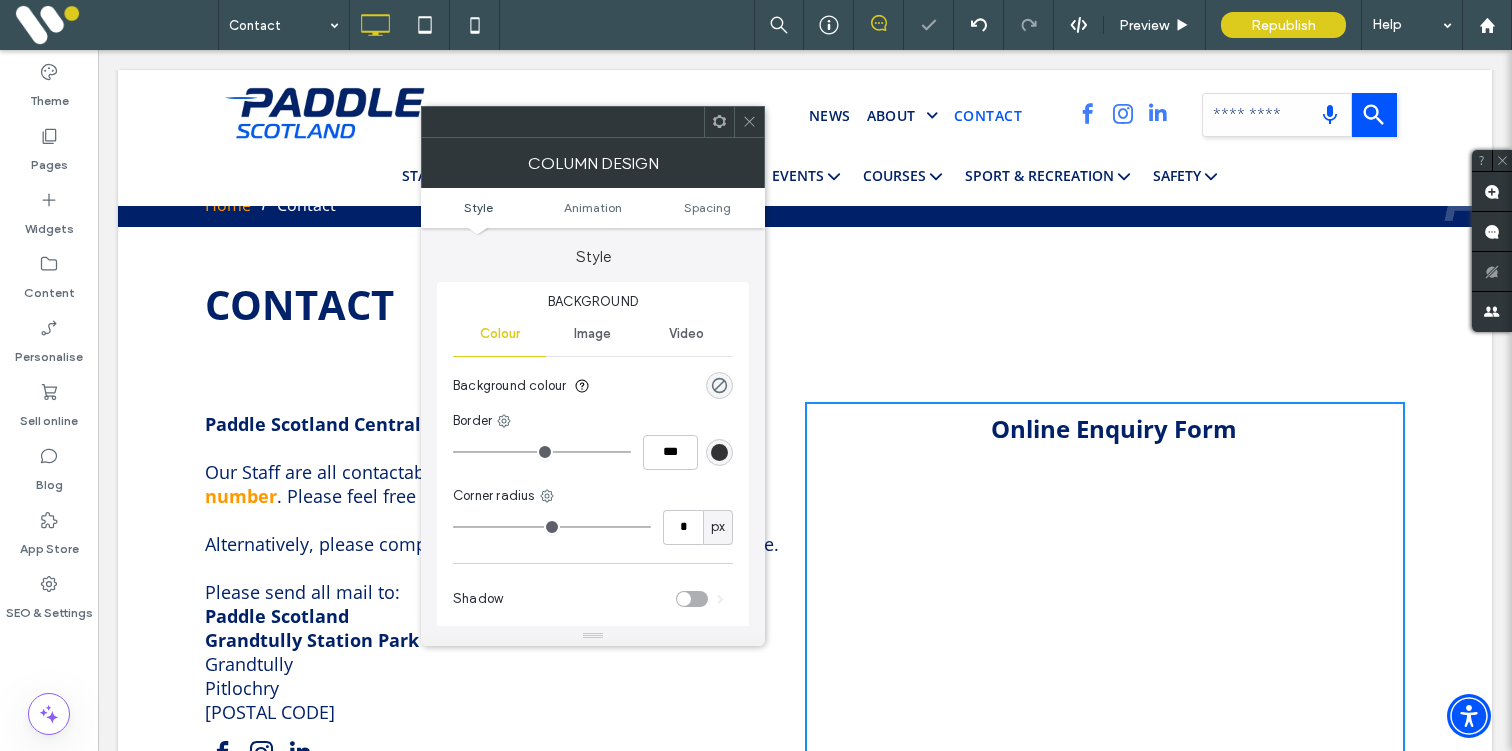 click 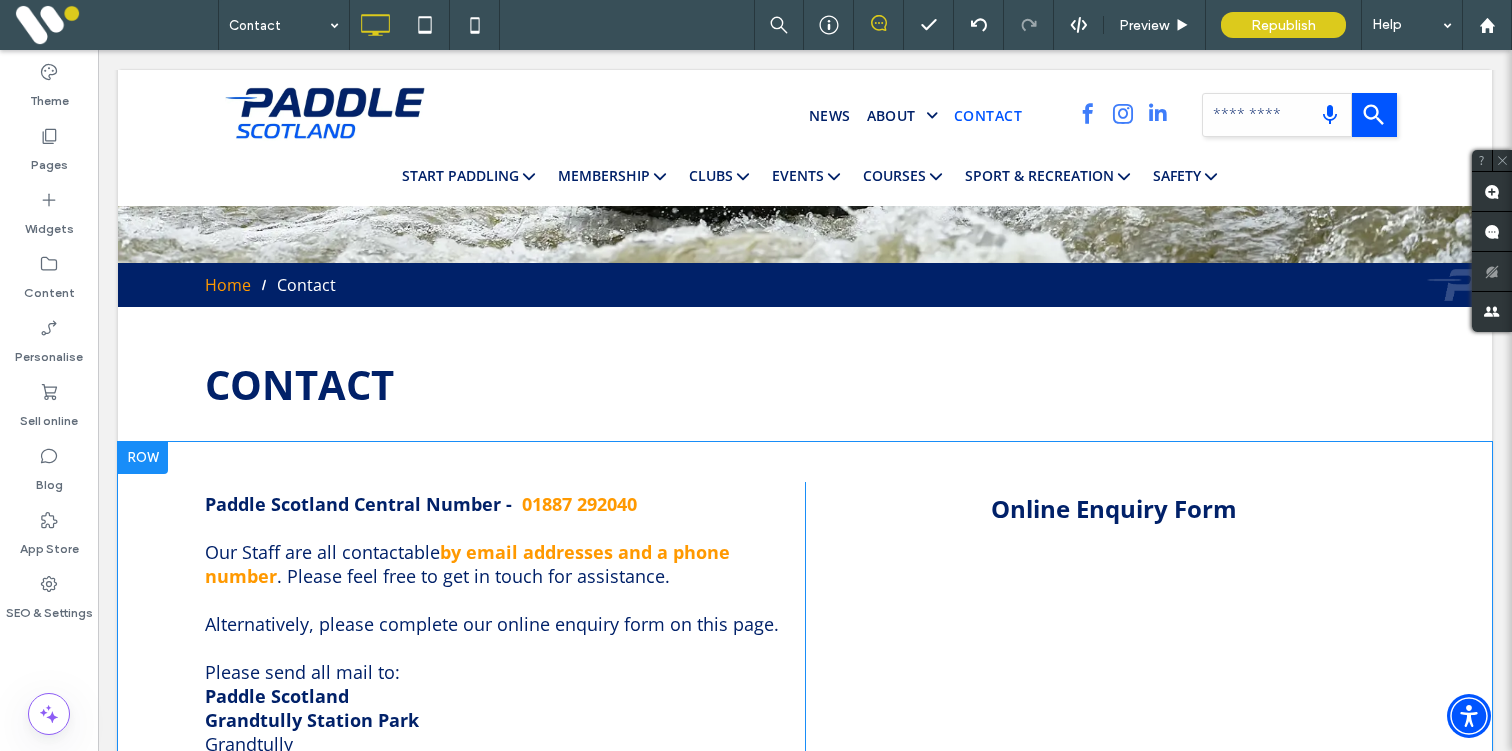 scroll, scrollTop: 425, scrollLeft: 0, axis: vertical 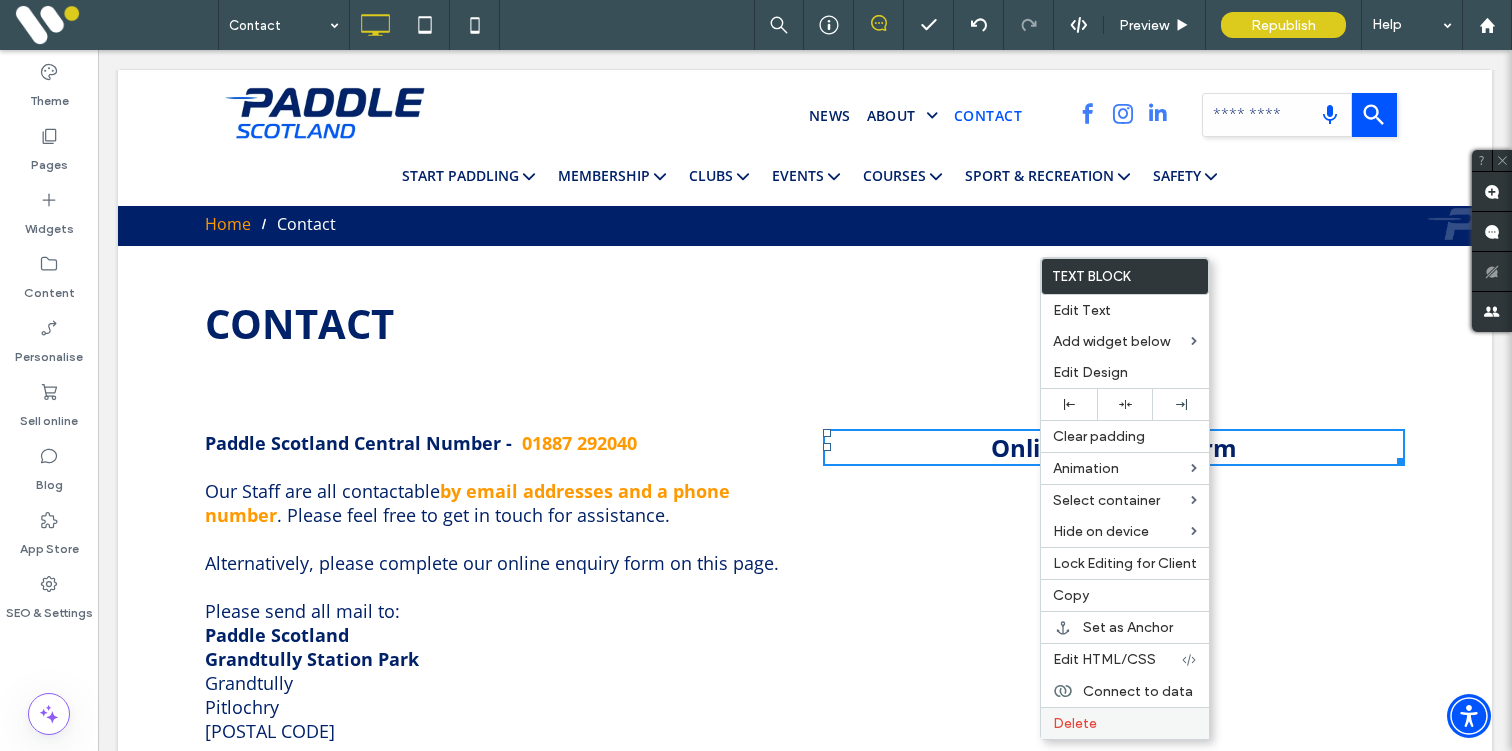 click on "Delete" at bounding box center (1075, 723) 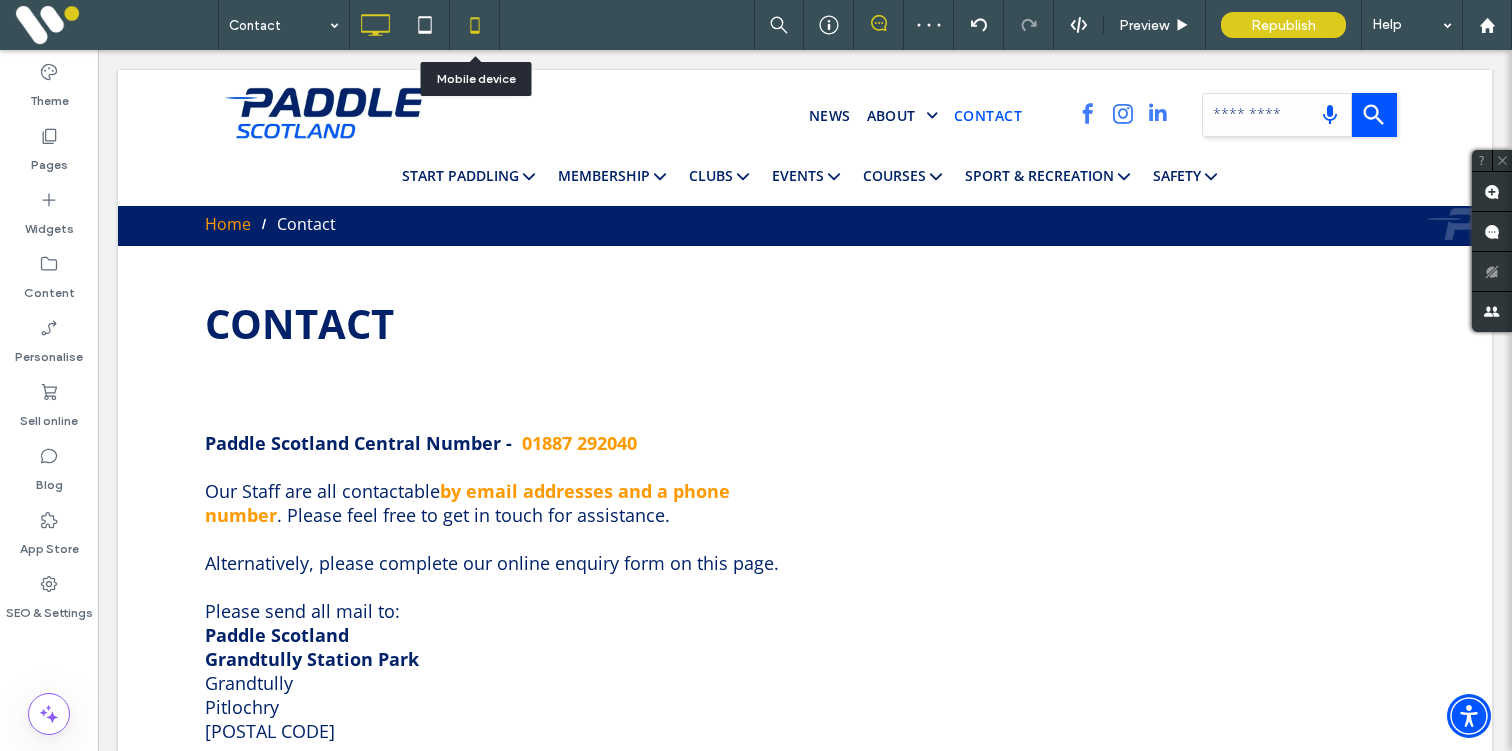 click 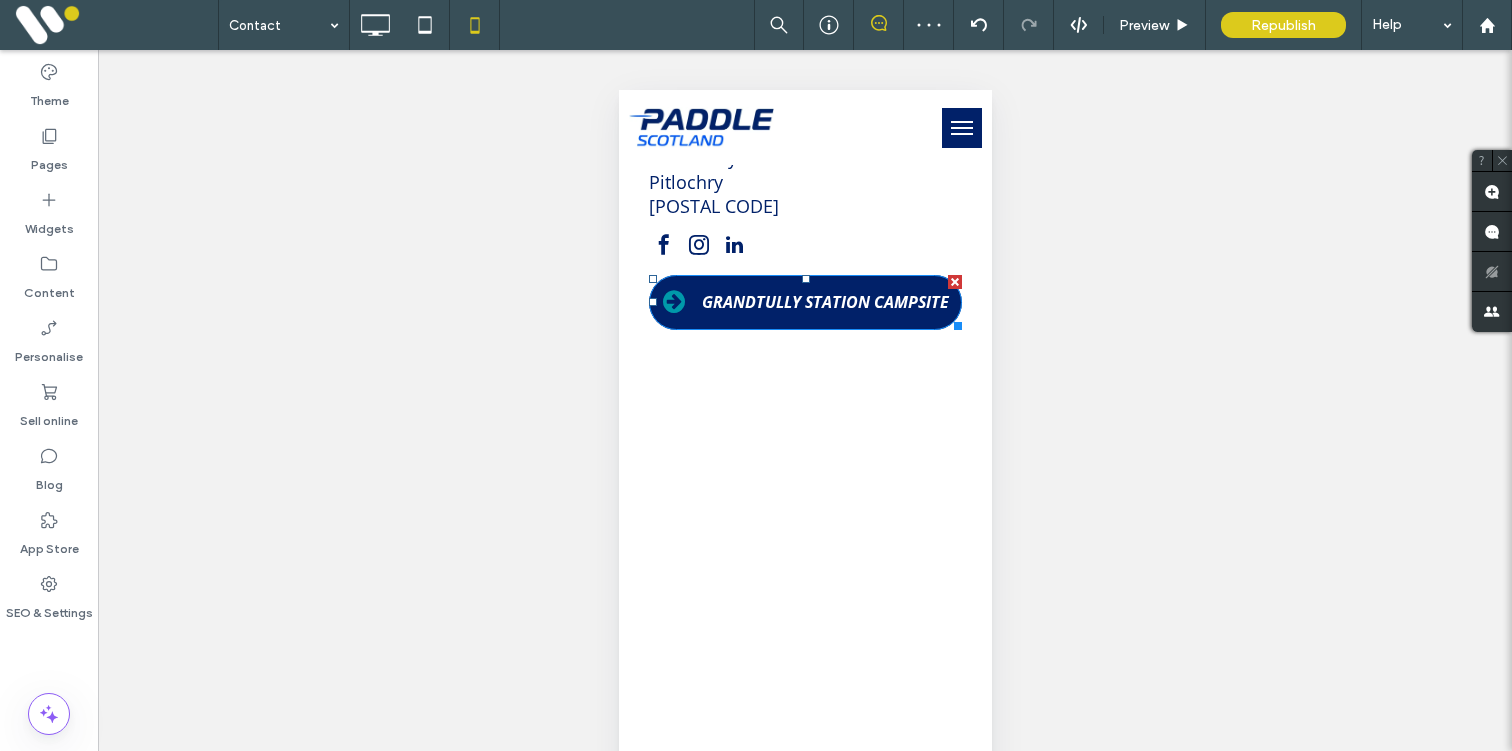 scroll, scrollTop: 939, scrollLeft: 0, axis: vertical 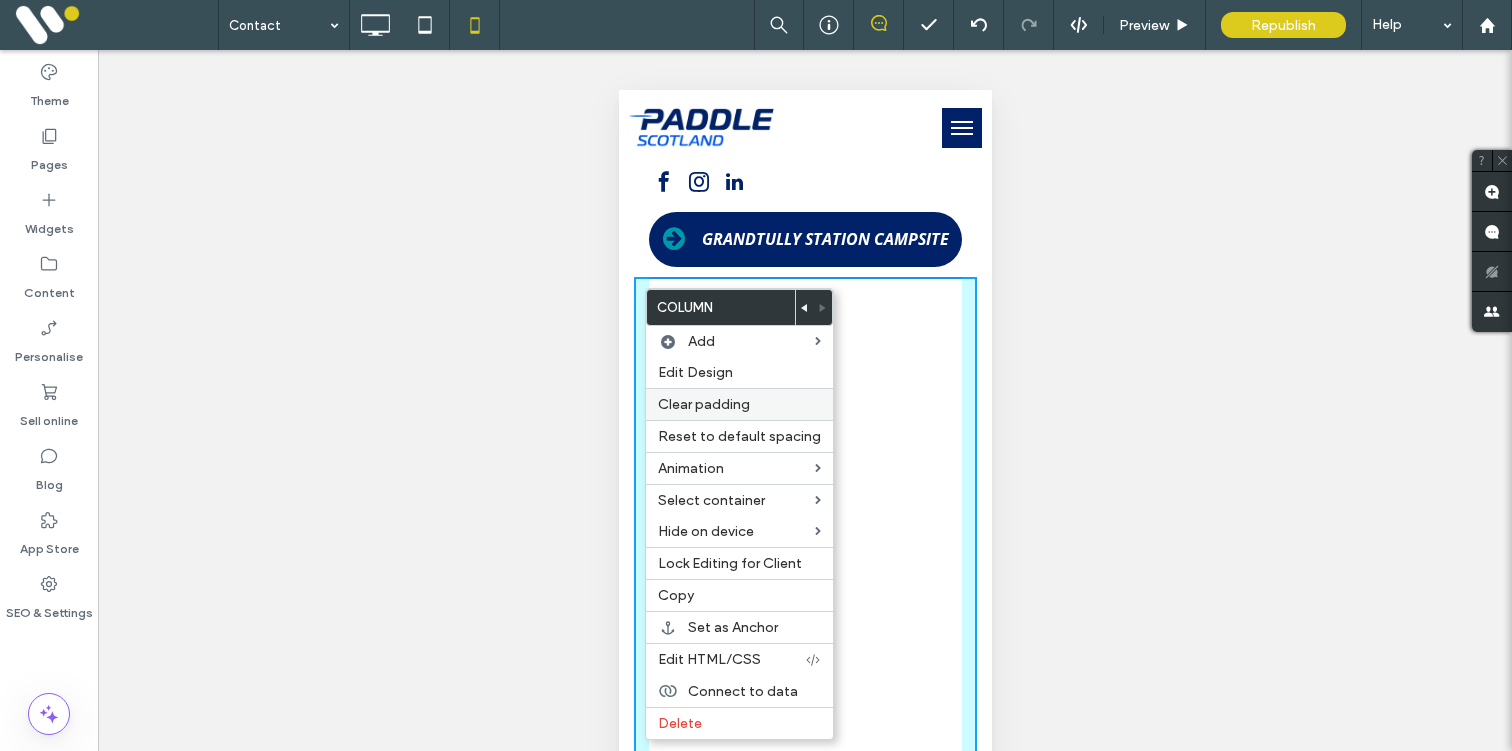 click on "Clear padding" at bounding box center [704, 404] 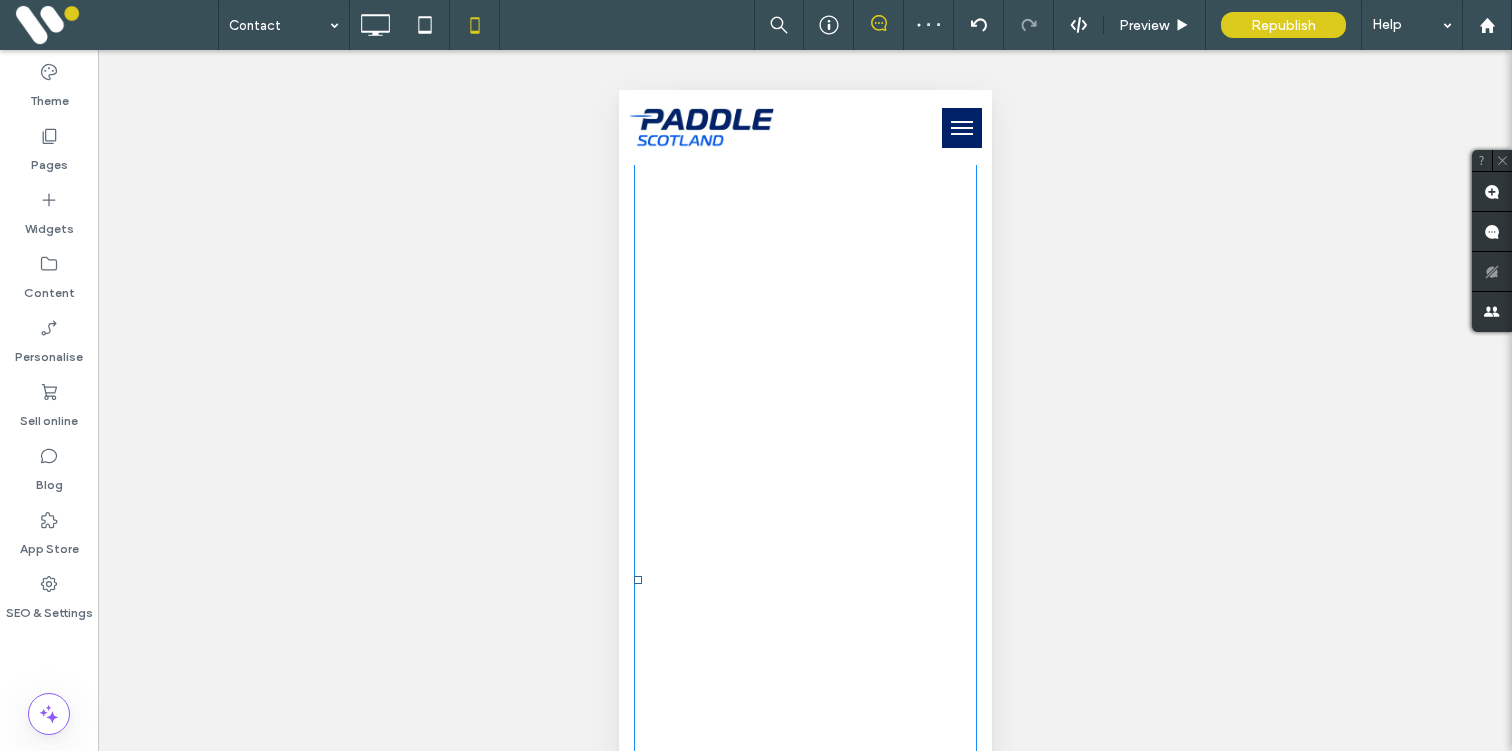 scroll, scrollTop: 1001, scrollLeft: 0, axis: vertical 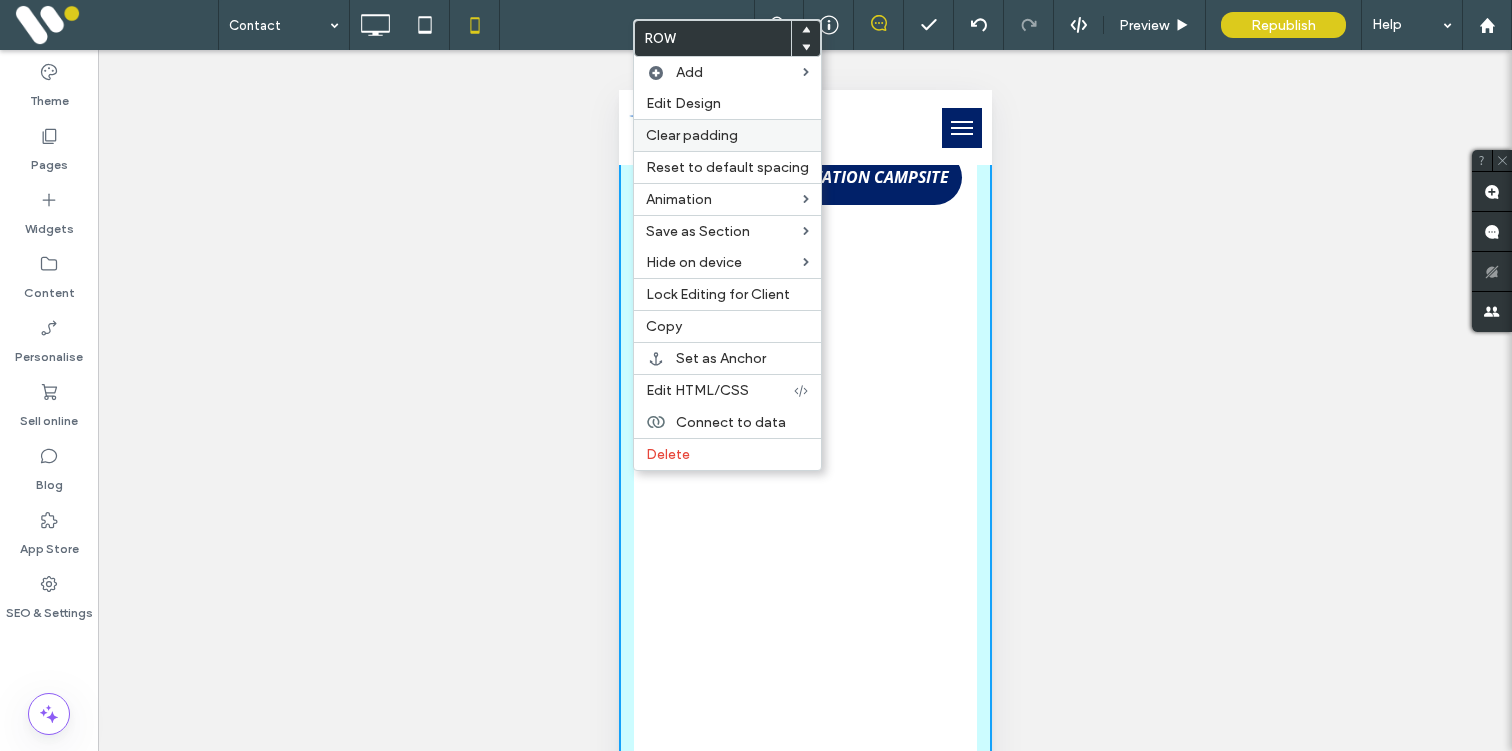 click on "Clear padding" at bounding box center (692, 135) 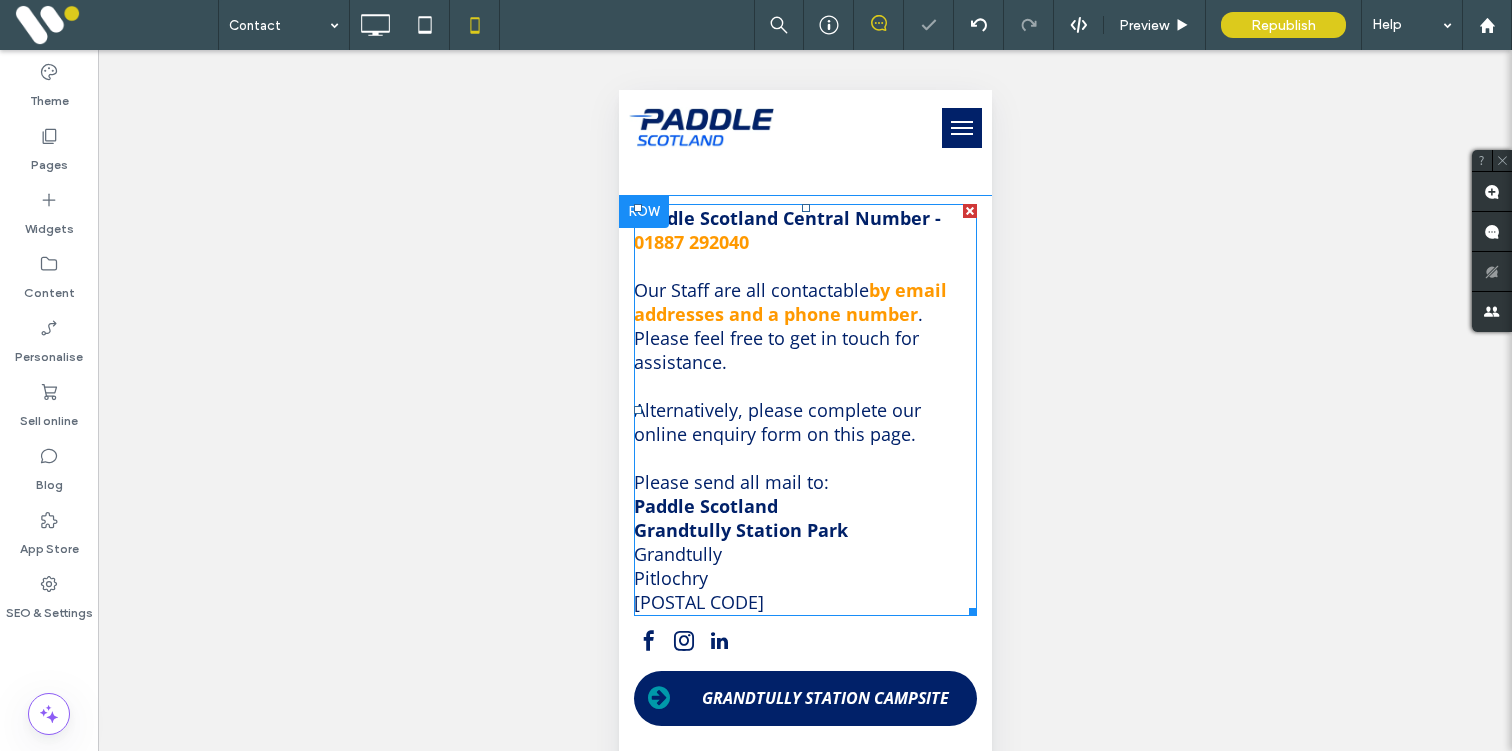 scroll, scrollTop: 394, scrollLeft: 0, axis: vertical 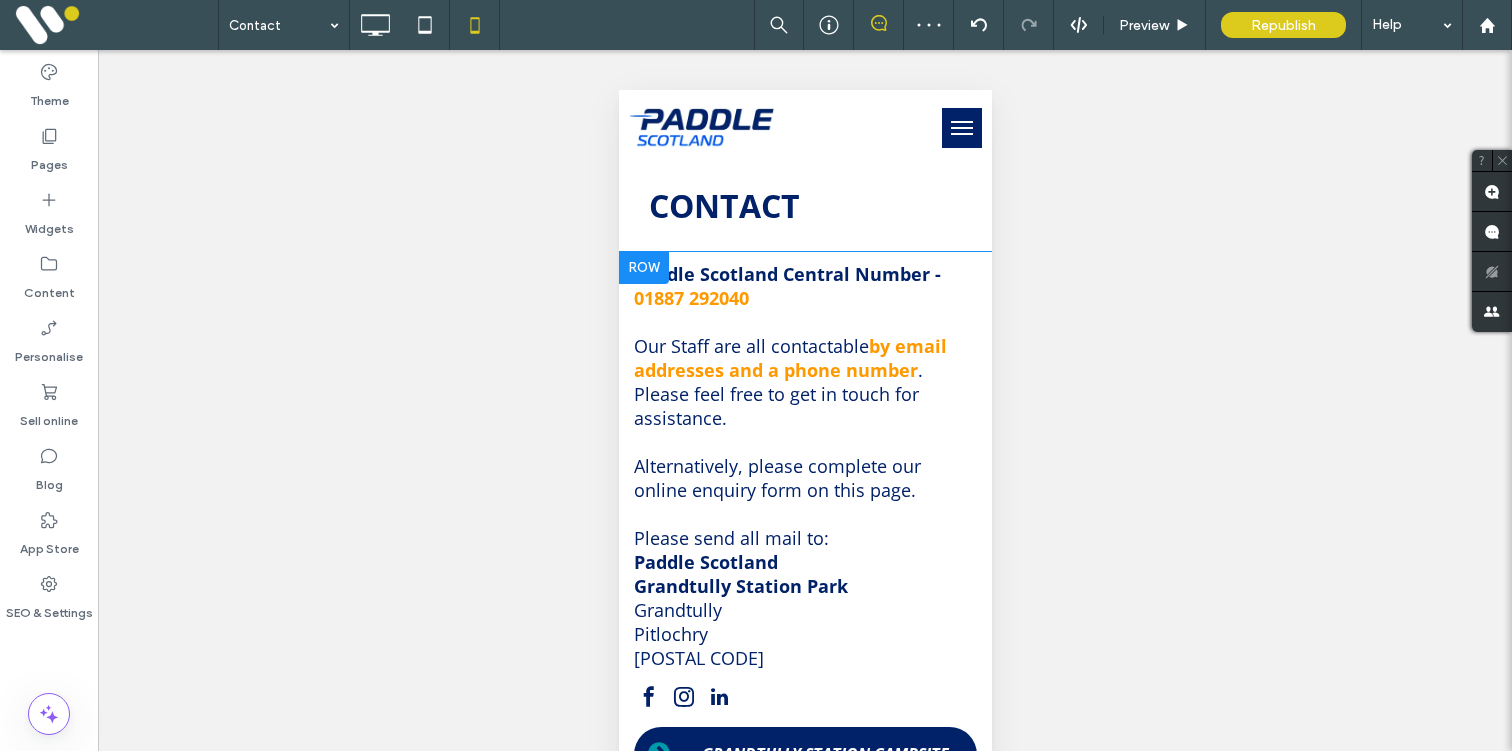 click on "Paddle Scotland Central Number -
01887 292040 Our Staff are all contactable  by email addresses and a phone number . Please feel free to get in touch for assistance.  Alternatively, please complete our online enquiry form on this page. Please send all mail to:  Paddle Scotland Grandtully Station Park Grandtully  Pitlochry PH9 0PL
GRANDTULLY STATION CAMPSITE
Click To Paste" at bounding box center [804, 522] 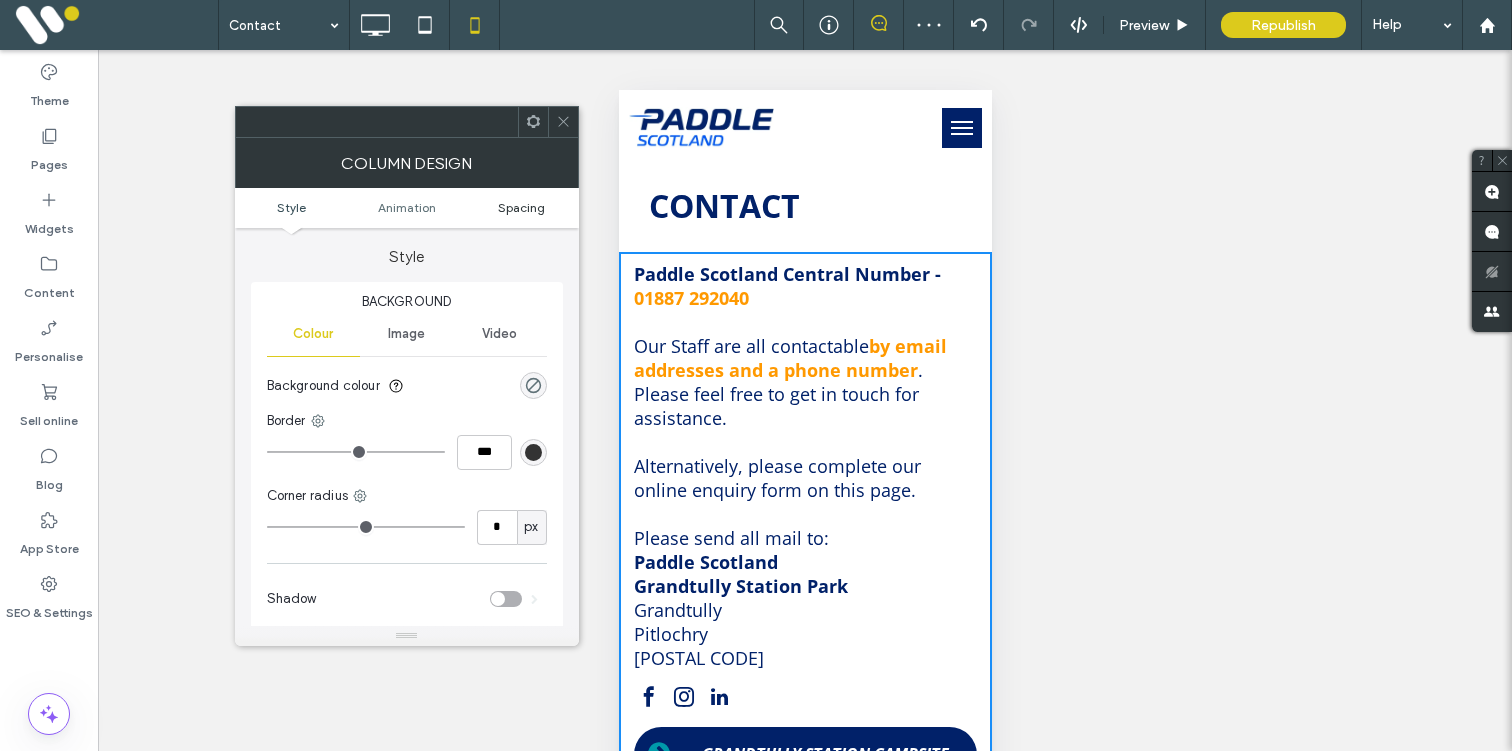 click on "Spacing" at bounding box center [521, 207] 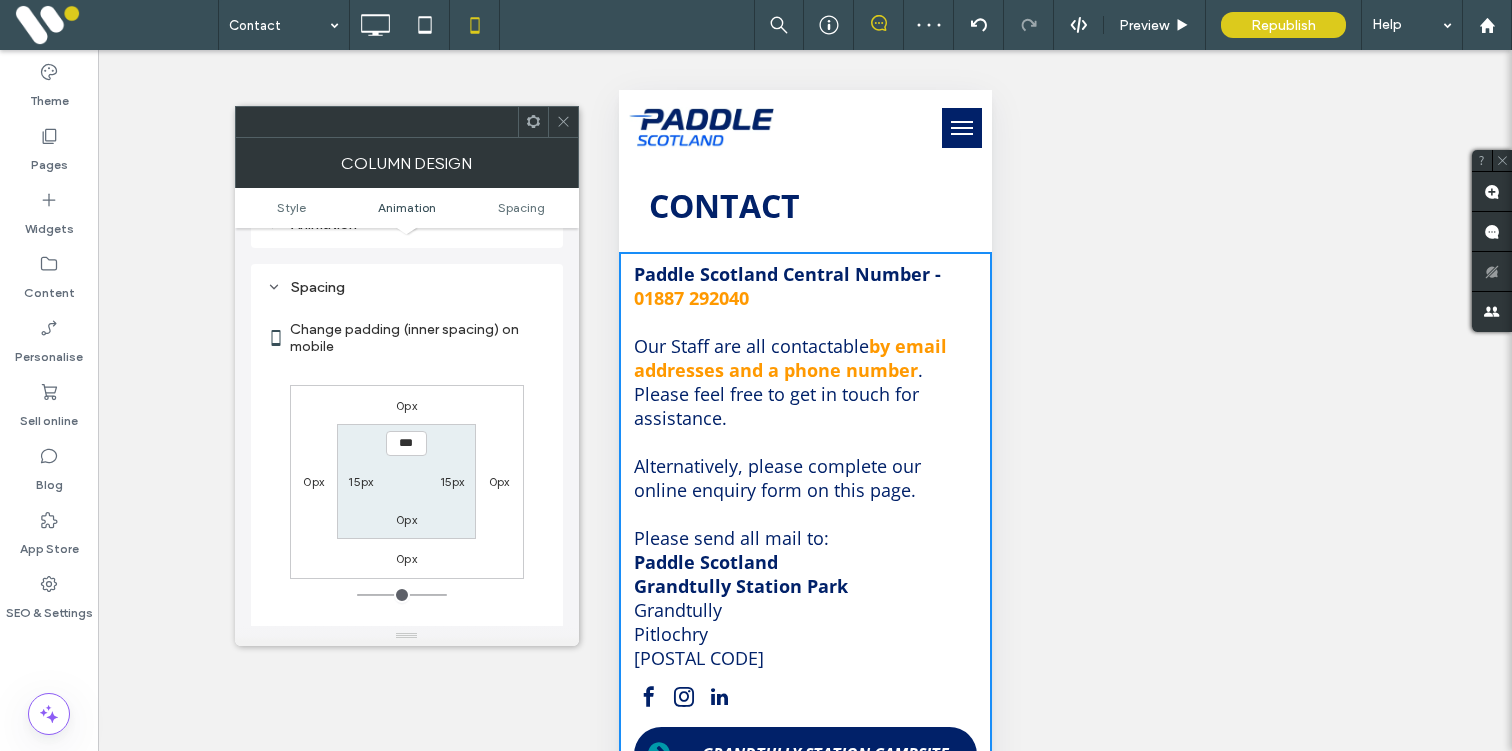scroll, scrollTop: 470, scrollLeft: 0, axis: vertical 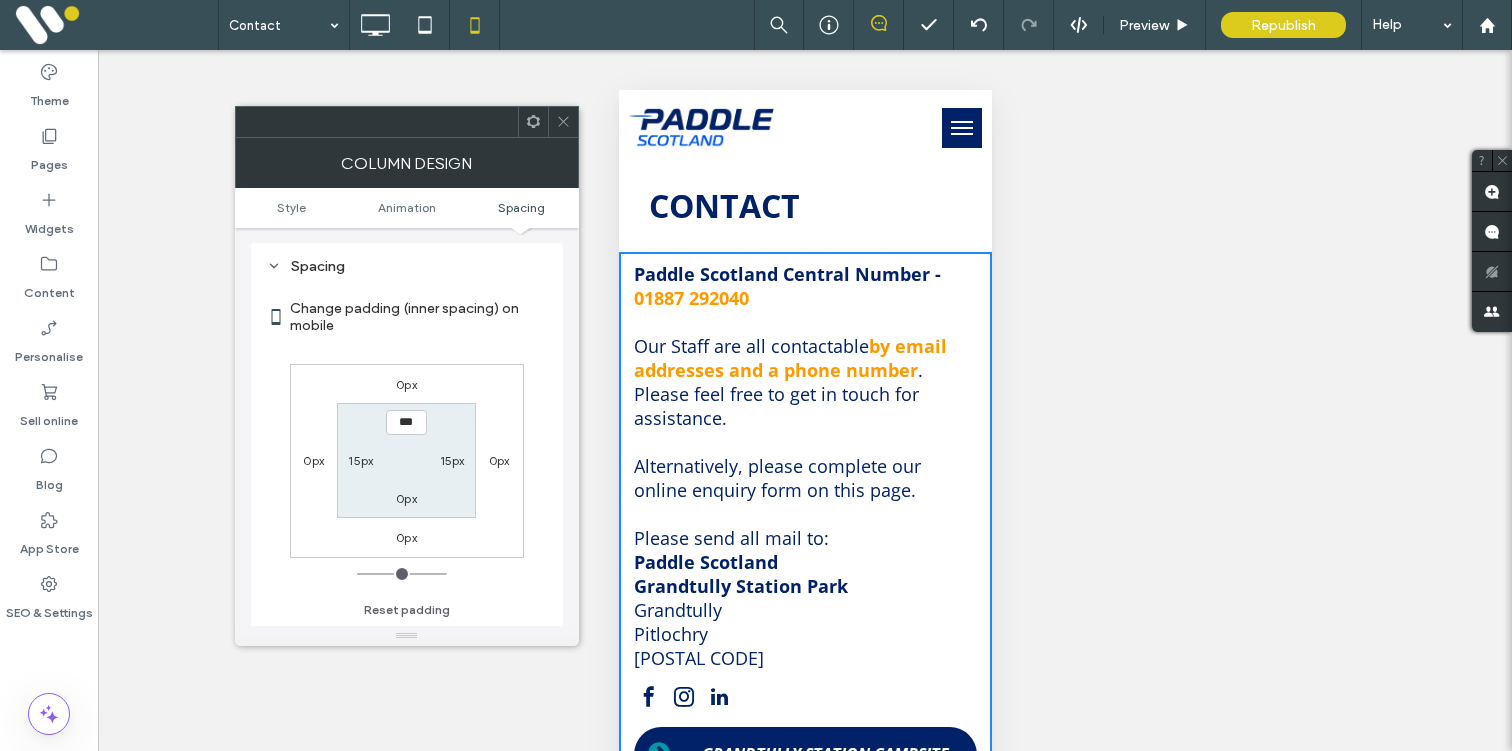type on "**" 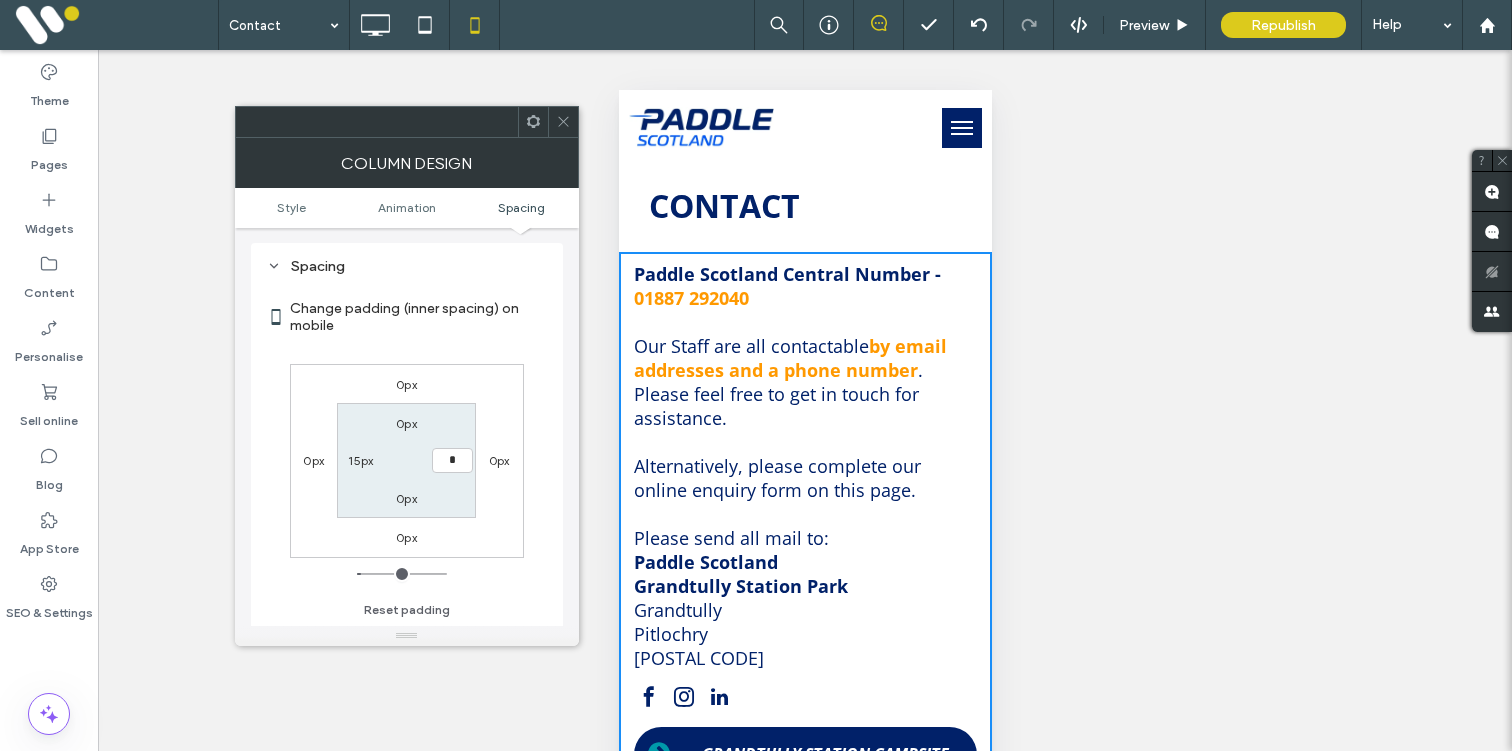 type on "**" 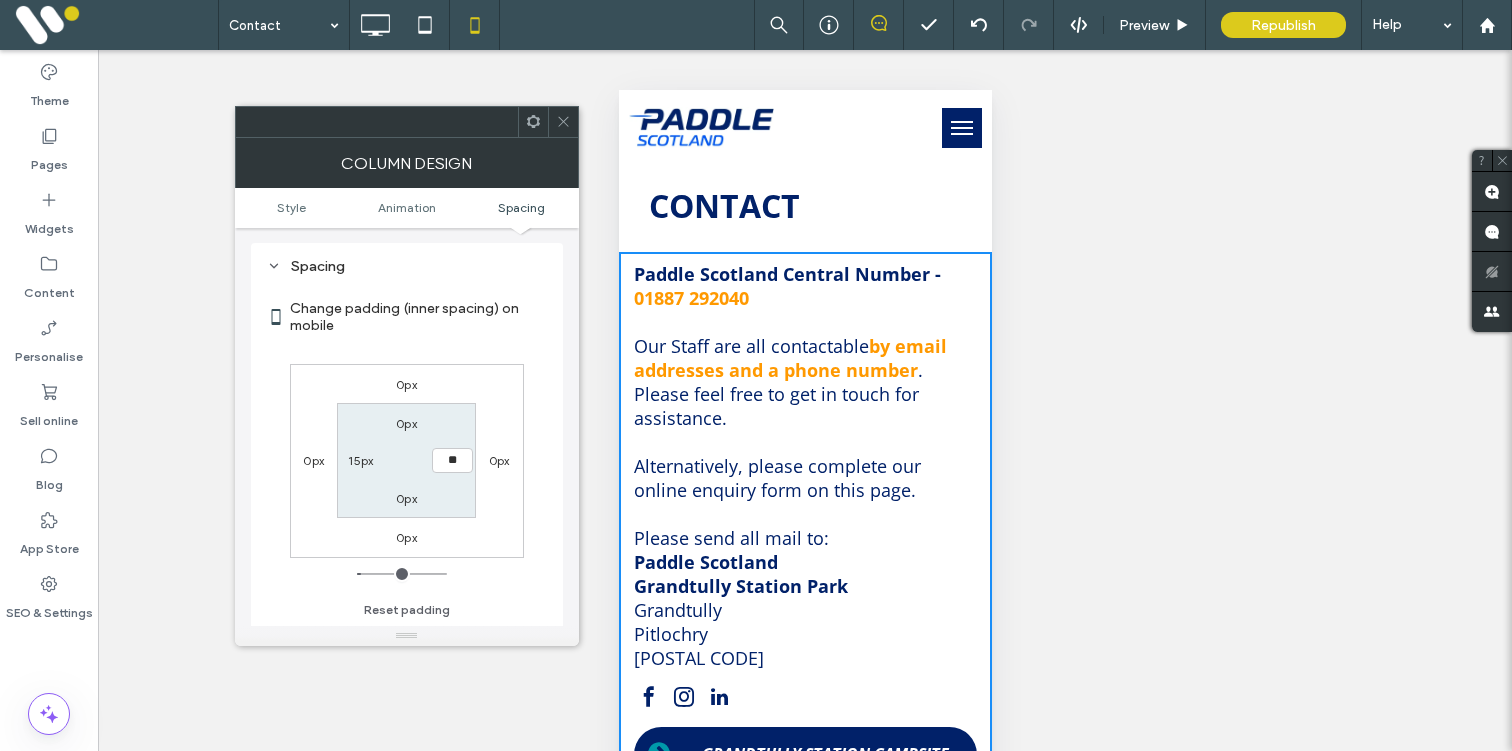 type on "*" 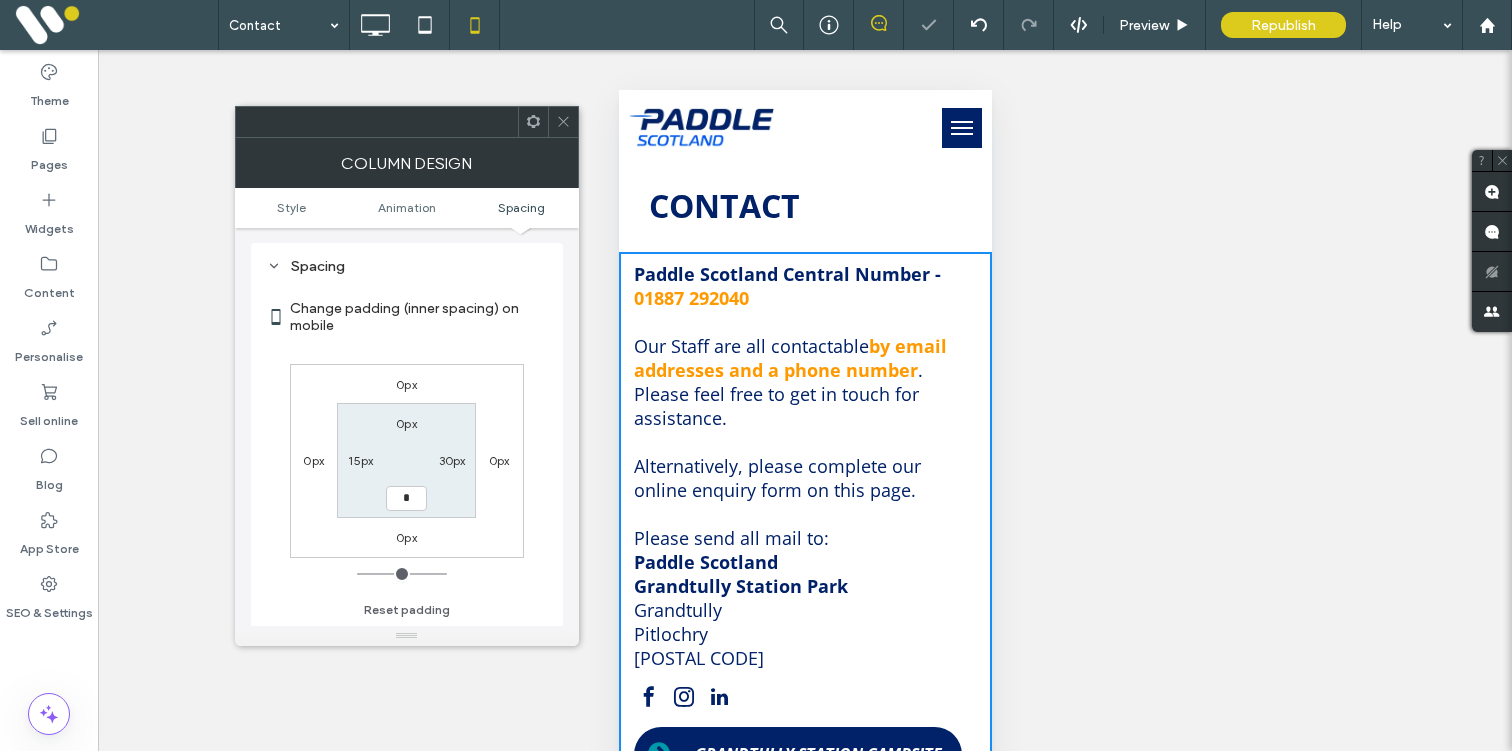 type on "**" 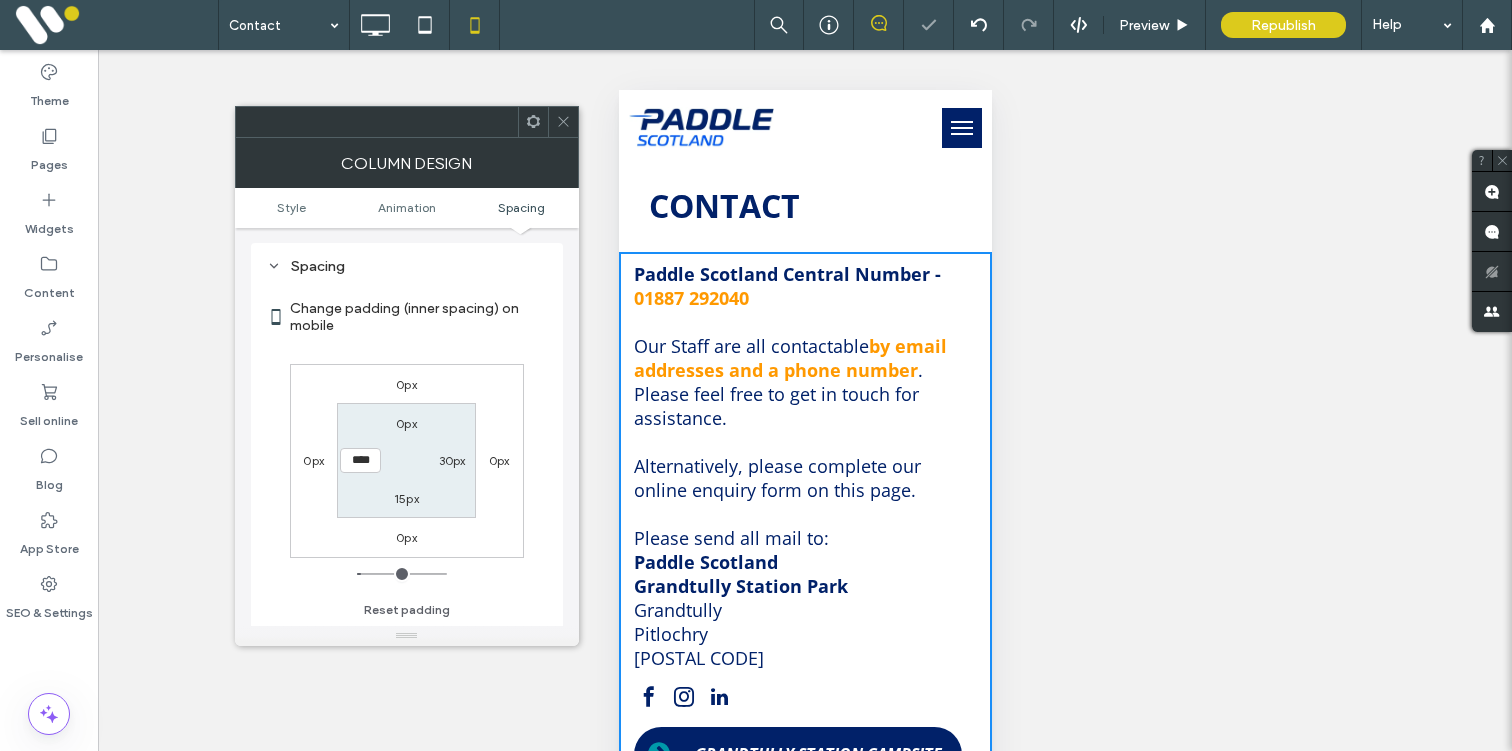 type on "**" 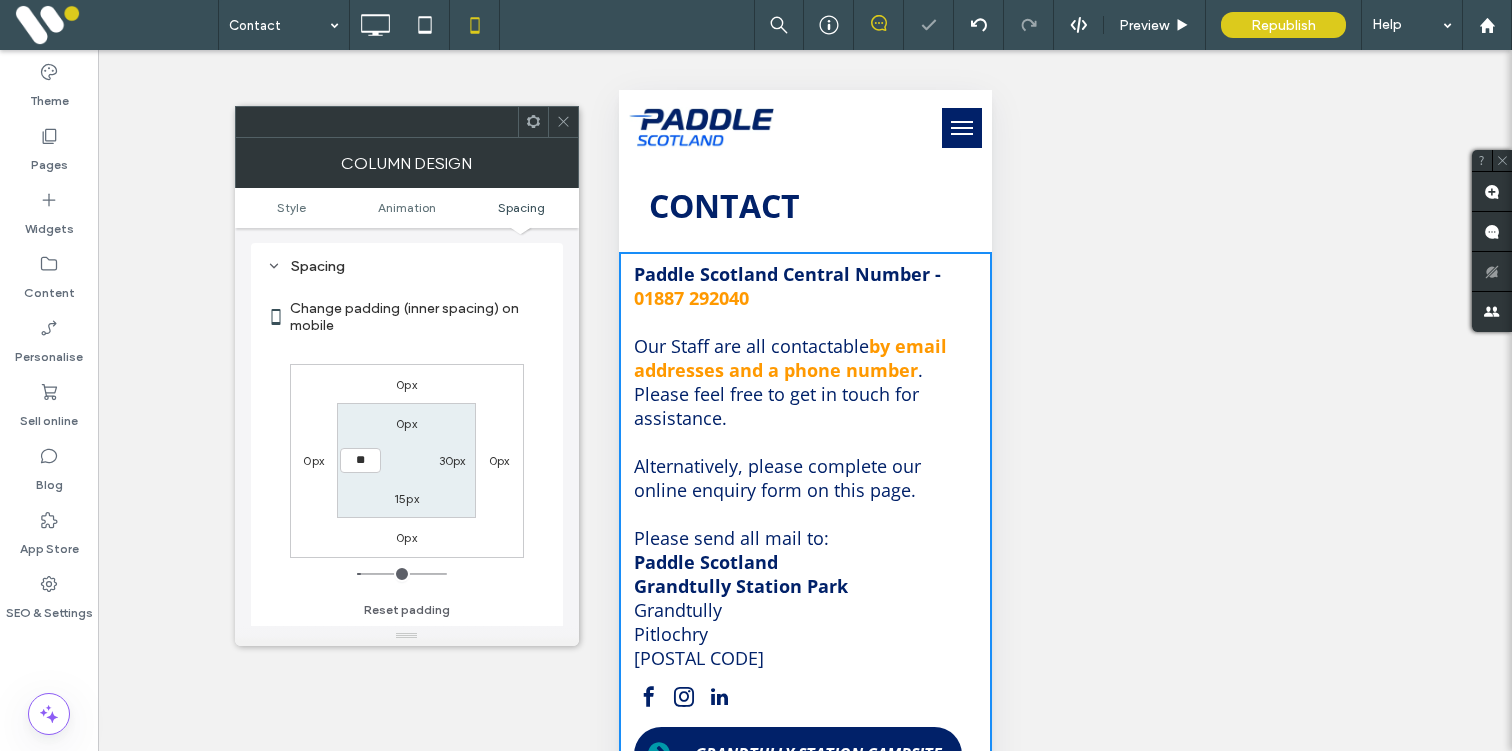 type on "**" 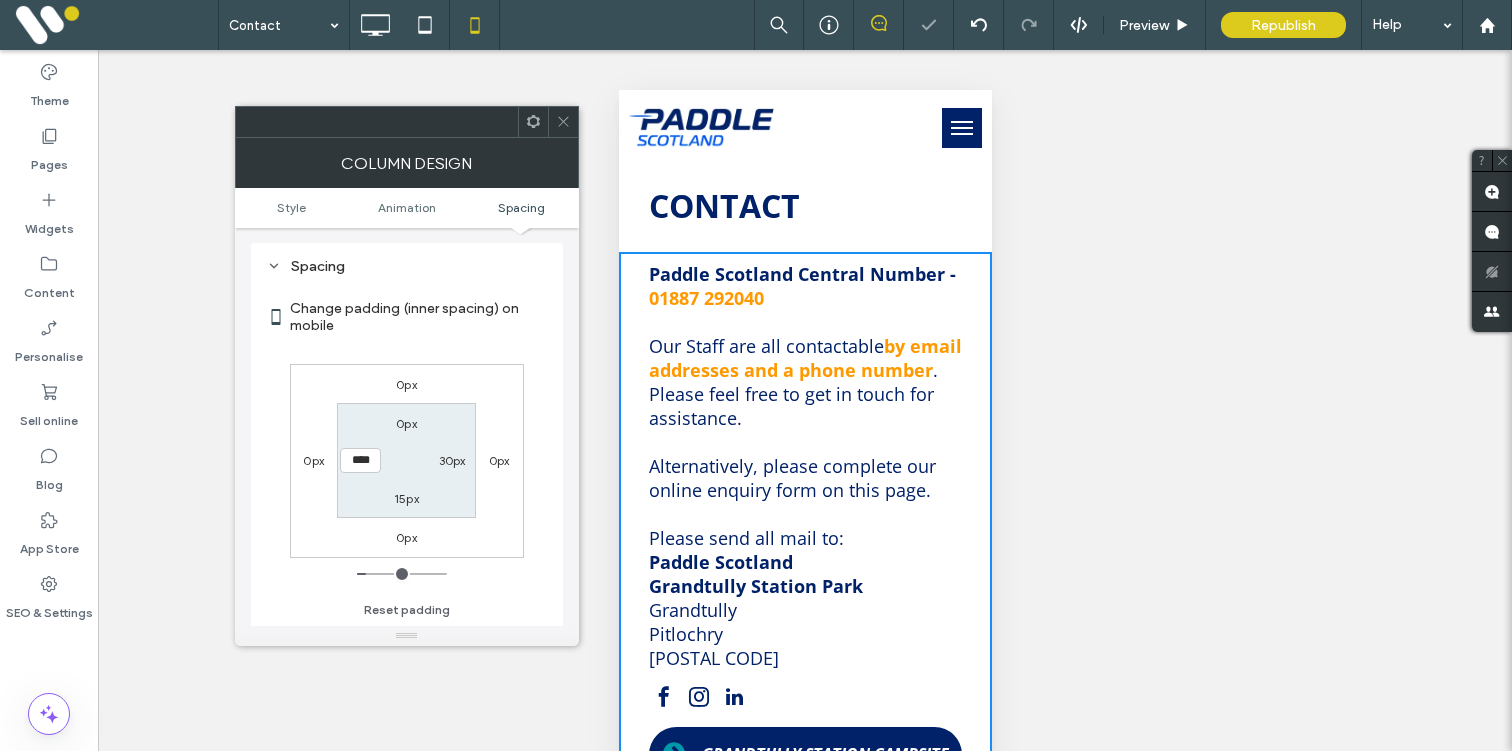click at bounding box center (563, 122) 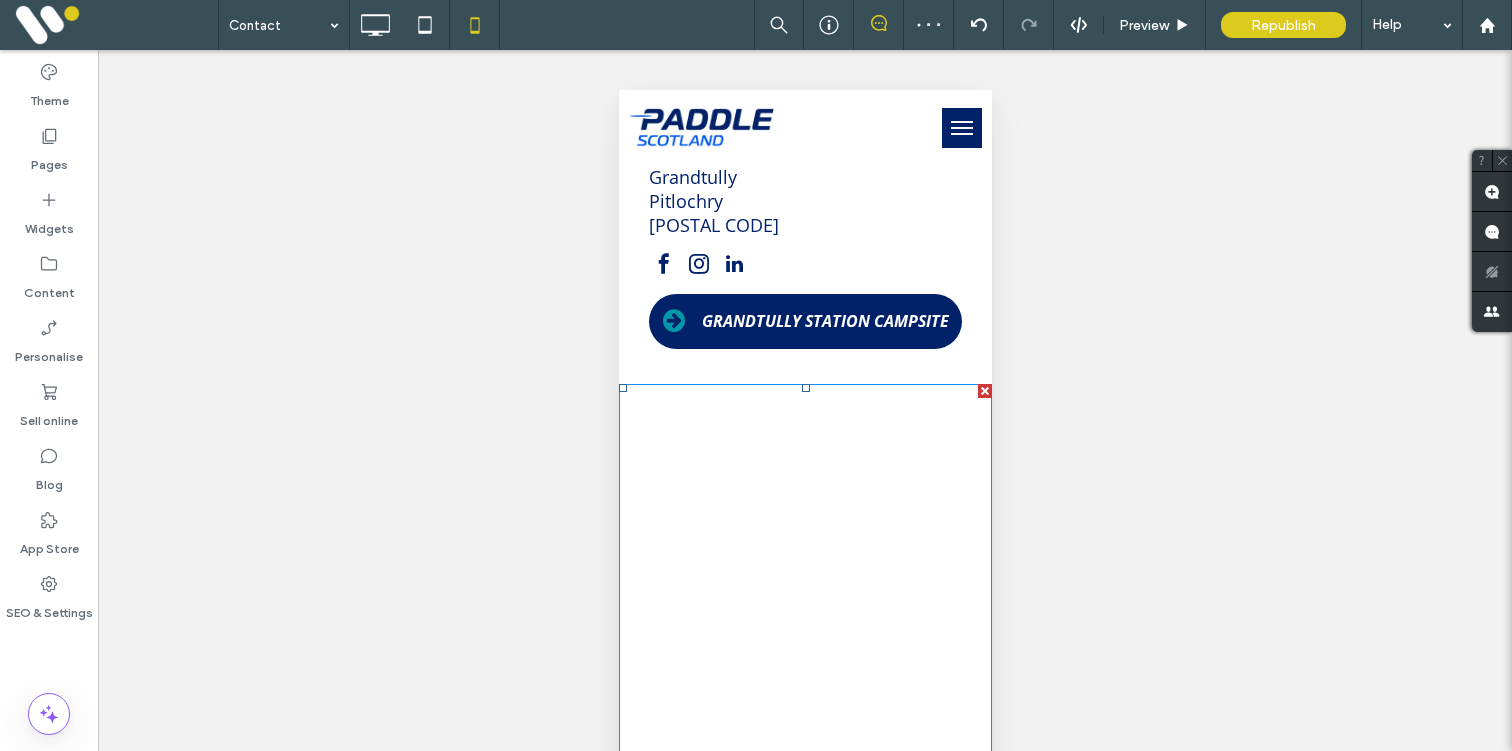 scroll, scrollTop: 836, scrollLeft: 0, axis: vertical 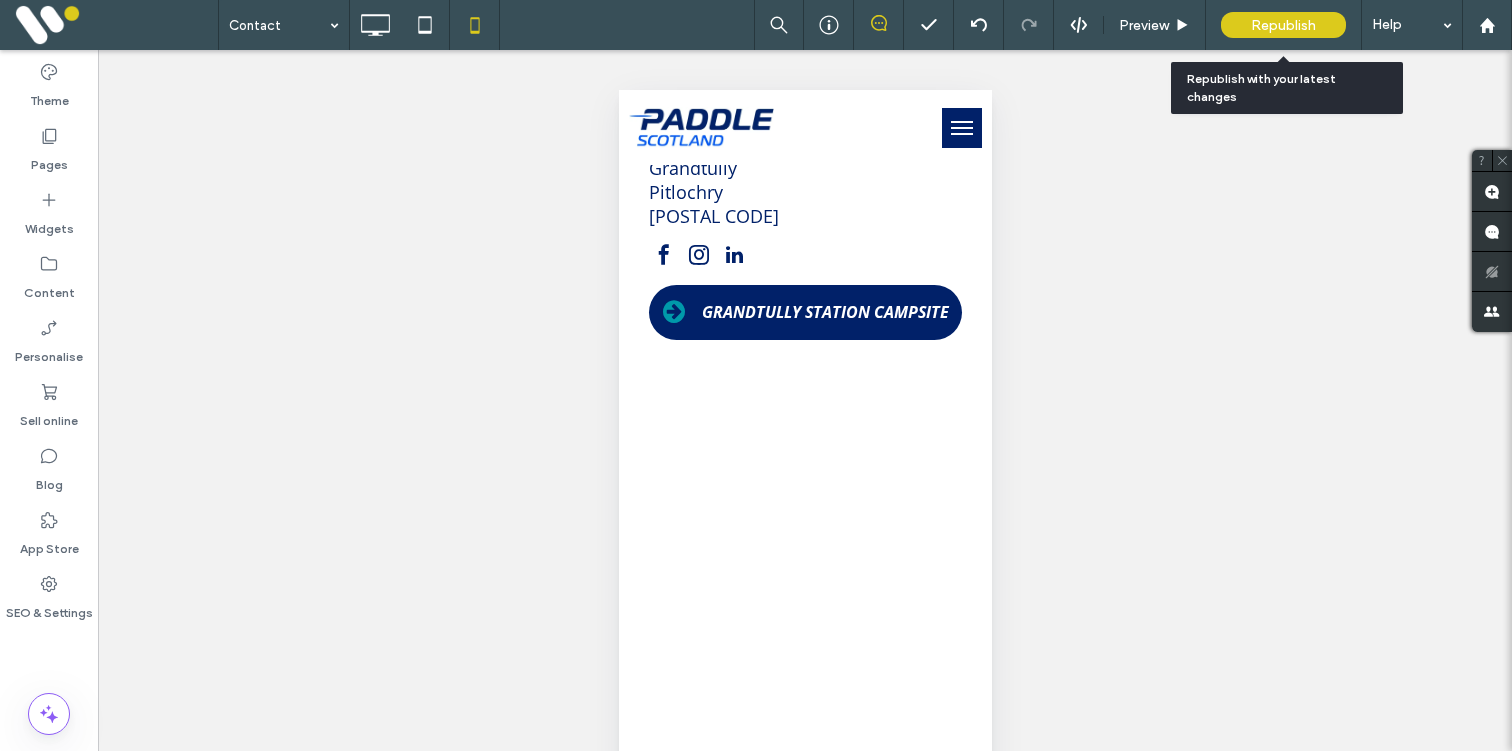 click on "Republish" at bounding box center (1283, 25) 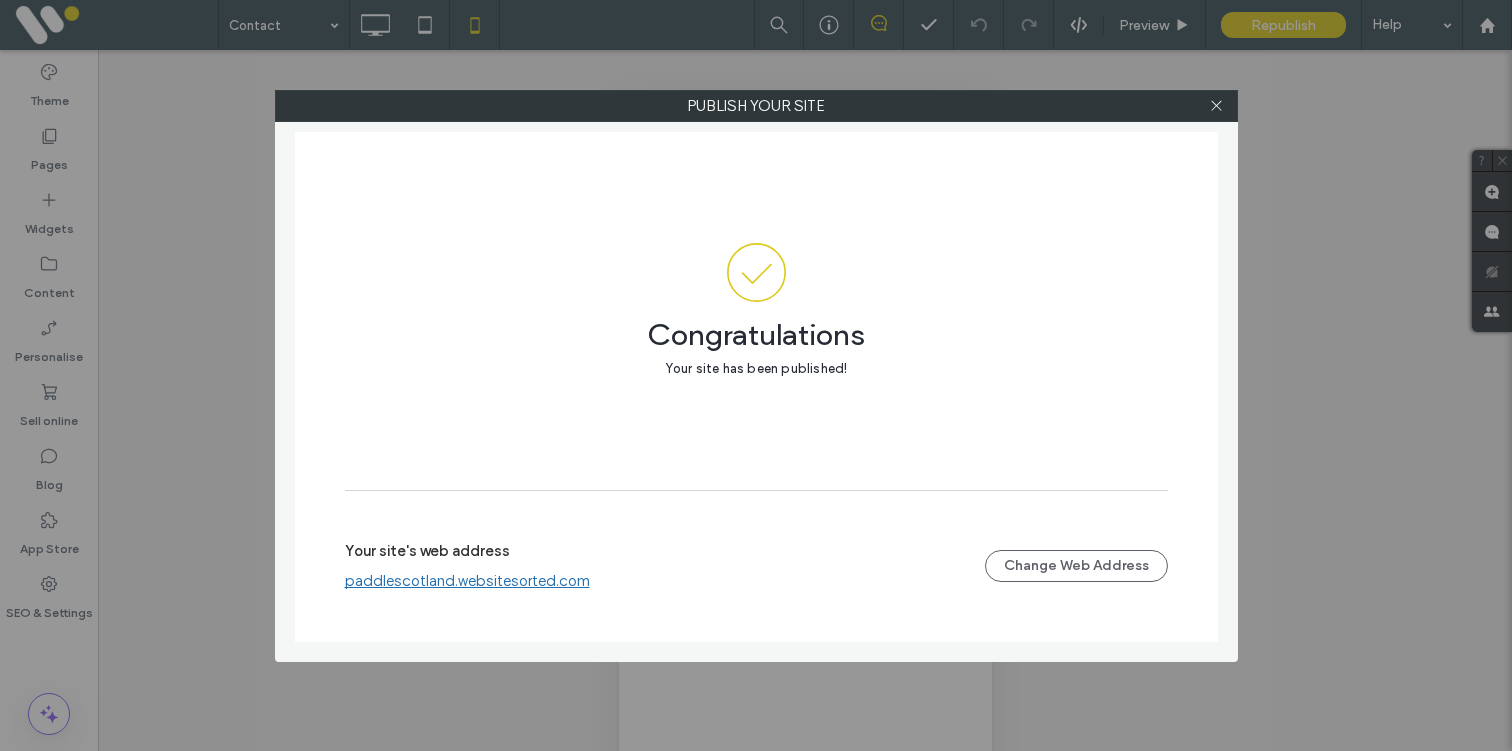 click on "paddlescotland.websitesorted.com" at bounding box center [467, 581] 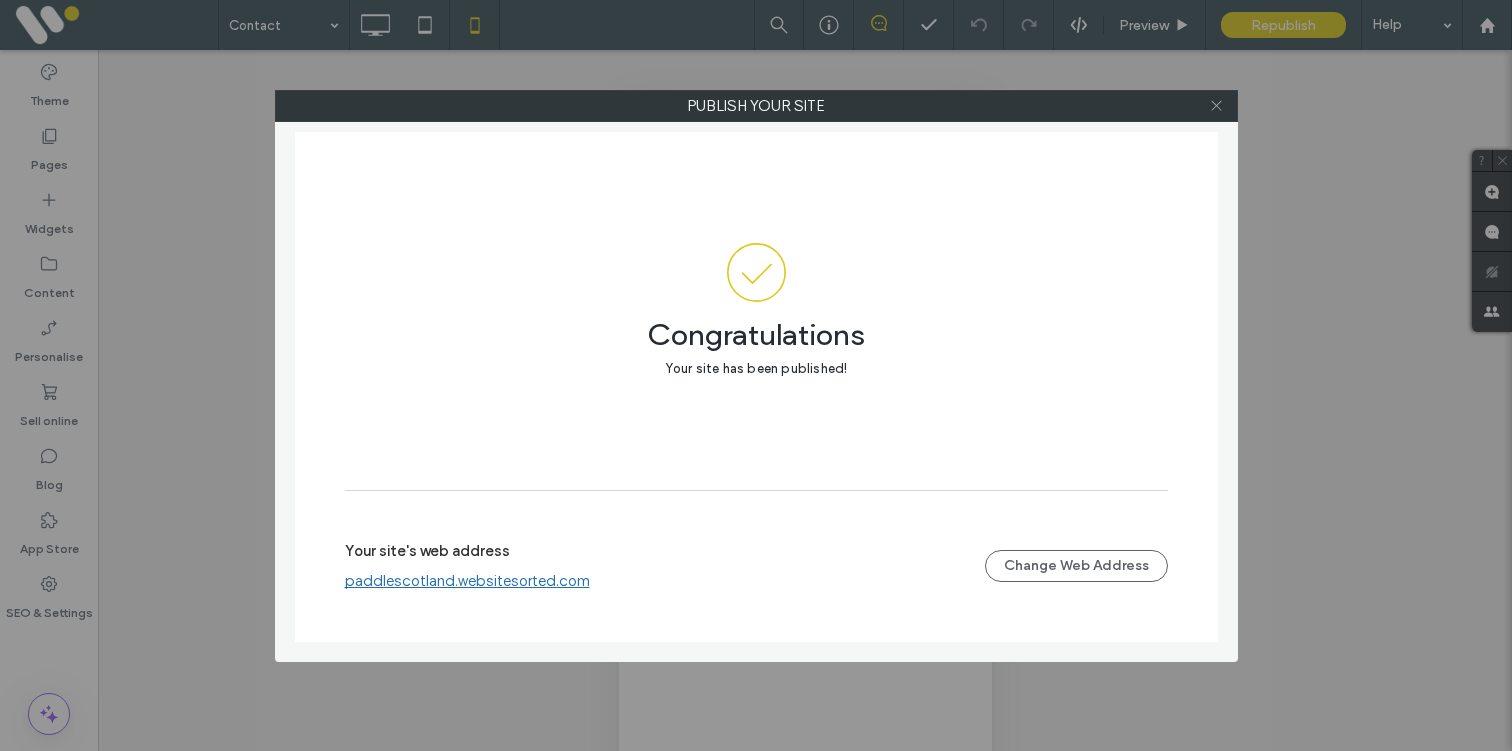 click at bounding box center [1216, 106] 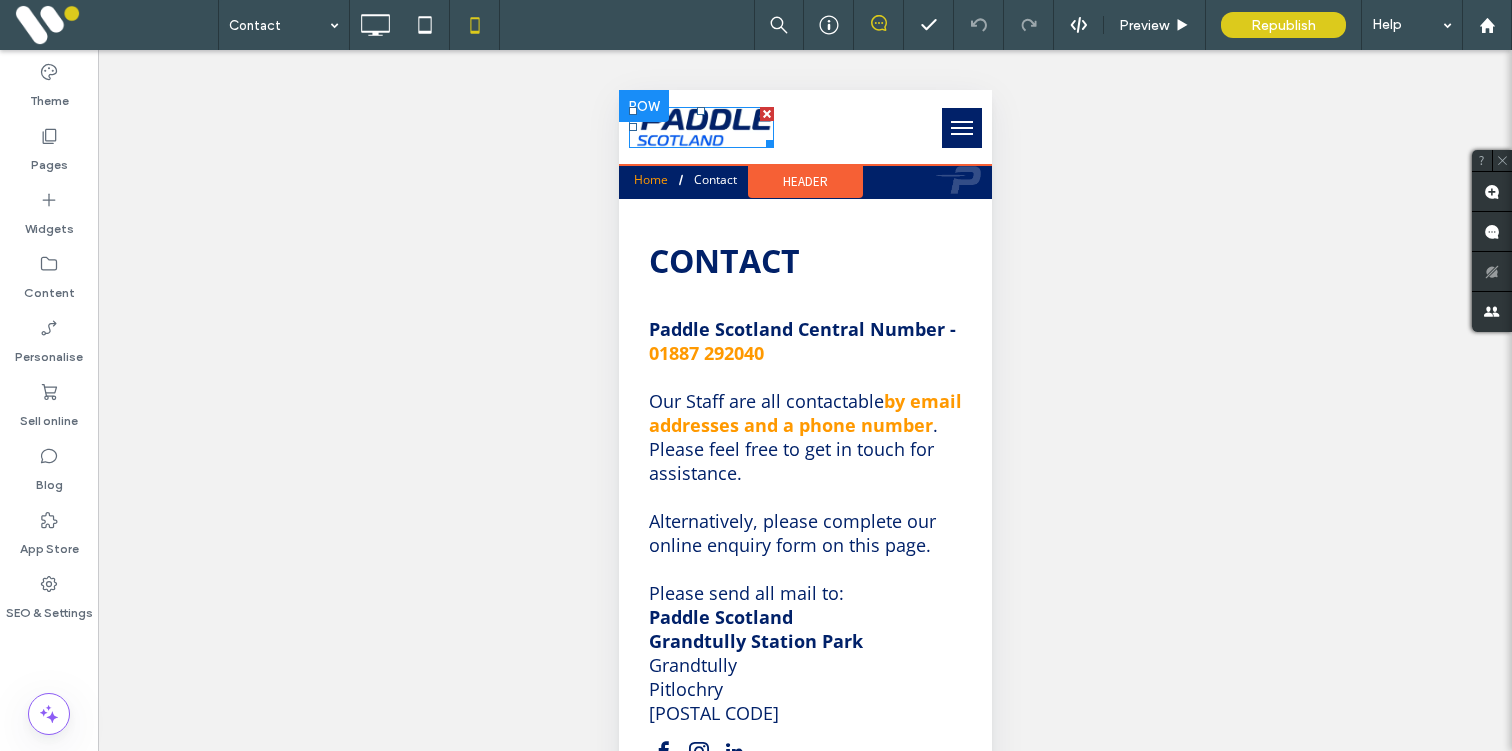 scroll, scrollTop: 0, scrollLeft: 0, axis: both 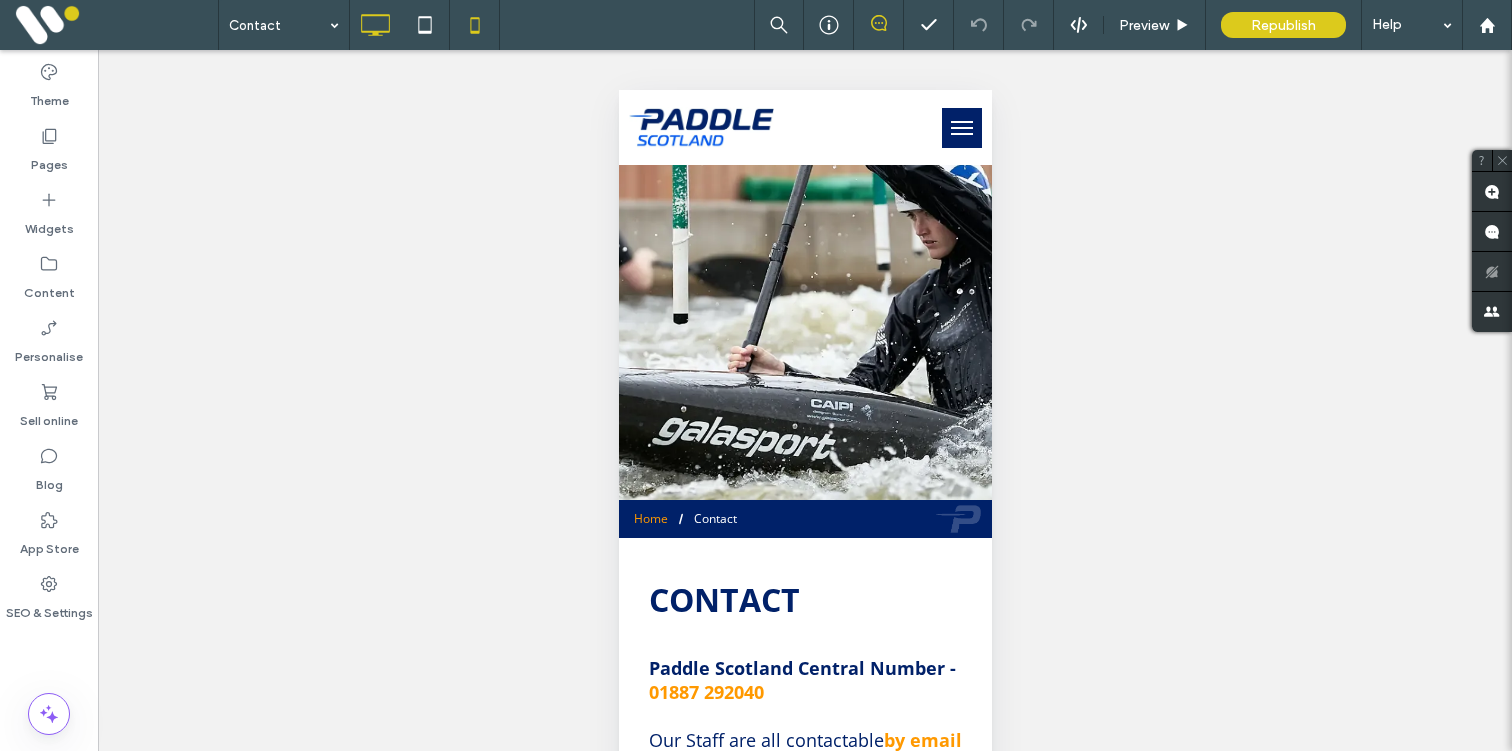 click 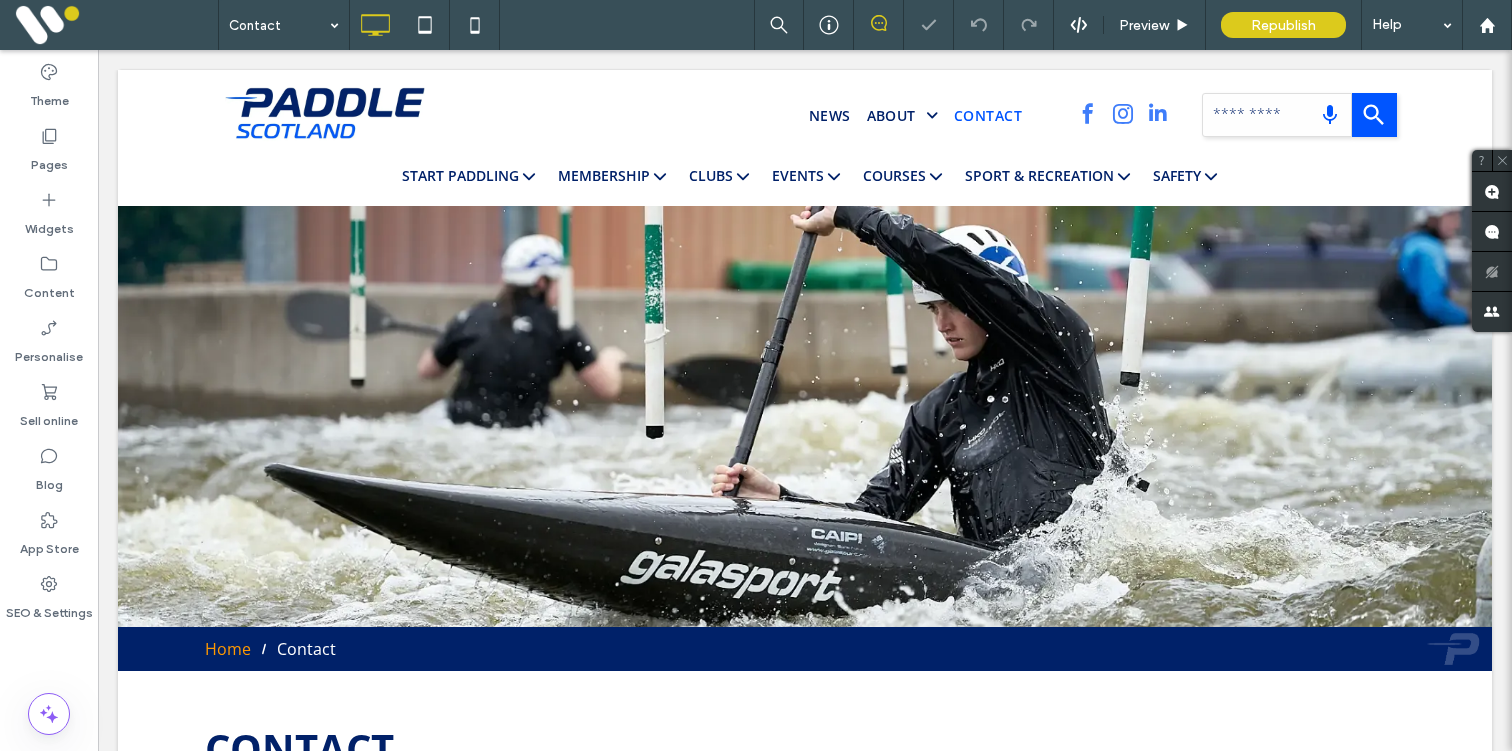 scroll, scrollTop: 331, scrollLeft: 0, axis: vertical 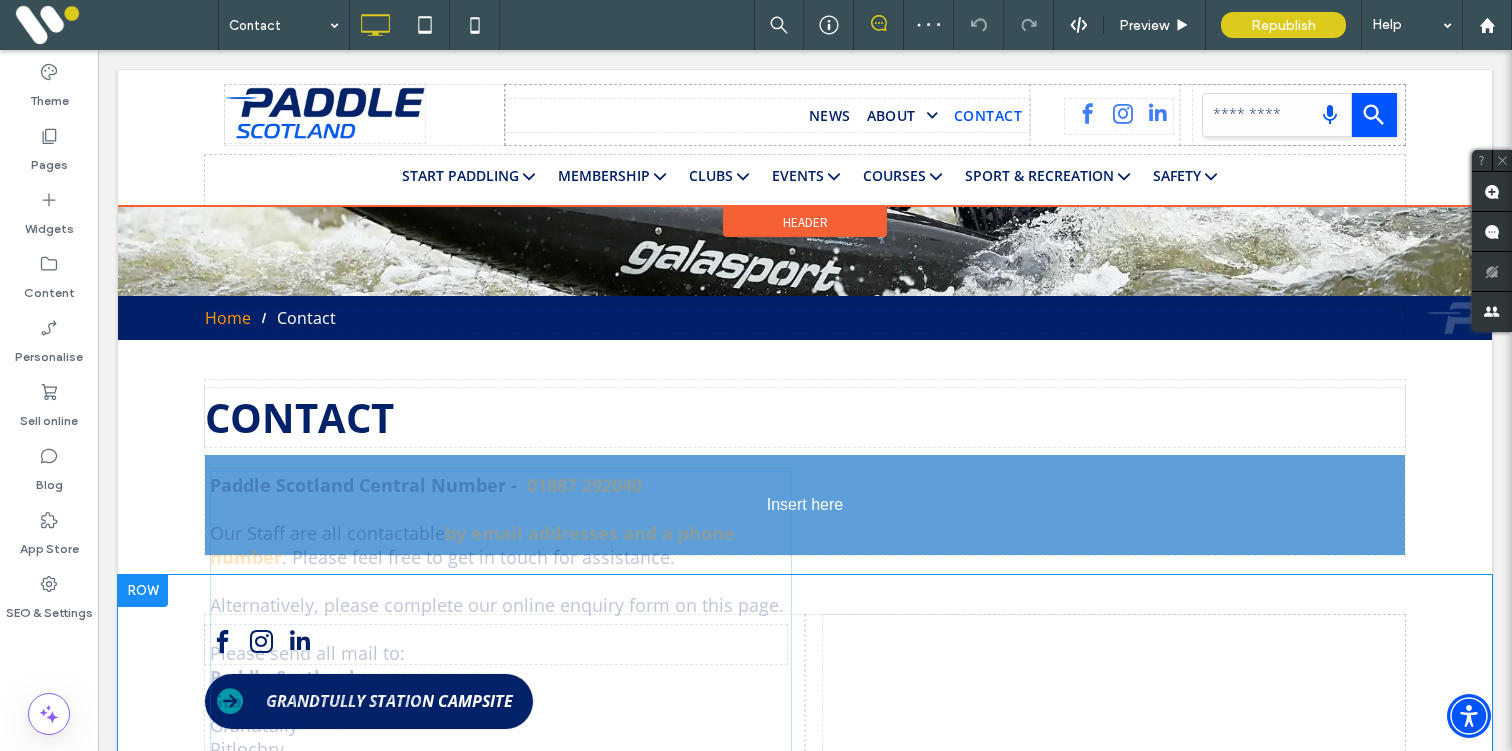 drag, startPoint x: 282, startPoint y: 555, endPoint x: 287, endPoint y: 503, distance: 52.23983 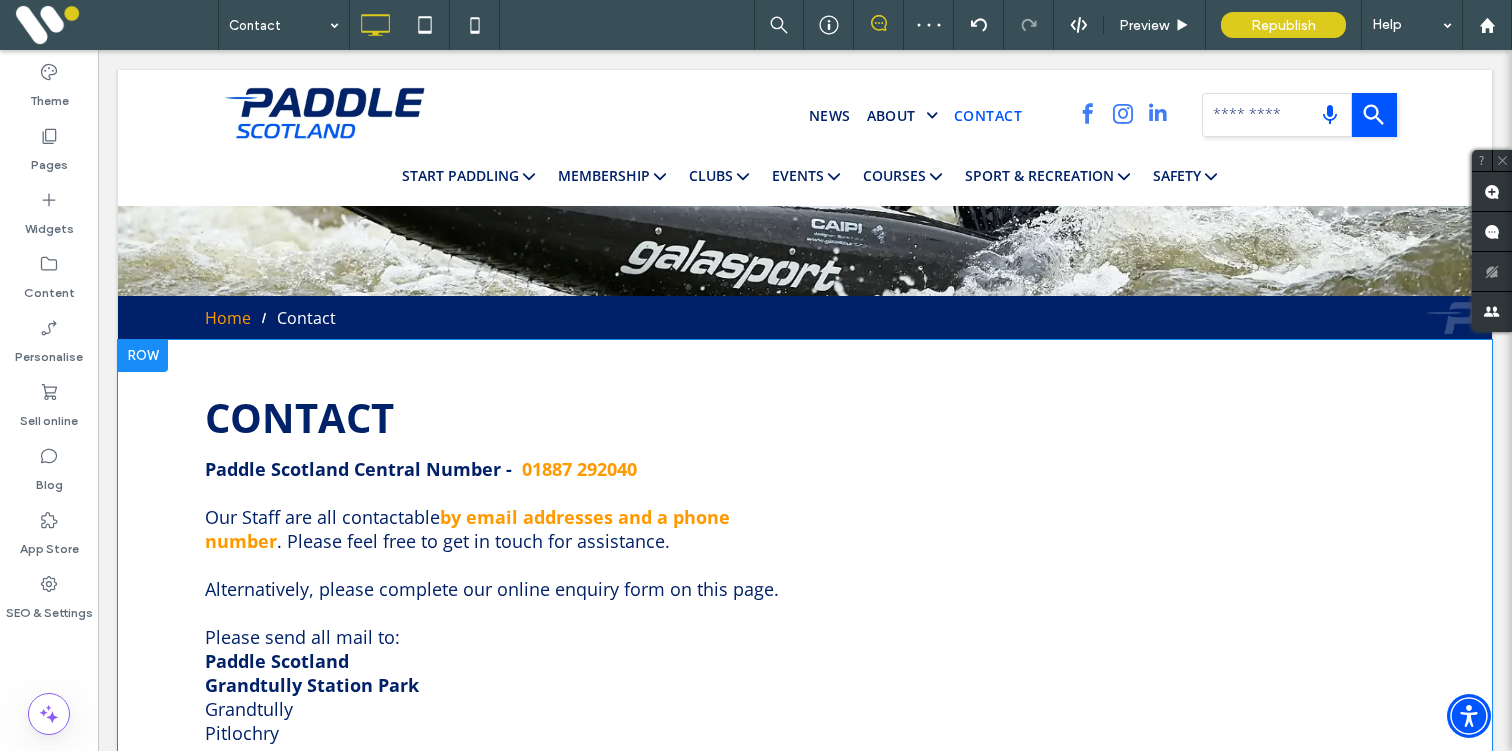 click at bounding box center (143, 356) 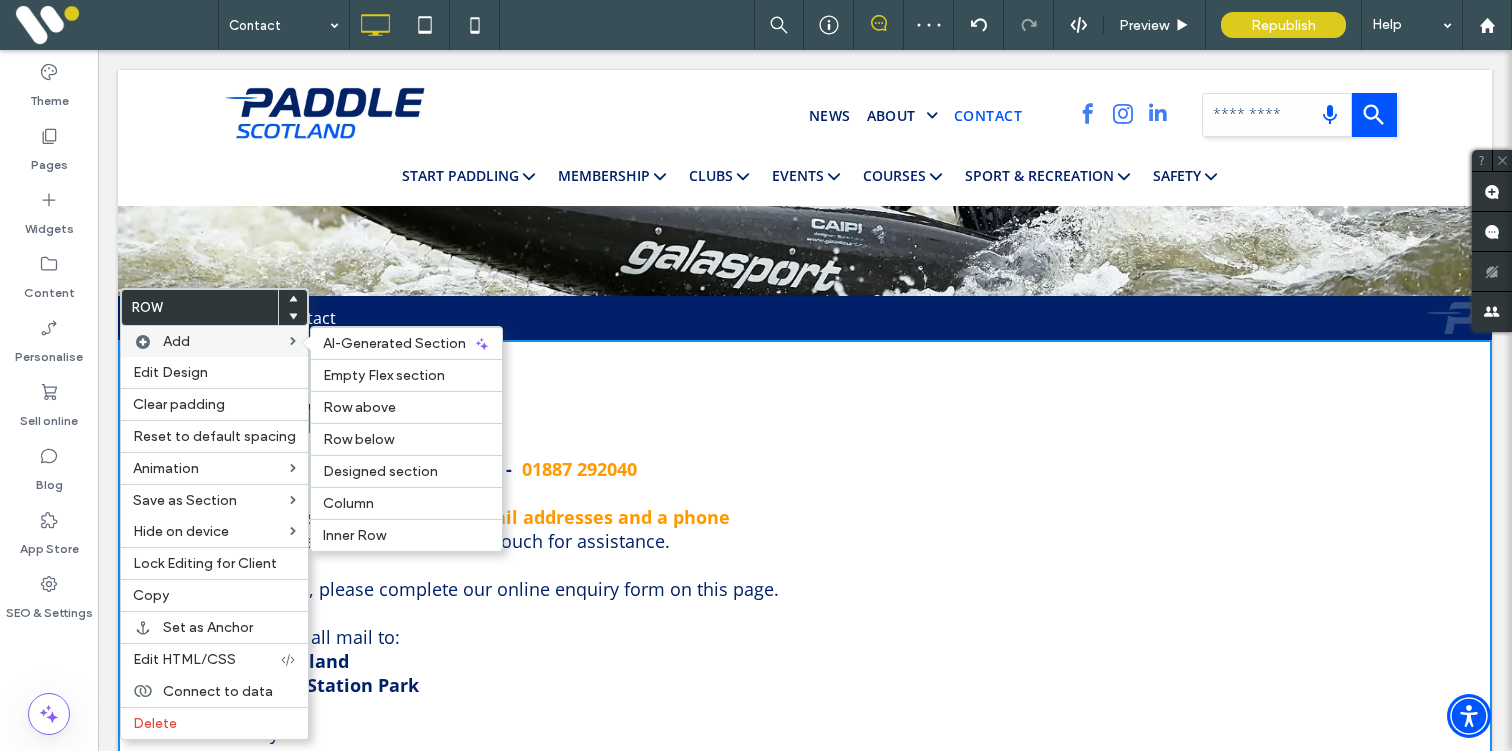 click on "Add" at bounding box center (226, 341) 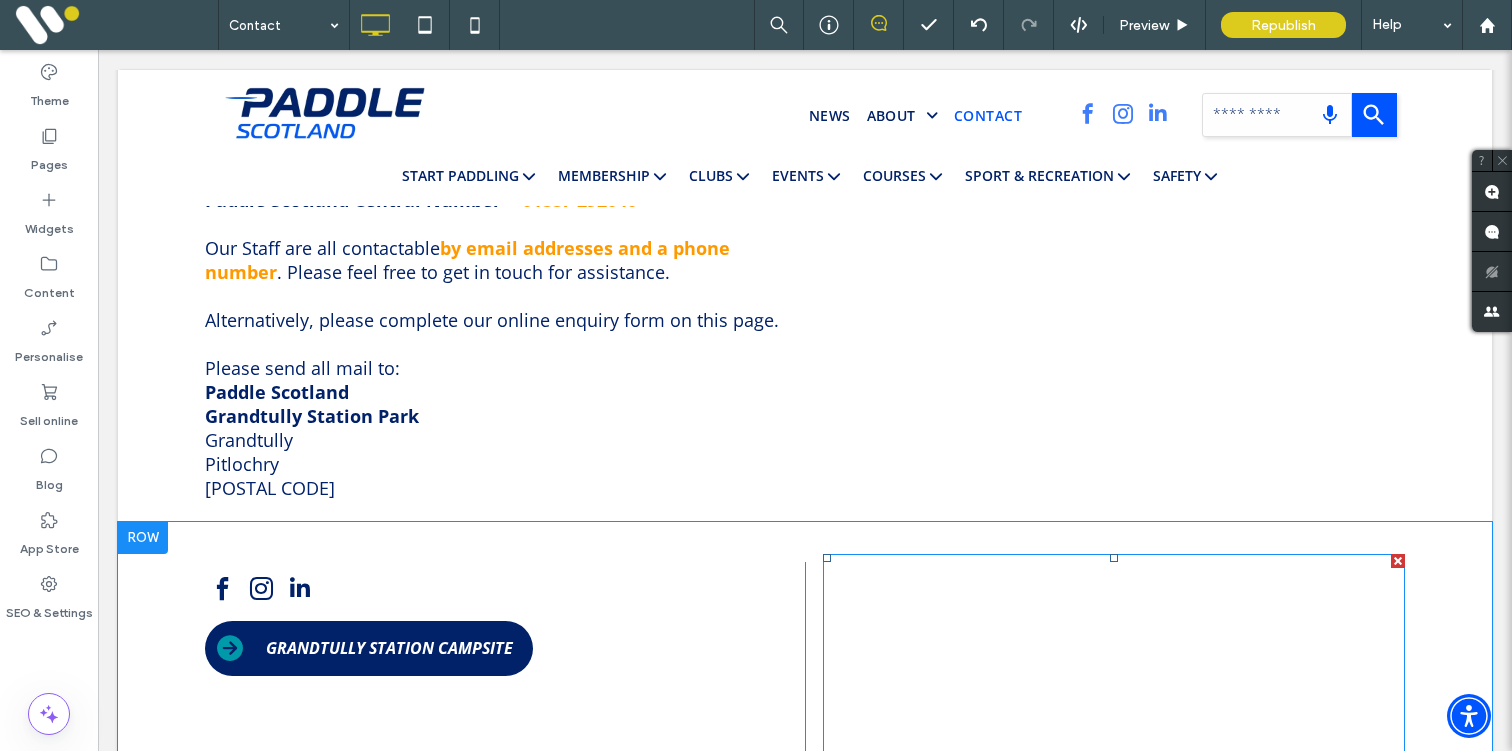 scroll, scrollTop: 478, scrollLeft: 0, axis: vertical 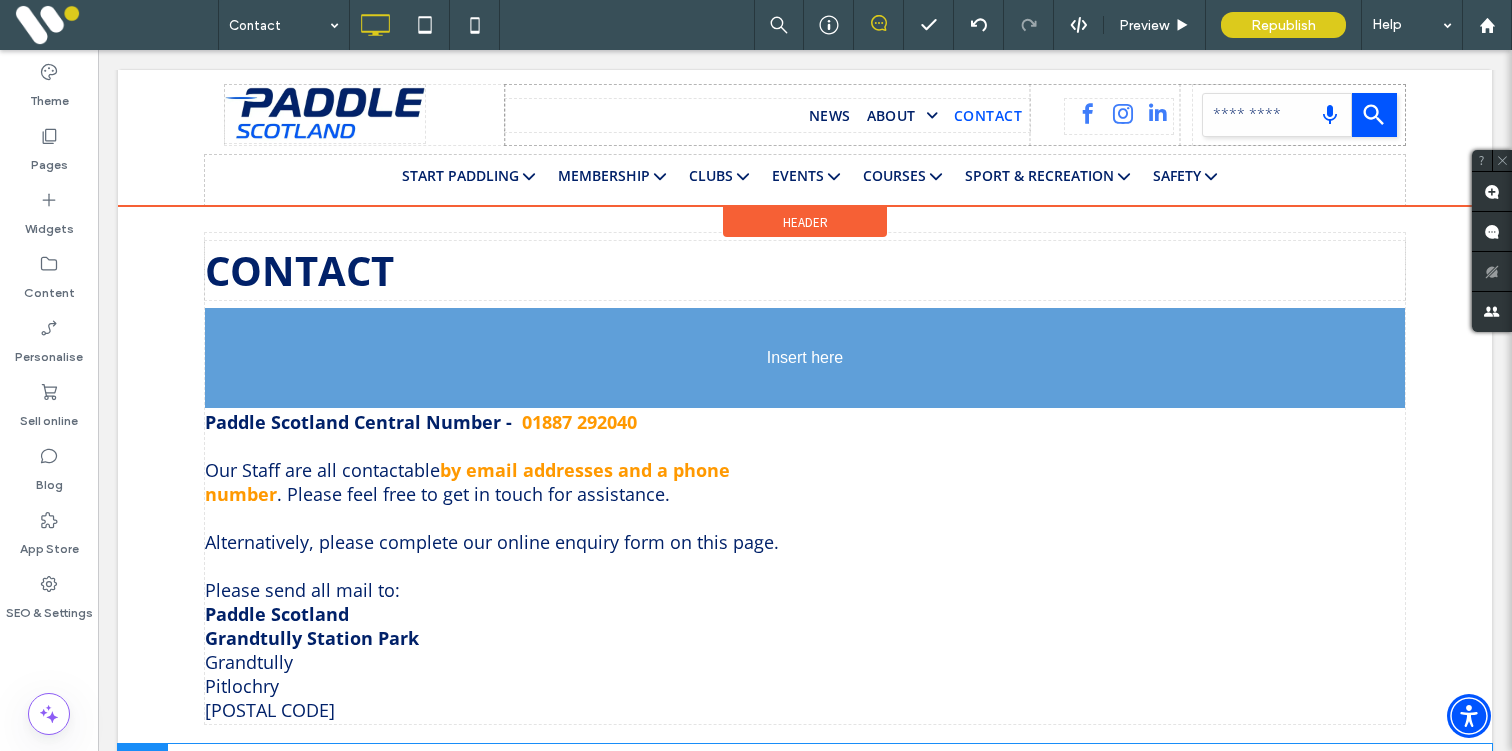 drag, startPoint x: 954, startPoint y: 708, endPoint x: 998, endPoint y: 453, distance: 258.76825 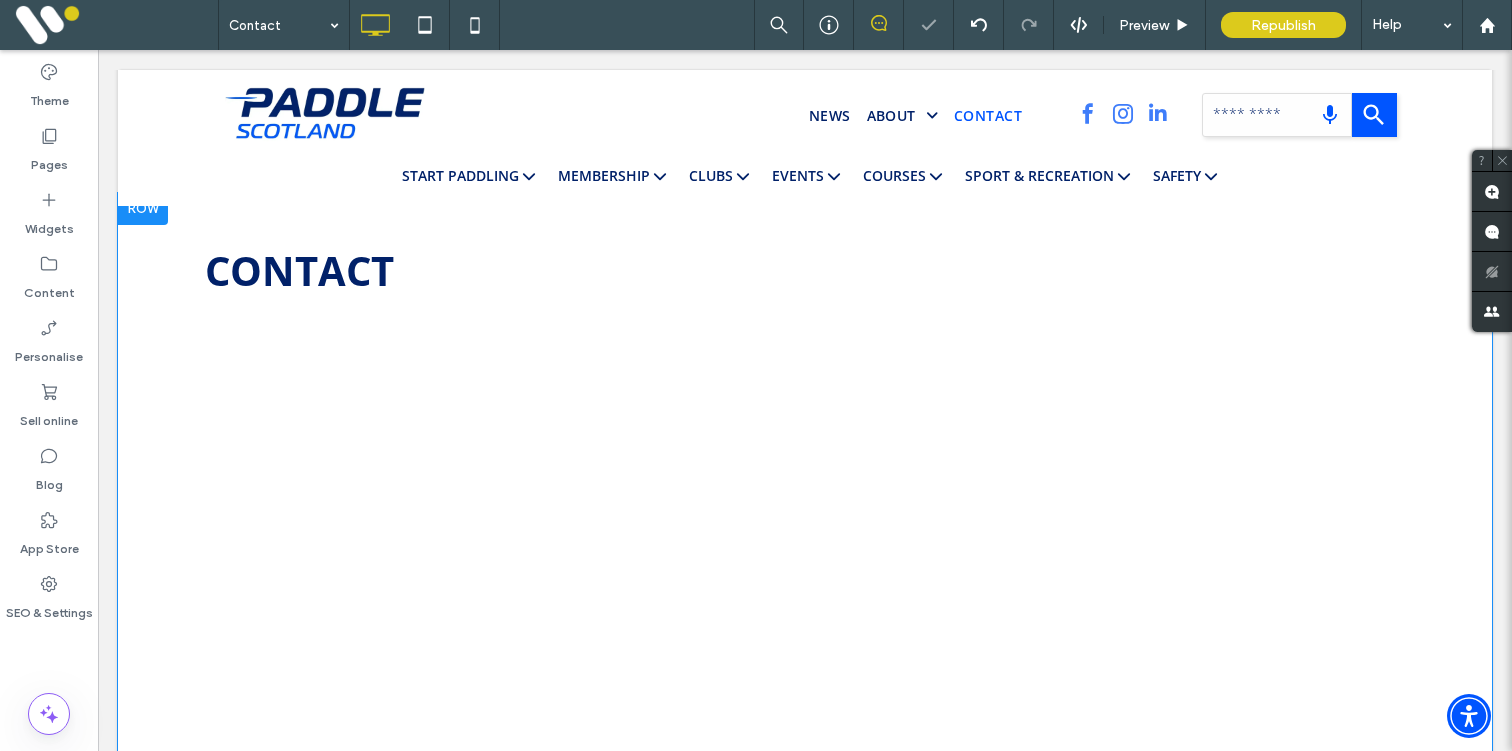 click at bounding box center (143, 209) 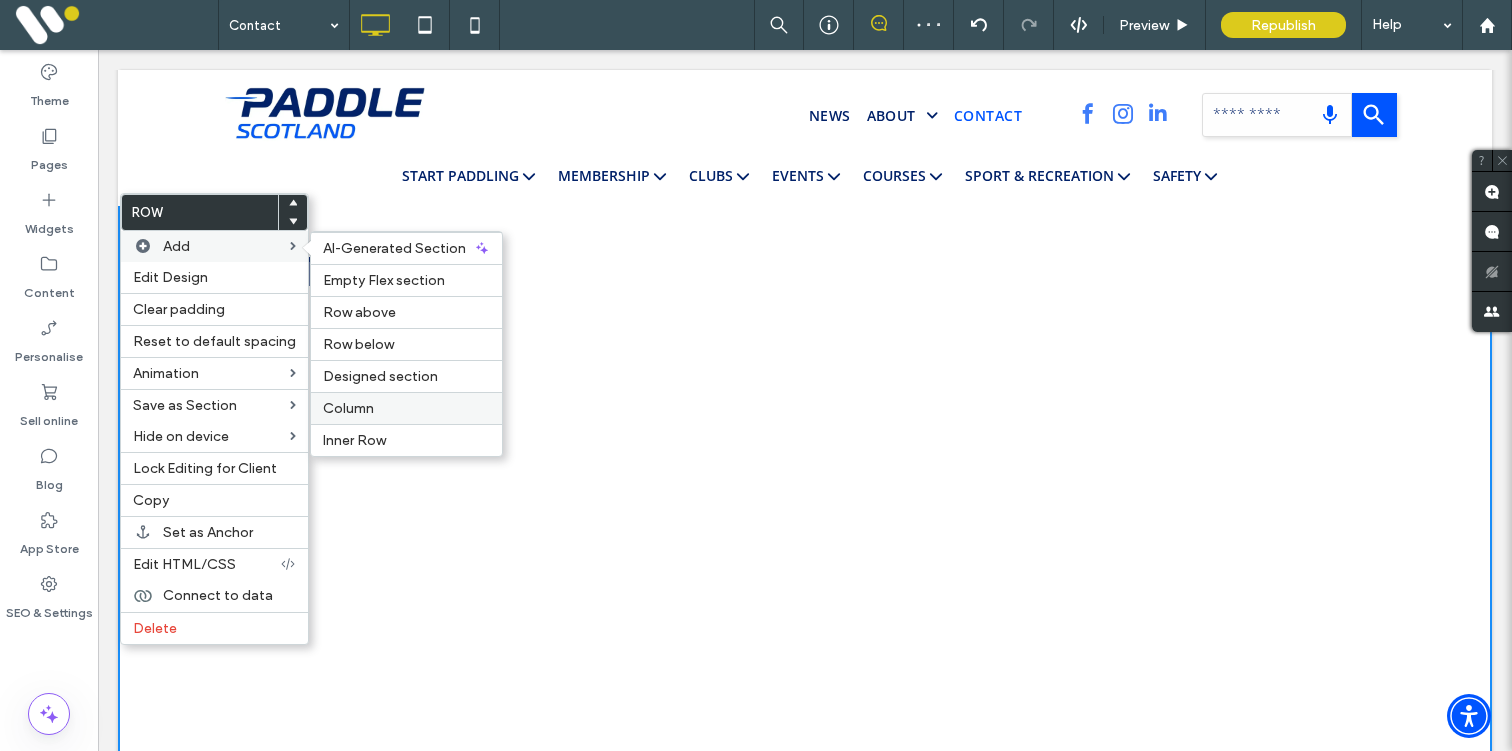 click on "Column" at bounding box center [348, 408] 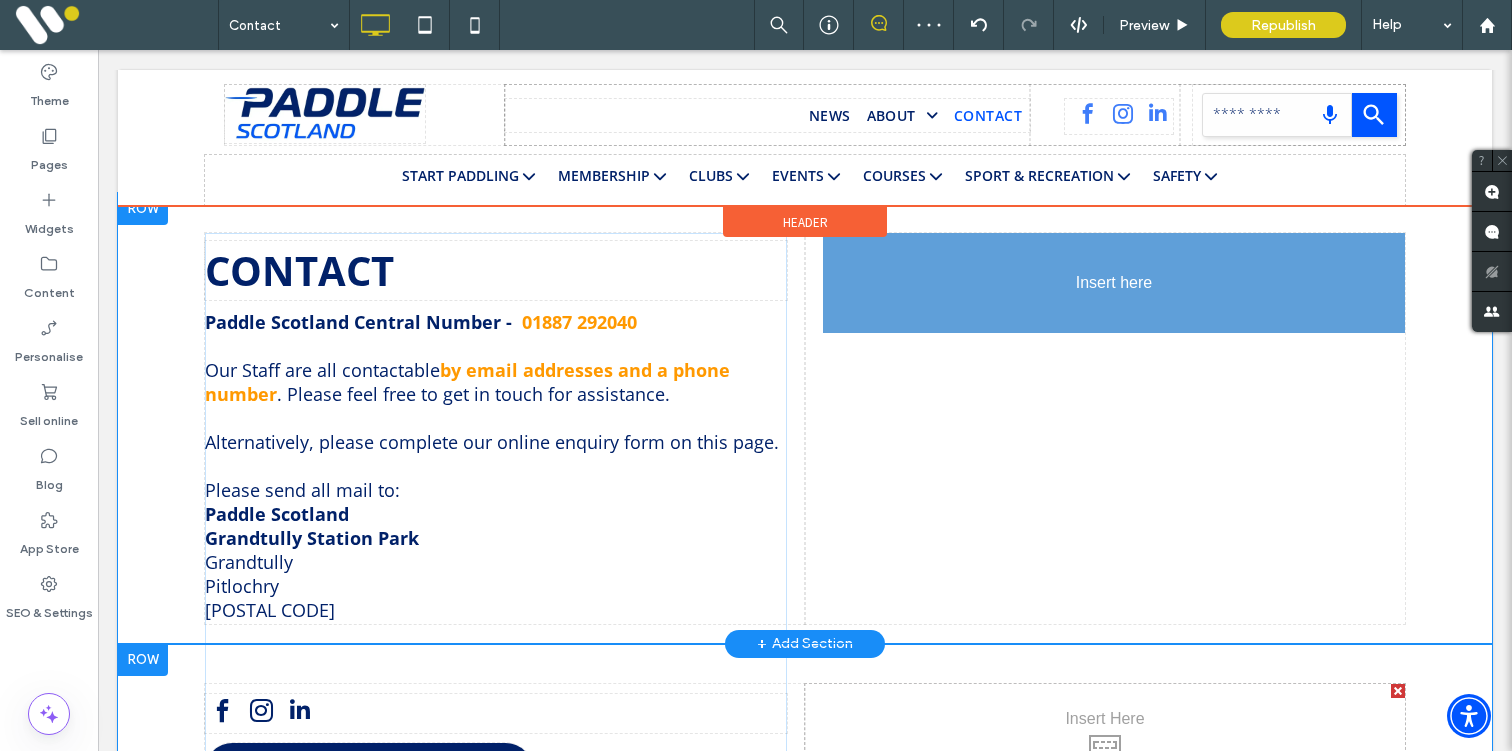 drag, startPoint x: 468, startPoint y: 347, endPoint x: 880, endPoint y: 352, distance: 412.03033 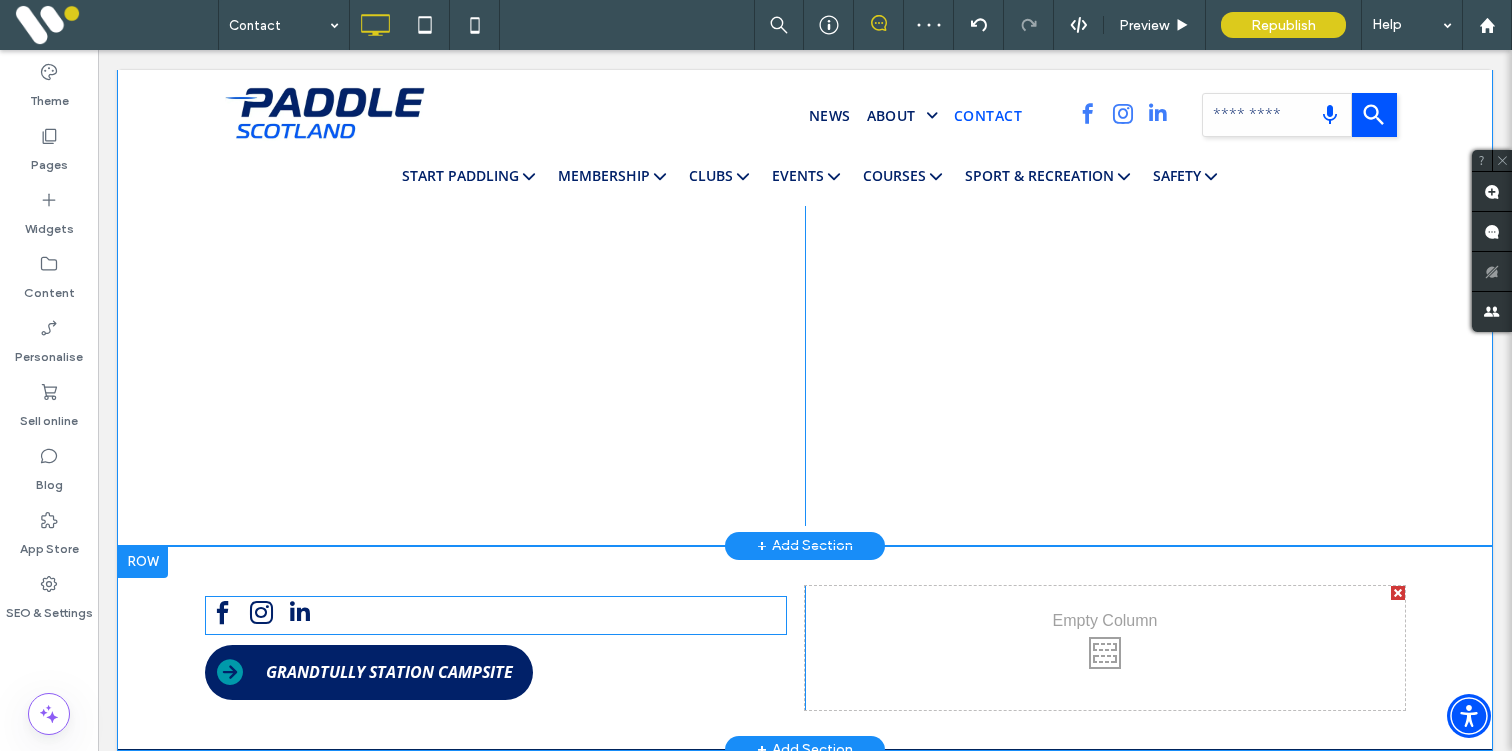 scroll, scrollTop: 1089, scrollLeft: 0, axis: vertical 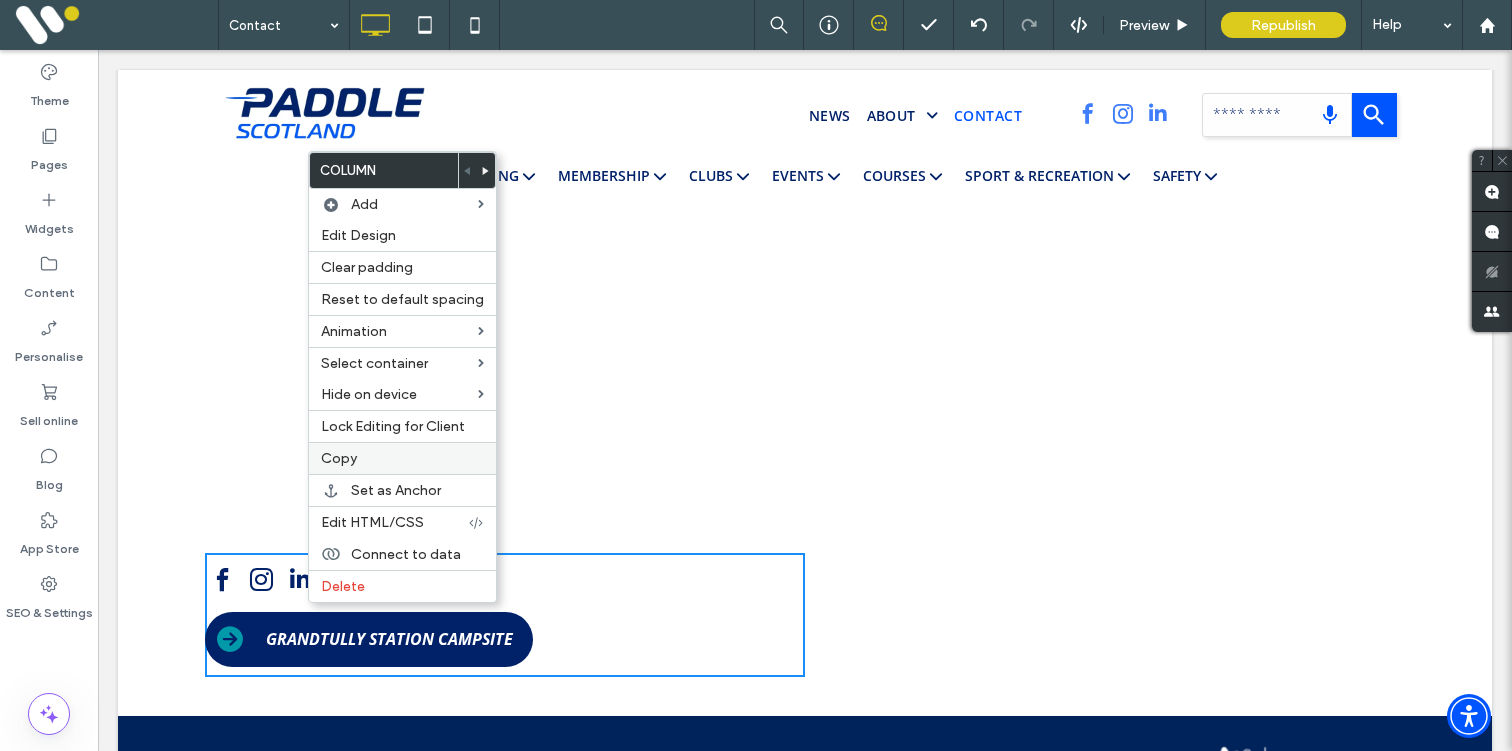 click on "Copy" at bounding box center [402, 458] 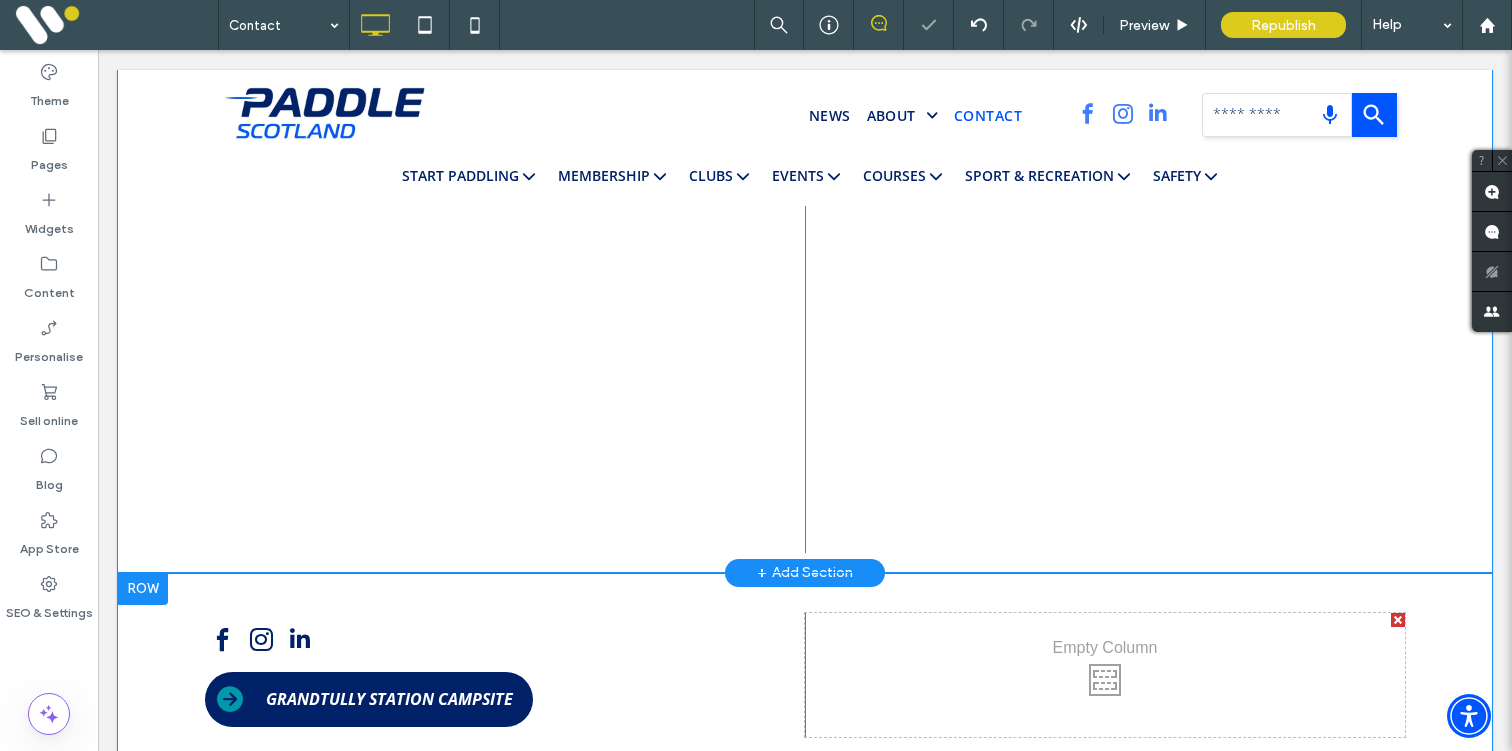 scroll, scrollTop: 1161, scrollLeft: 0, axis: vertical 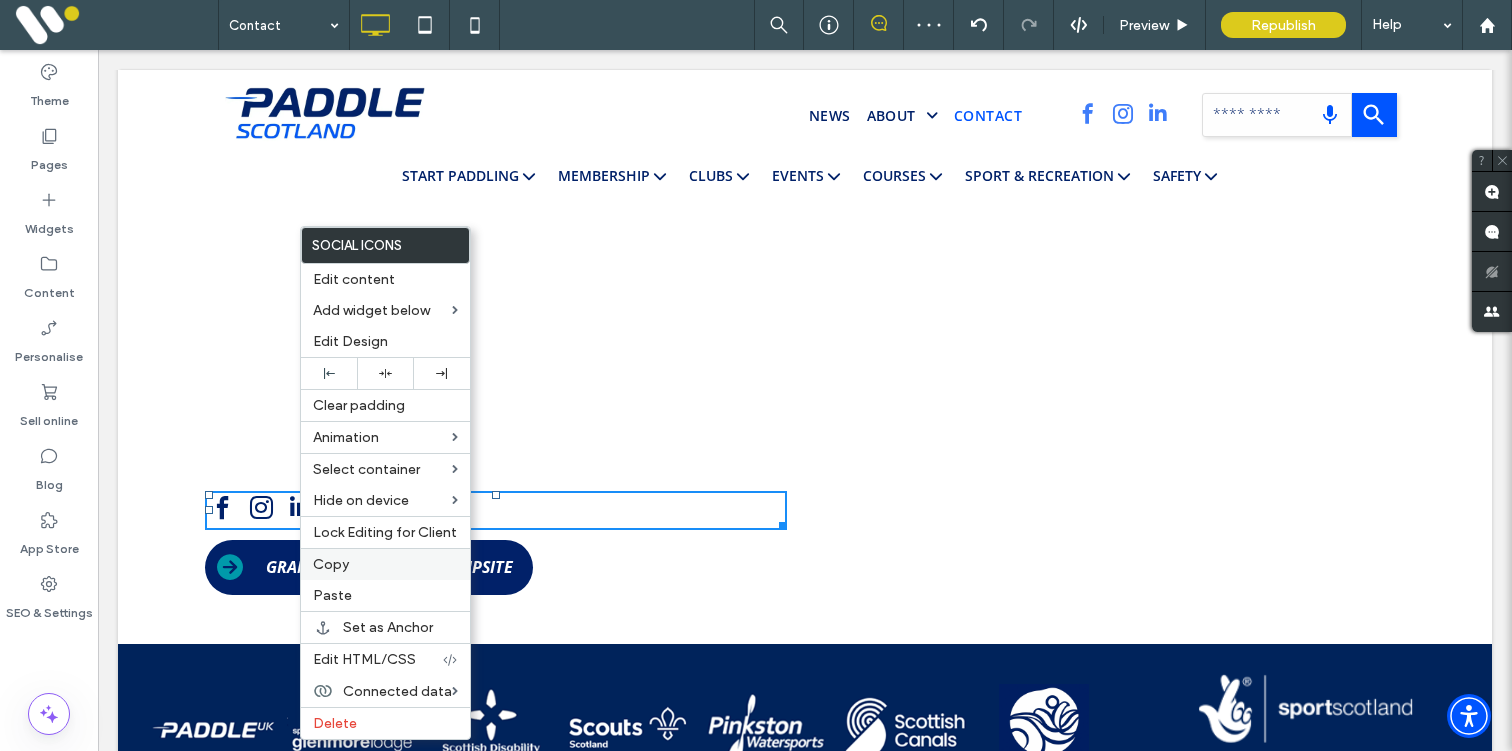 click on "Copy" at bounding box center [331, 564] 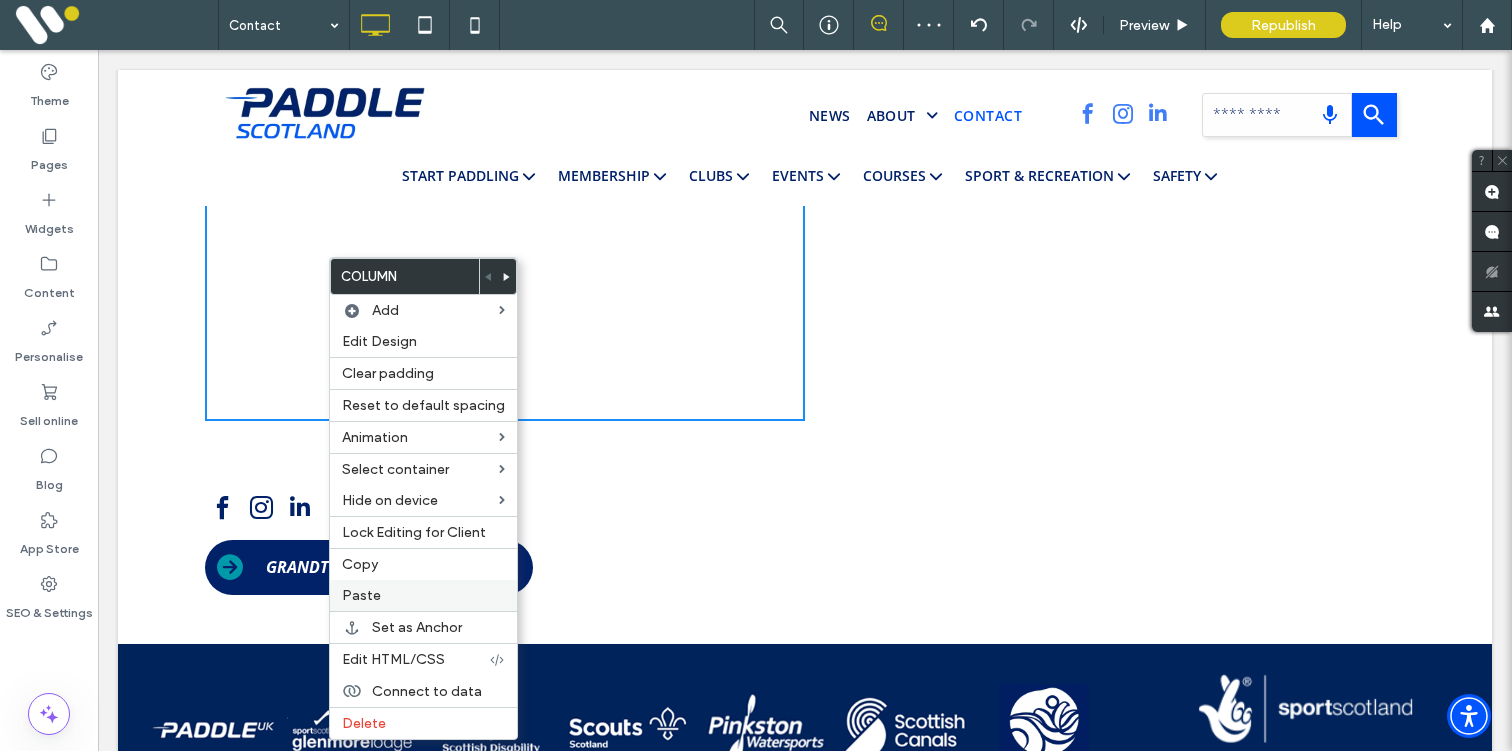 click on "Paste" at bounding box center [361, 595] 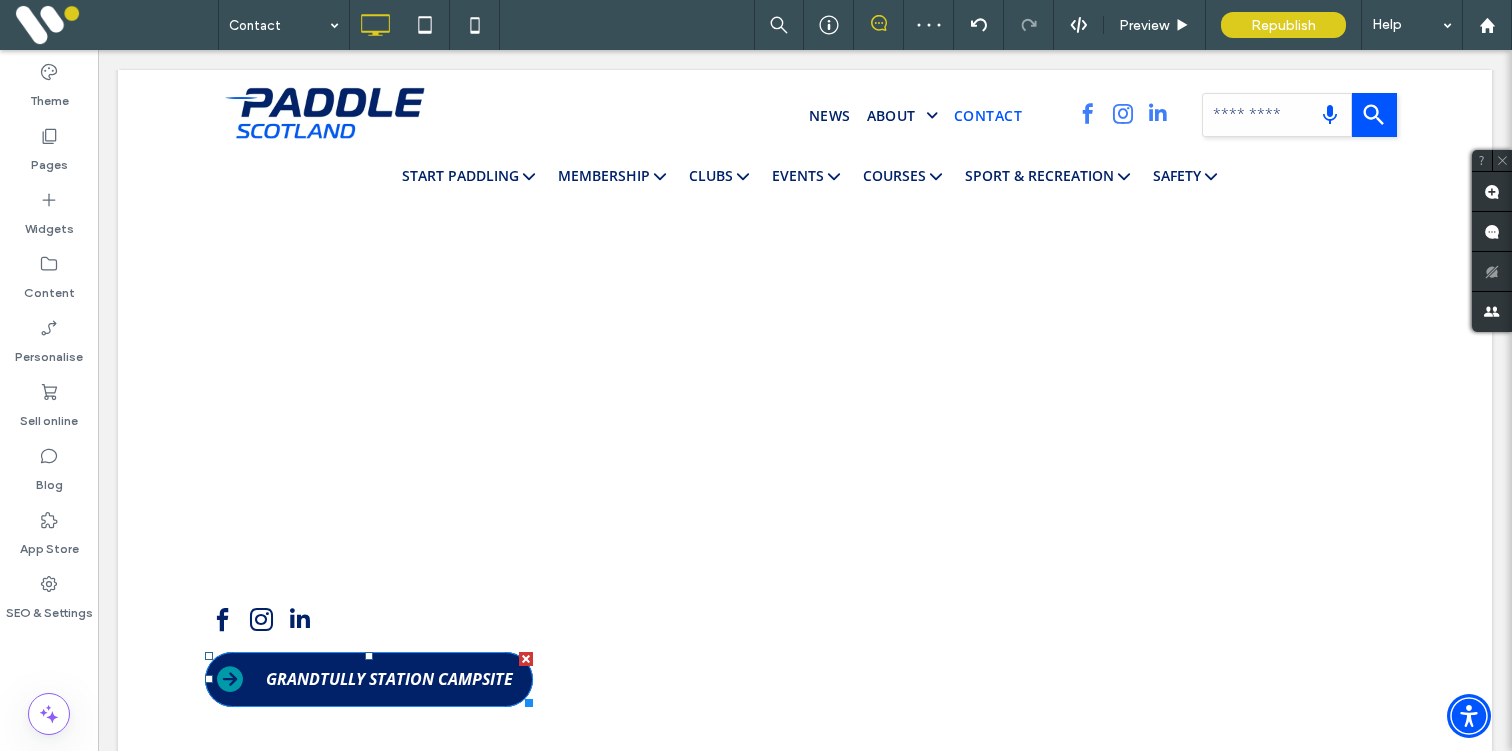 scroll, scrollTop: 997, scrollLeft: 0, axis: vertical 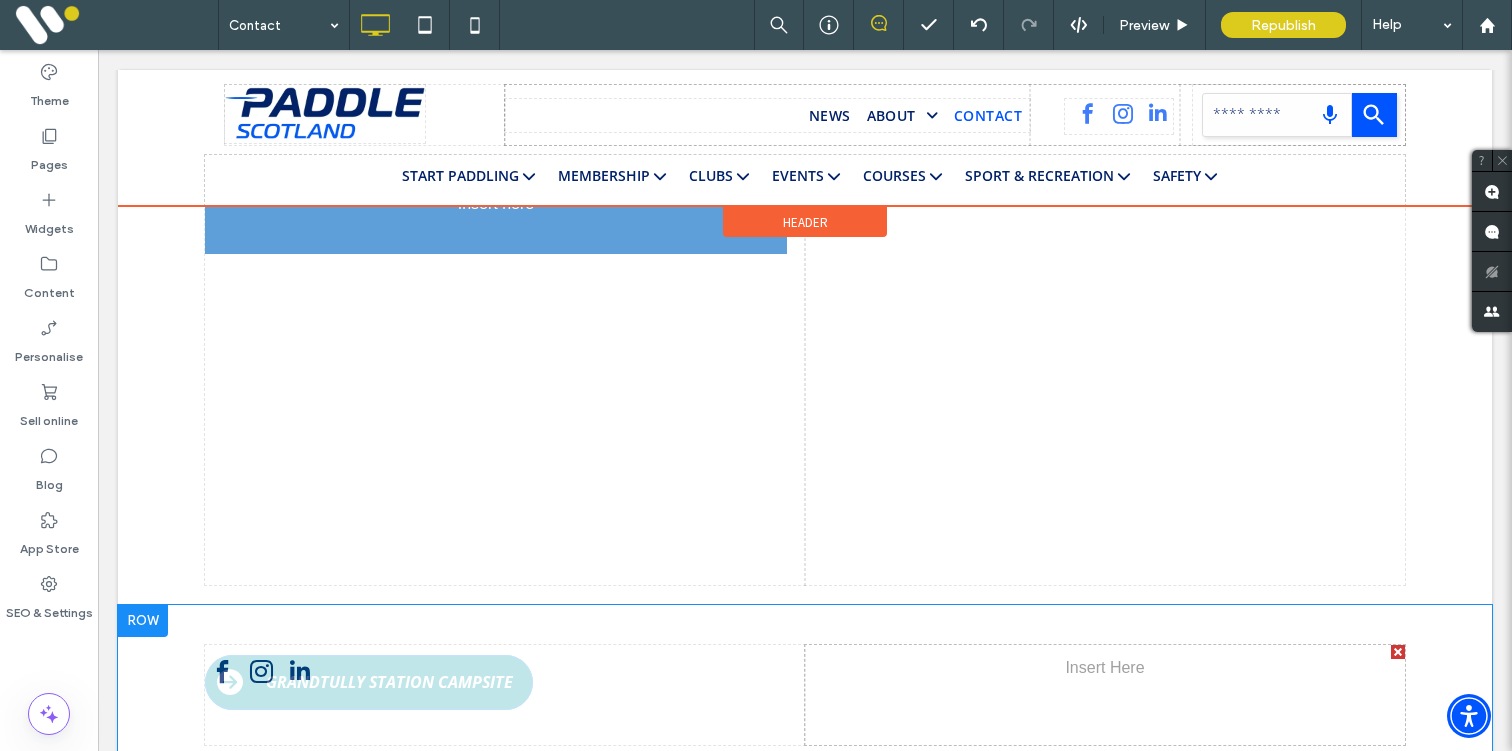 drag, startPoint x: 318, startPoint y: 727, endPoint x: 306, endPoint y: 267, distance: 460.1565 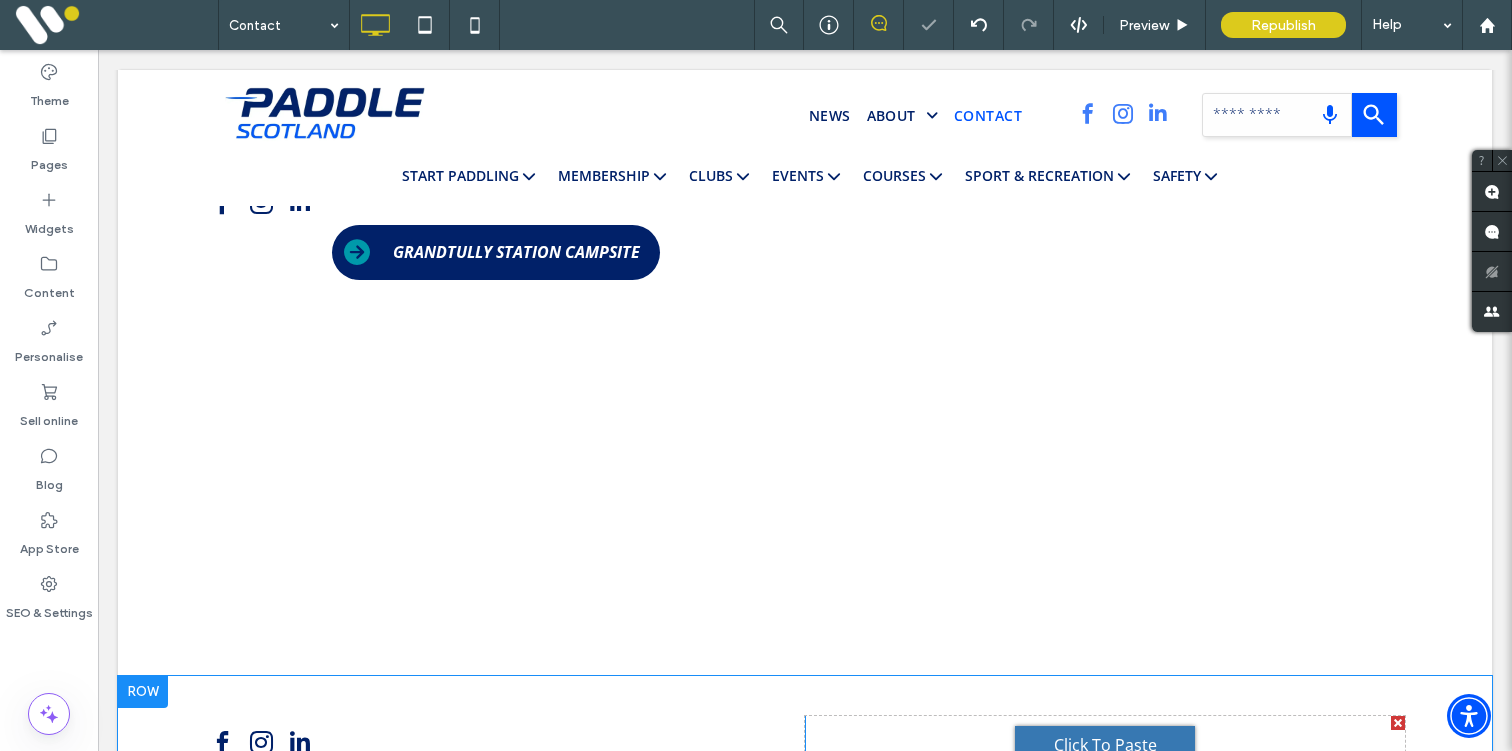 scroll, scrollTop: 794, scrollLeft: 0, axis: vertical 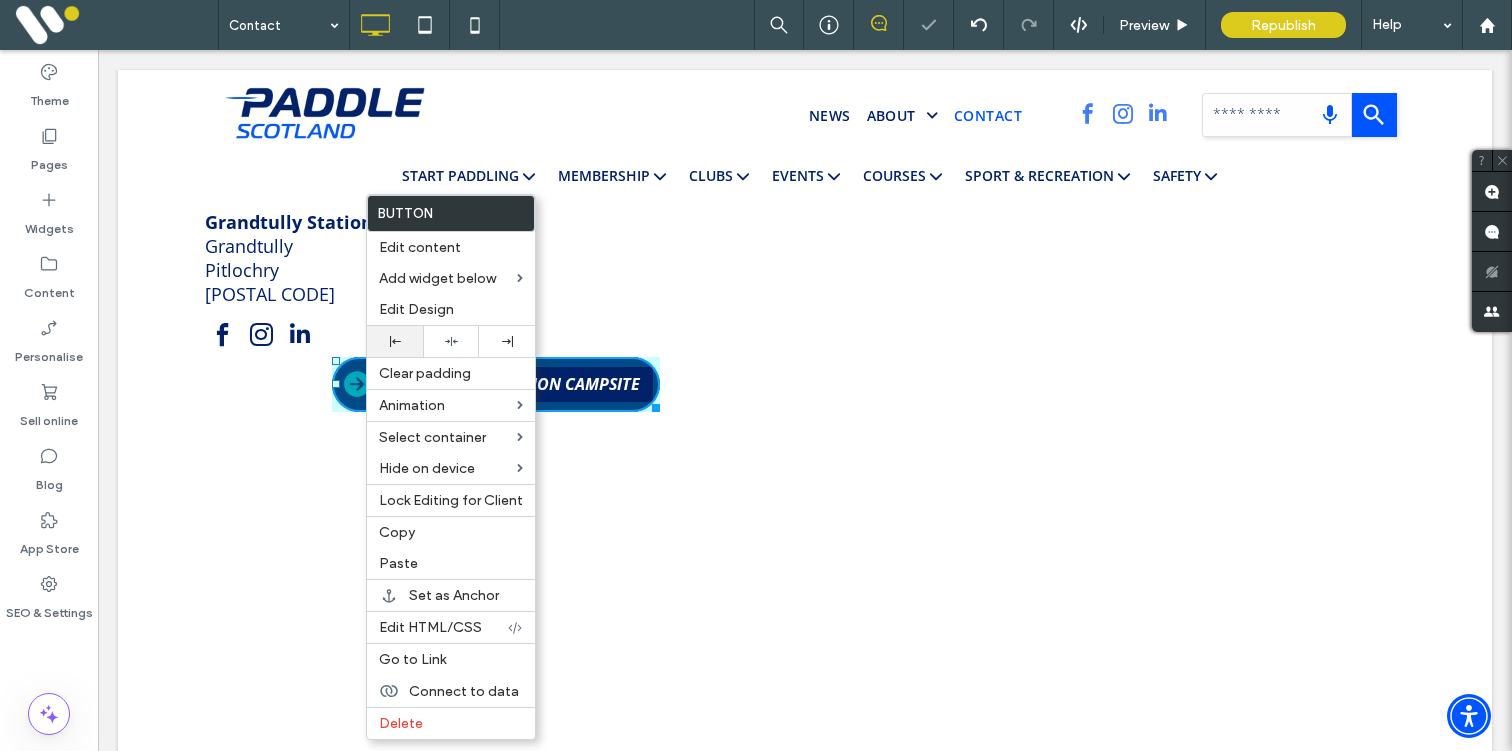click 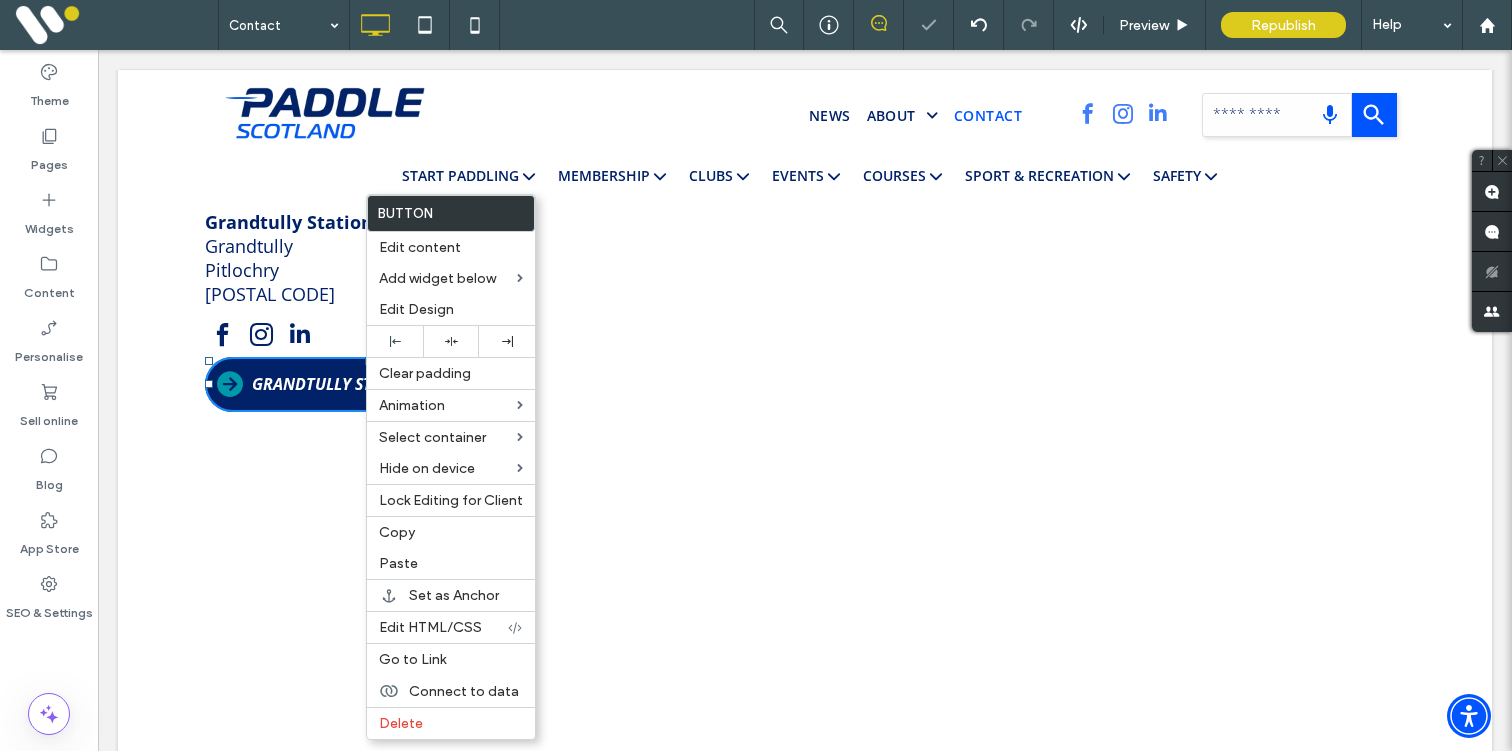 click on "CONTACT
Paddle Scotland Central Number -
01887 292040 Our Staff are all contactable  by email addresses and a phone number . Please feel free to get in touch for assistance.  Alternatively, please complete our online enquiry form on this page. Please send all mail to:  Paddle Scotland Grandtully Station Park Grandtully  Pitlochry PH9 0PL
Click To Paste
GRANDTULLY STATION CAMPSITE" at bounding box center [505, 352] 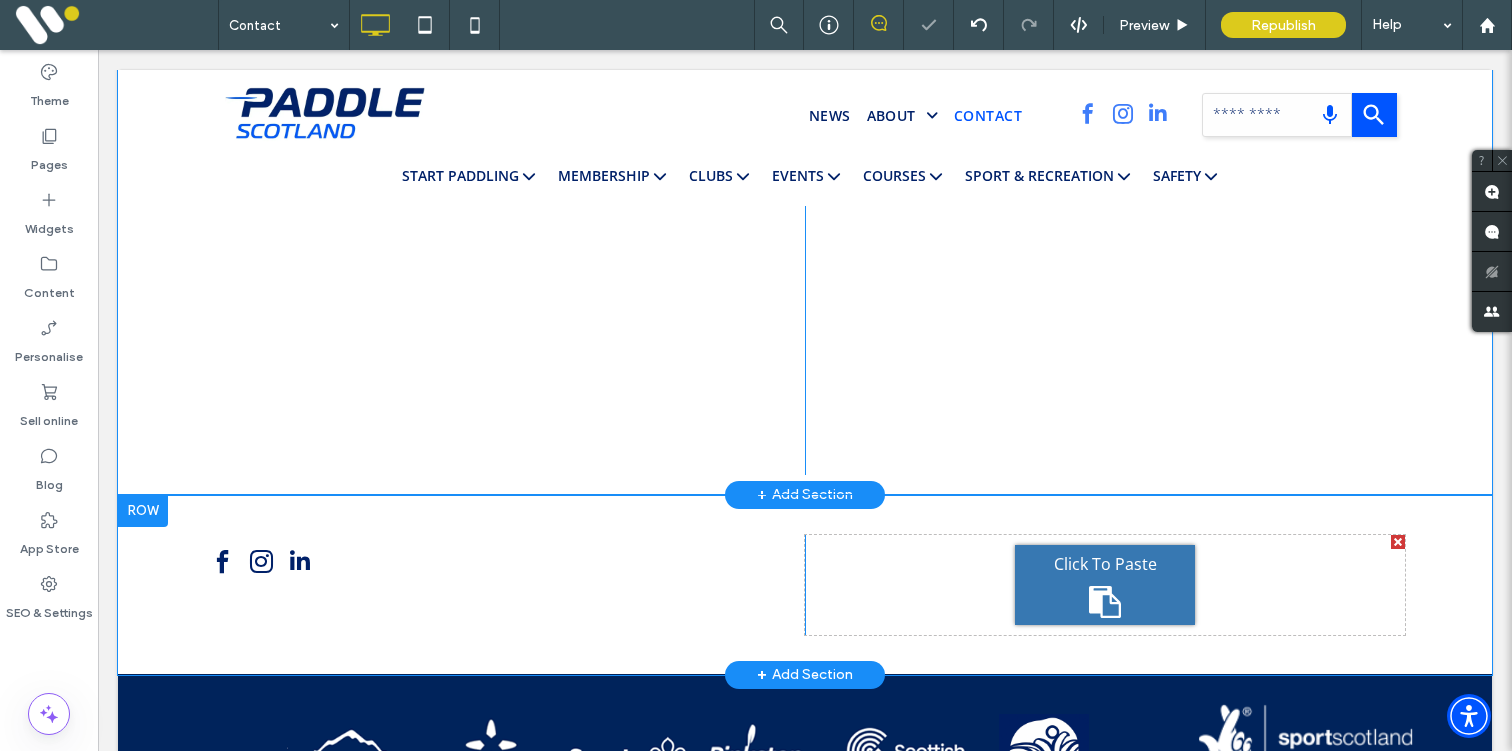 scroll, scrollTop: 1221, scrollLeft: 0, axis: vertical 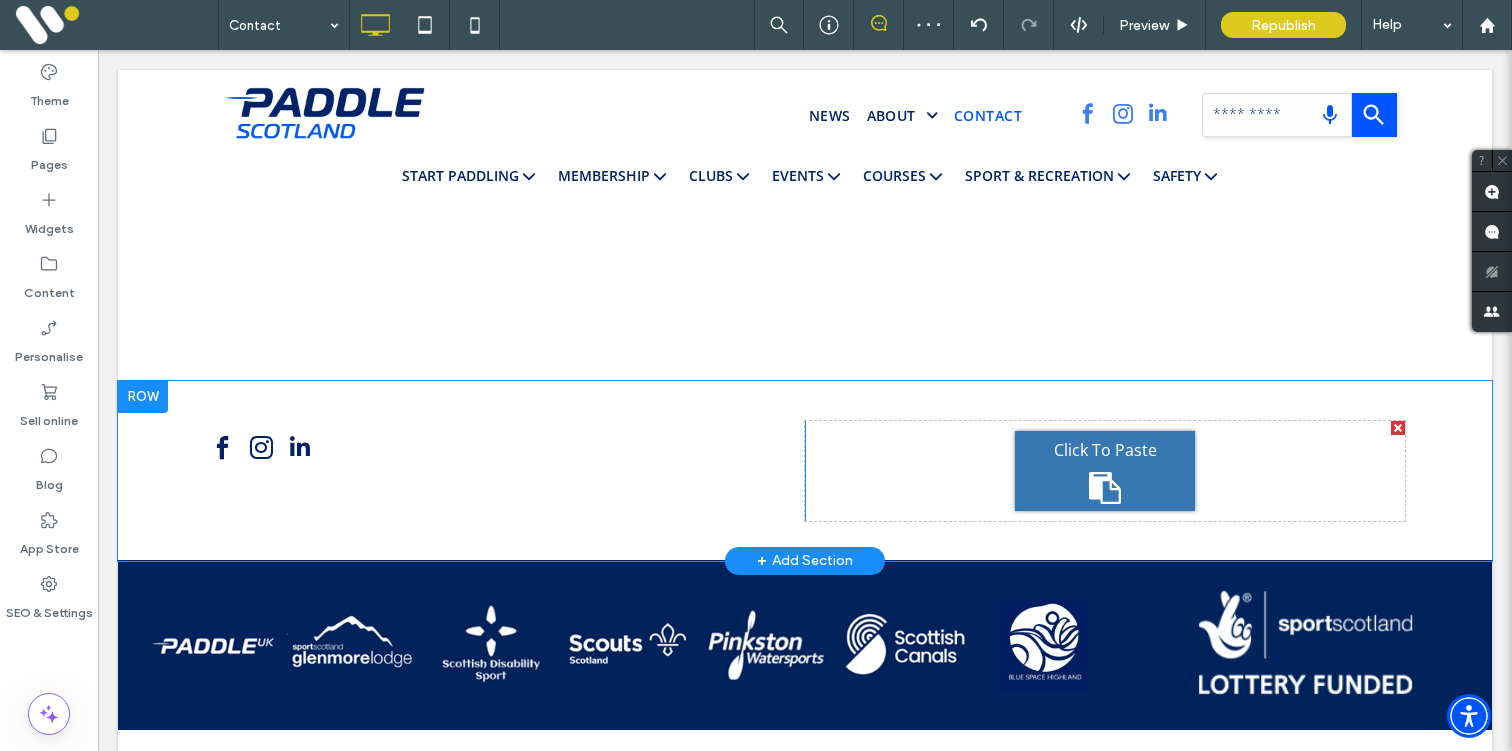 click at bounding box center (143, 397) 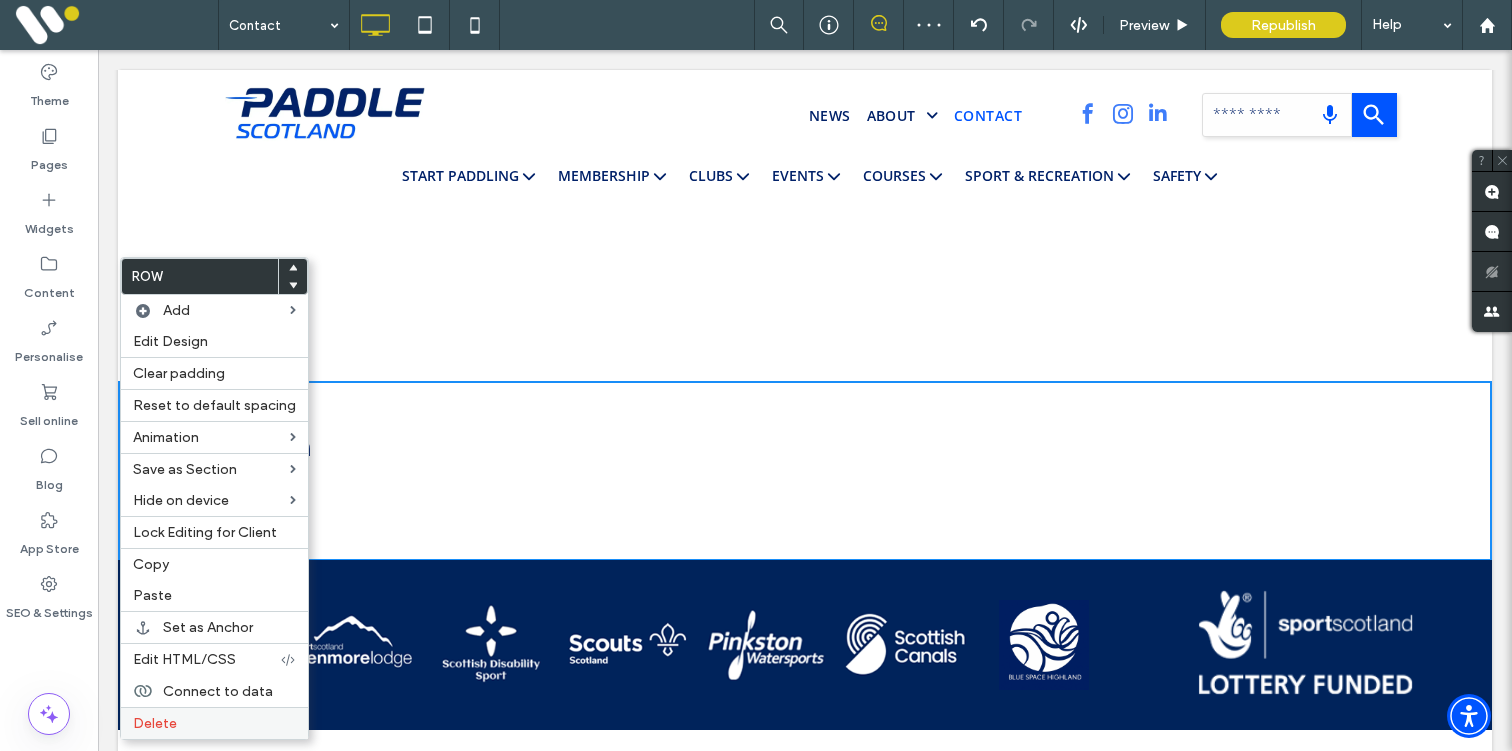 click on "Delete" at bounding box center [214, 723] 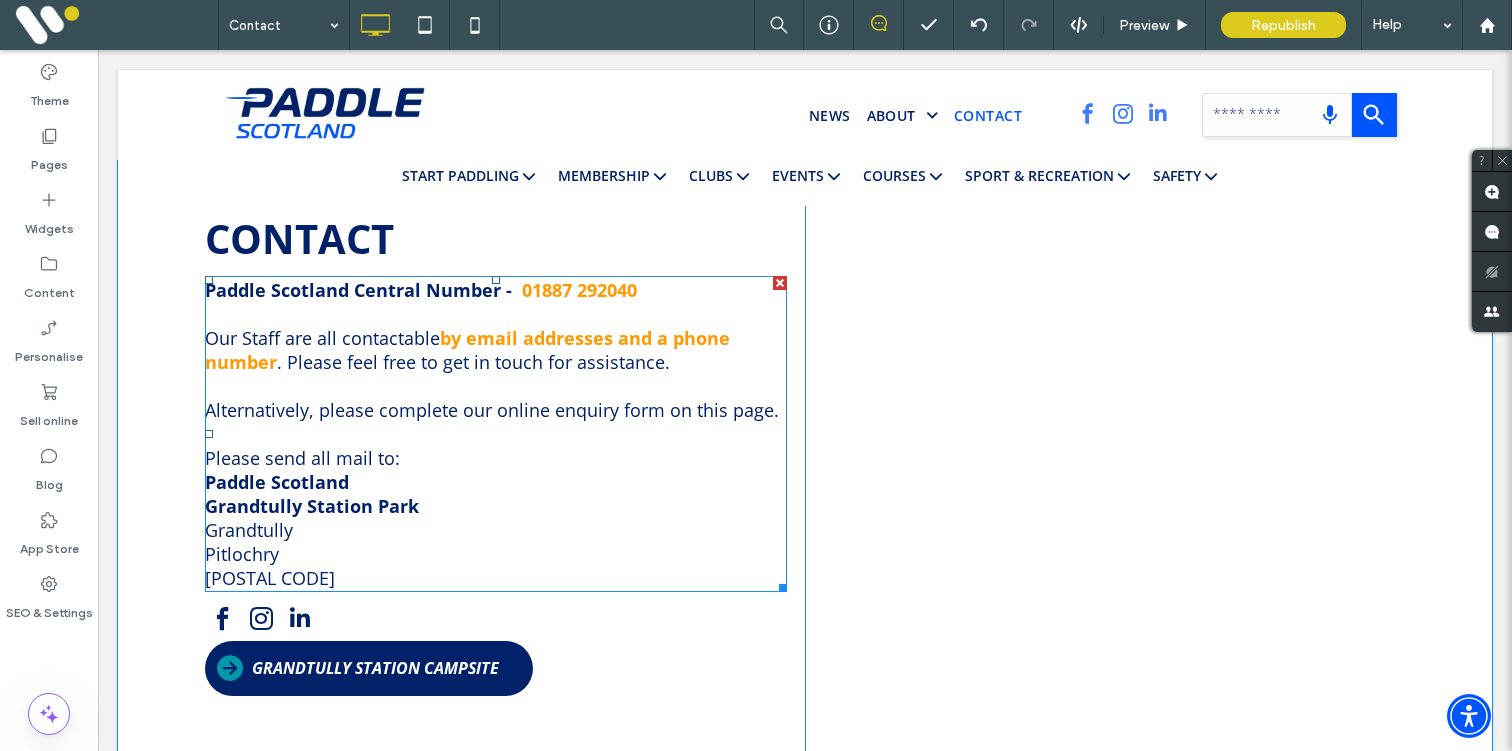 scroll, scrollTop: 516, scrollLeft: 0, axis: vertical 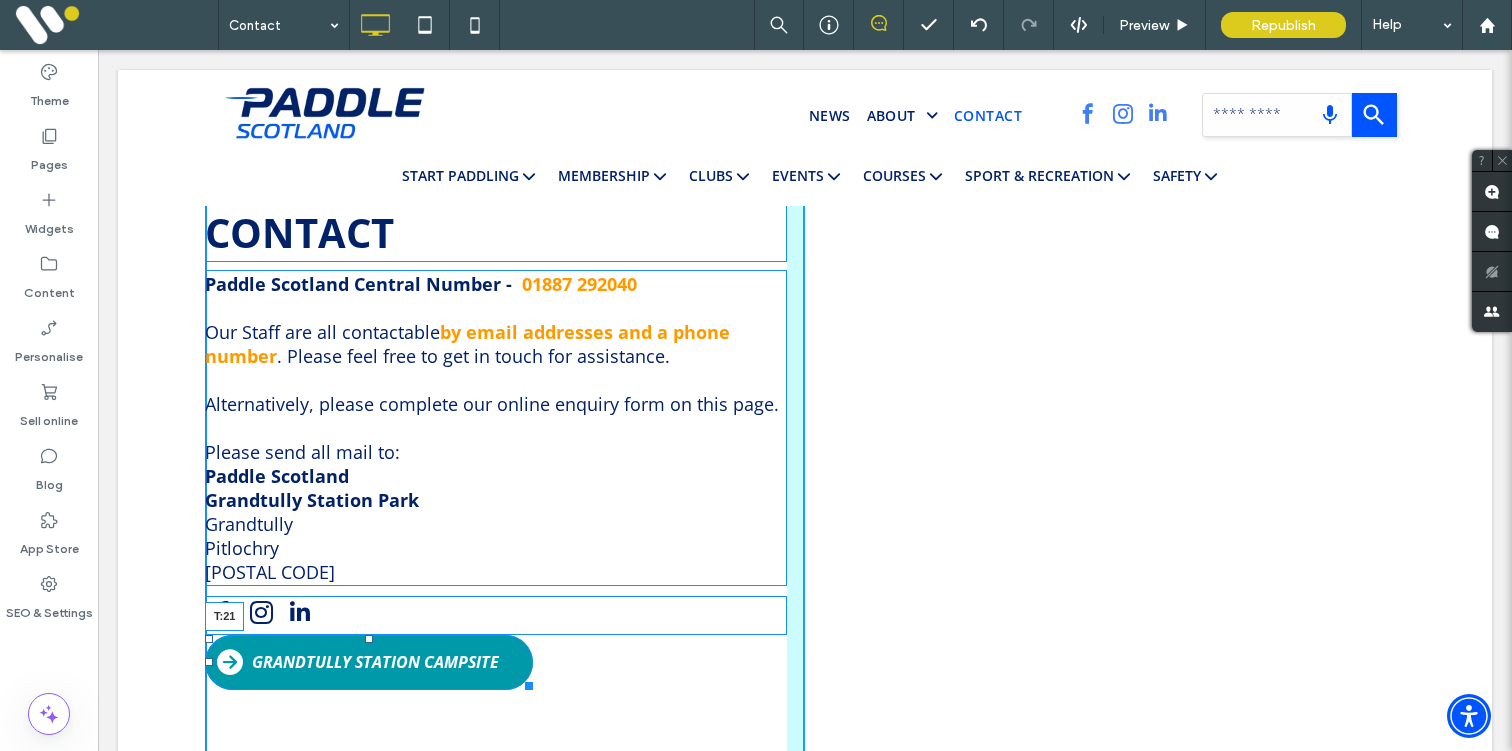 drag, startPoint x: 368, startPoint y: 644, endPoint x: 371, endPoint y: 665, distance: 21.213203 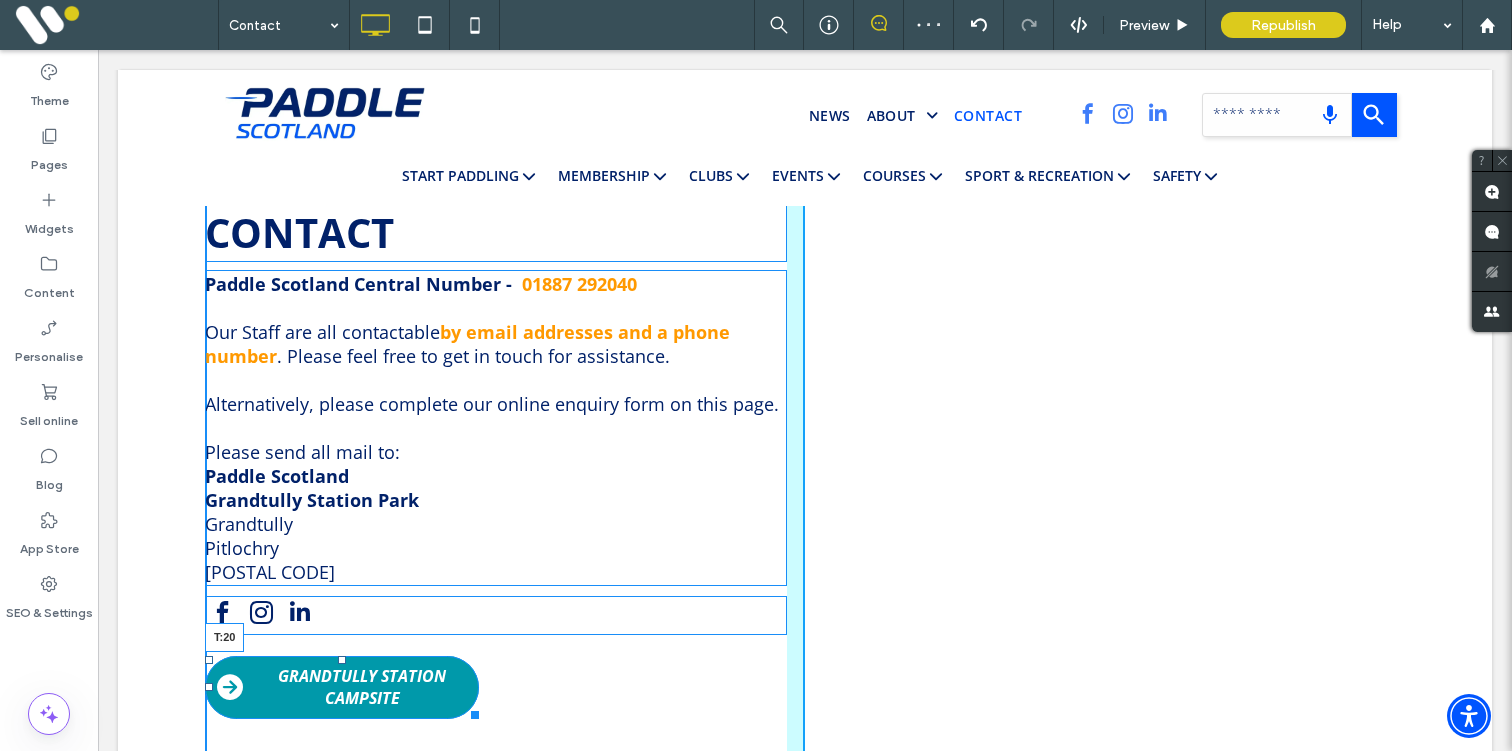 click at bounding box center (342, 660) 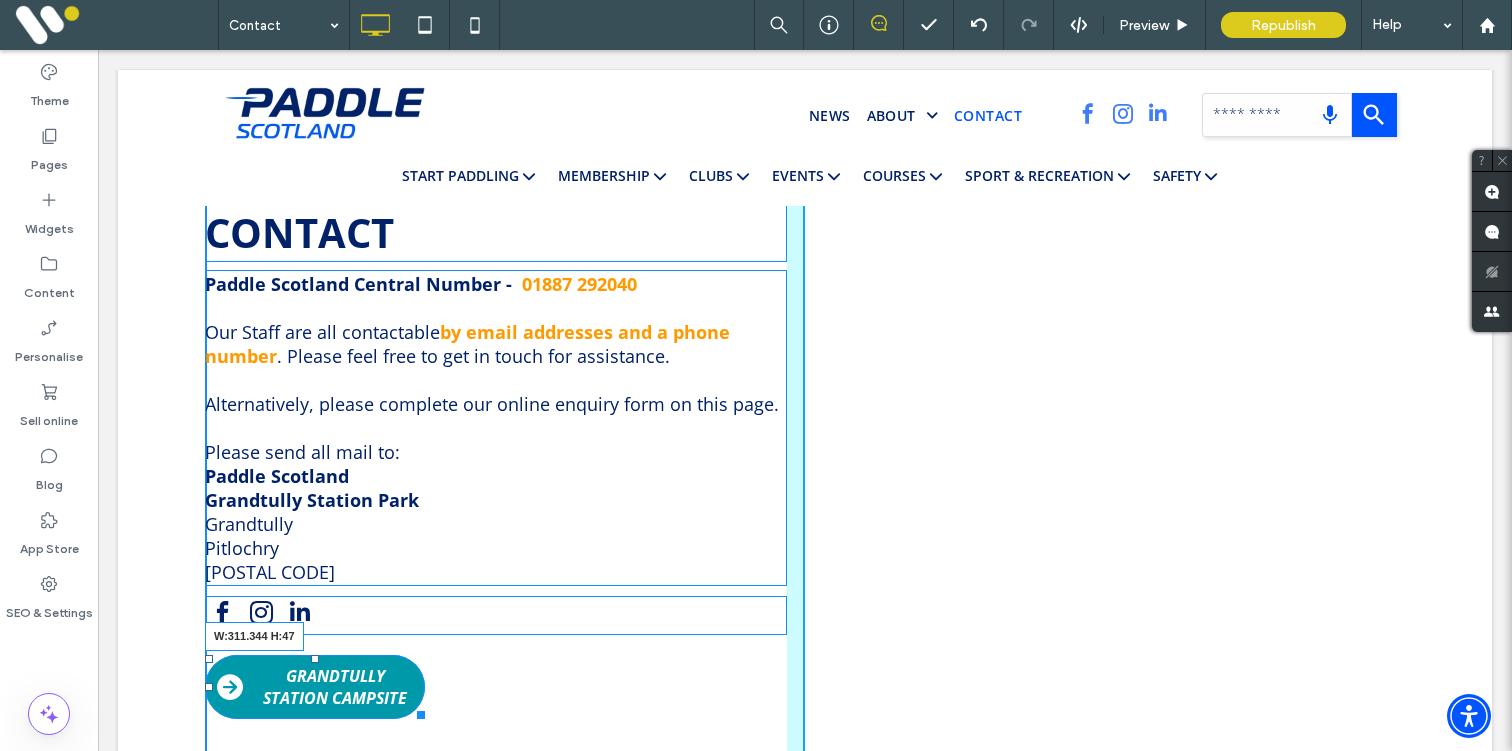 drag, startPoint x: 414, startPoint y: 712, endPoint x: 505, endPoint y: 697, distance: 92.22798 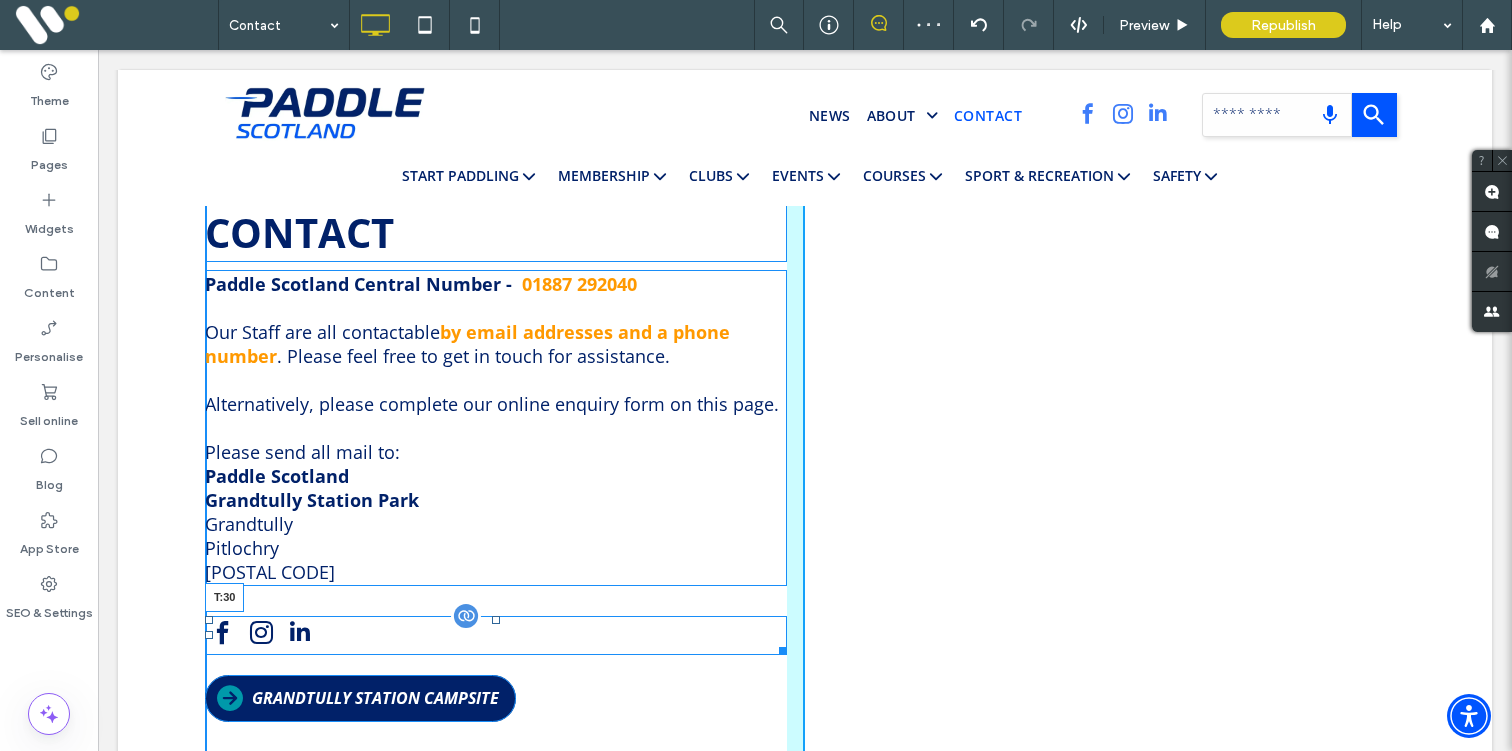 drag, startPoint x: 497, startPoint y: 605, endPoint x: 497, endPoint y: 625, distance: 20 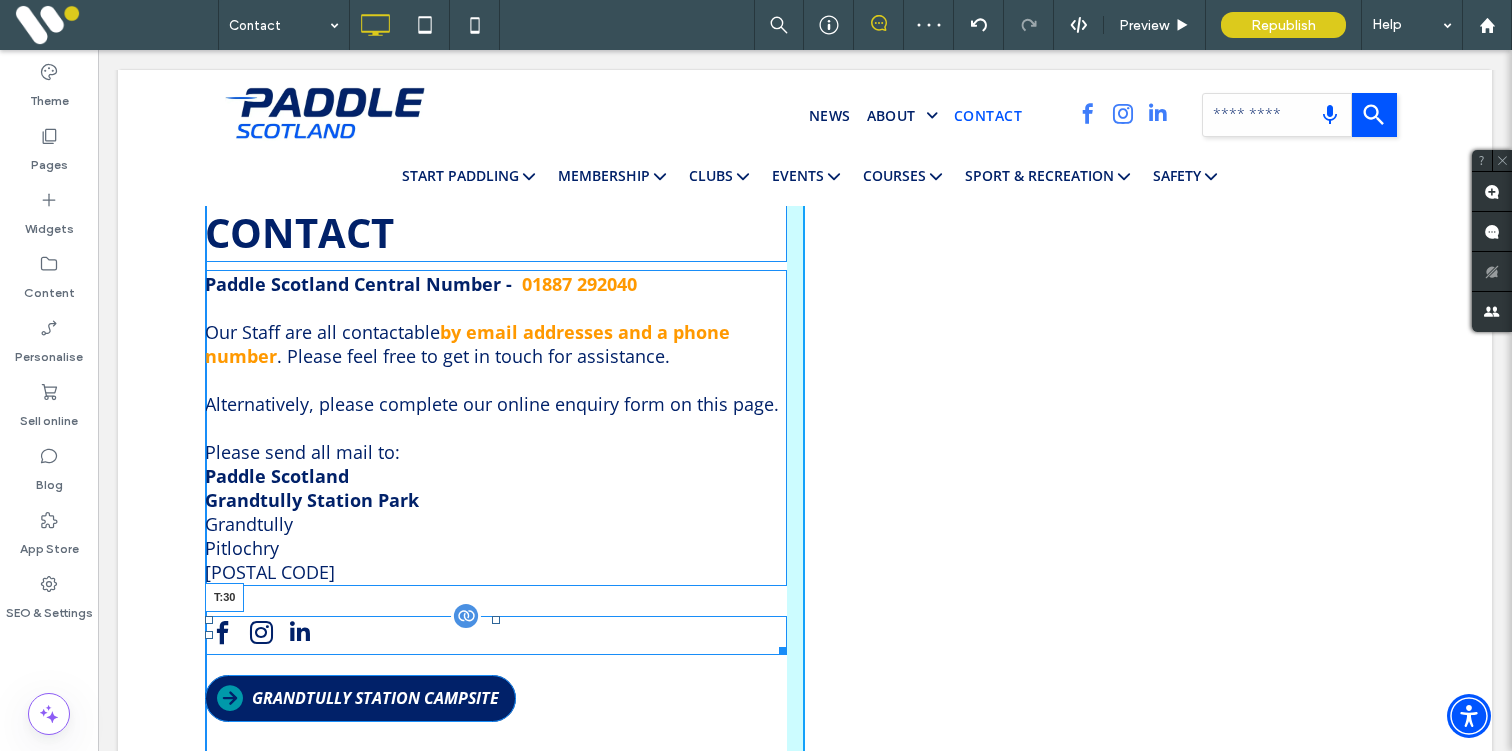click at bounding box center [496, 620] 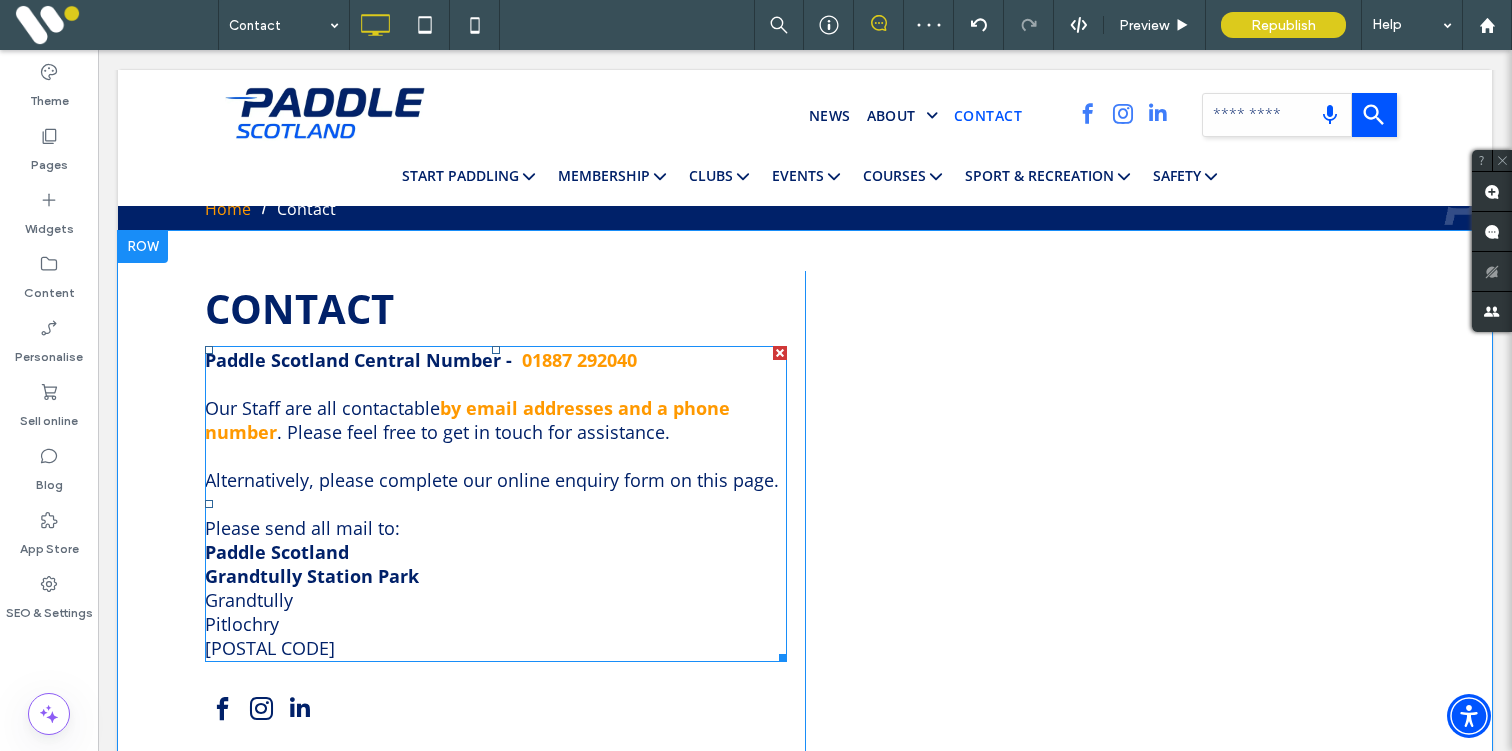 scroll, scrollTop: 401, scrollLeft: 0, axis: vertical 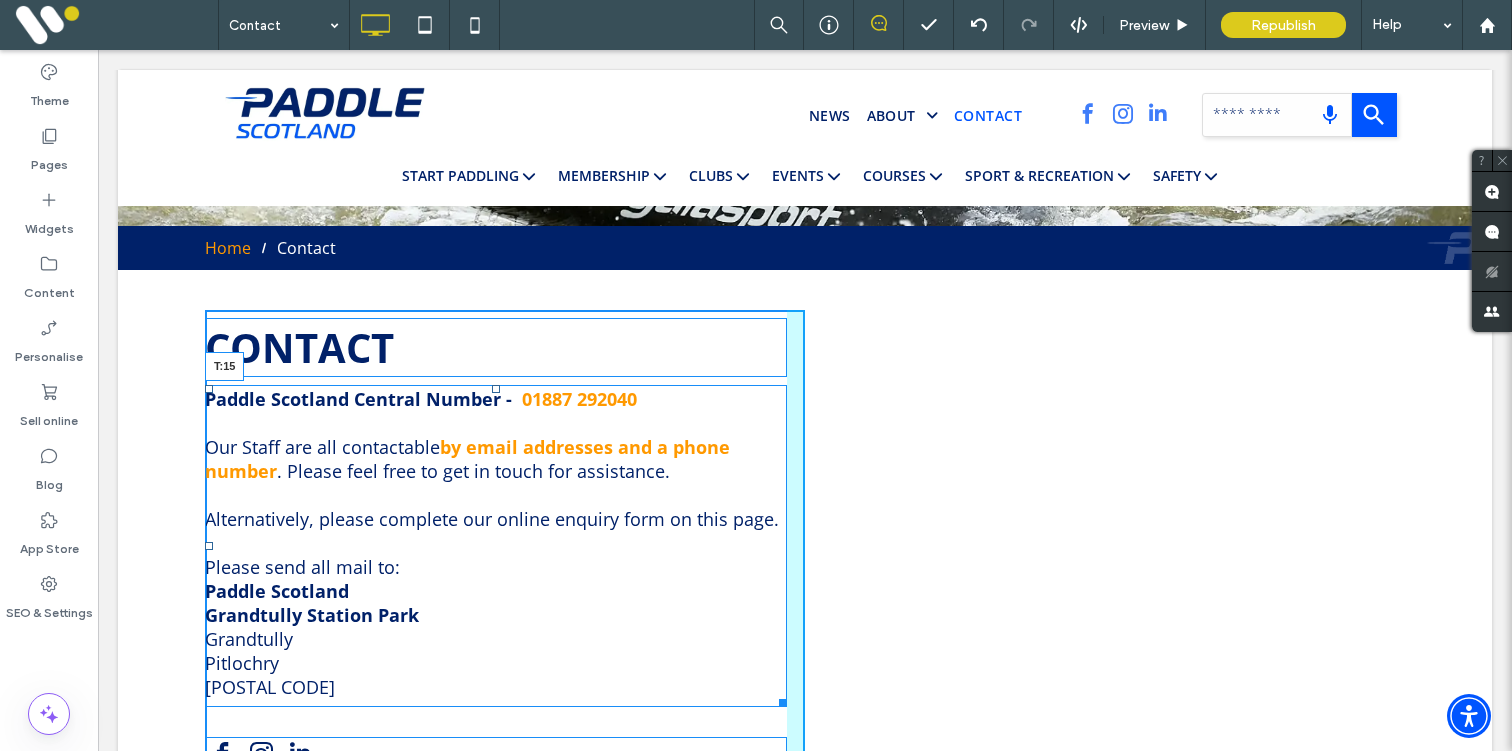 drag, startPoint x: 494, startPoint y: 387, endPoint x: 494, endPoint y: 402, distance: 15 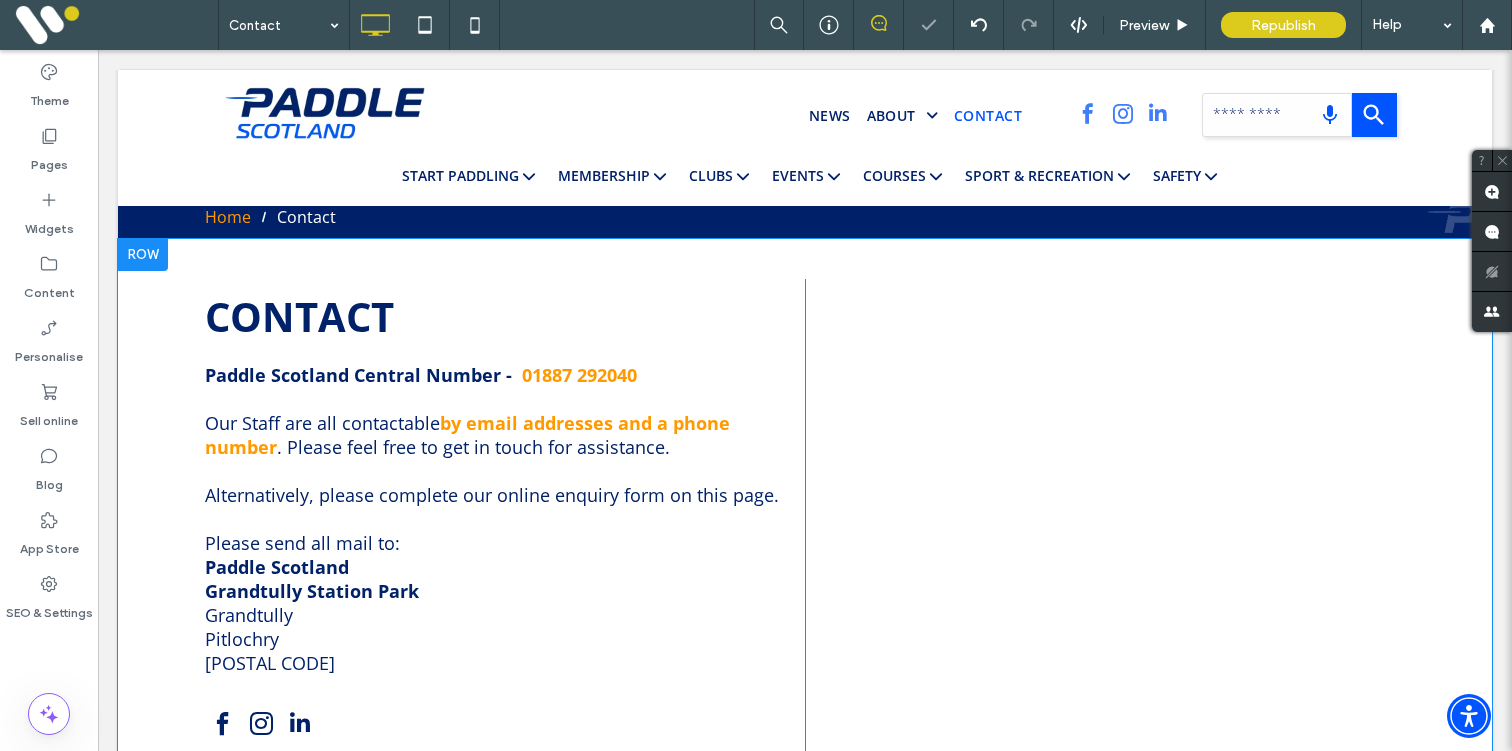 scroll, scrollTop: 0, scrollLeft: 0, axis: both 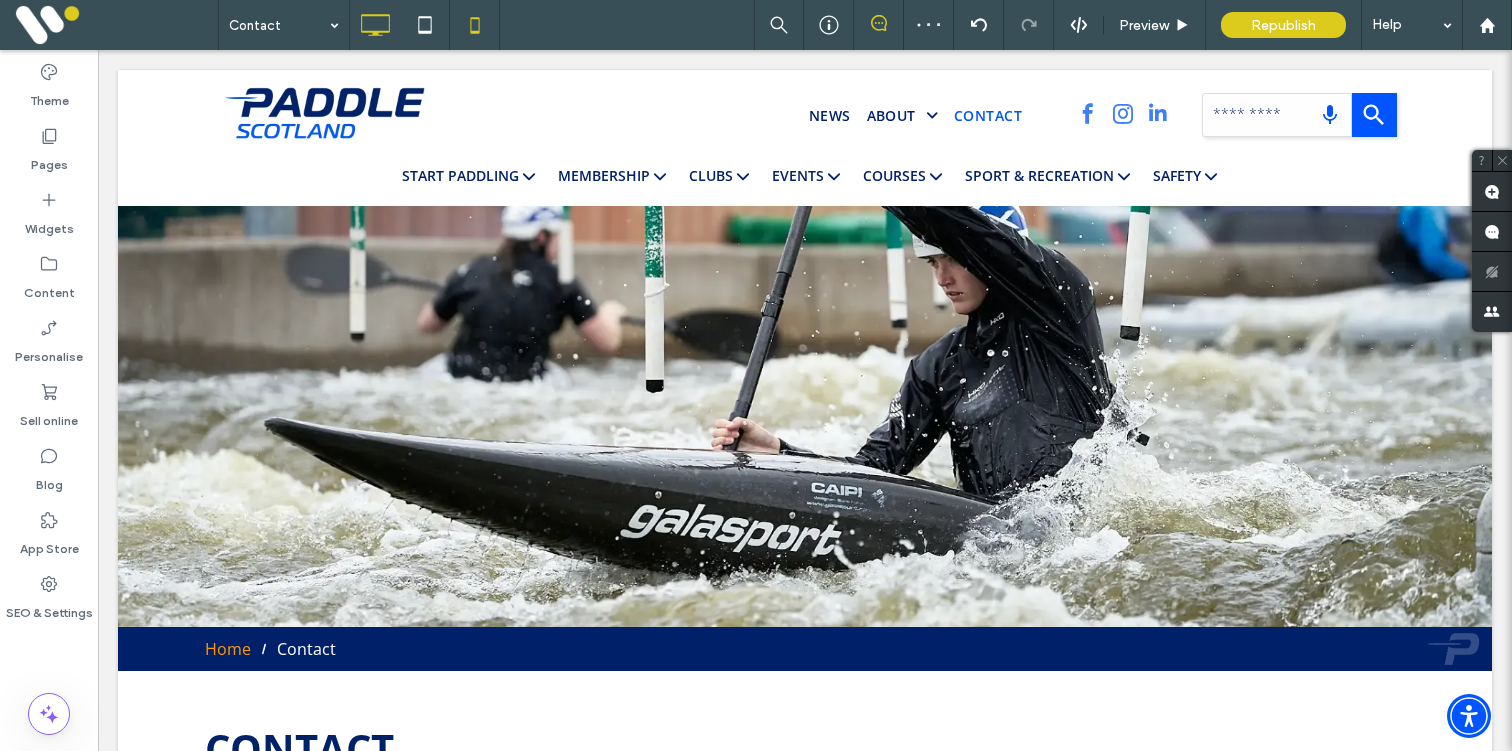 click 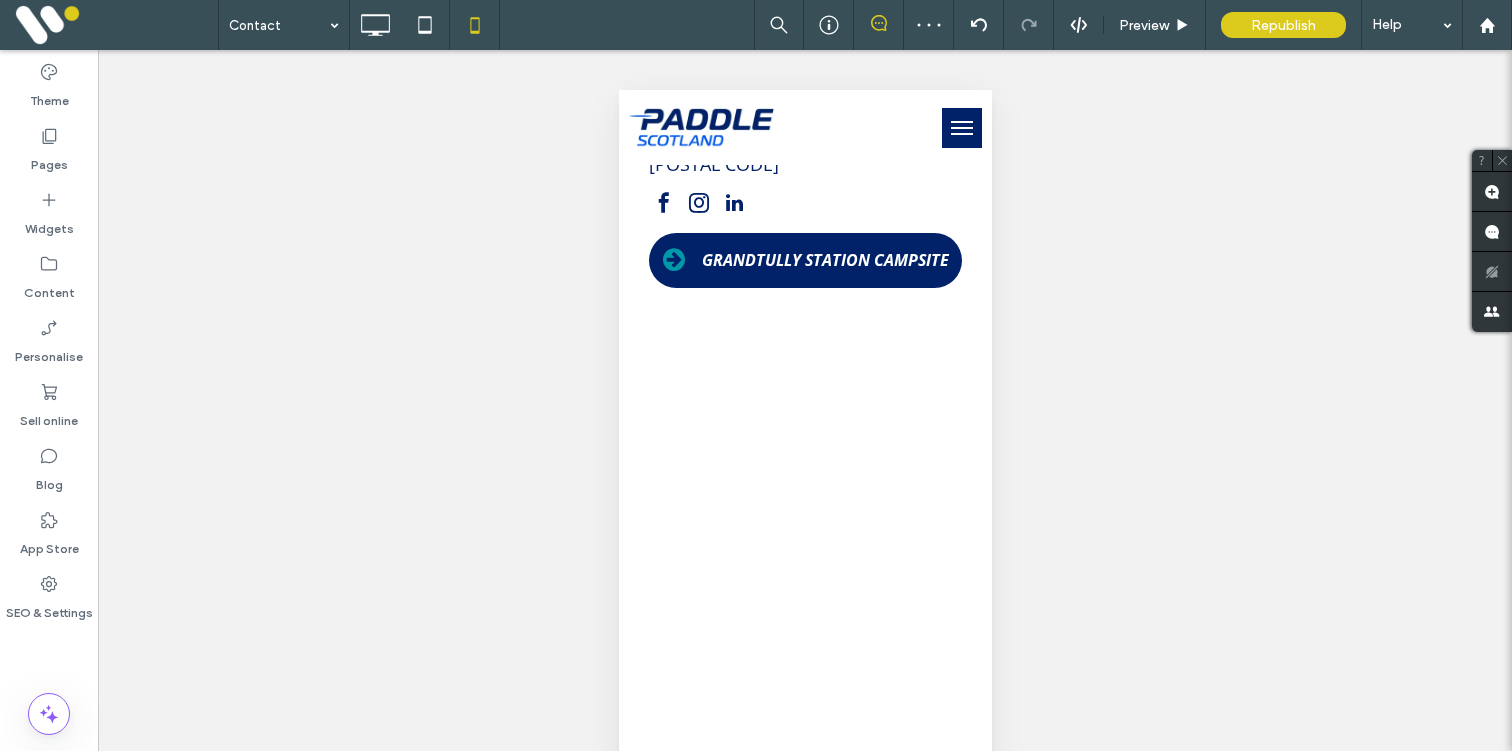 scroll, scrollTop: 873, scrollLeft: 0, axis: vertical 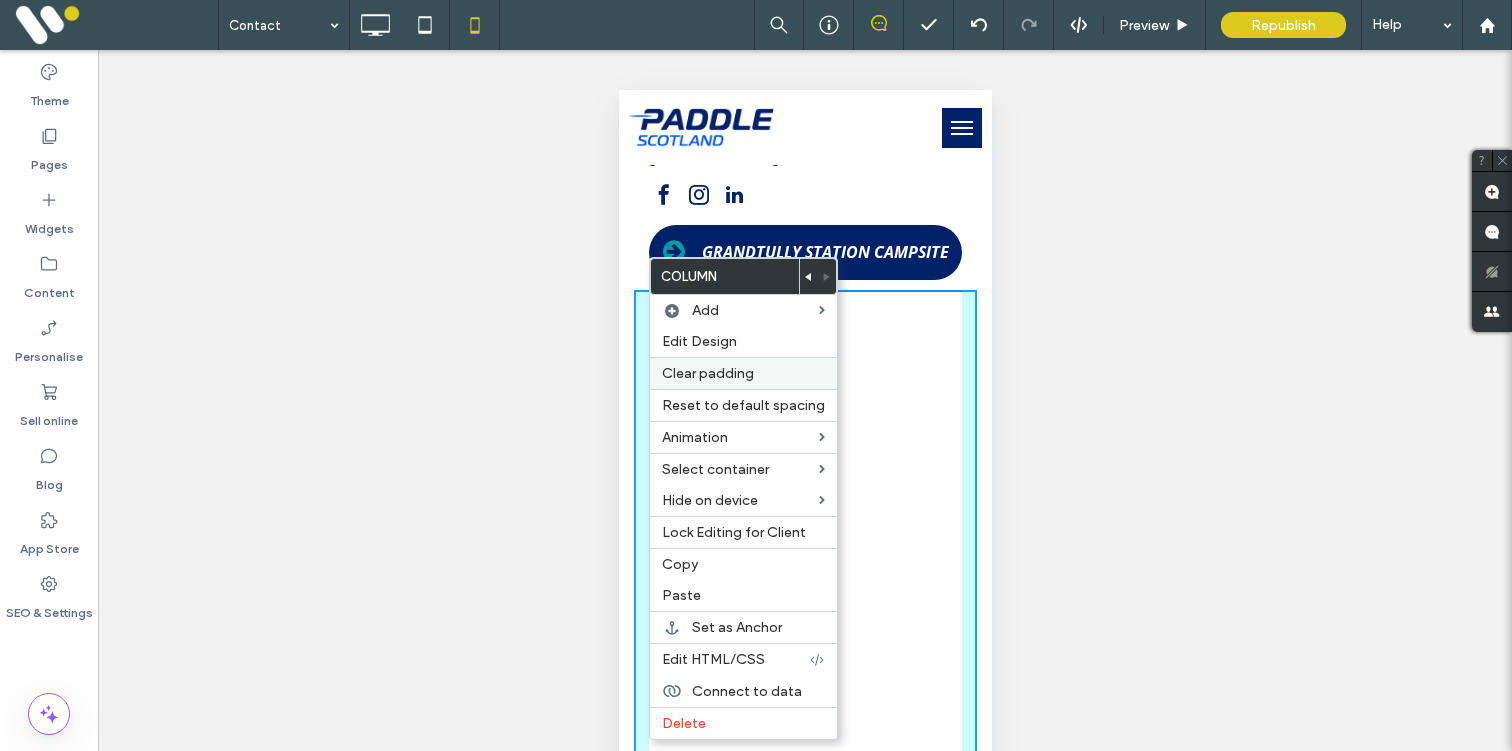 click on "Clear padding" at bounding box center [708, 373] 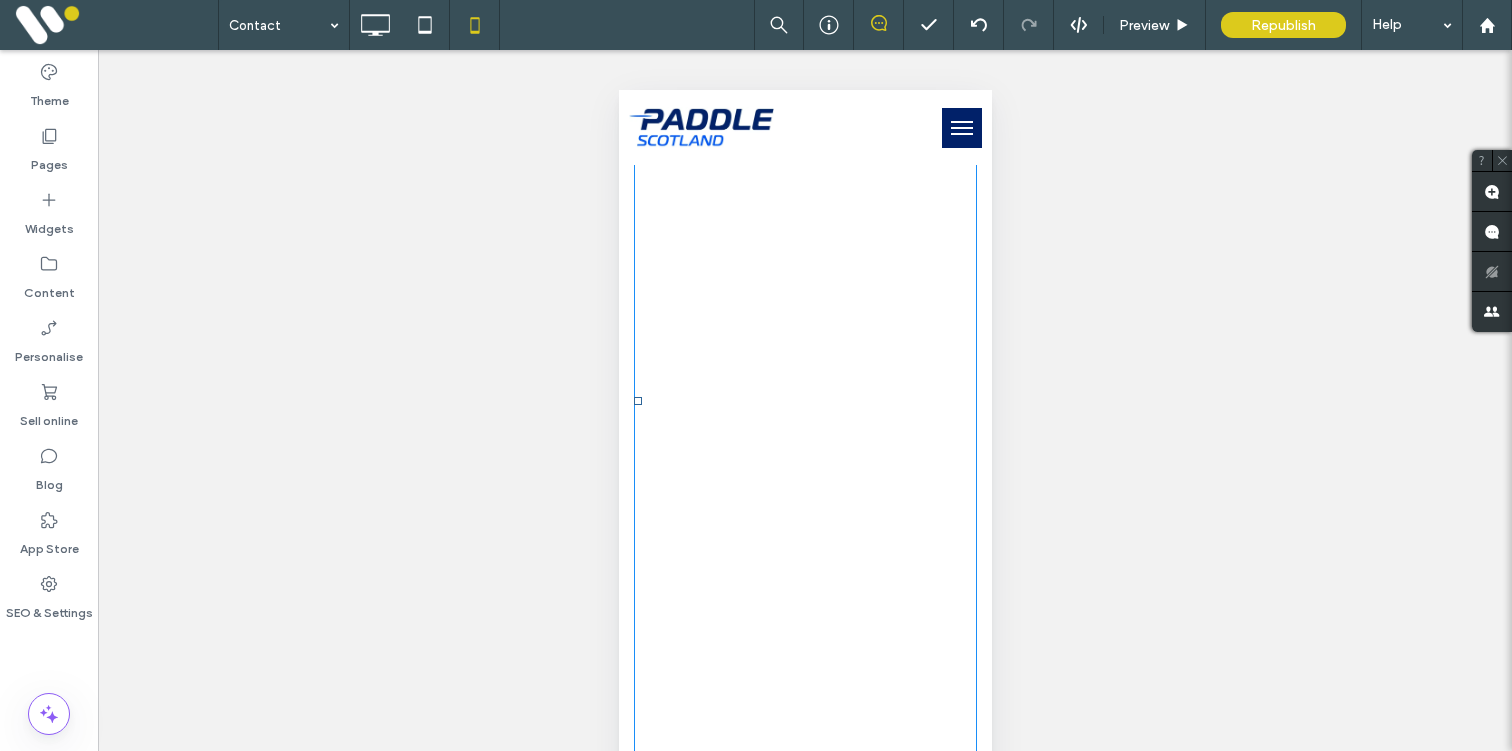 scroll, scrollTop: 1165, scrollLeft: 0, axis: vertical 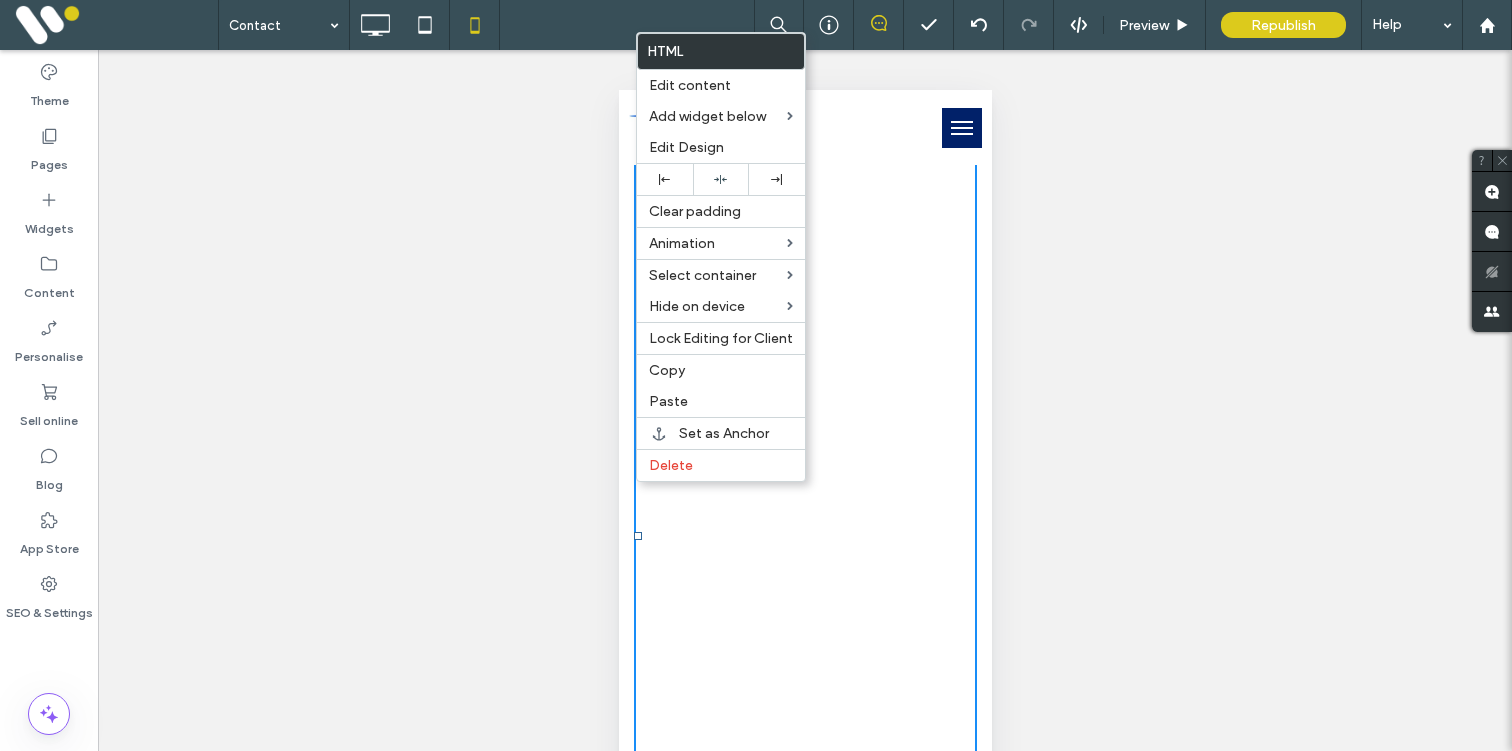 click on "CONTACT
Paddle Scotland Central Number -
01887 292040 Our Staff are all contactable  by email addresses and a phone number . Please feel free to get in touch for assistance.  Alternatively, please complete our online enquiry form on this page. Please send all mail to:  Paddle Scotland Grandtully Station Park Grandtully  Pitlochry PH9 0PL
GRANDTULLY STATION CAMPSITE
Click To Paste
Click To Paste
Row + Add Section" at bounding box center (804, 231) 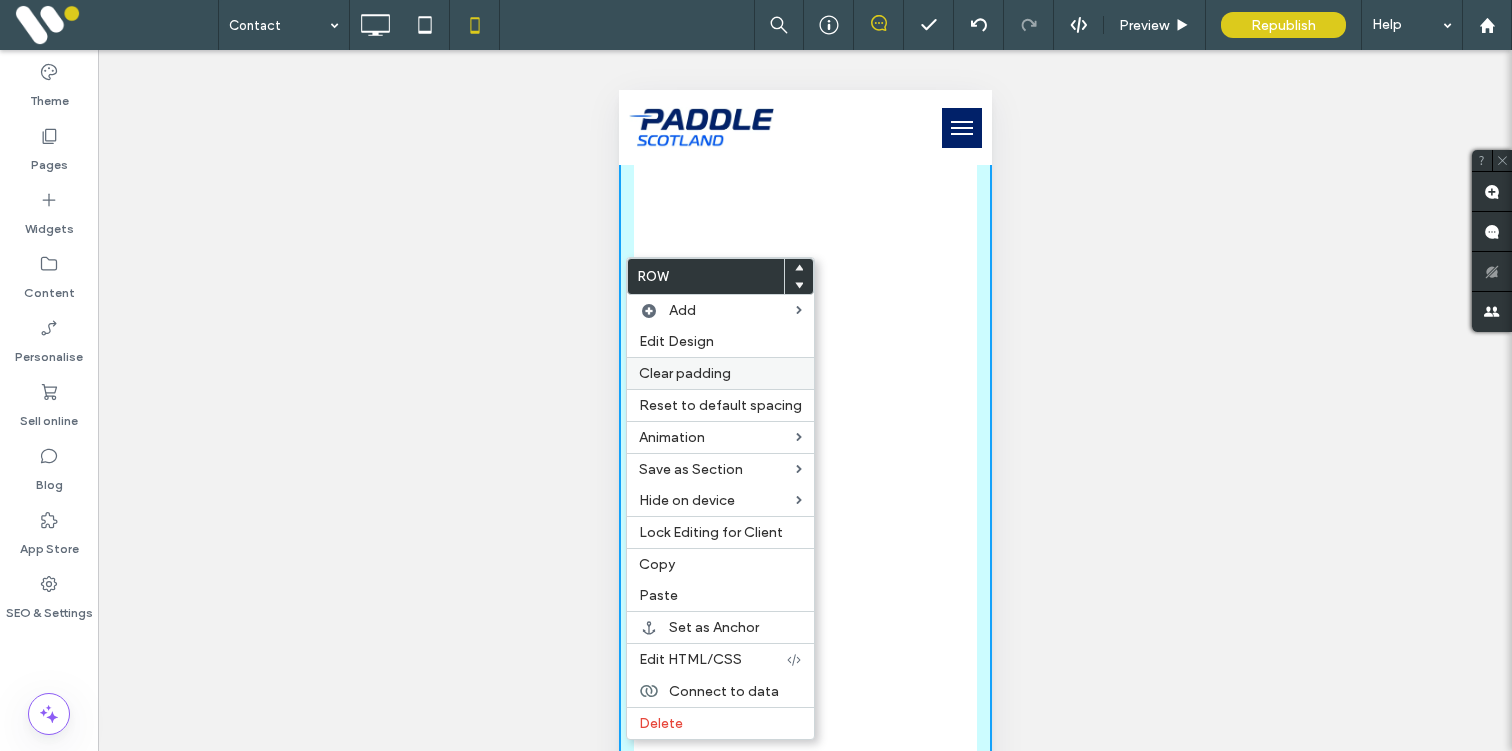 click on "Clear padding" at bounding box center (685, 373) 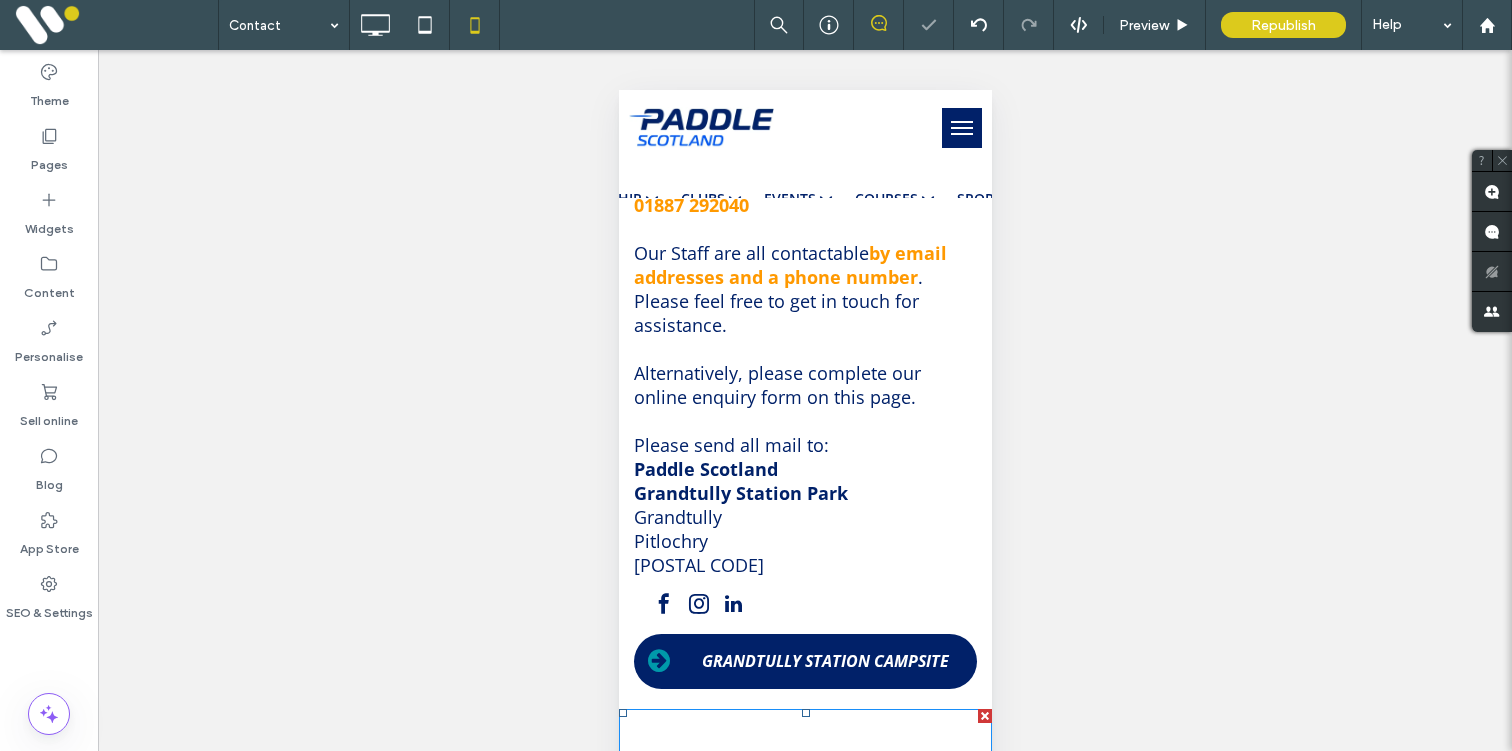 scroll, scrollTop: 345, scrollLeft: 0, axis: vertical 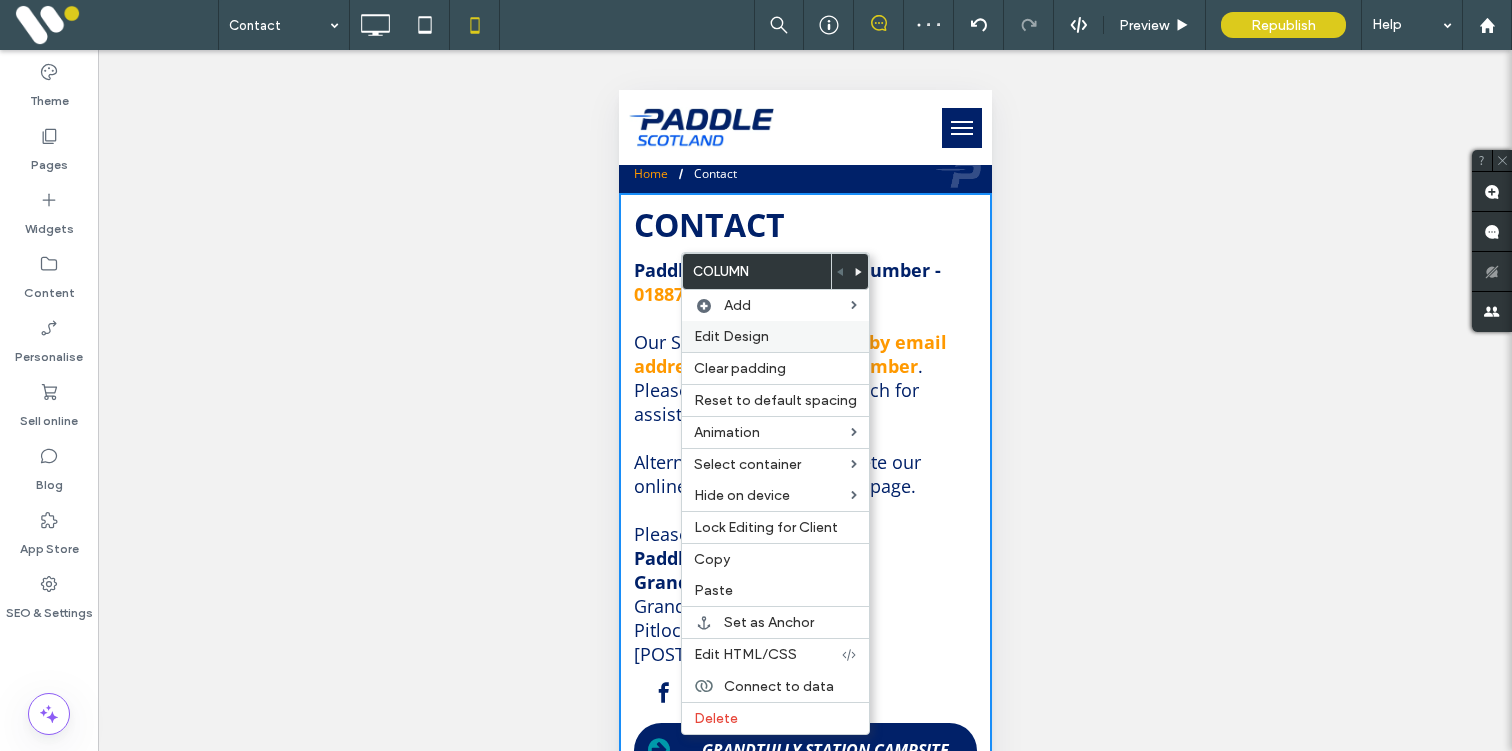 click on "Edit Design" at bounding box center (731, 336) 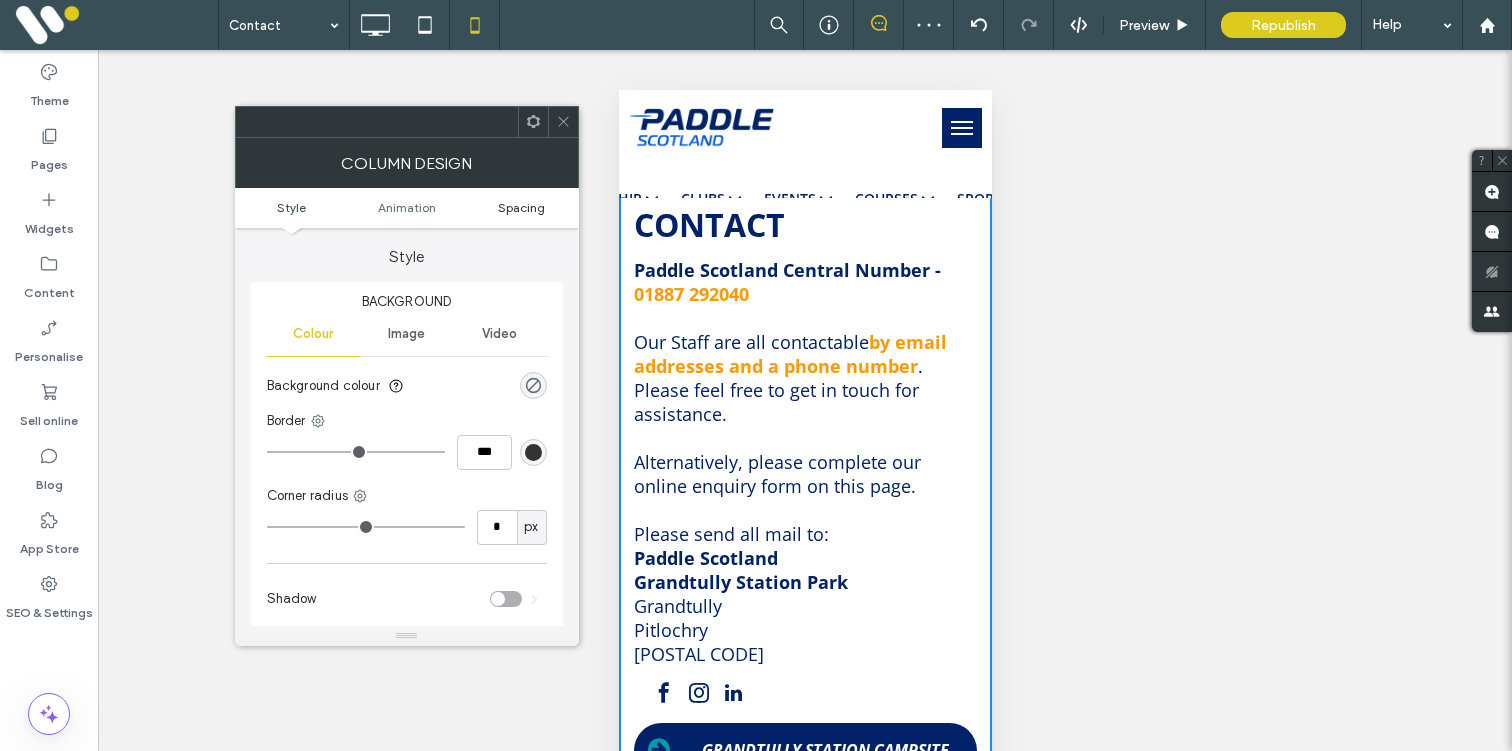 click on "Spacing" at bounding box center (521, 207) 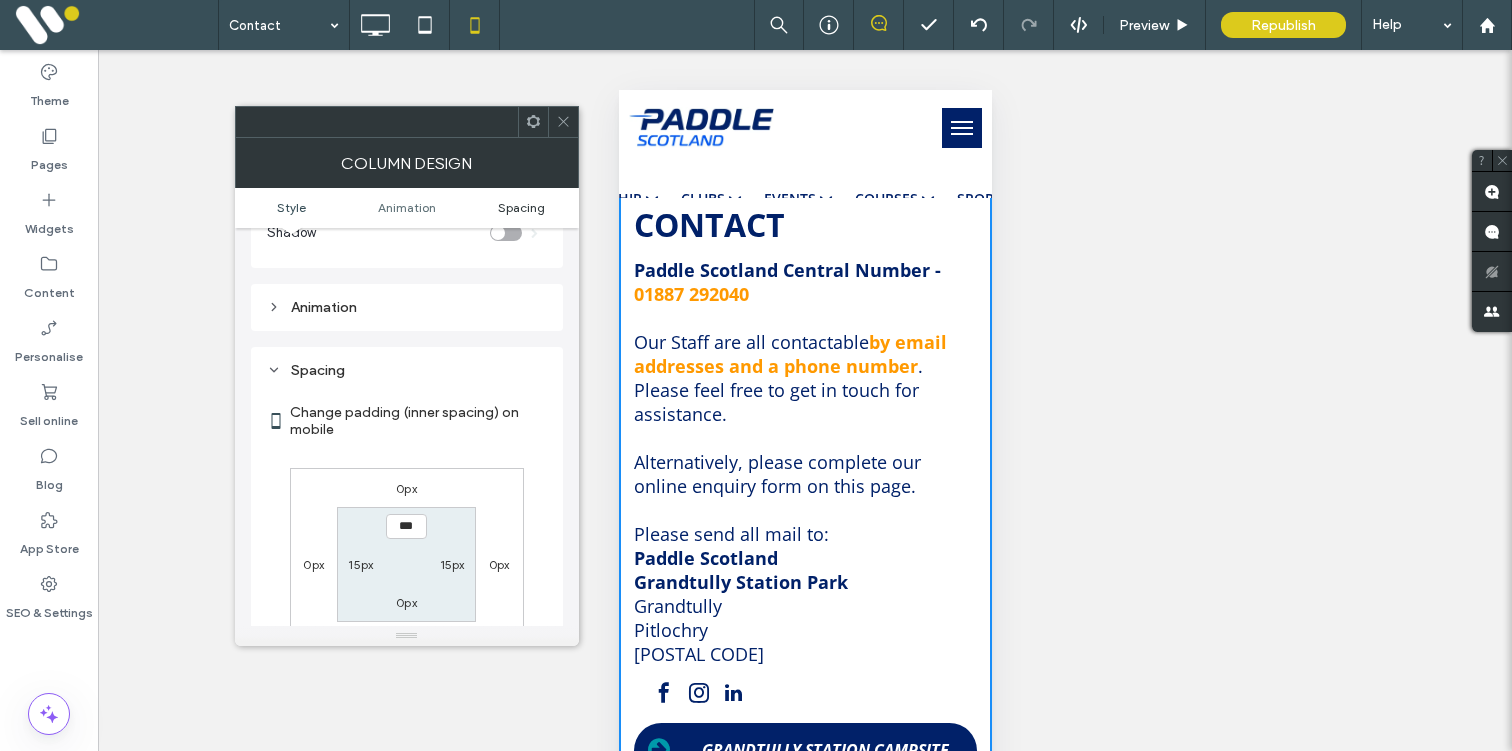 scroll, scrollTop: 470, scrollLeft: 0, axis: vertical 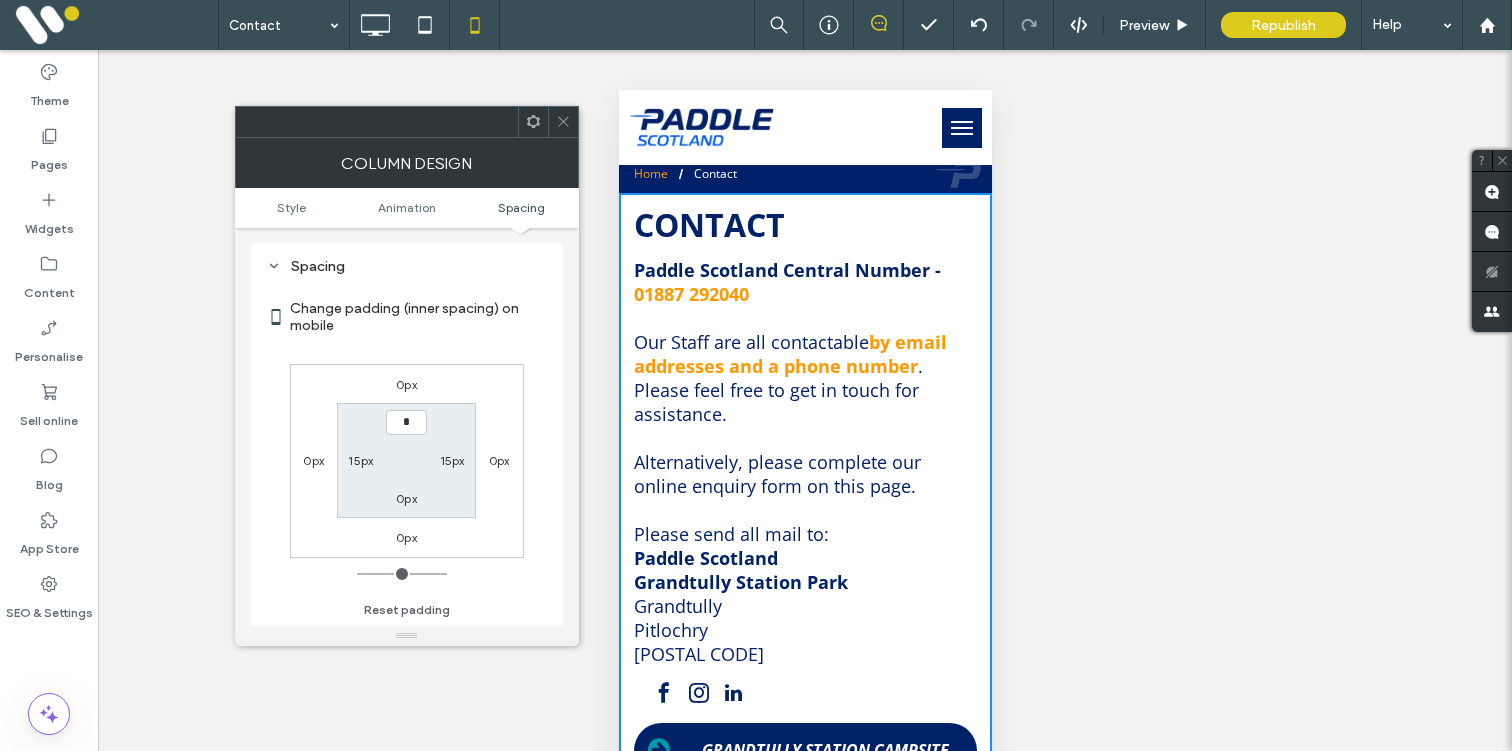 type on "**" 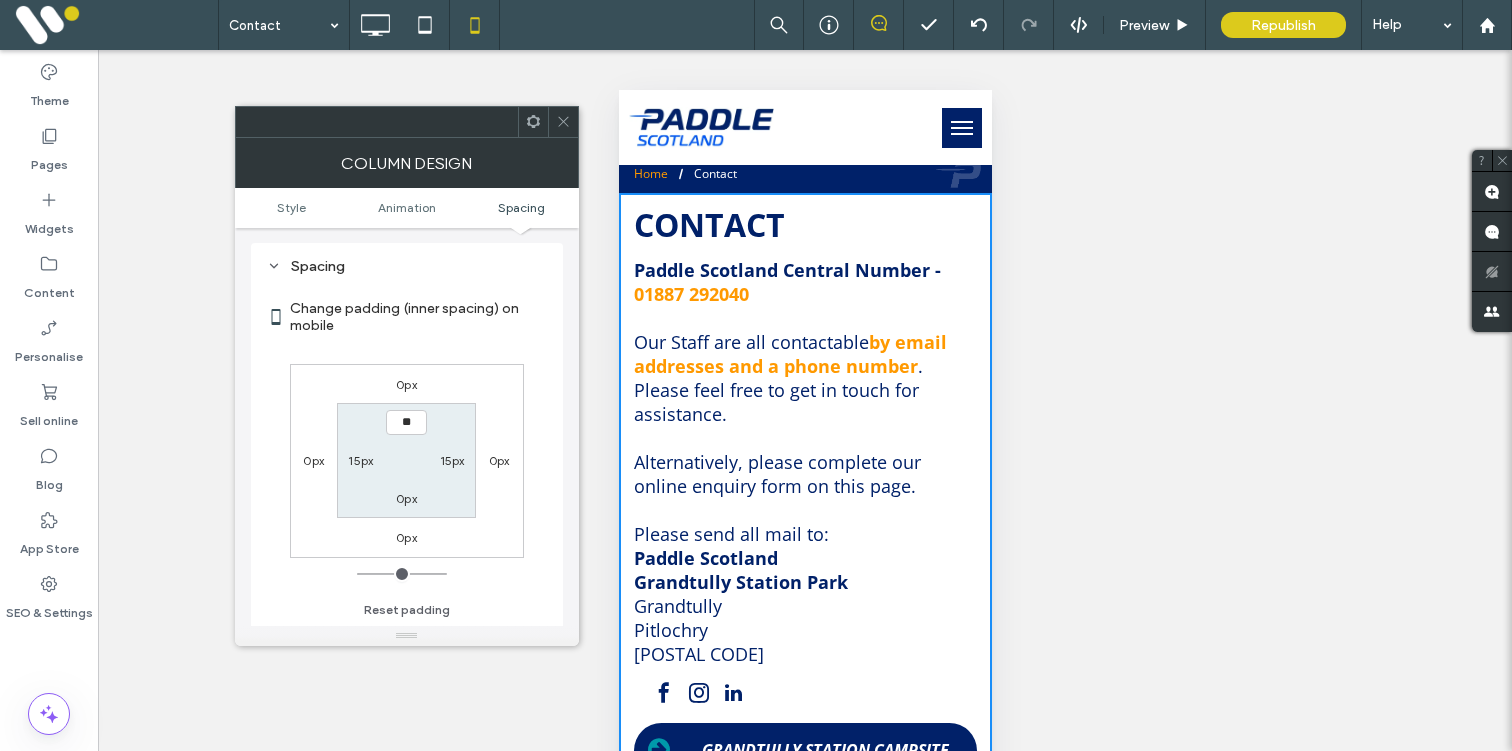 type on "**" 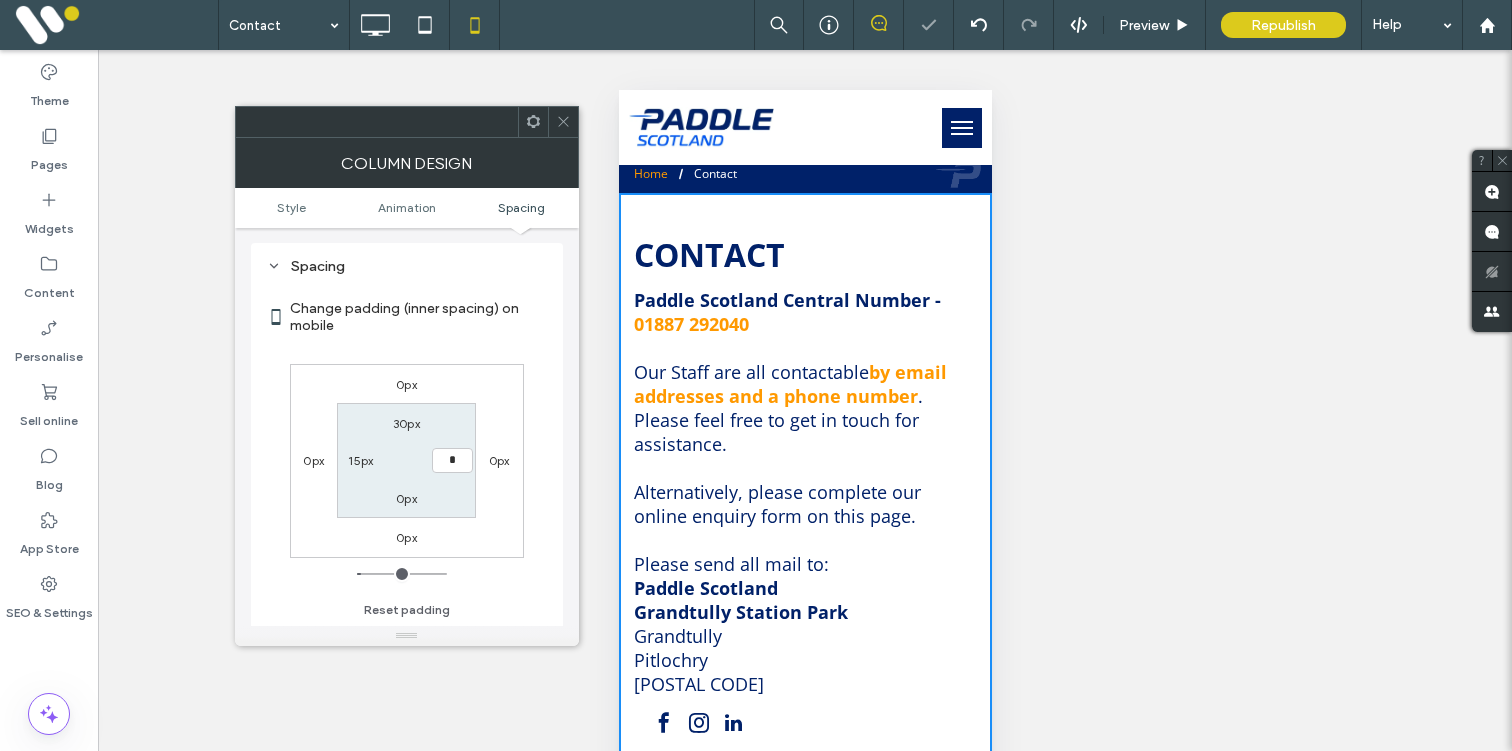 type on "**" 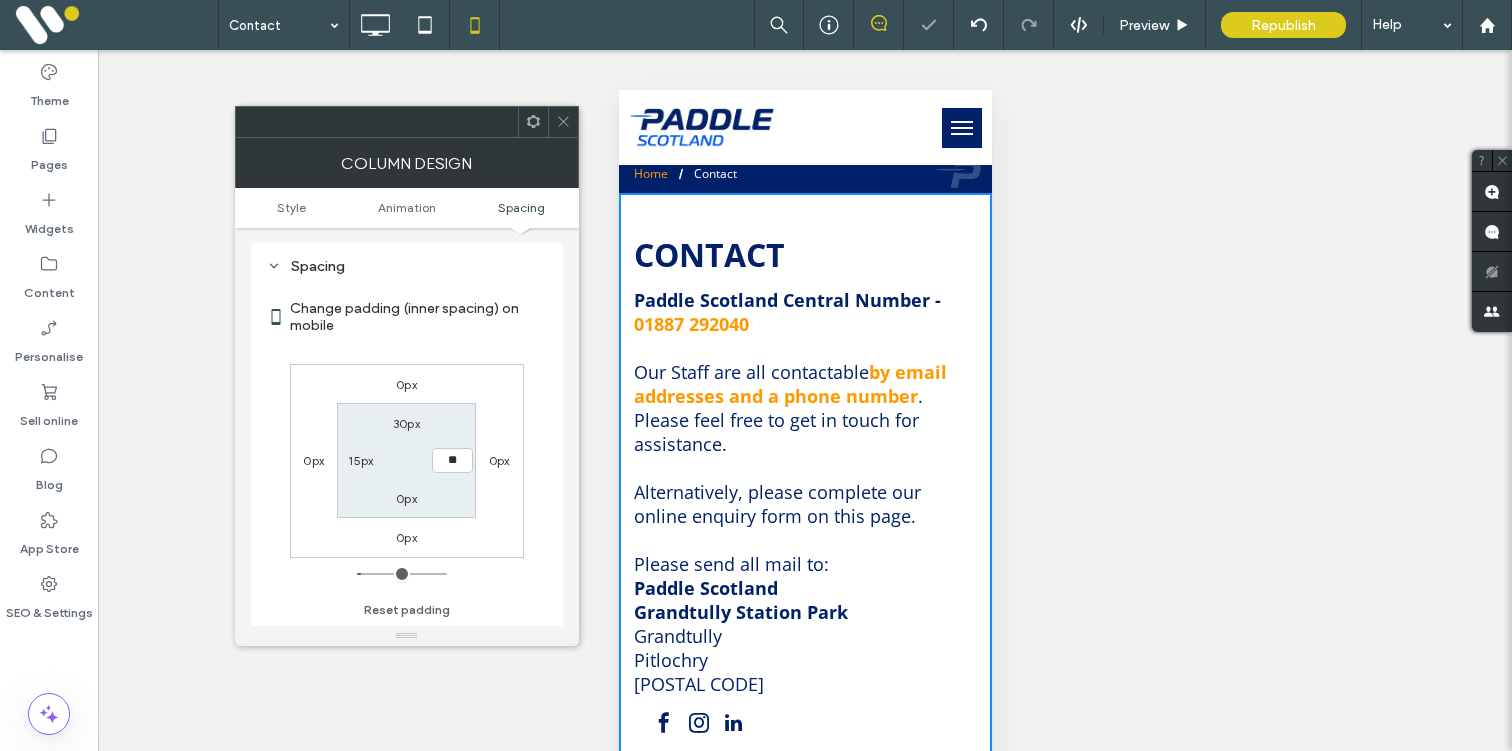 type on "*" 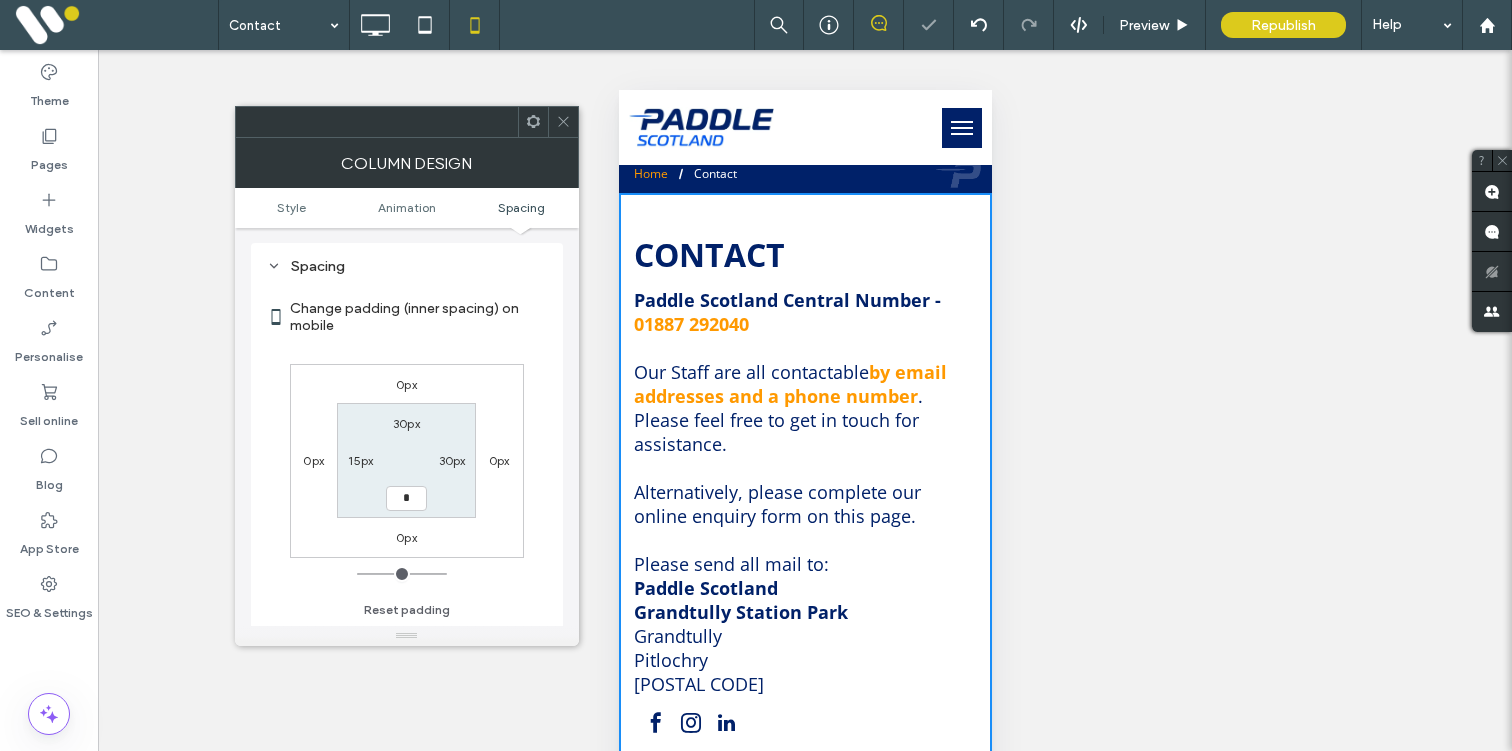 type on "**" 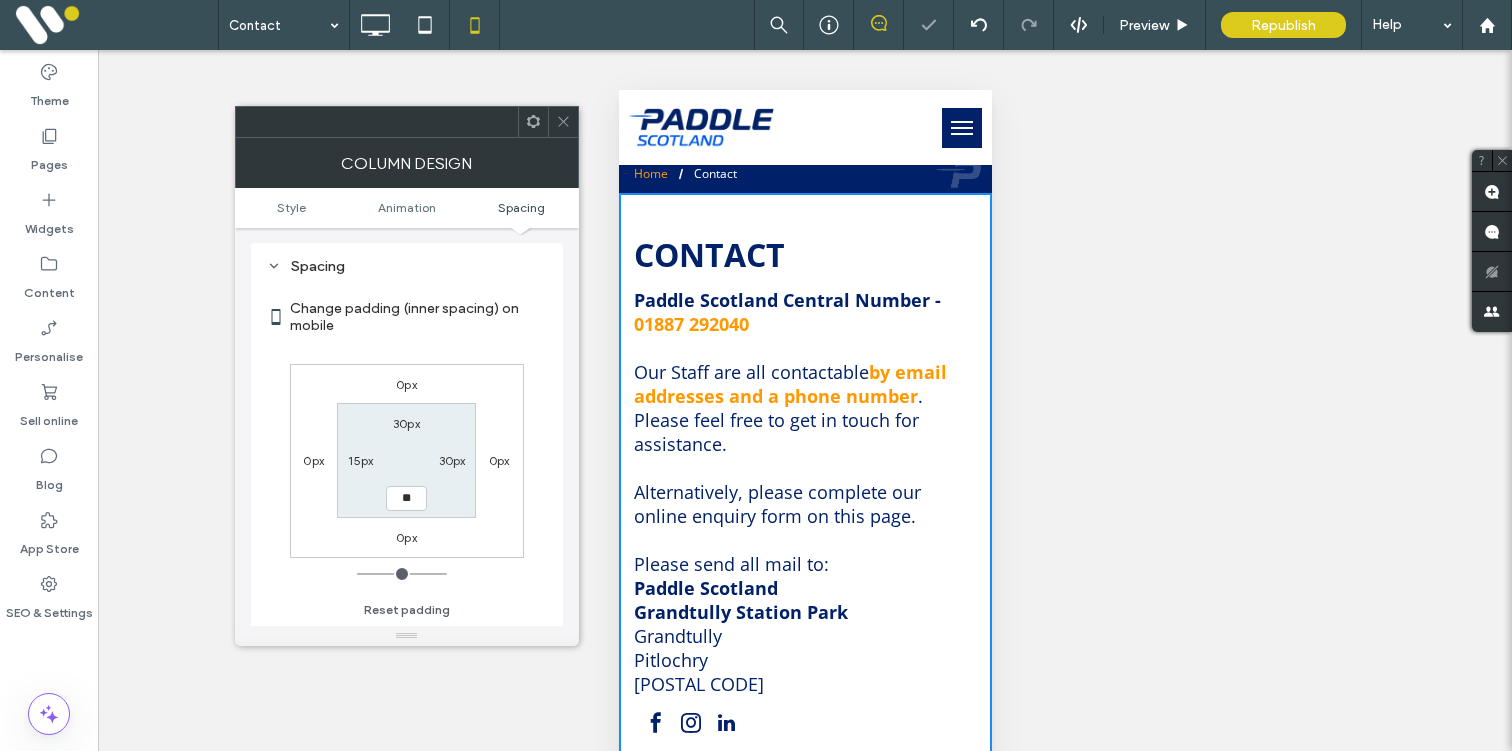 type on "**" 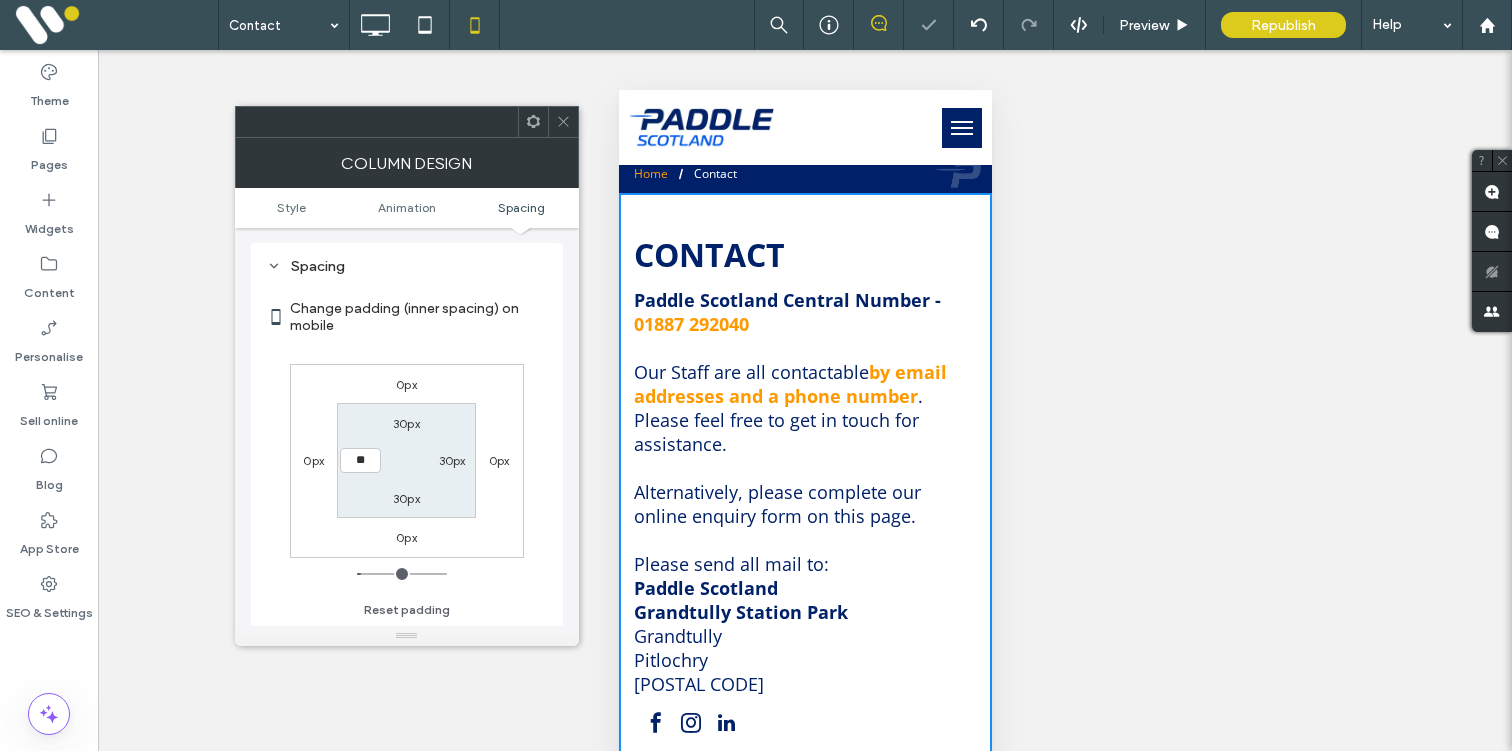 type on "**" 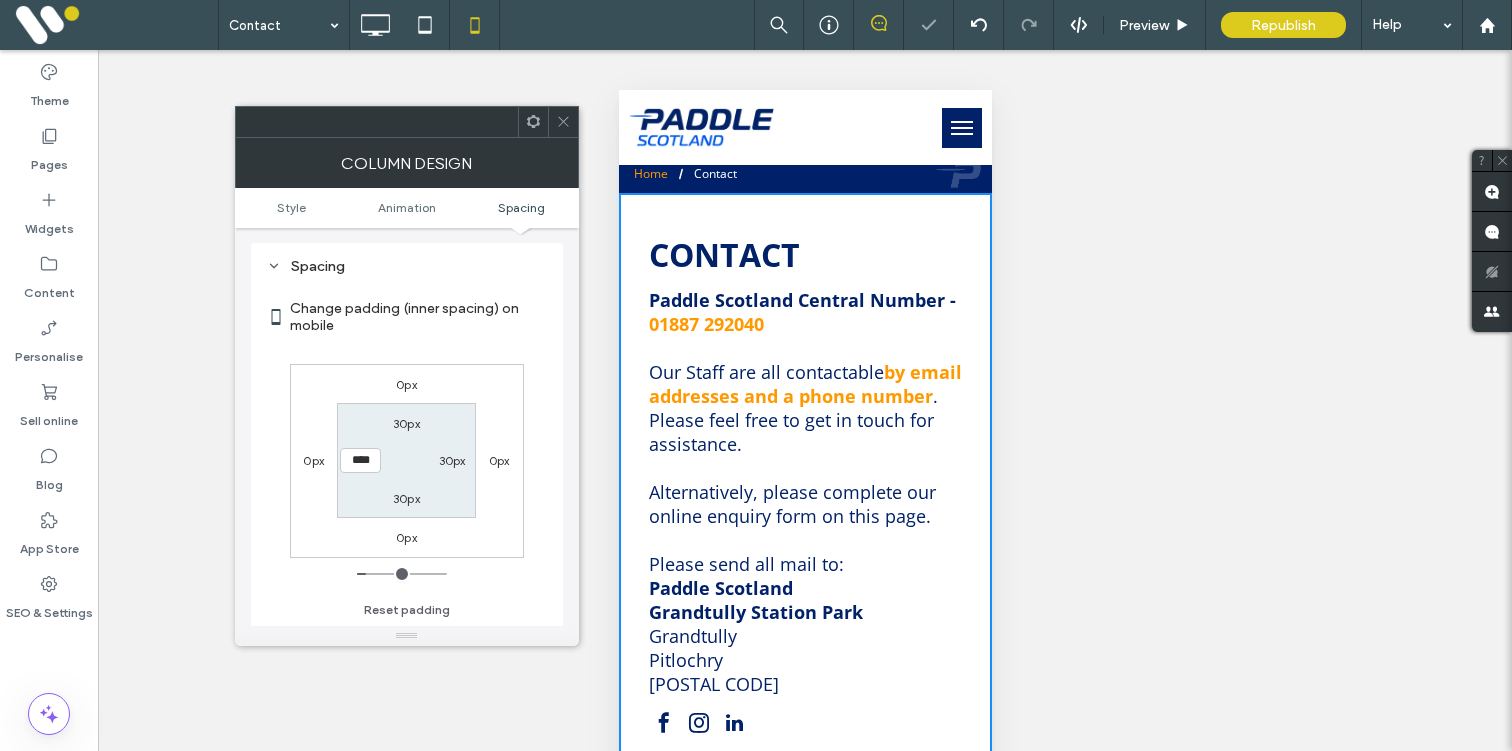 click 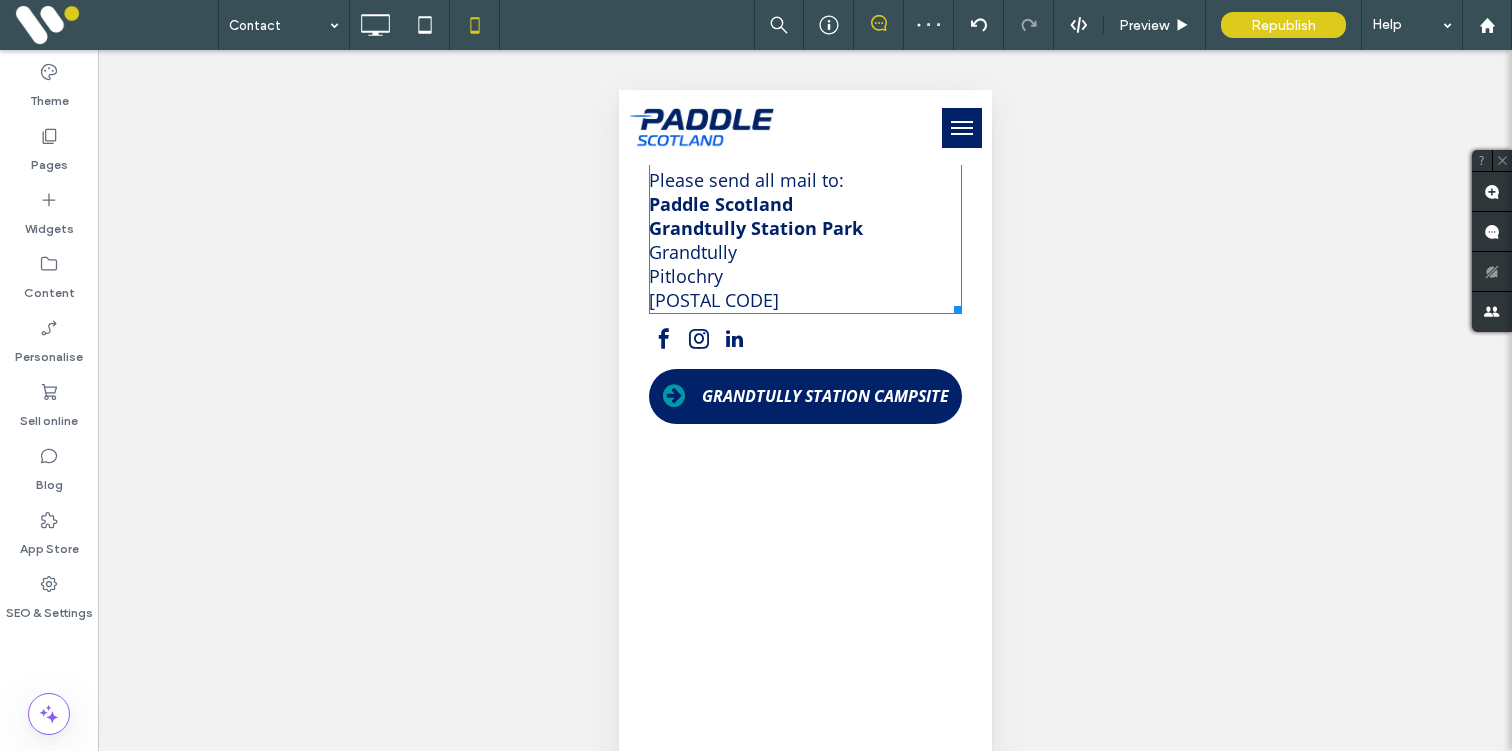 scroll, scrollTop: 785, scrollLeft: 0, axis: vertical 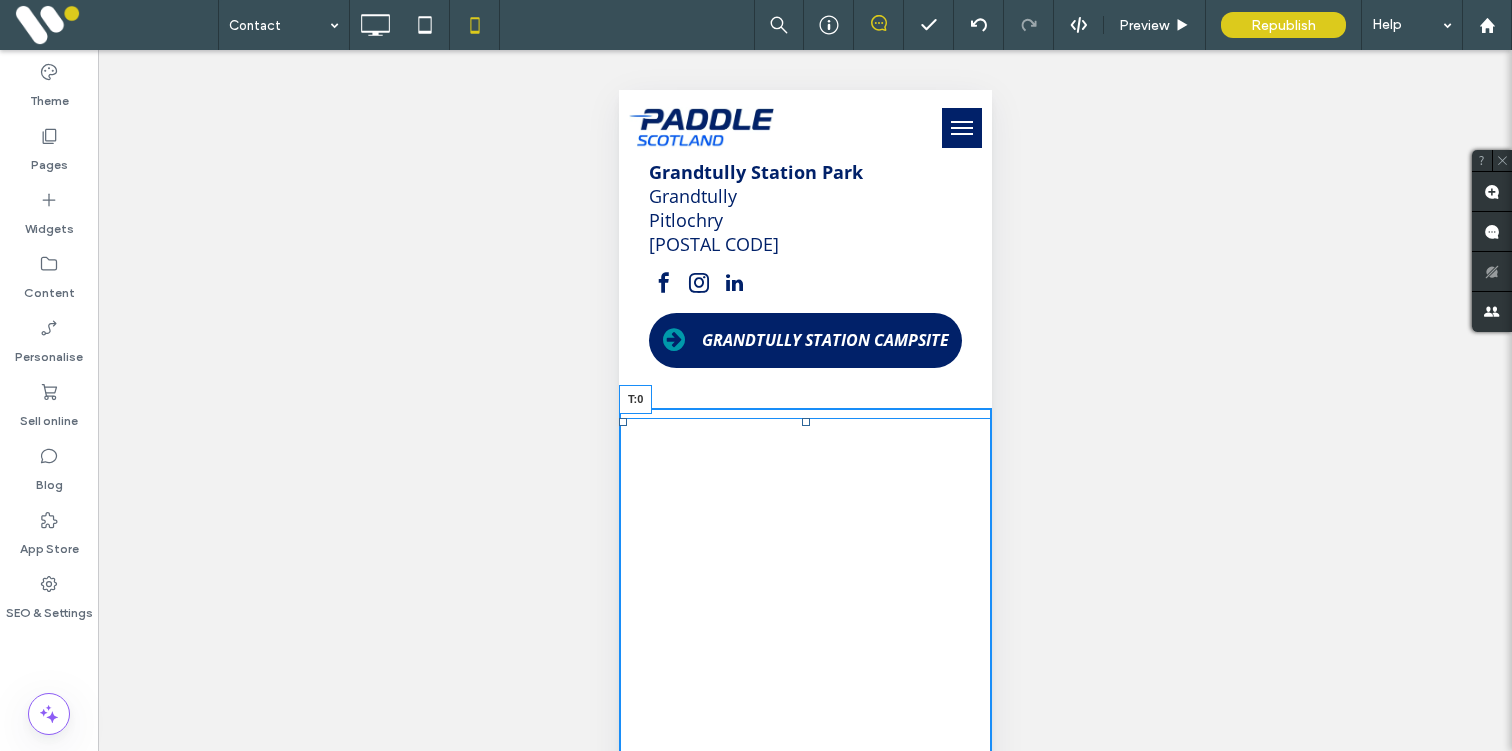 drag, startPoint x: 804, startPoint y: 430, endPoint x: 804, endPoint y: 415, distance: 15 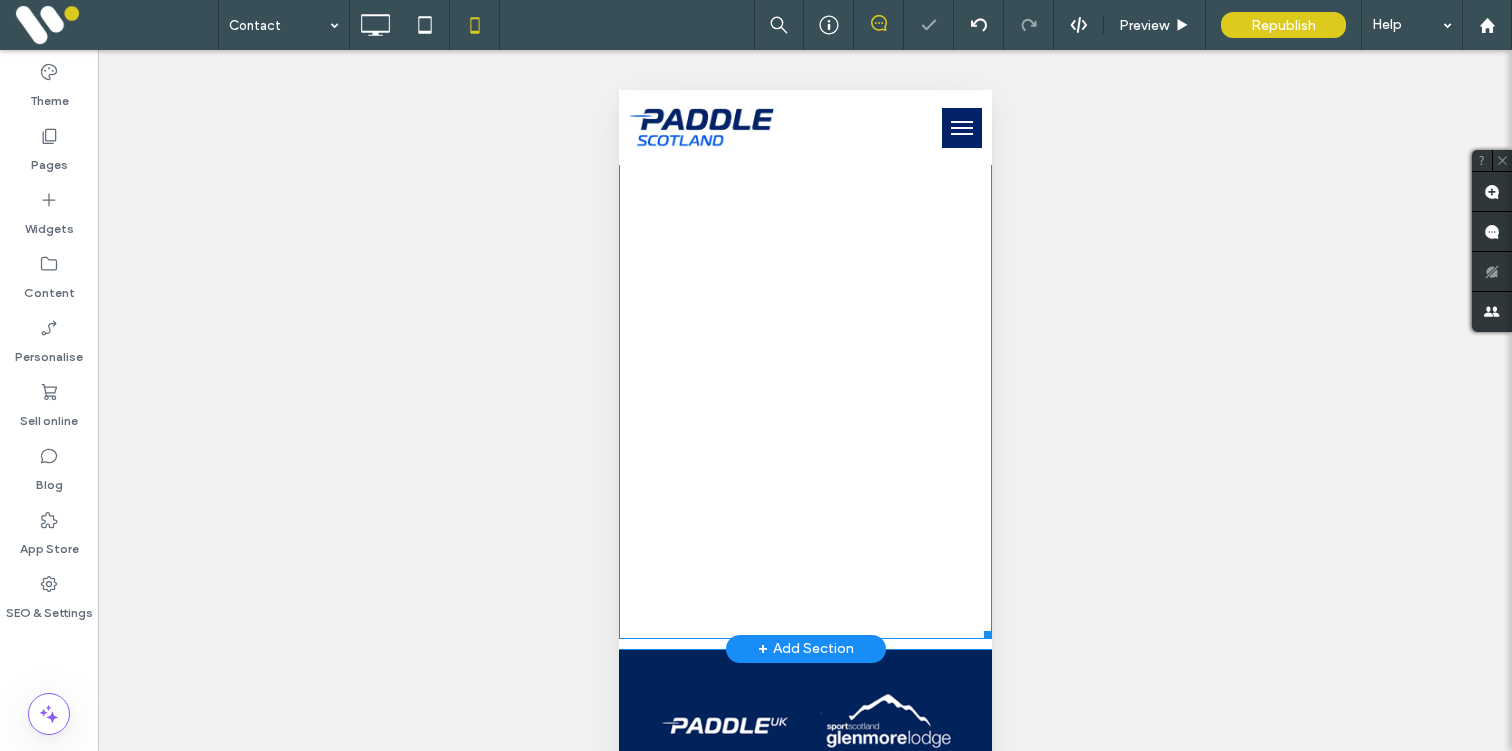scroll, scrollTop: 1668, scrollLeft: 0, axis: vertical 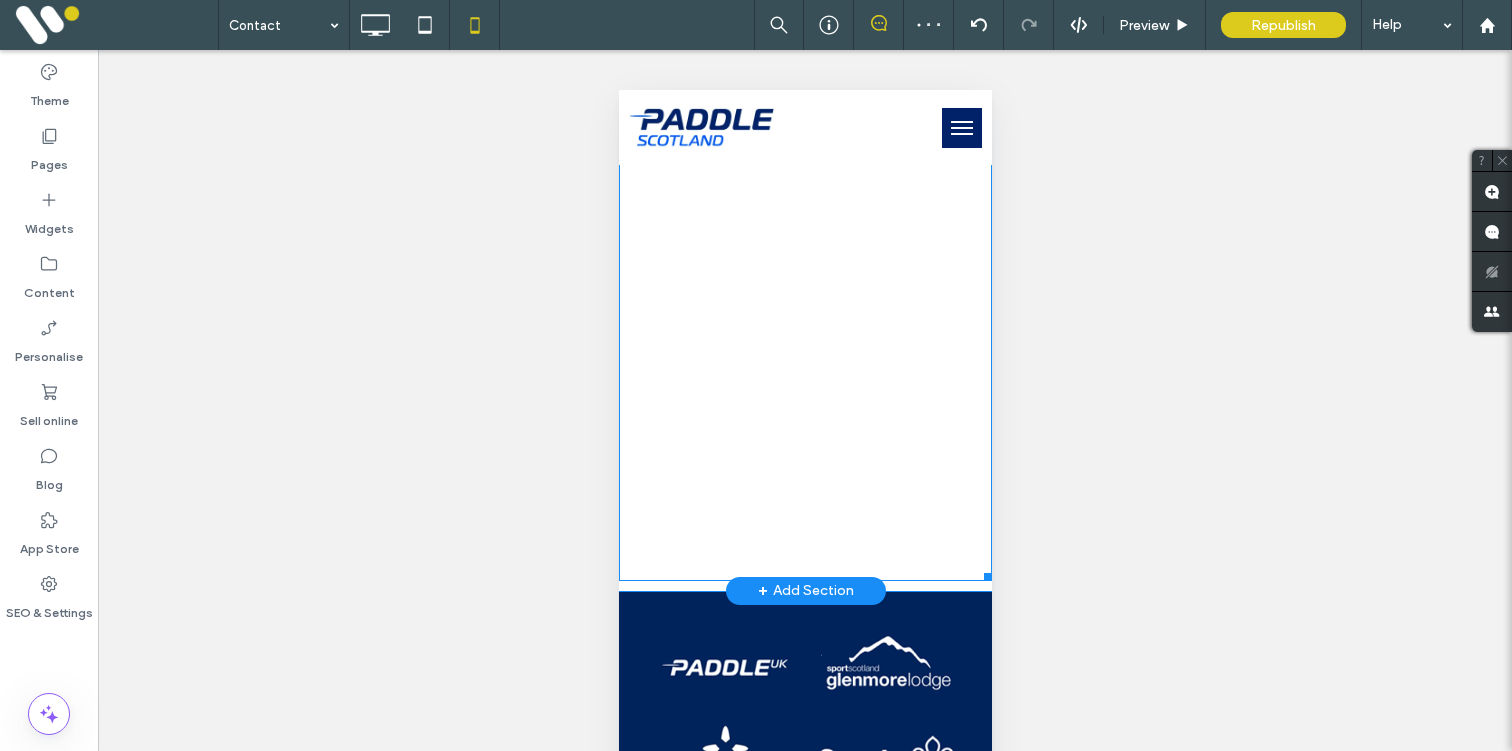 click at bounding box center (804, 53) 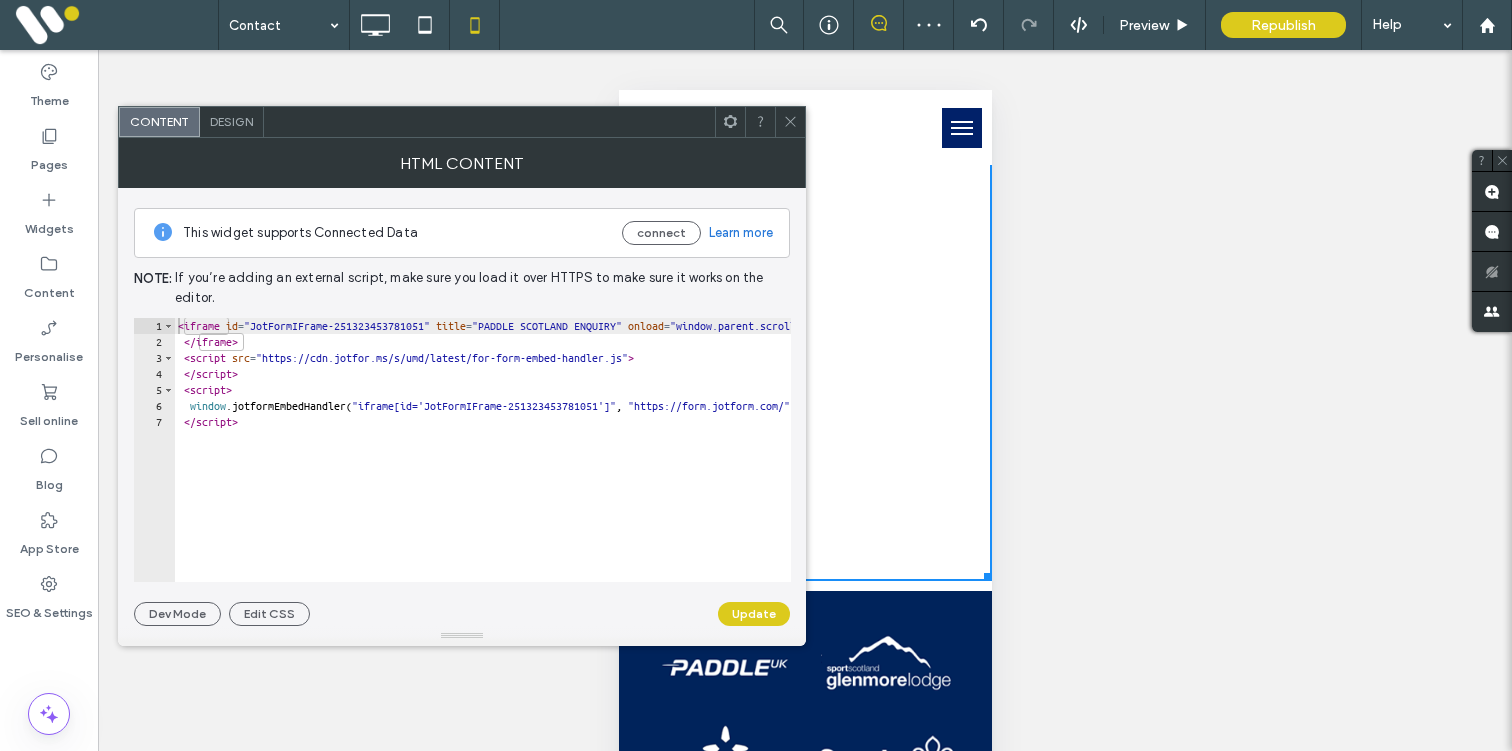 click on "Design" at bounding box center (231, 121) 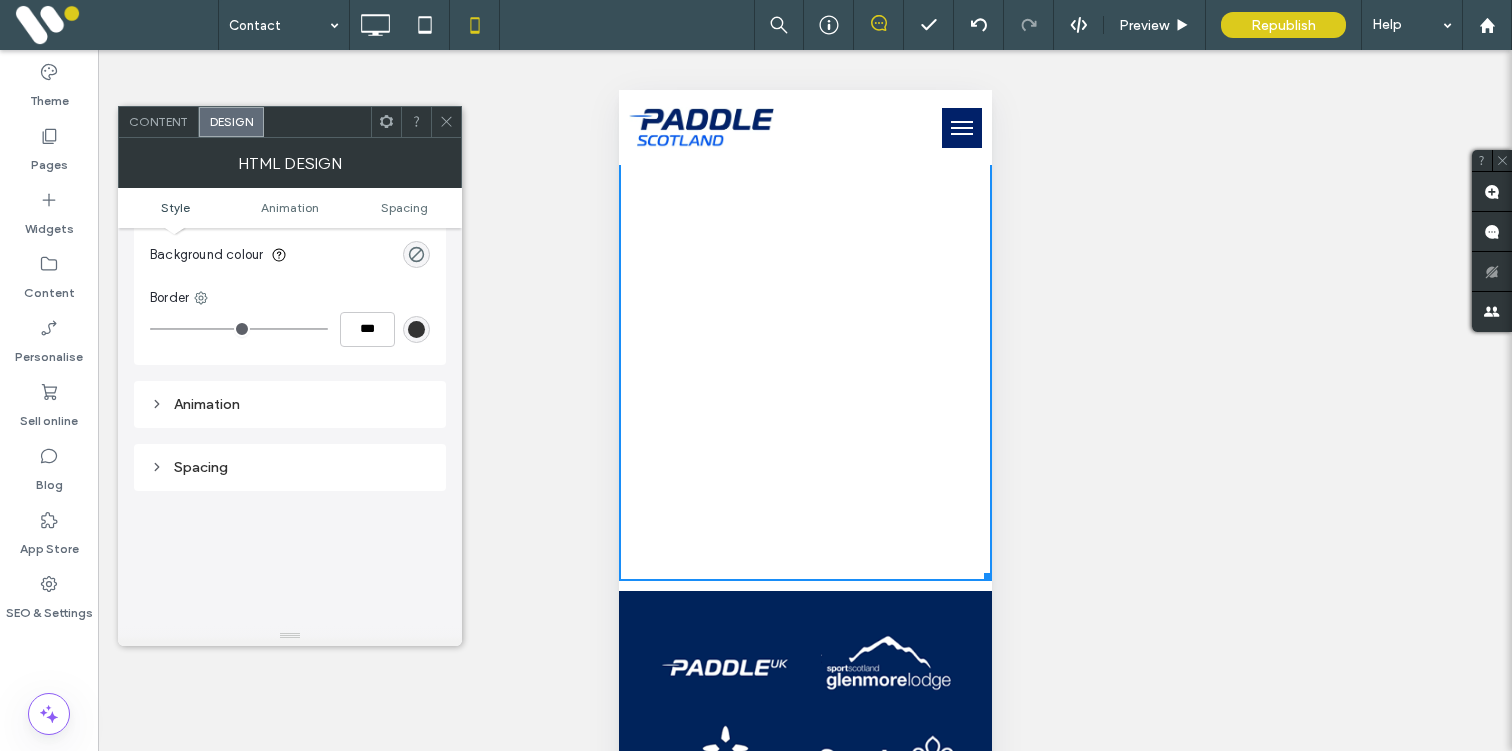 scroll, scrollTop: 3, scrollLeft: 0, axis: vertical 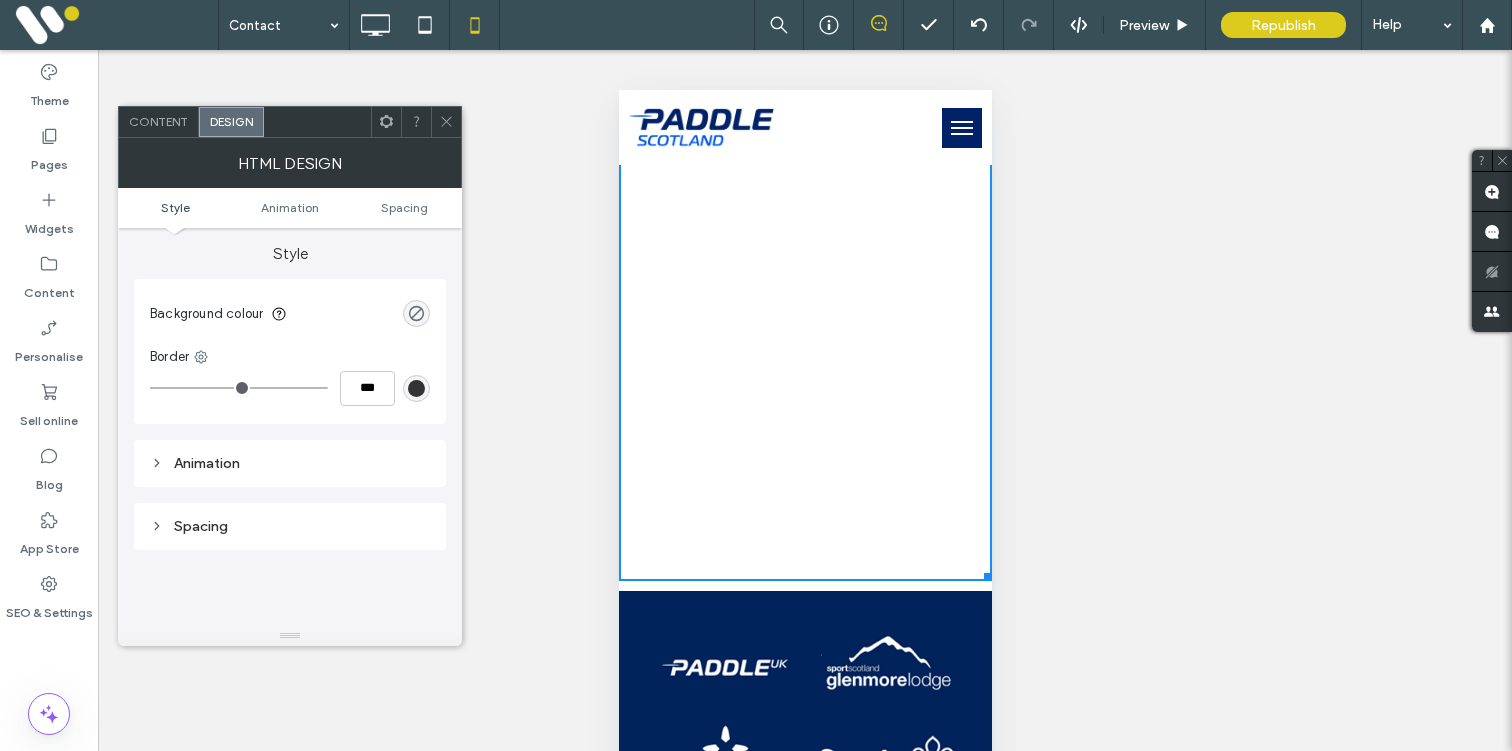 click on "Spacing" at bounding box center [290, 526] 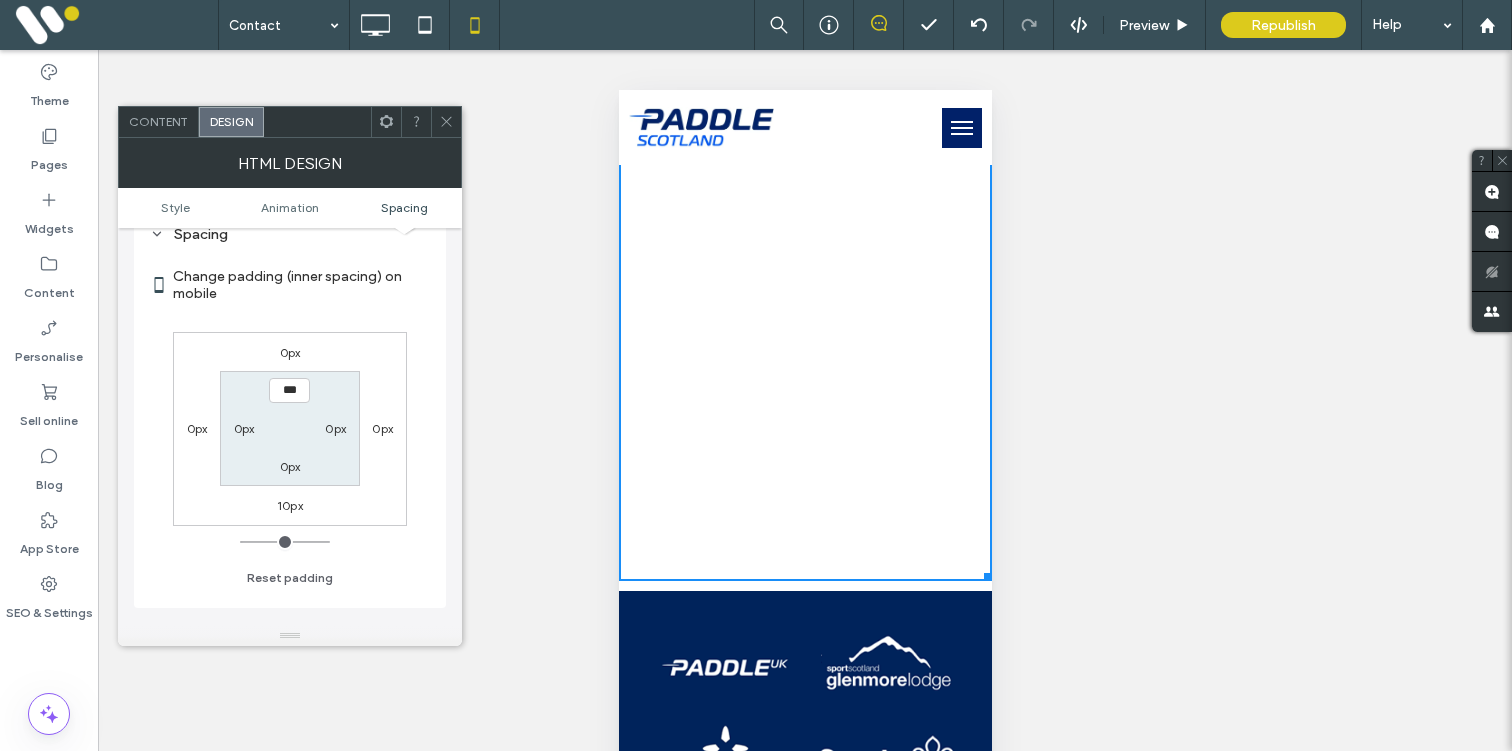 scroll, scrollTop: 377, scrollLeft: 0, axis: vertical 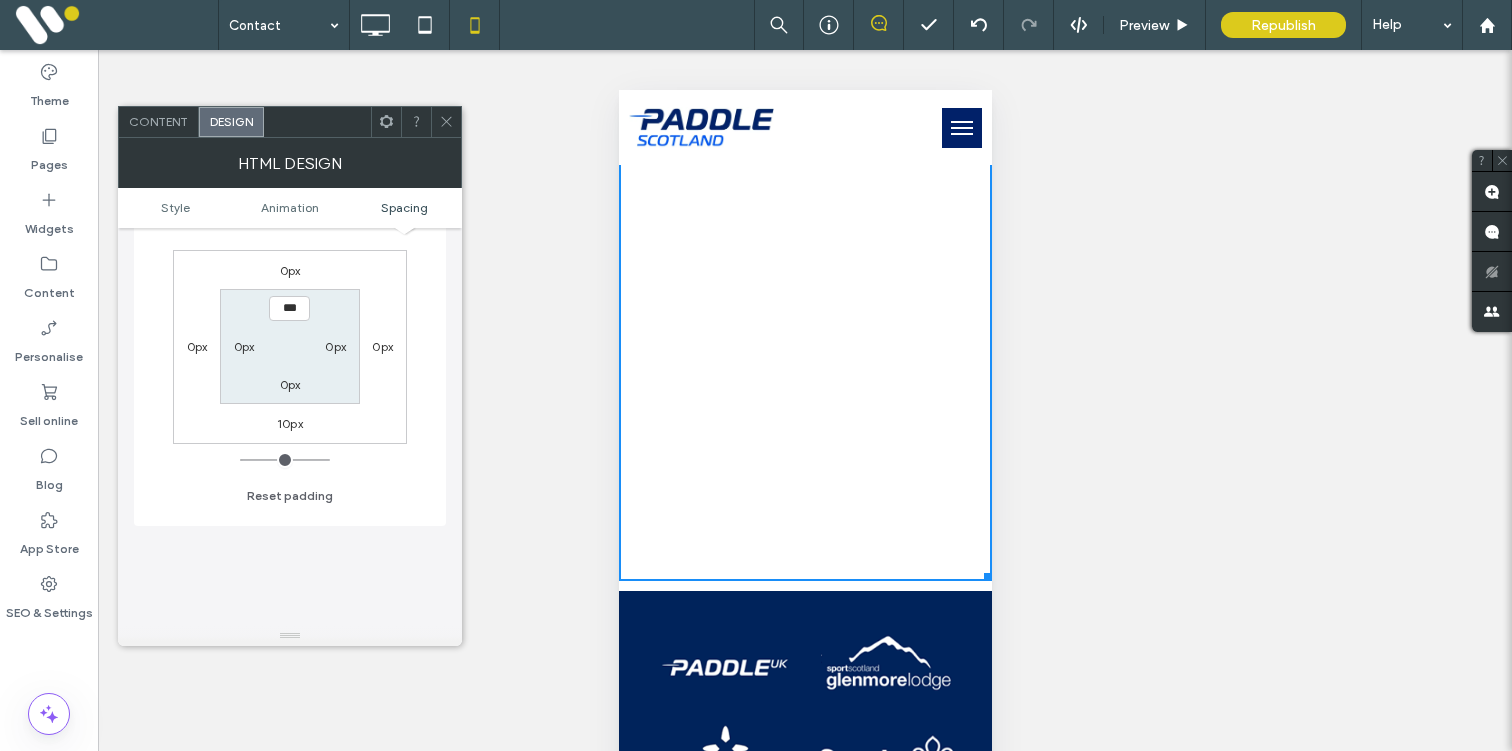 click 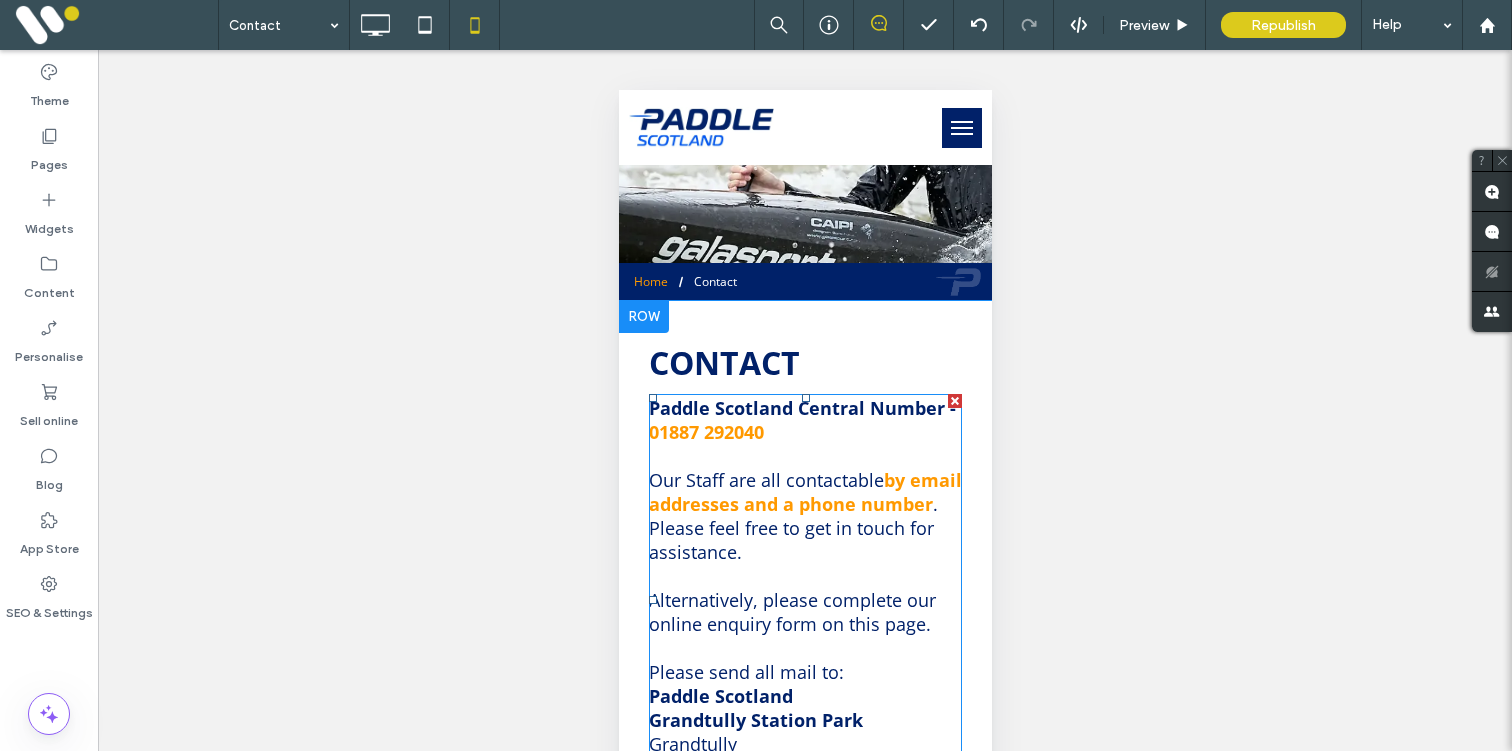scroll, scrollTop: 167, scrollLeft: 0, axis: vertical 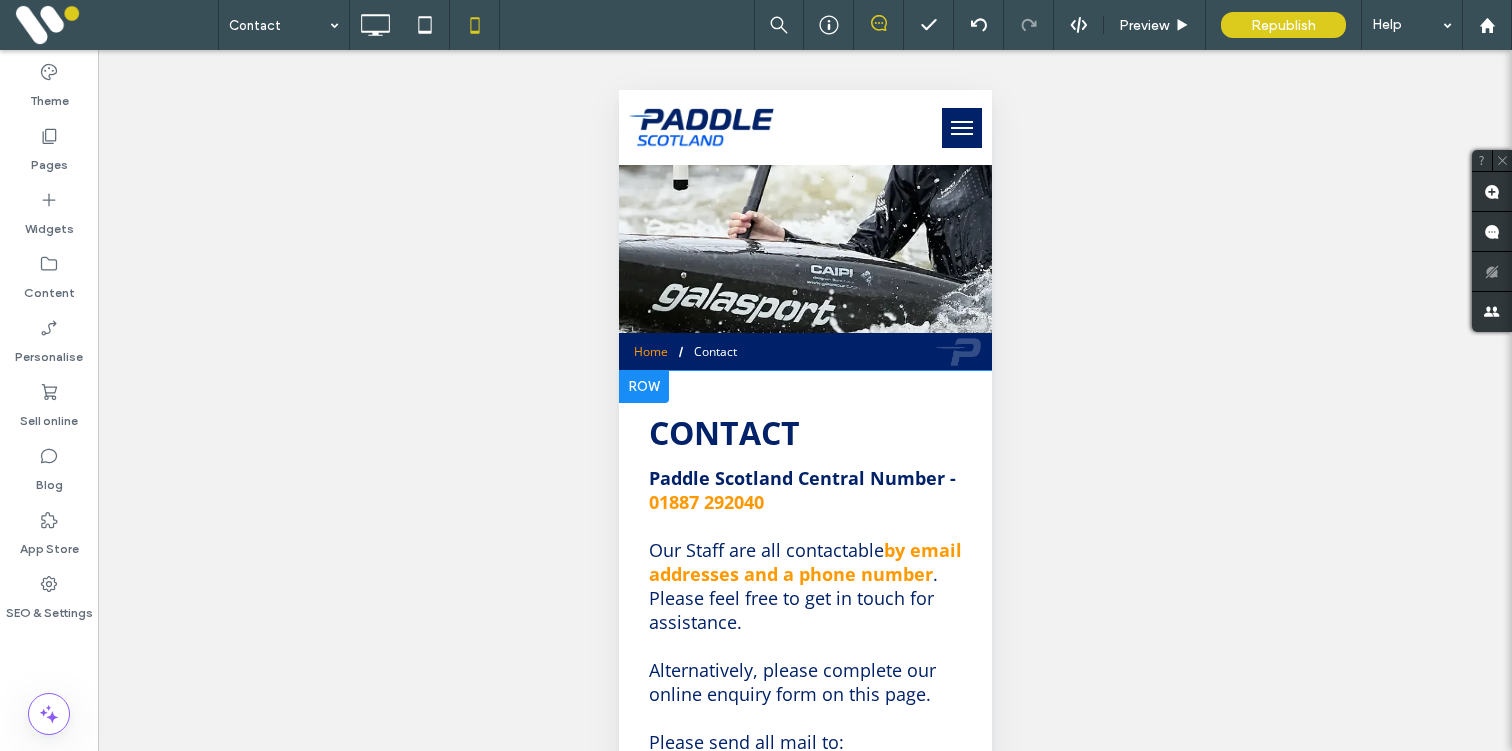 click at bounding box center (643, 387) 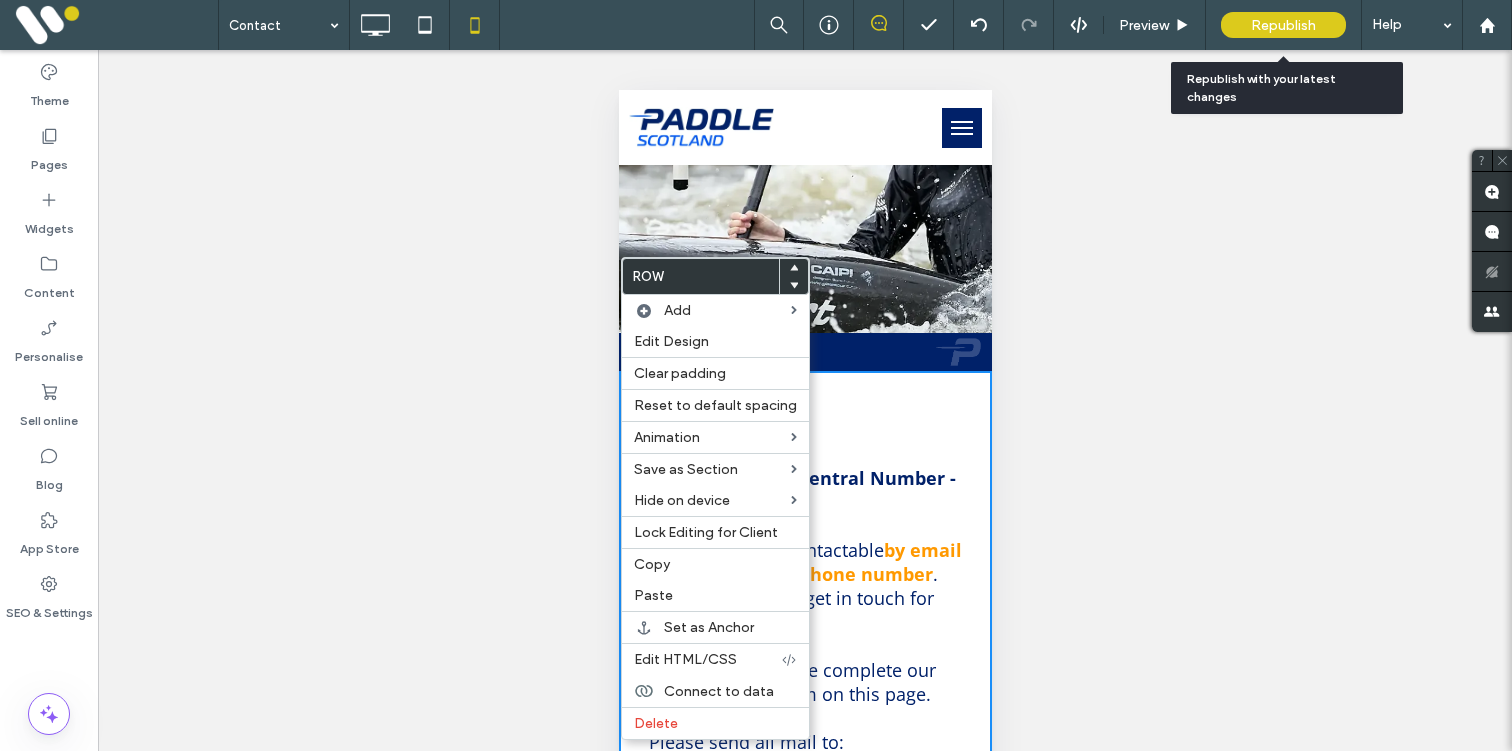 click on "Republish" at bounding box center (1283, 25) 